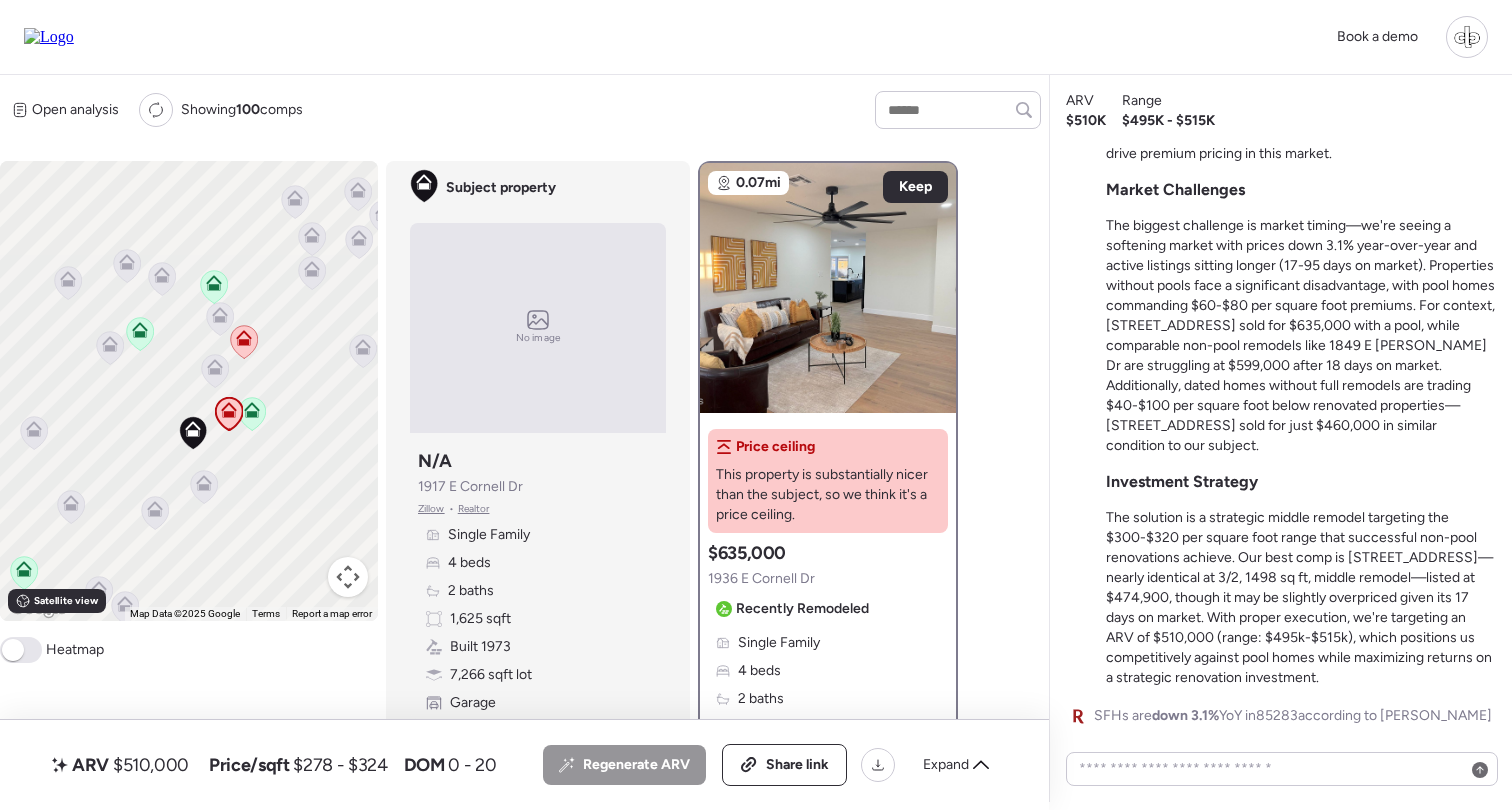 scroll, scrollTop: 0, scrollLeft: 0, axis: both 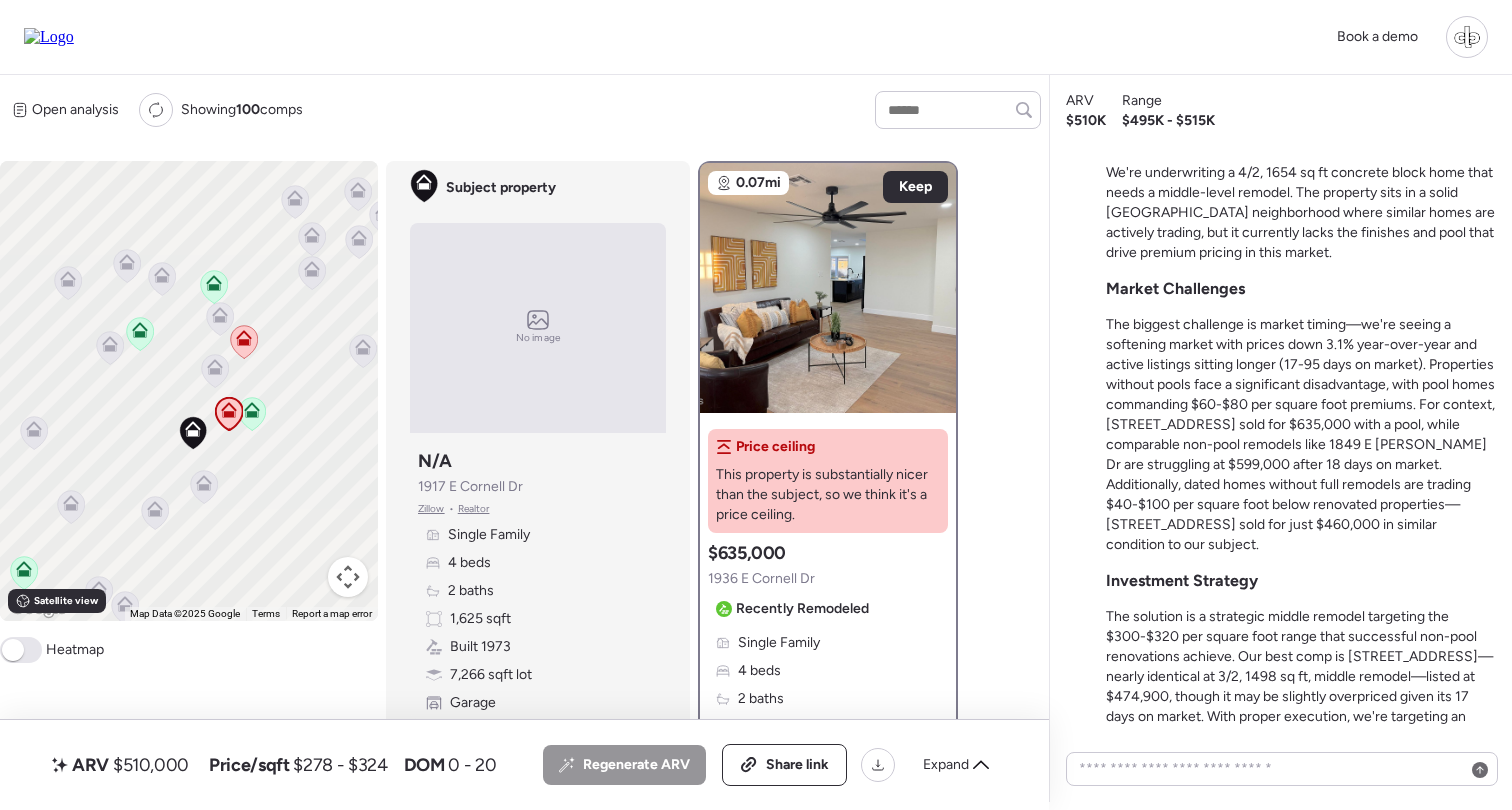click on "The biggest challenge is market timing—we're seeing a softening market with prices down 3.1% year-over-year and active listings sitting longer (17-95 days on market). Properties without pools face a significant disadvantage, with pool homes commanding $60-$80 per square foot premiums. For context, [STREET_ADDRESS] sold for $635,000 with a pool, while comparable non-pool remodels like 1849 E [PERSON_NAME] Dr are struggling at $599,000 after 18 days on market. Additionally, dated homes without full remodels are trading $40-$100 per square foot below renovated properties—[STREET_ADDRESS] sold for just $460,000 in similar condition to our subject." at bounding box center (1301, 435) 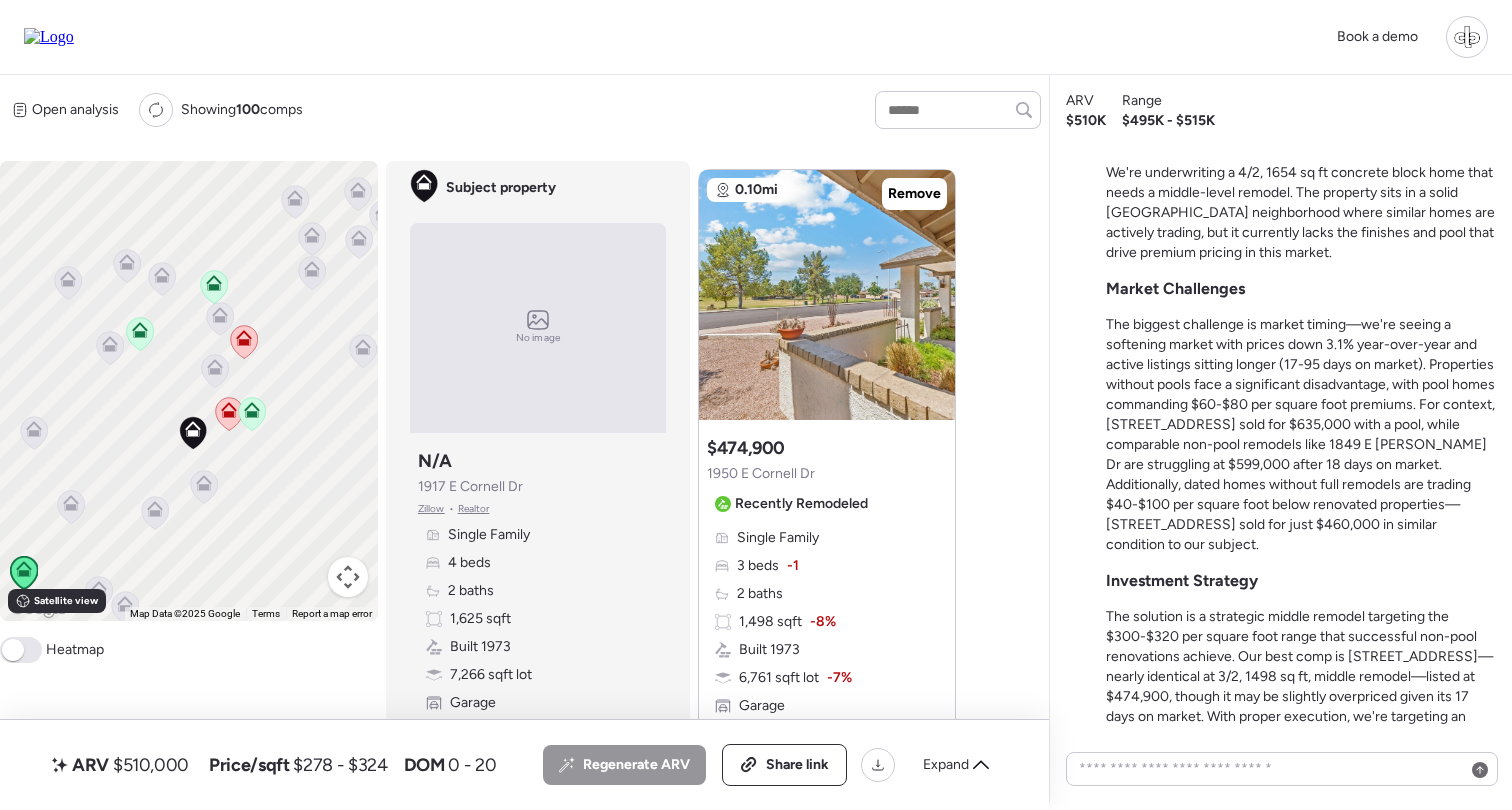 scroll, scrollTop: 880, scrollLeft: 0, axis: vertical 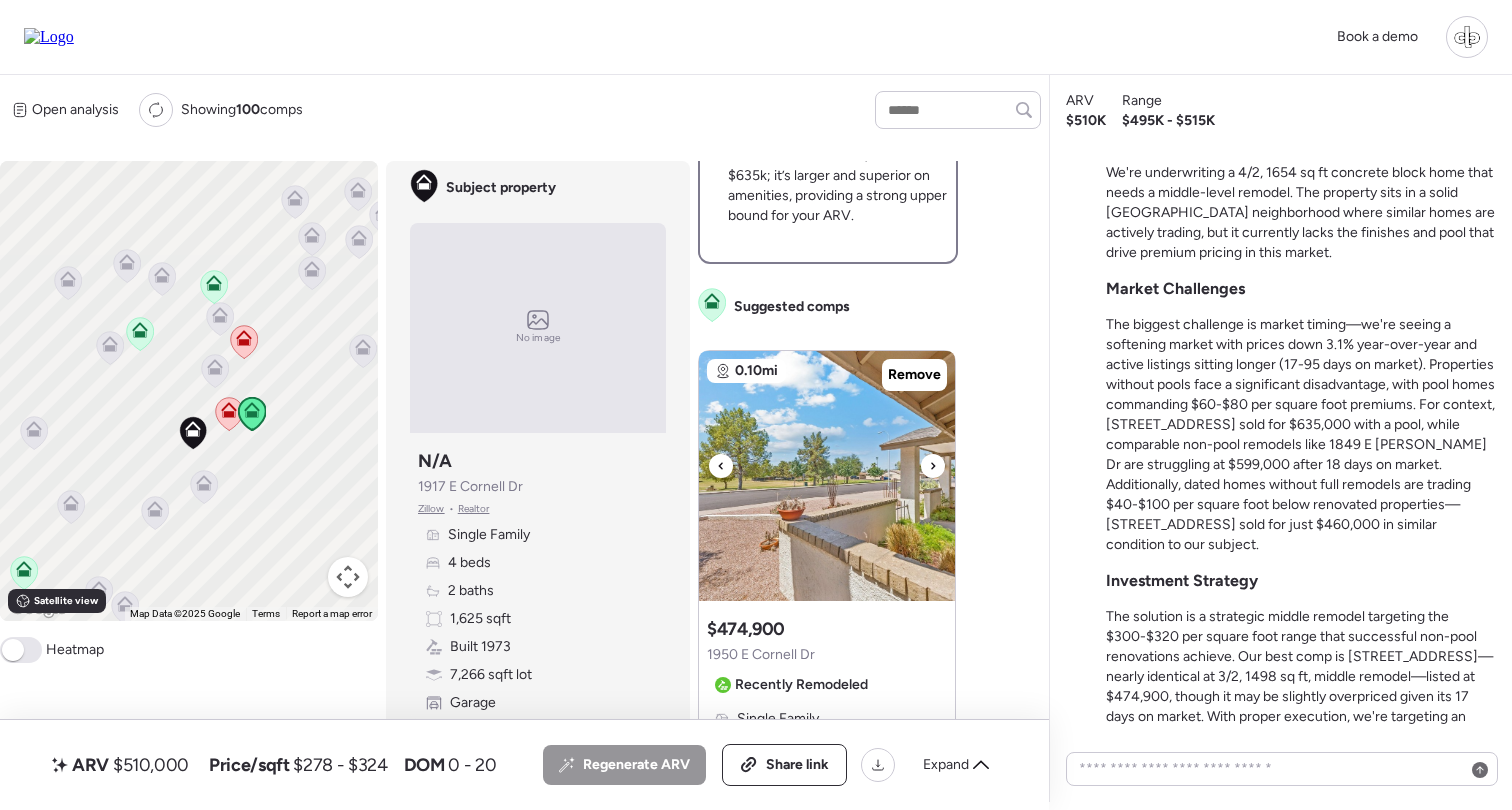 click at bounding box center (827, 476) 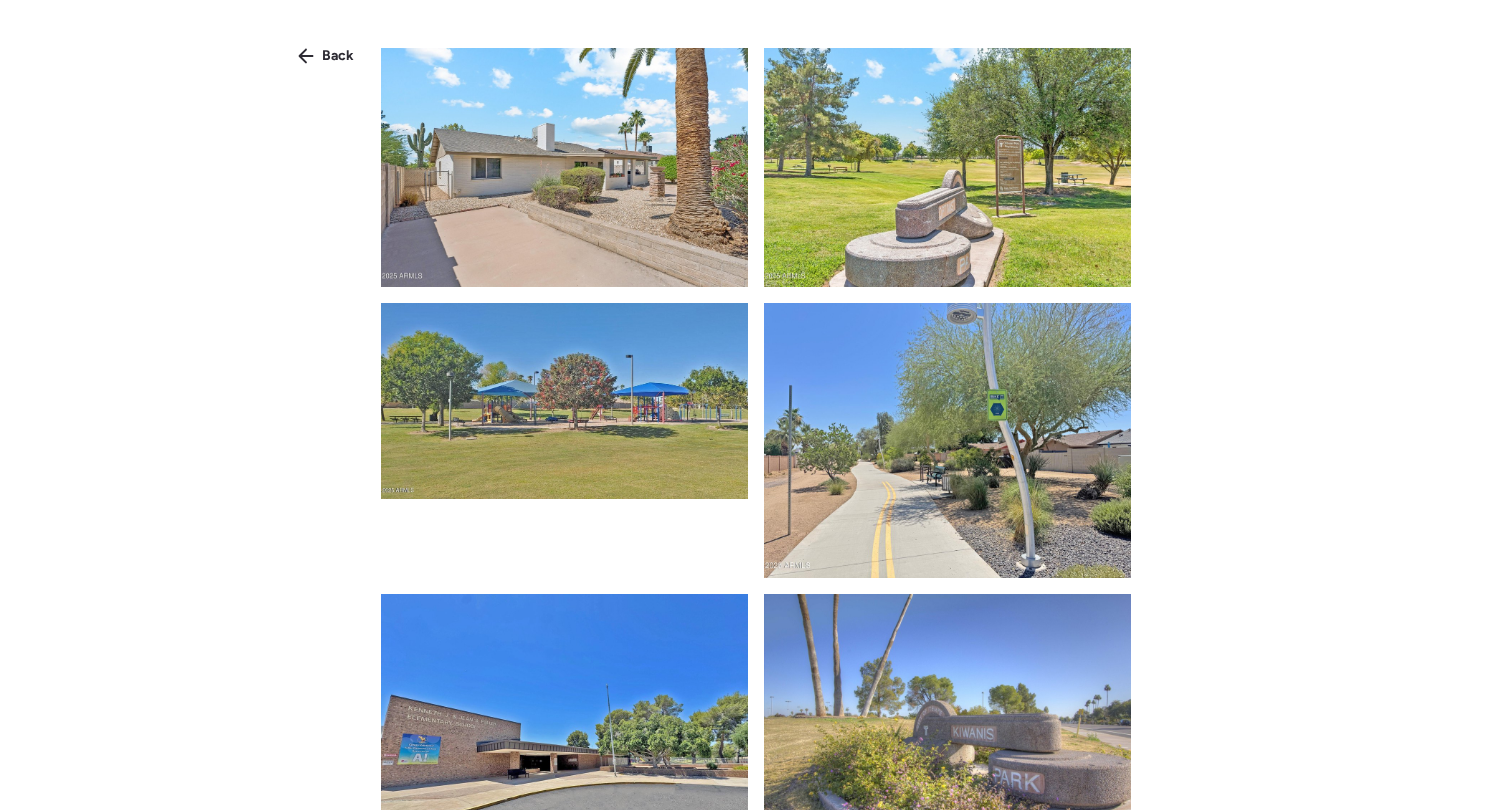 scroll, scrollTop: 3313, scrollLeft: 0, axis: vertical 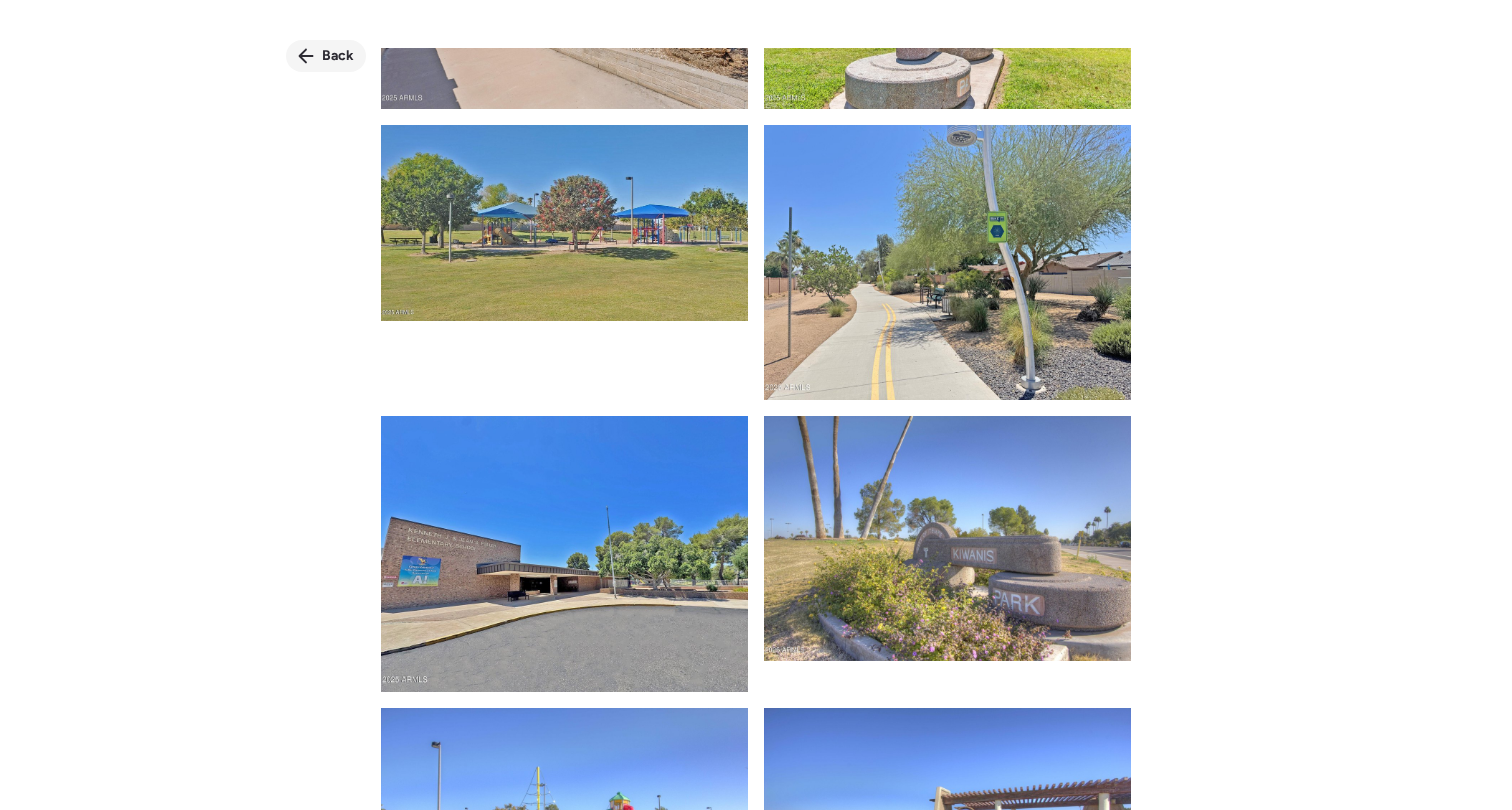click on "Back" at bounding box center (338, 56) 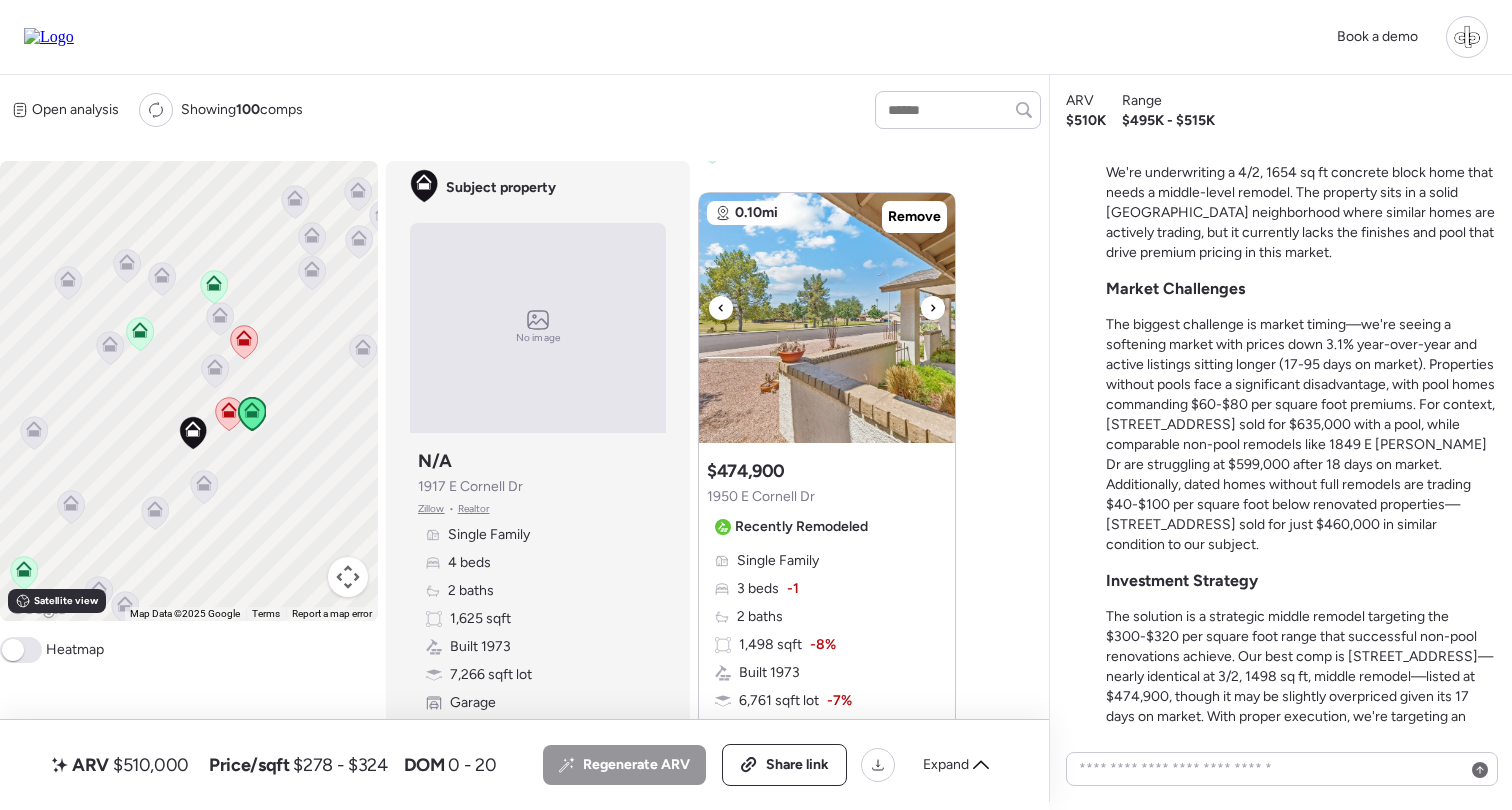 scroll, scrollTop: 1046, scrollLeft: 0, axis: vertical 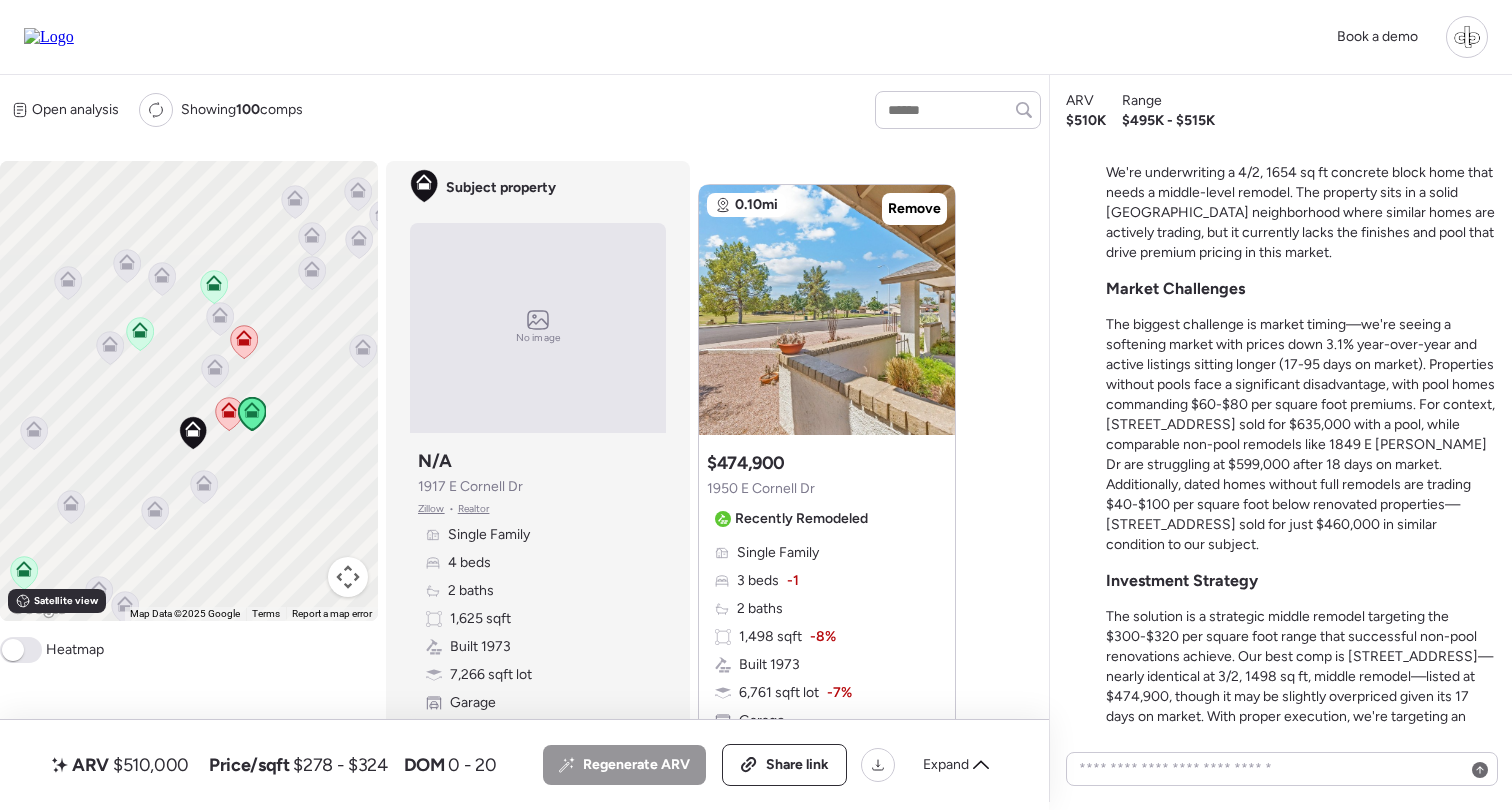 click on "Suggested comp $474,900 1950 E Cornell Dr Recently Remodeled Single Family 3 beds -1 2 baths 1,498 sqft -8% Built 1973 6,761 sqft lot -7% Garage Listed   17 days ago For sale Non-flip Non-flip Excellent condition comp, but not remodeled specifically for re-sale. 17 days on market Jul 12, 2025 Listed $474,900 17 days on market Jul 29, 2025 Present $474,900" at bounding box center (827, 643) 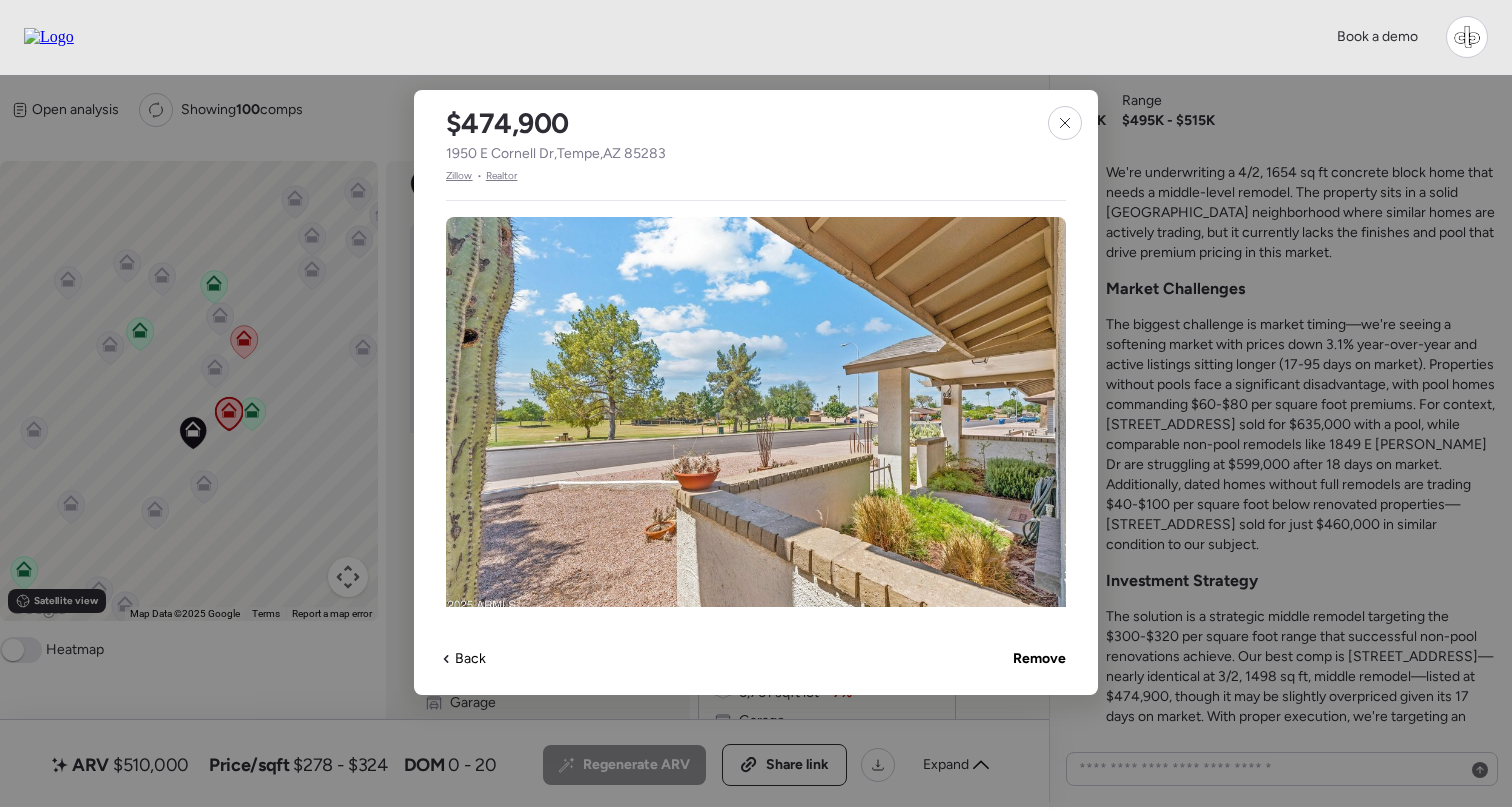 click on "Zillow" at bounding box center (459, 176) 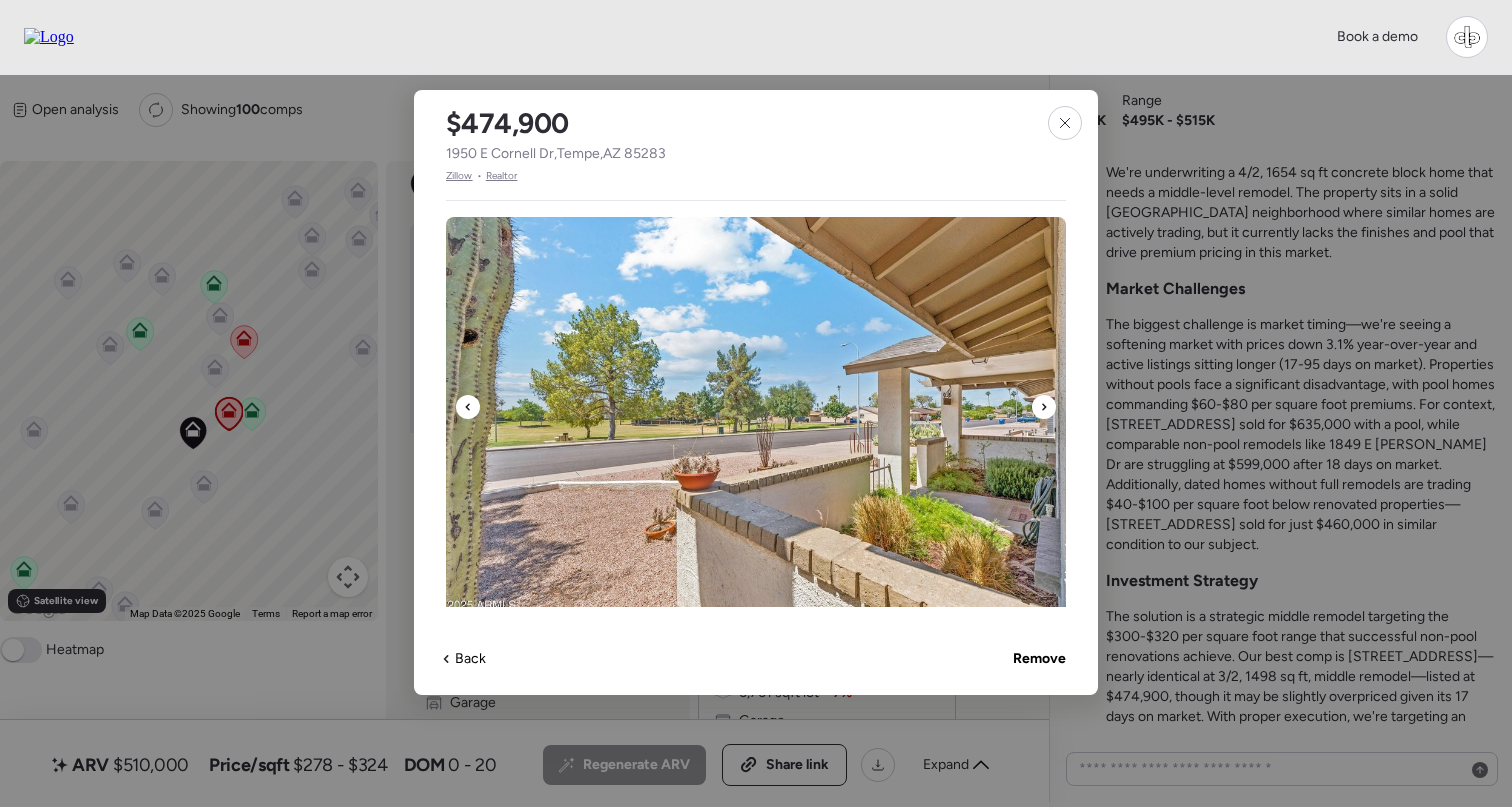 click at bounding box center [756, 417] 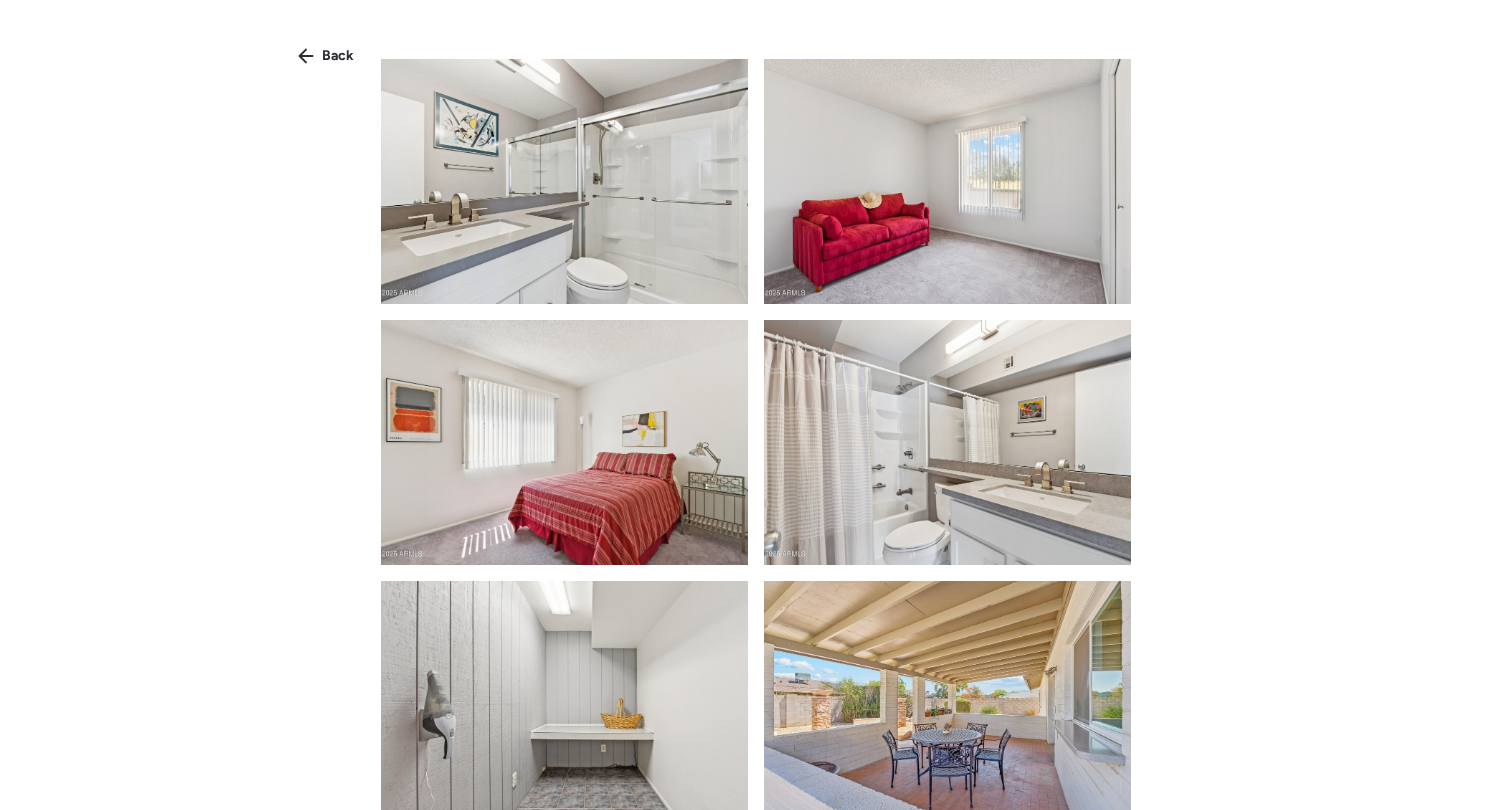 scroll, scrollTop: 1828, scrollLeft: 0, axis: vertical 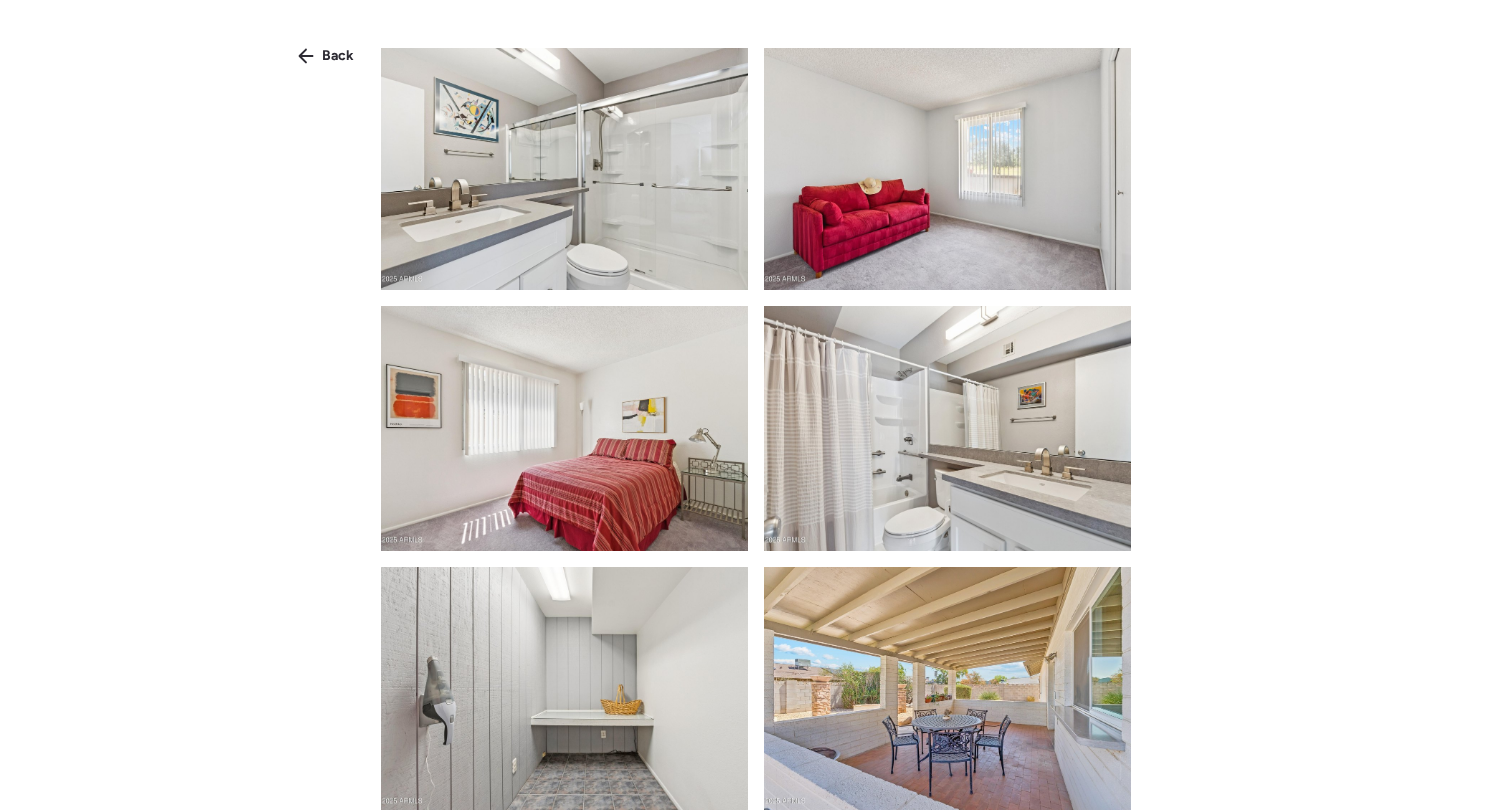 click at bounding box center (947, 428) 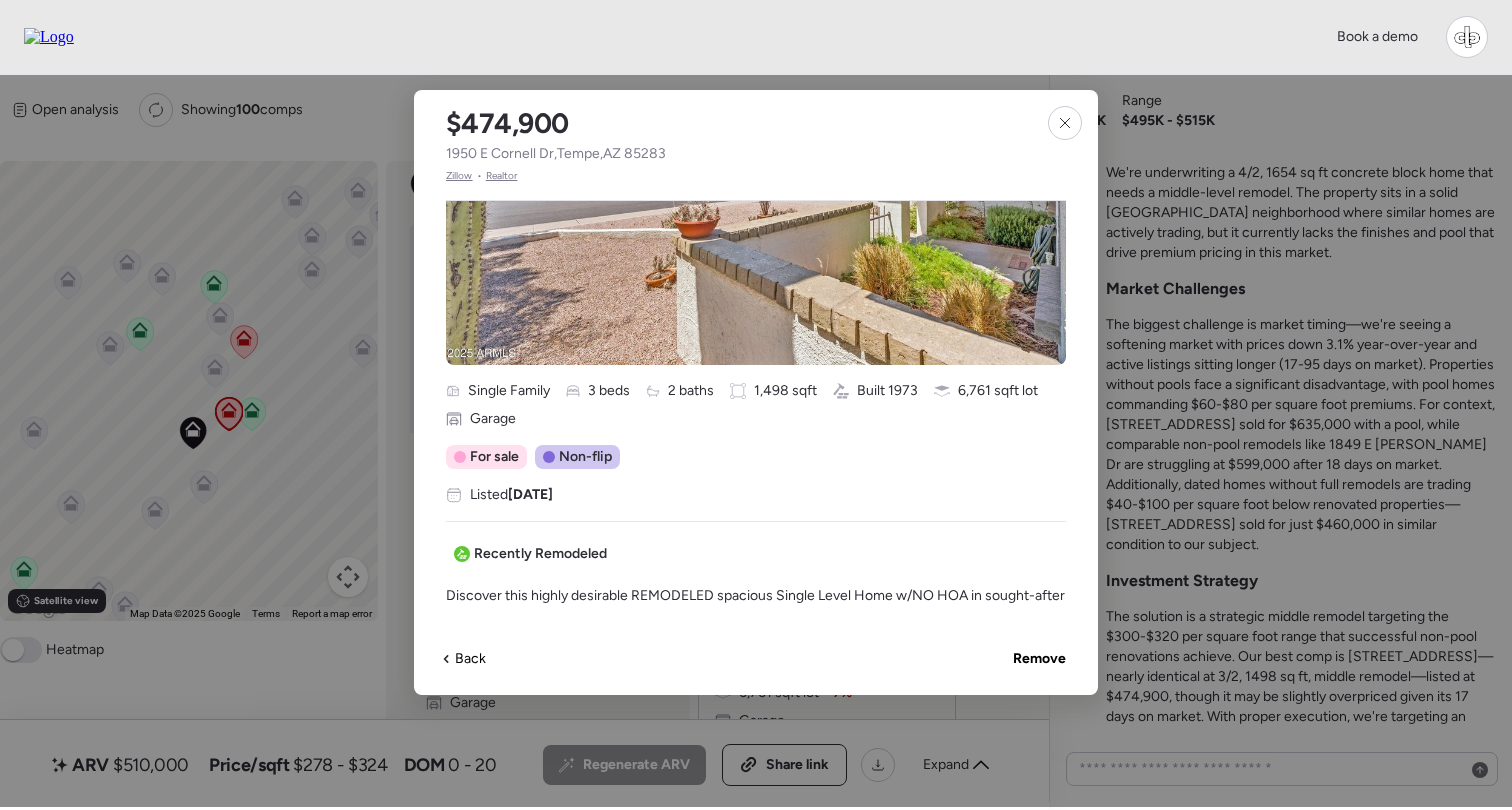 scroll, scrollTop: 359, scrollLeft: 0, axis: vertical 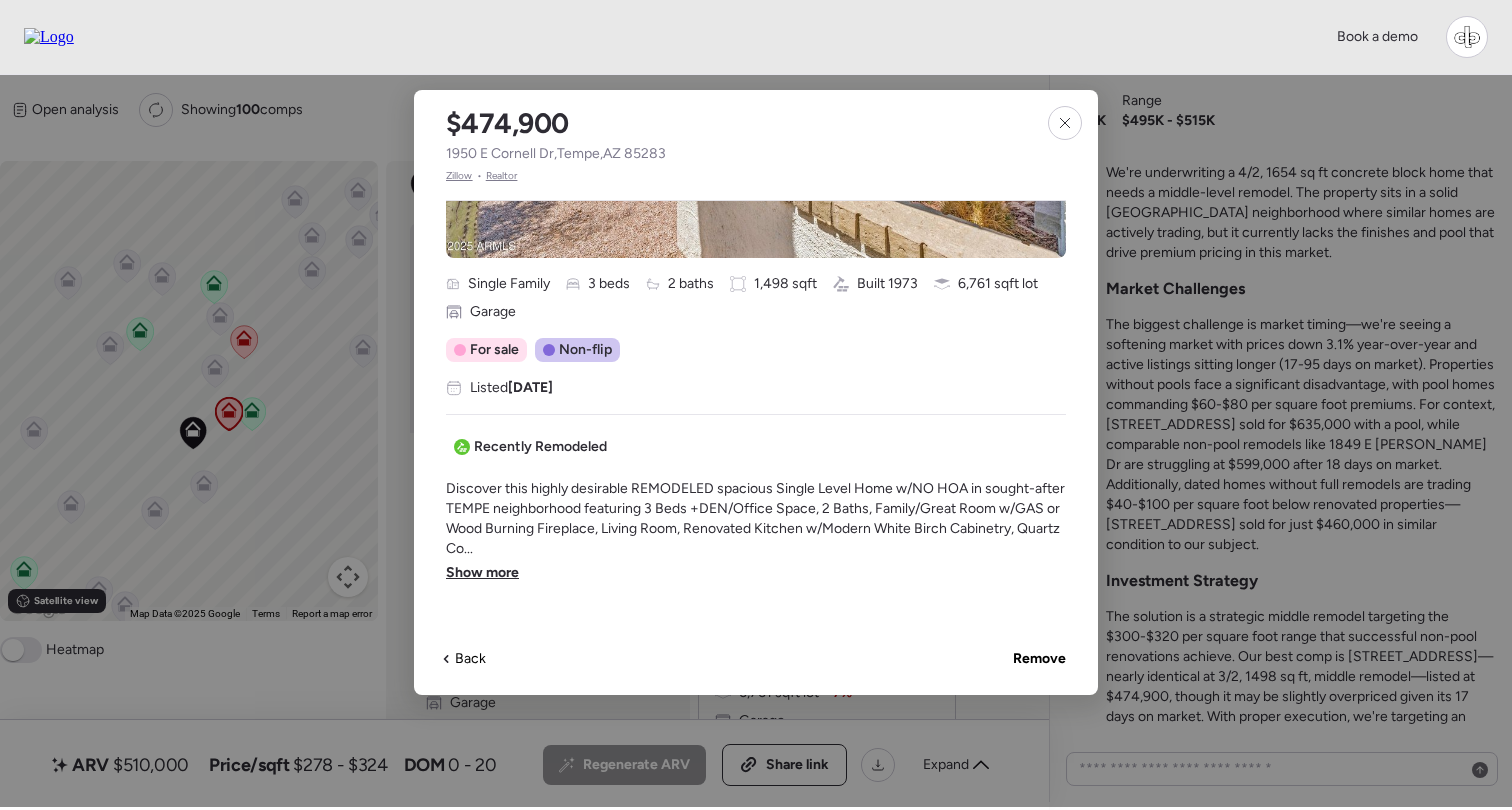 click on "Show more" at bounding box center [482, 573] 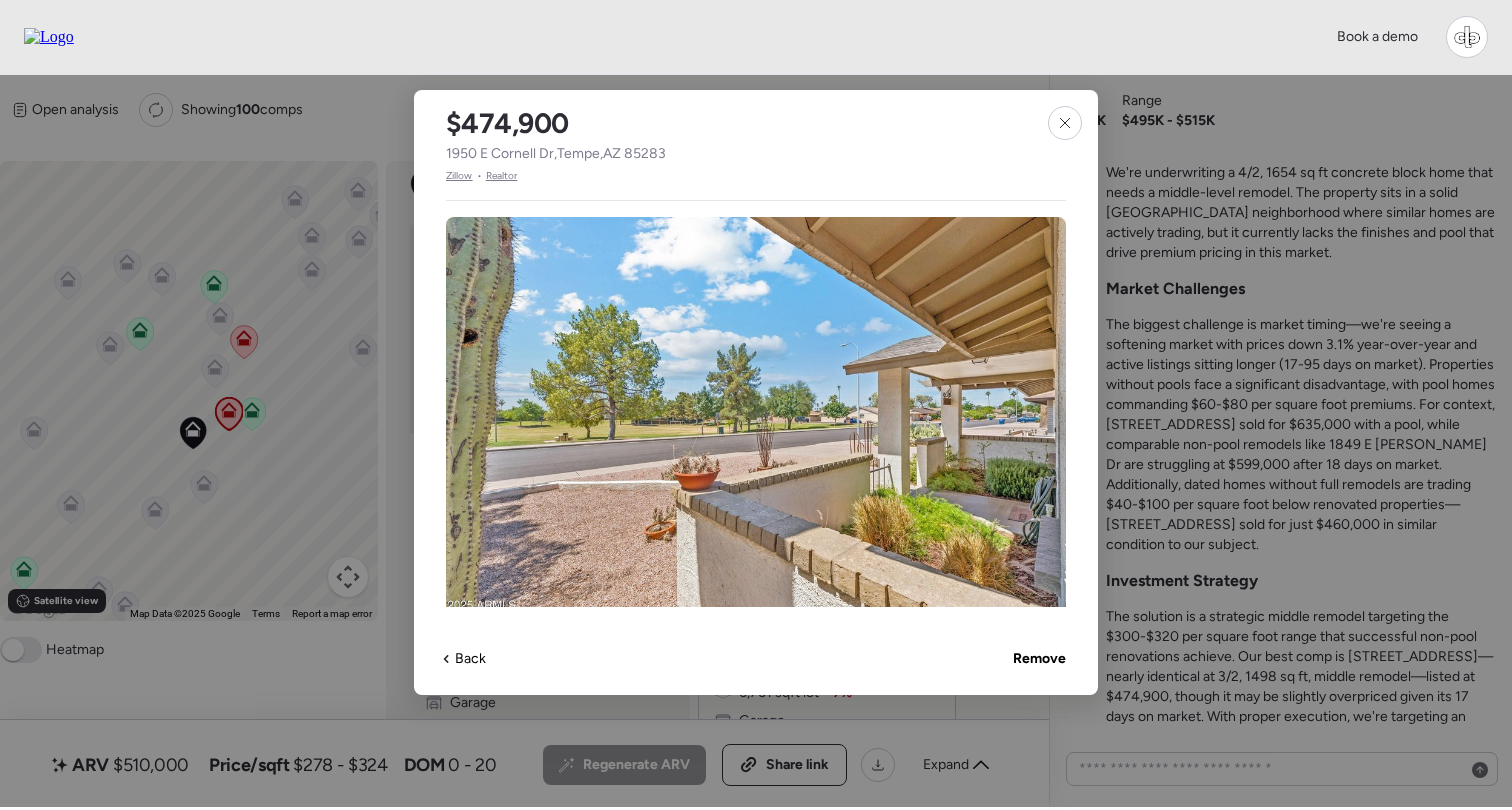 scroll, scrollTop: -1, scrollLeft: 0, axis: vertical 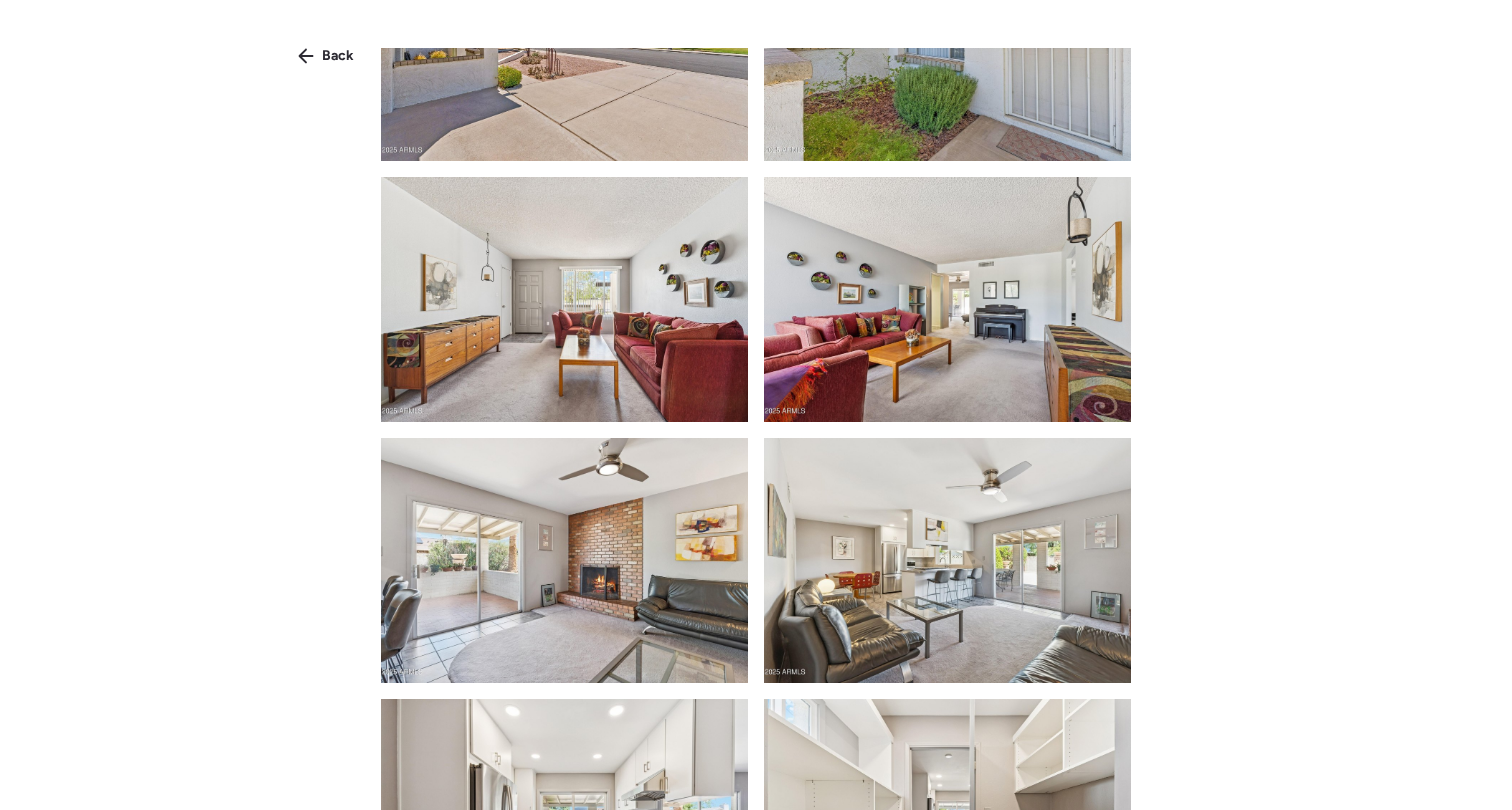 click at bounding box center (564, 299) 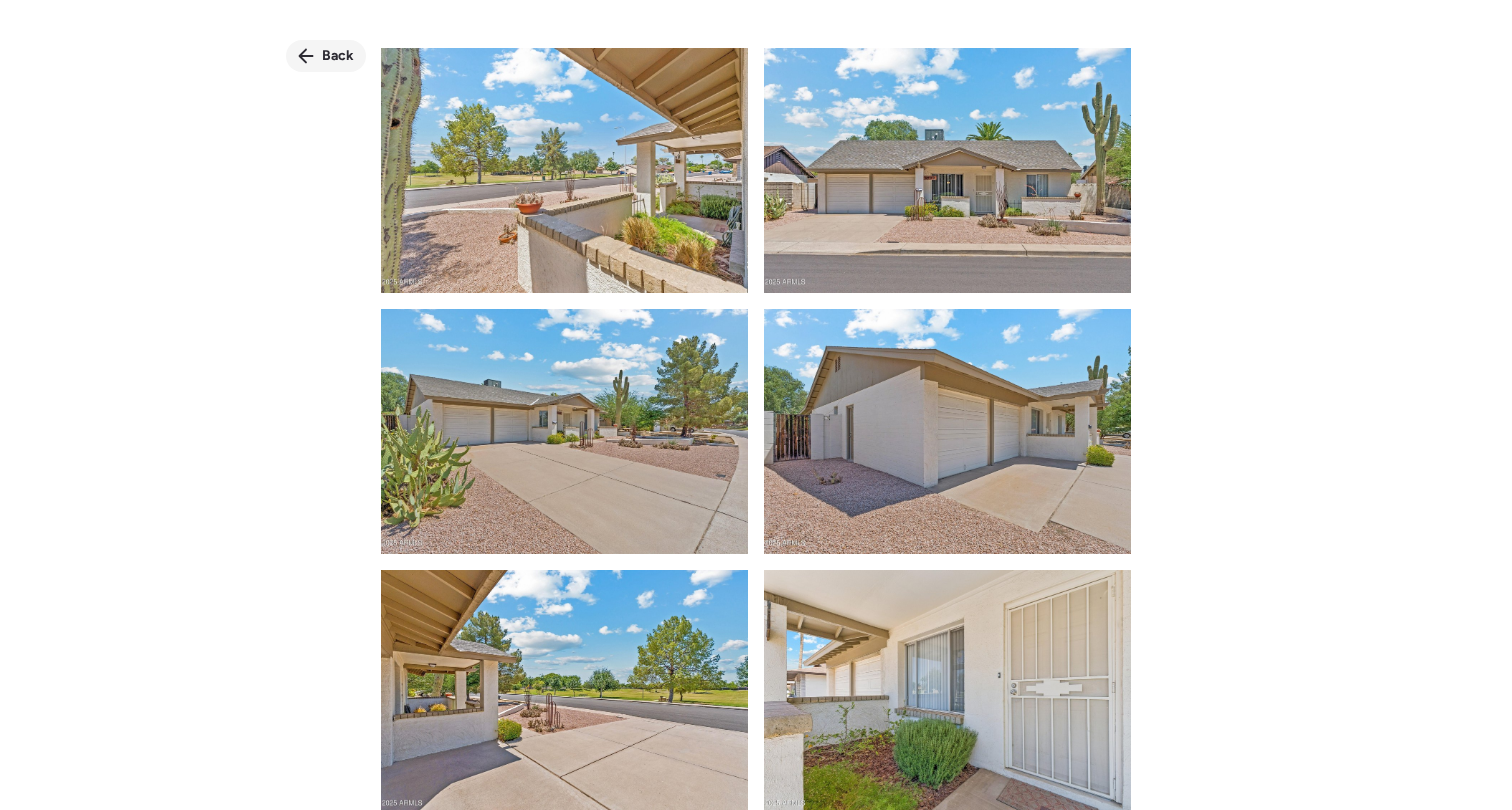 click on "Back" at bounding box center (326, 56) 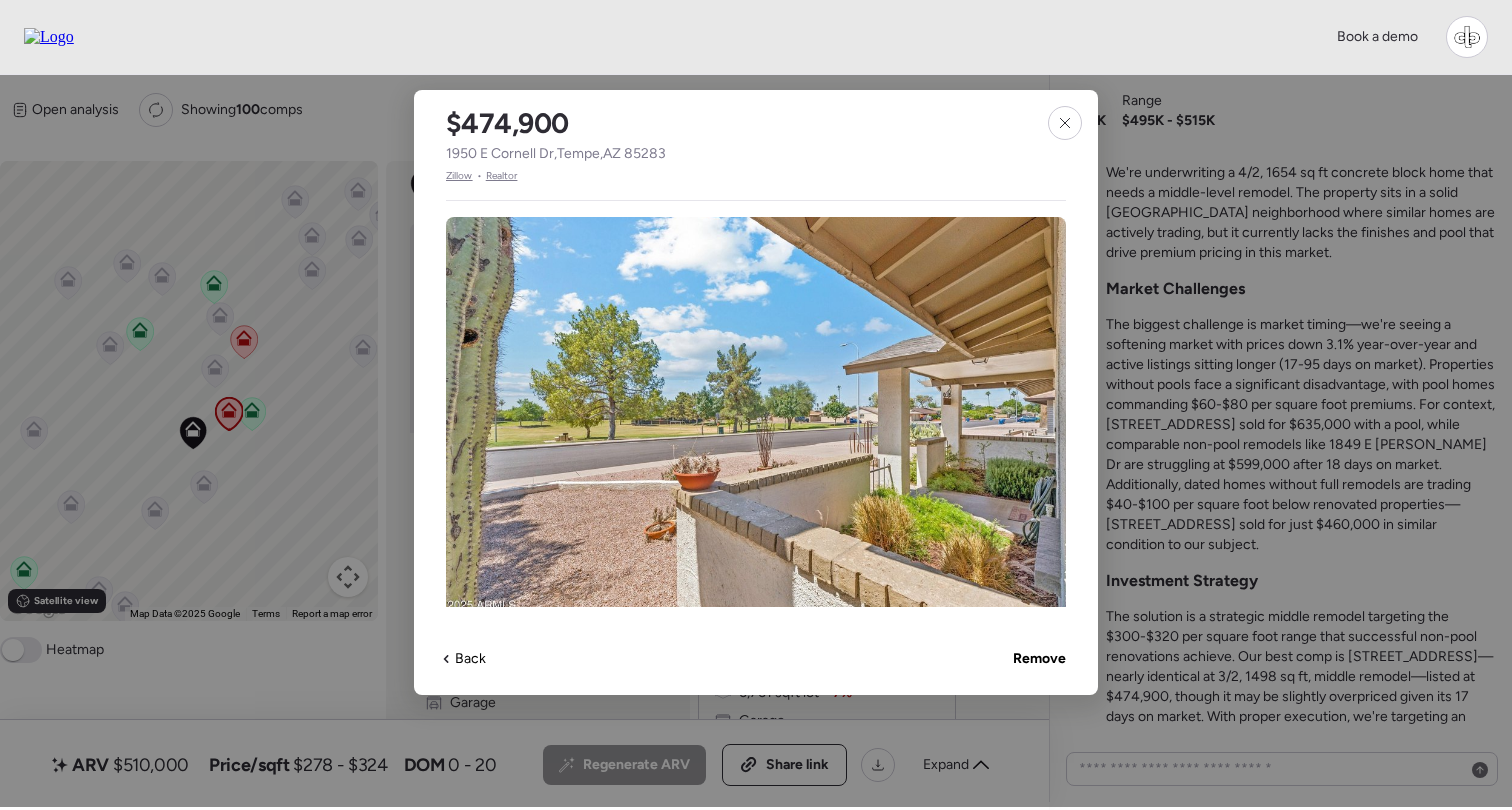 click on "Zillow" at bounding box center (459, 176) 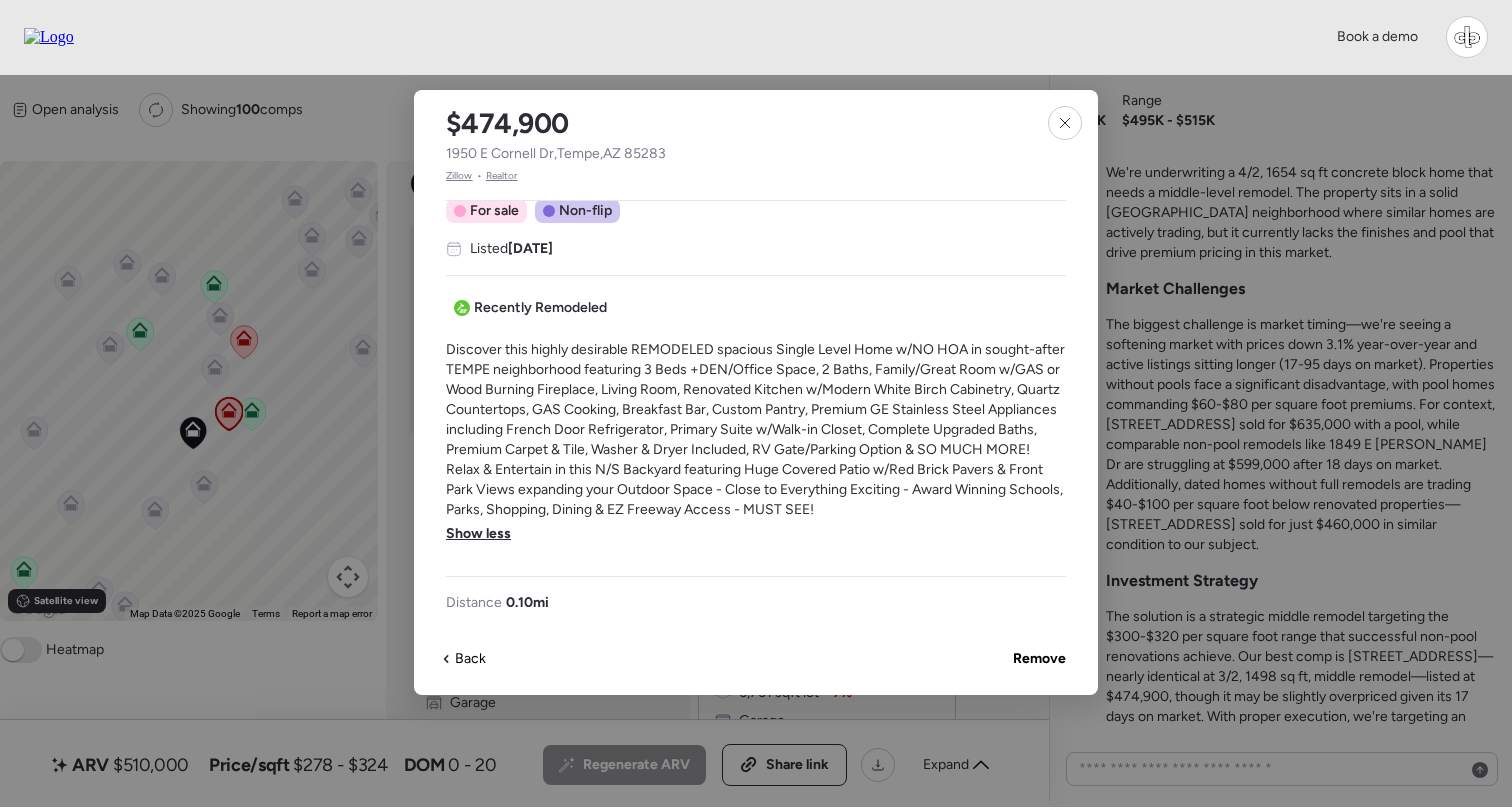 scroll, scrollTop: 35, scrollLeft: 0, axis: vertical 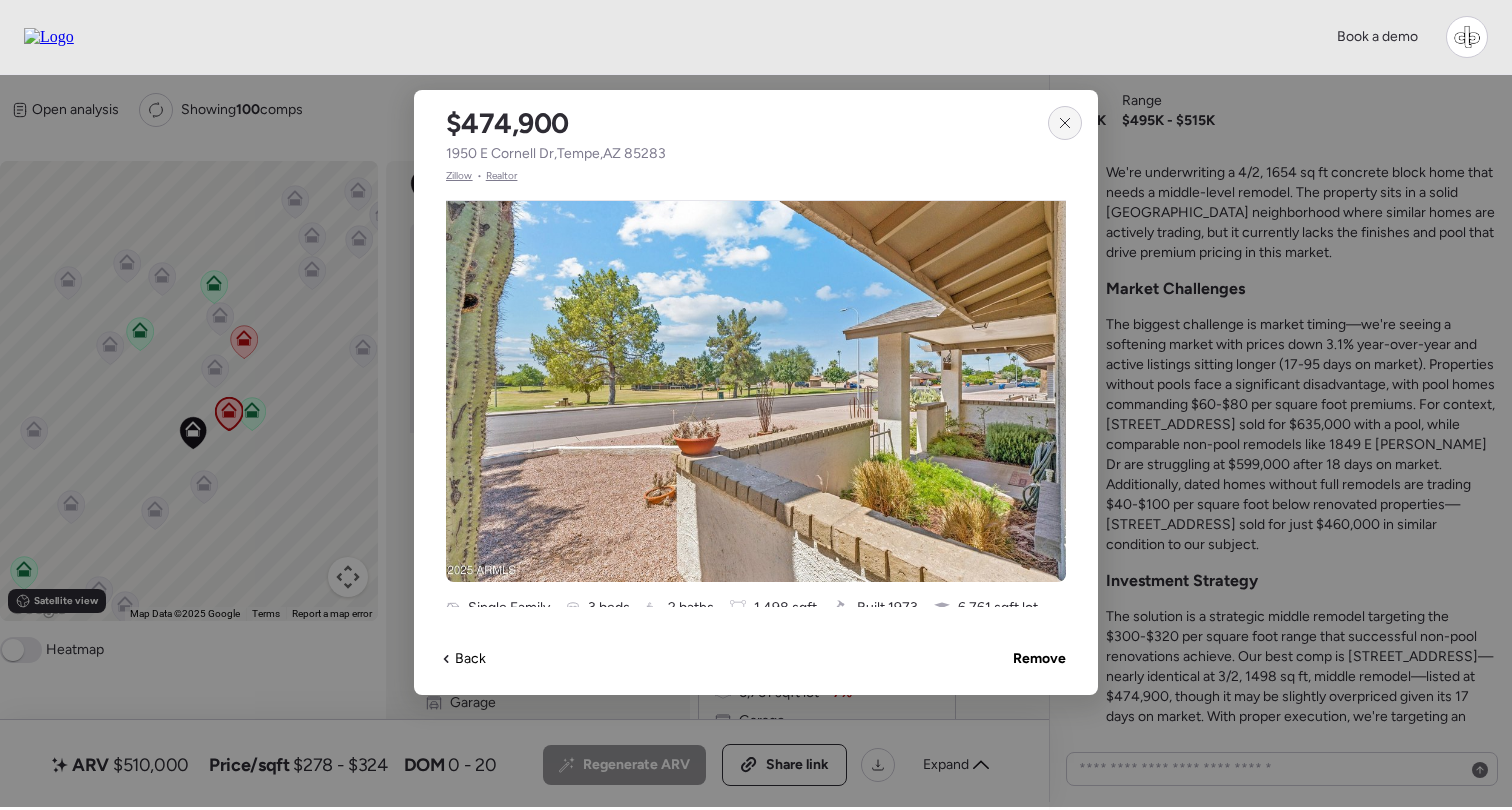 click at bounding box center [1065, 123] 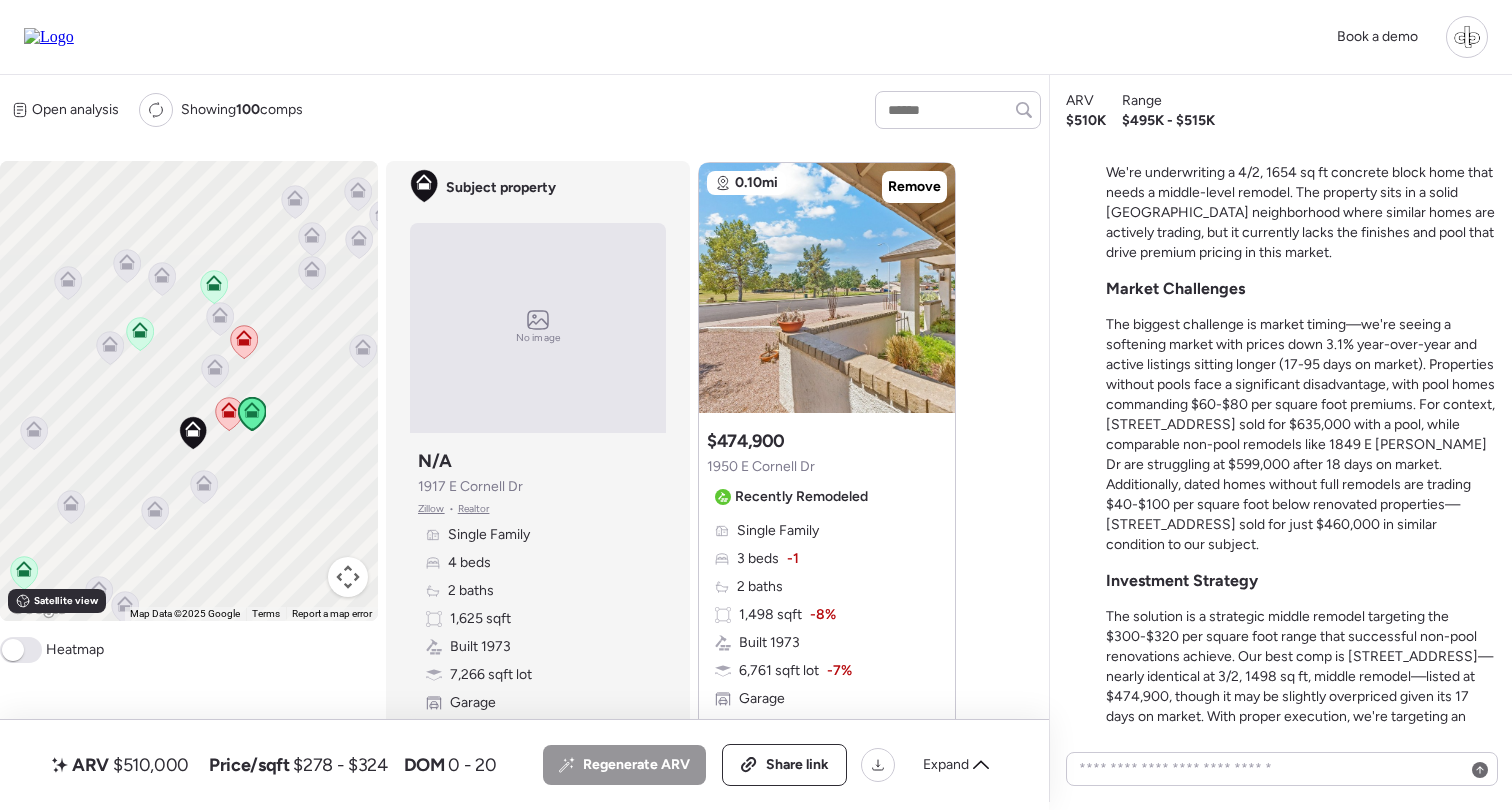 scroll, scrollTop: 1065, scrollLeft: 0, axis: vertical 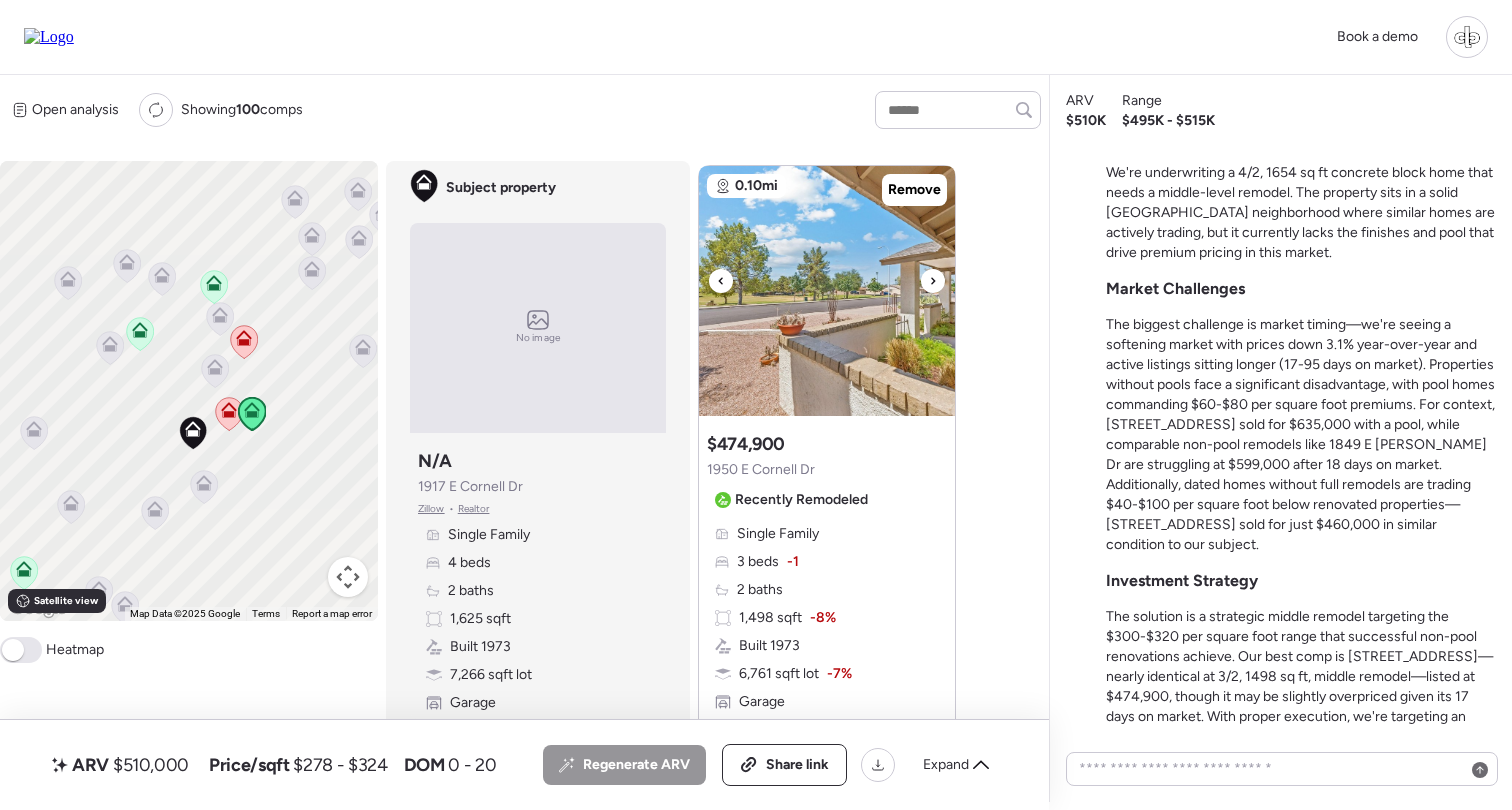 click at bounding box center (827, 291) 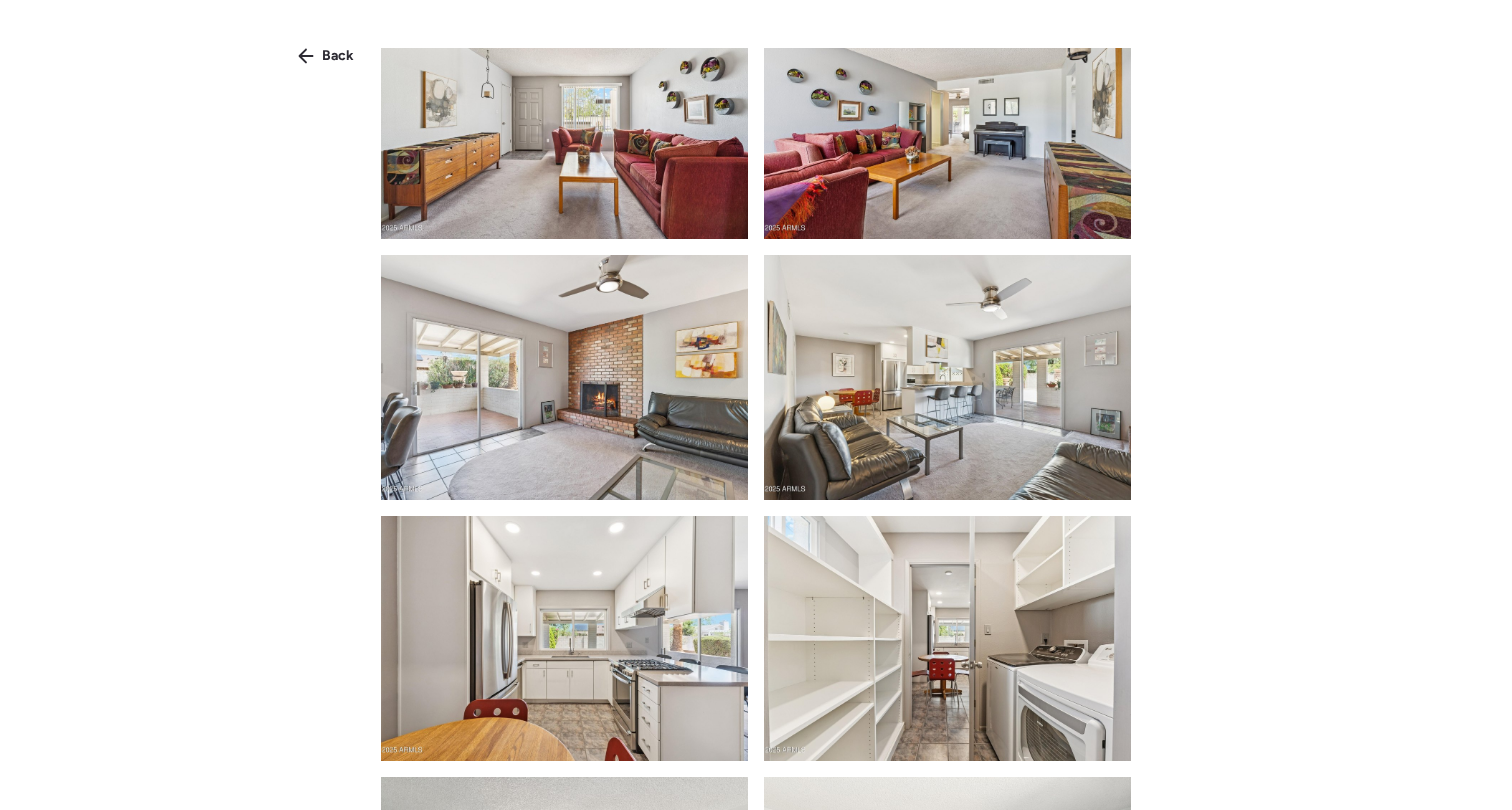 scroll, scrollTop: 898, scrollLeft: 0, axis: vertical 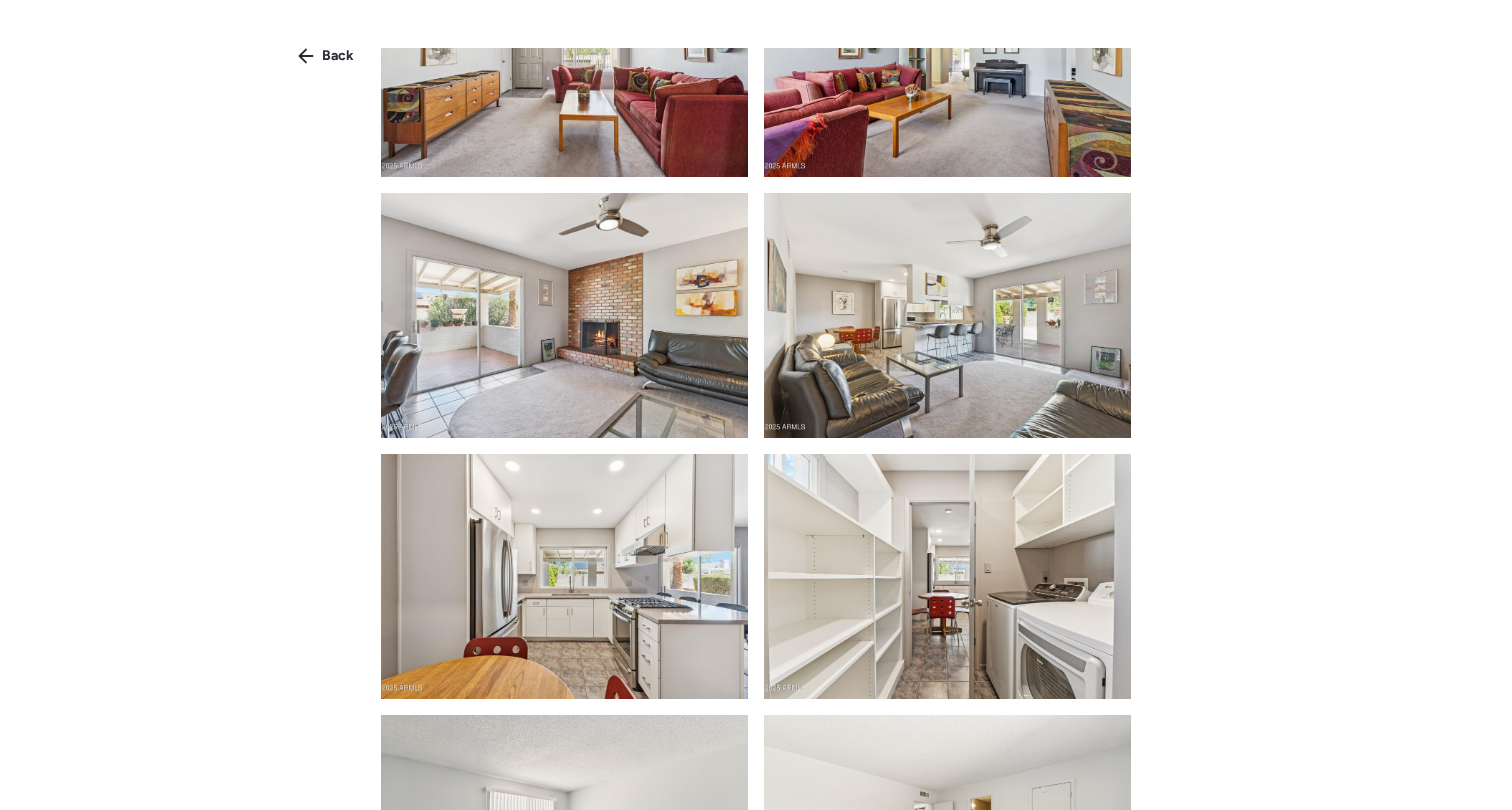 click at bounding box center [947, 54] 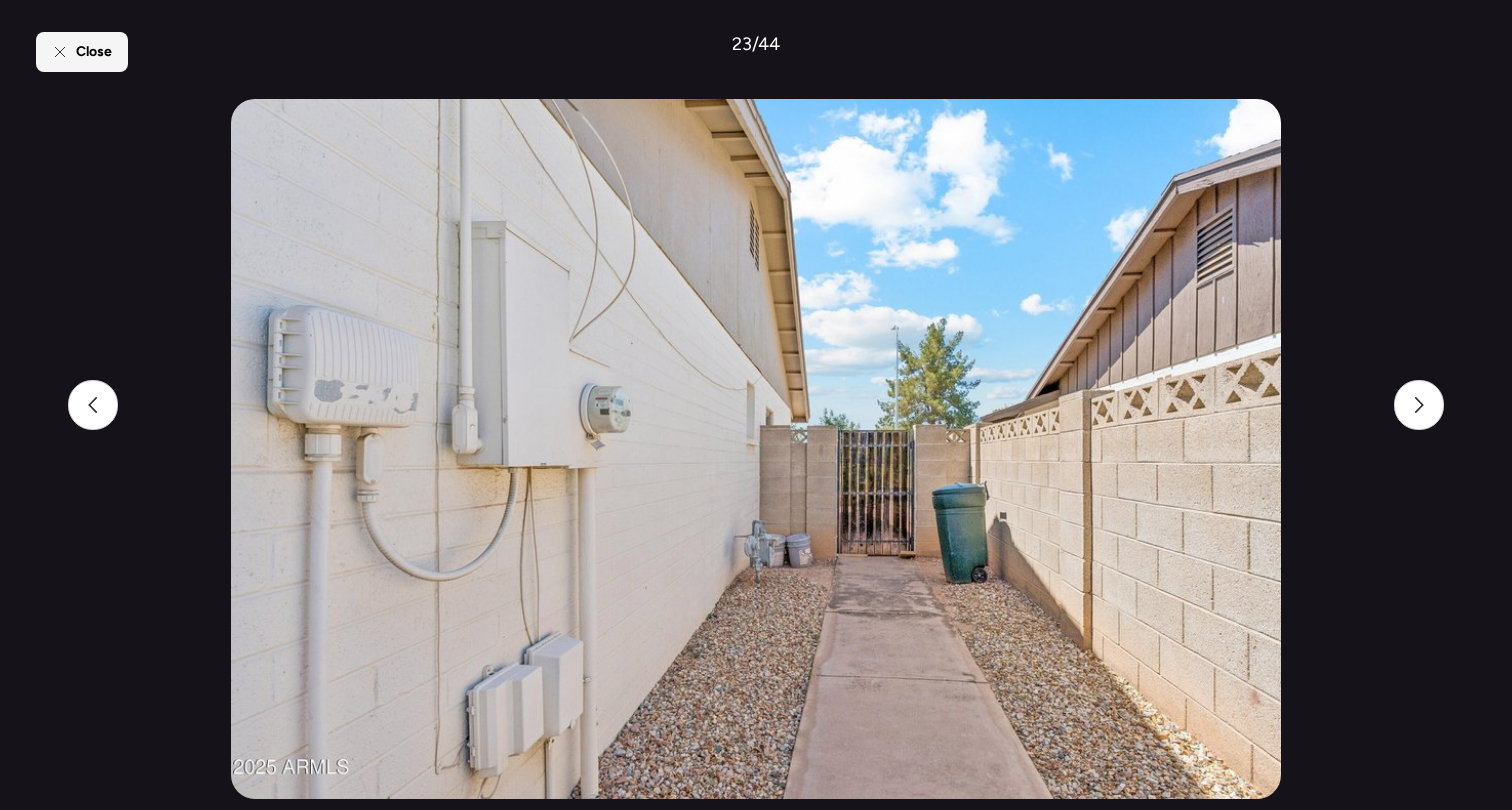 click on "Close" at bounding box center (94, 52) 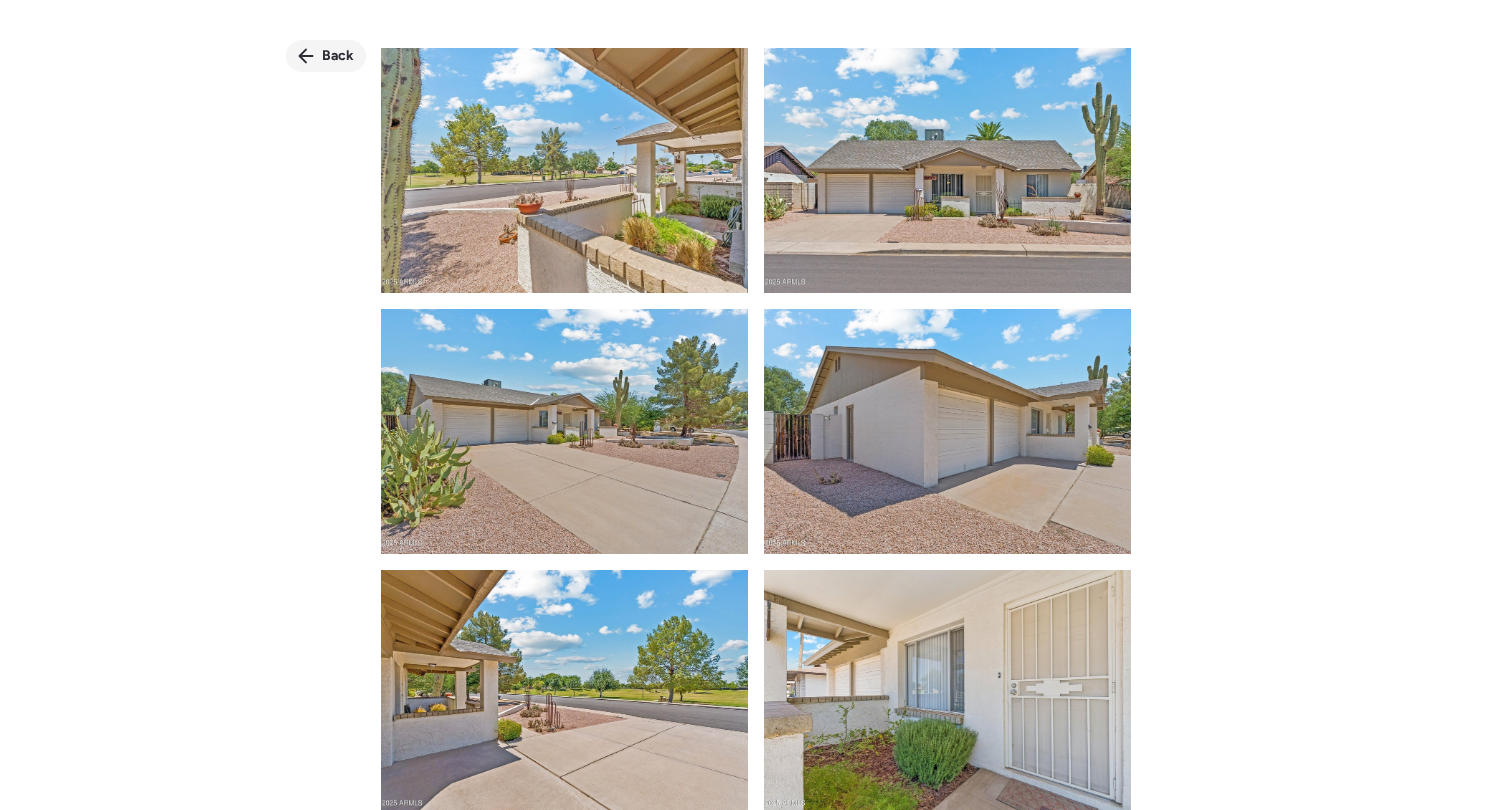click on "Back" at bounding box center (338, 56) 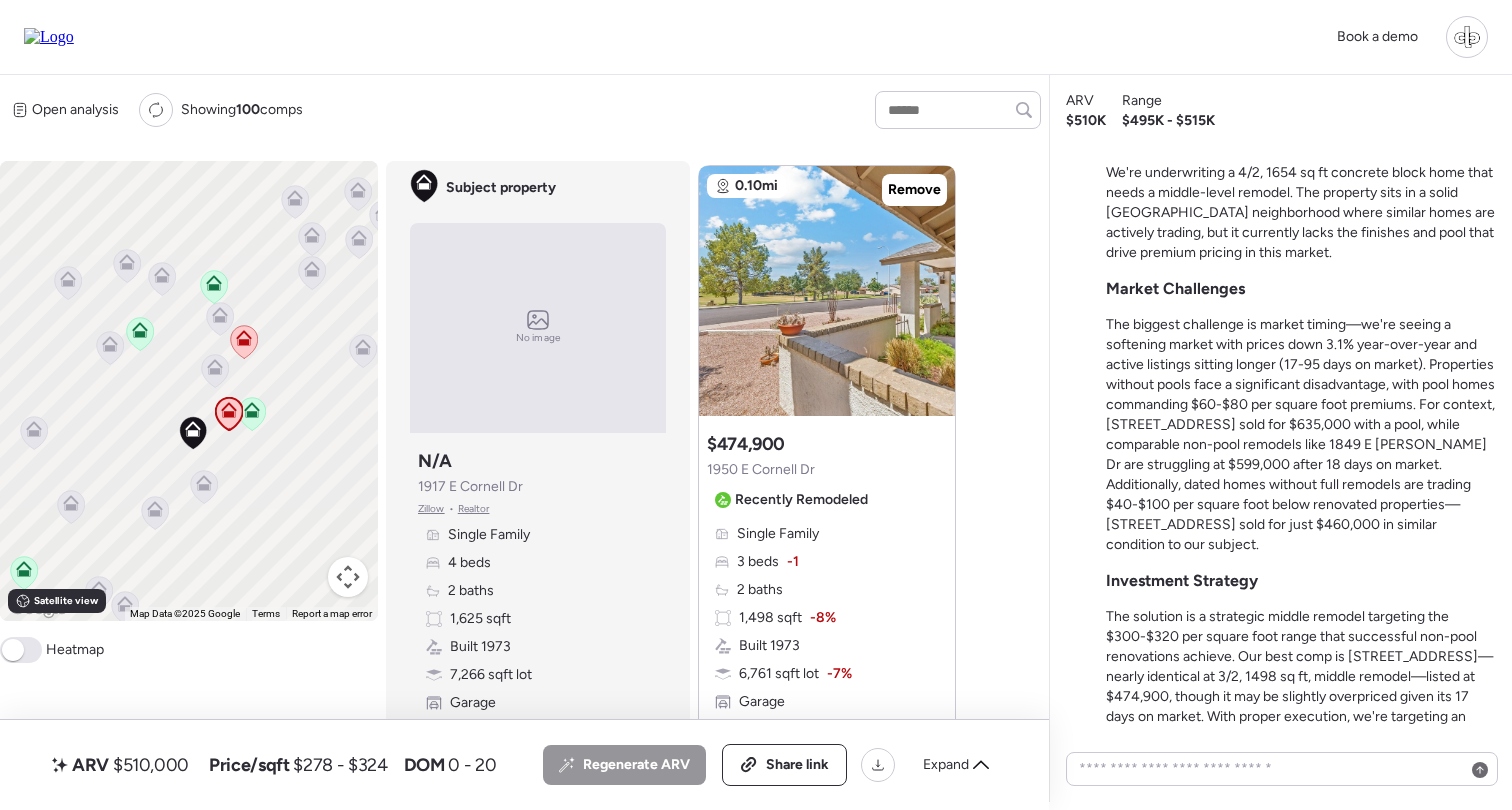 click 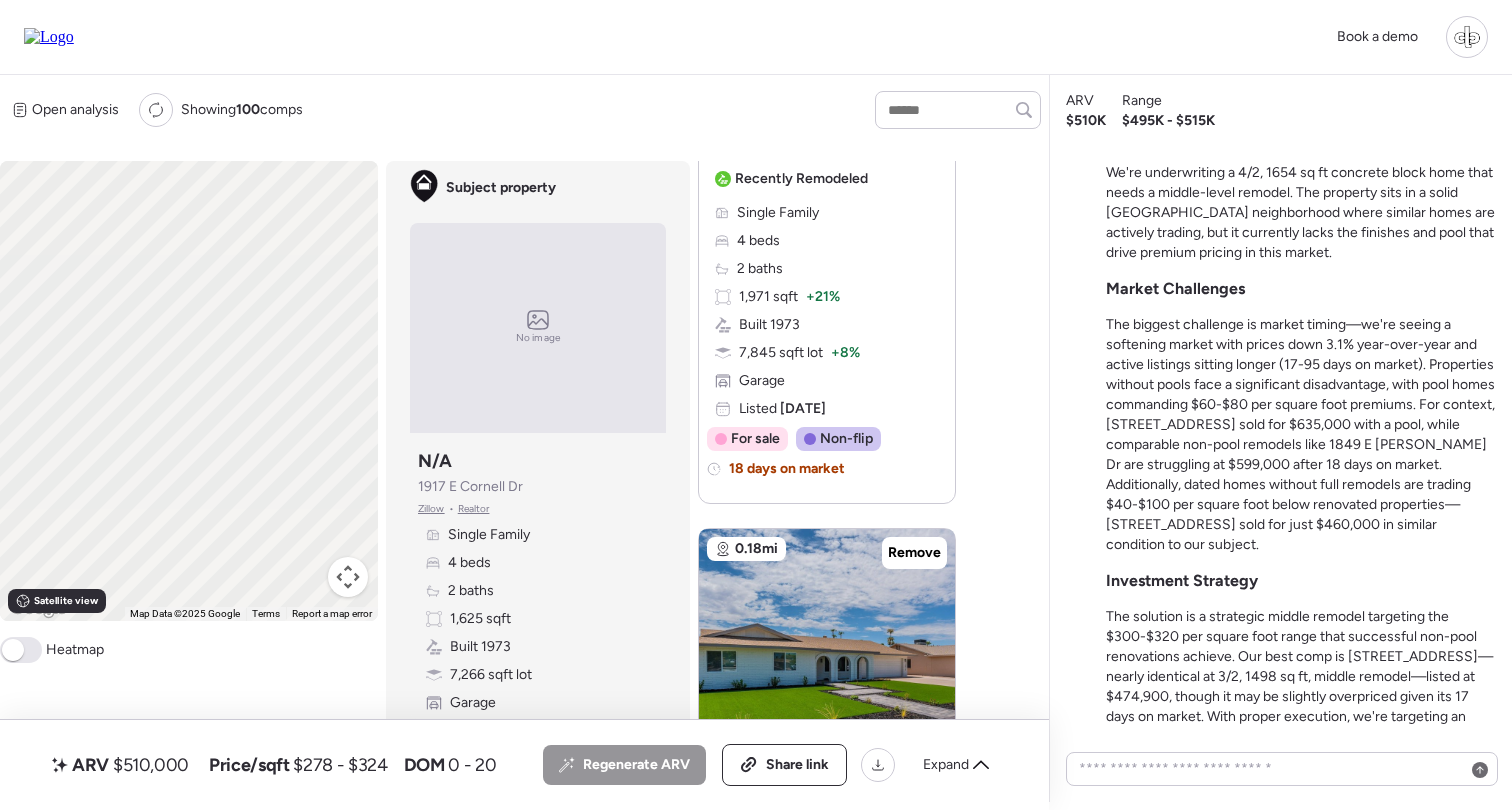 scroll, scrollTop: 0, scrollLeft: 0, axis: both 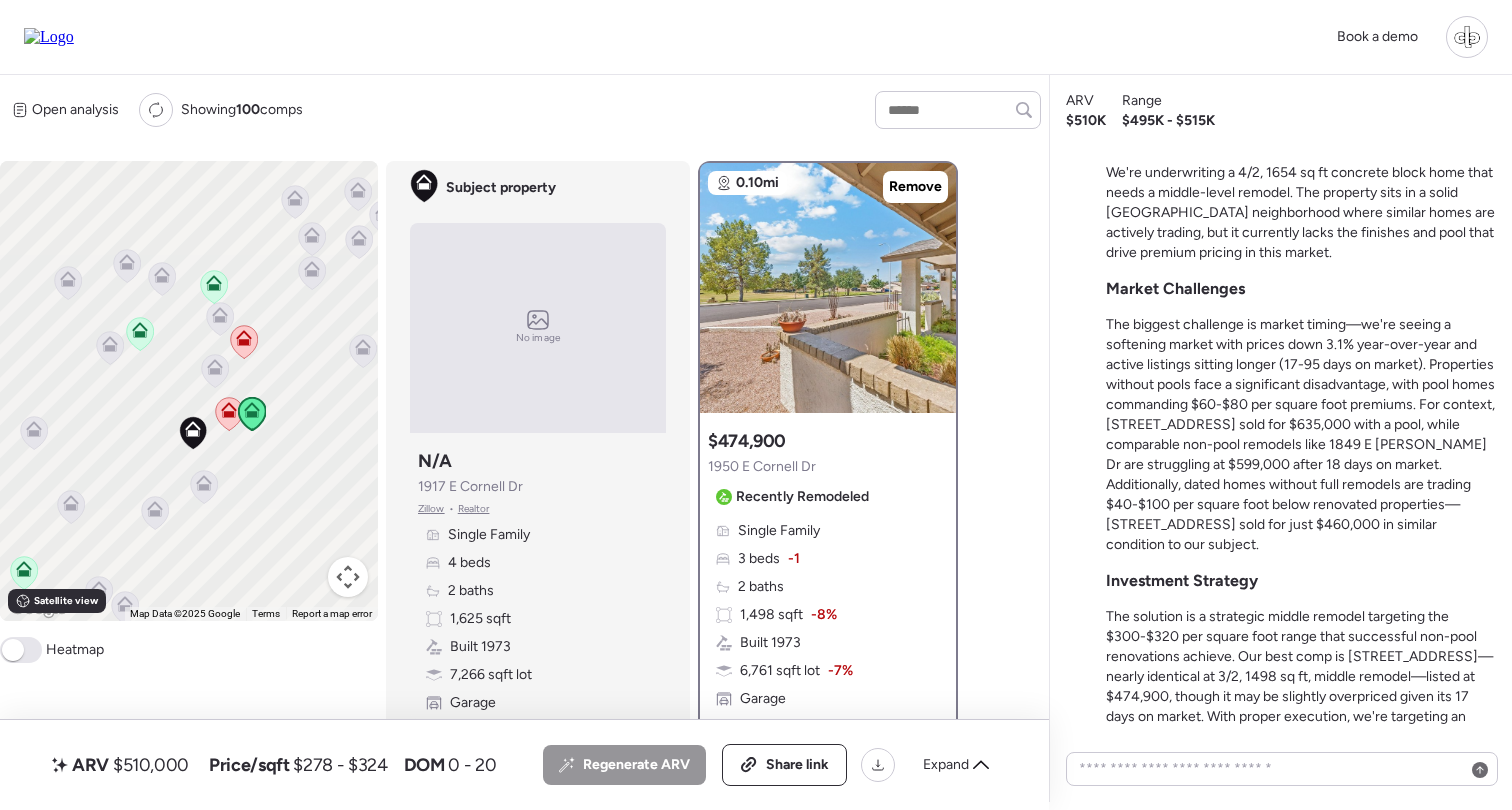 click 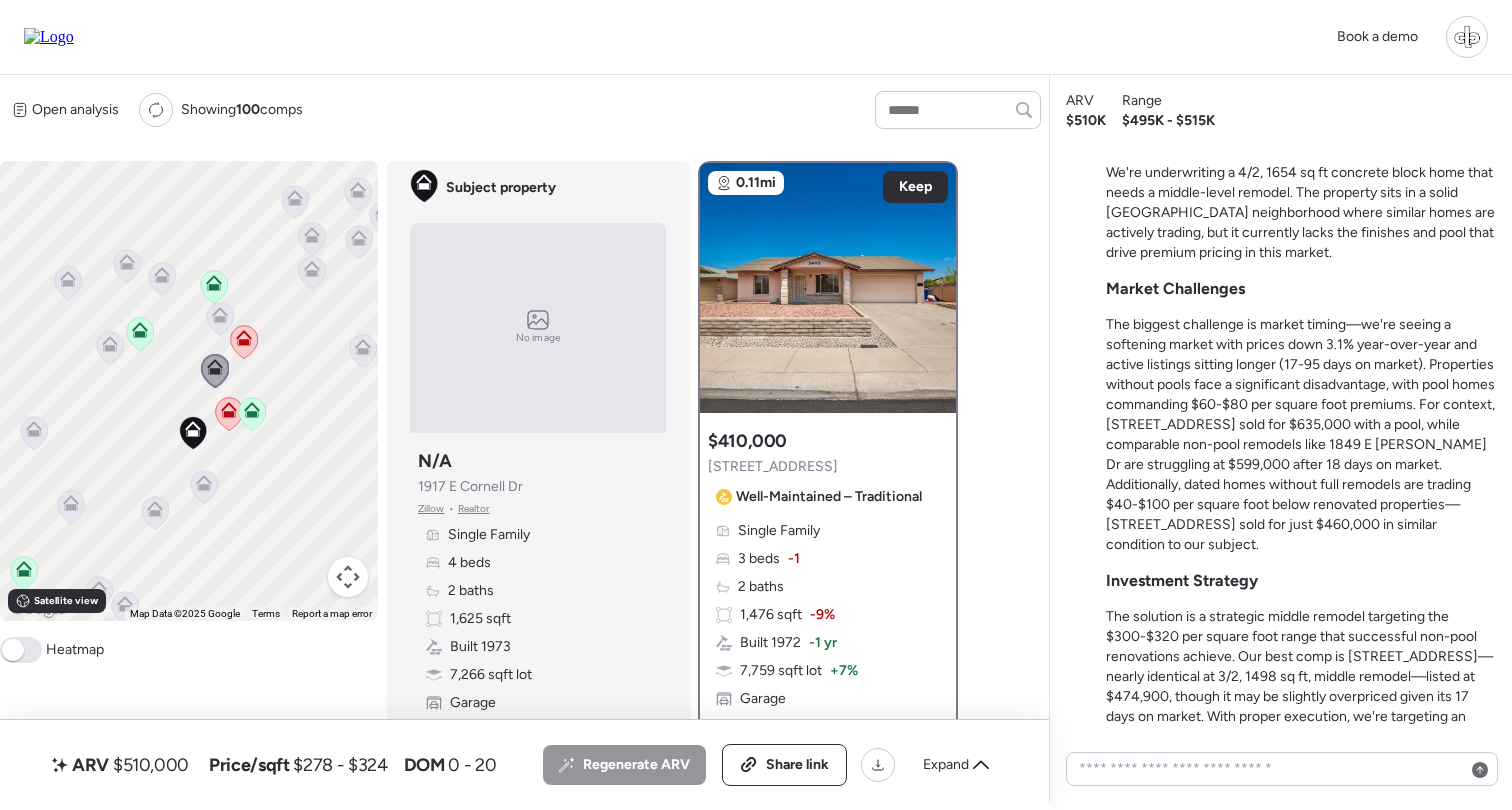 click 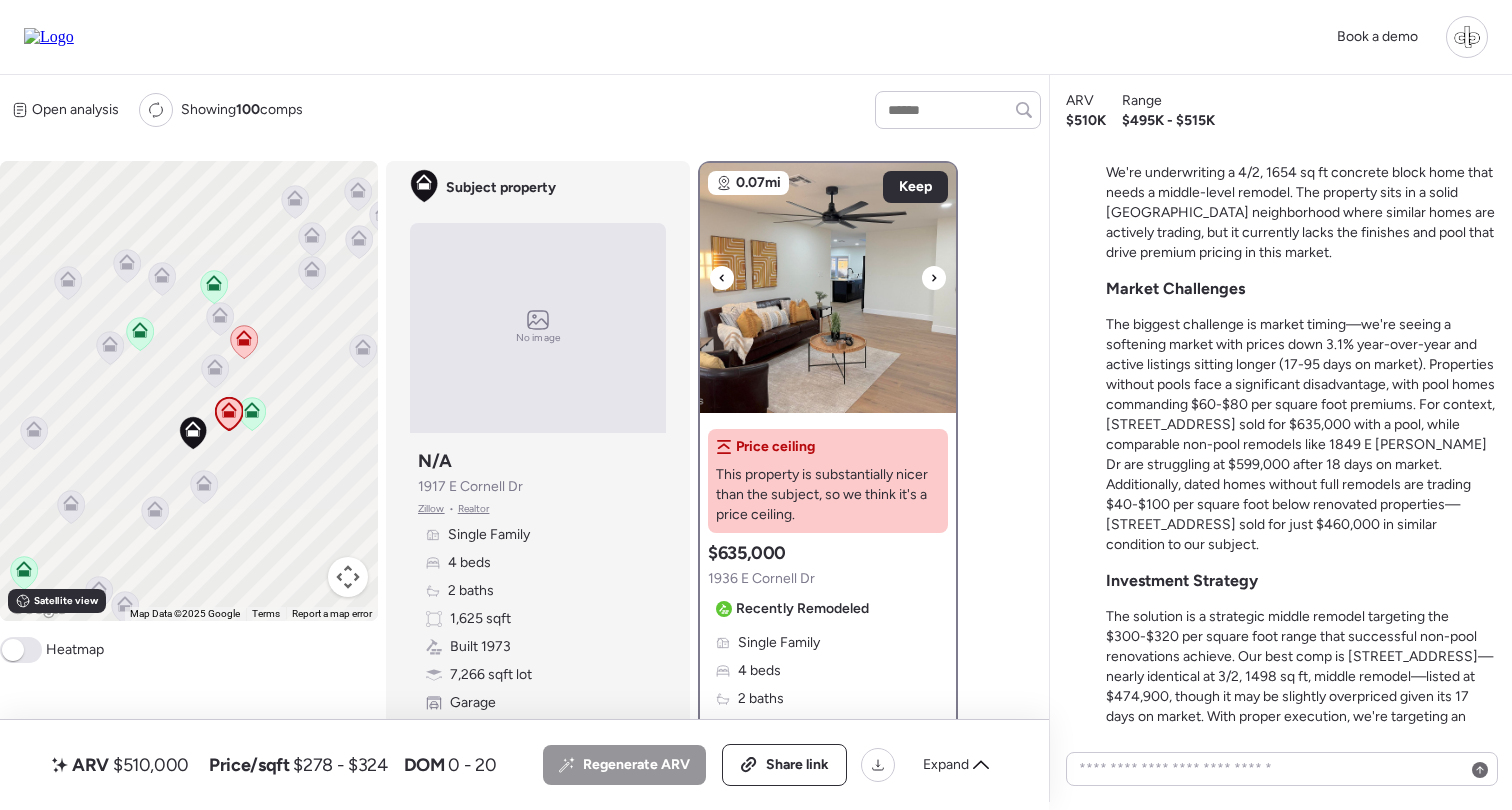 click at bounding box center (828, 288) 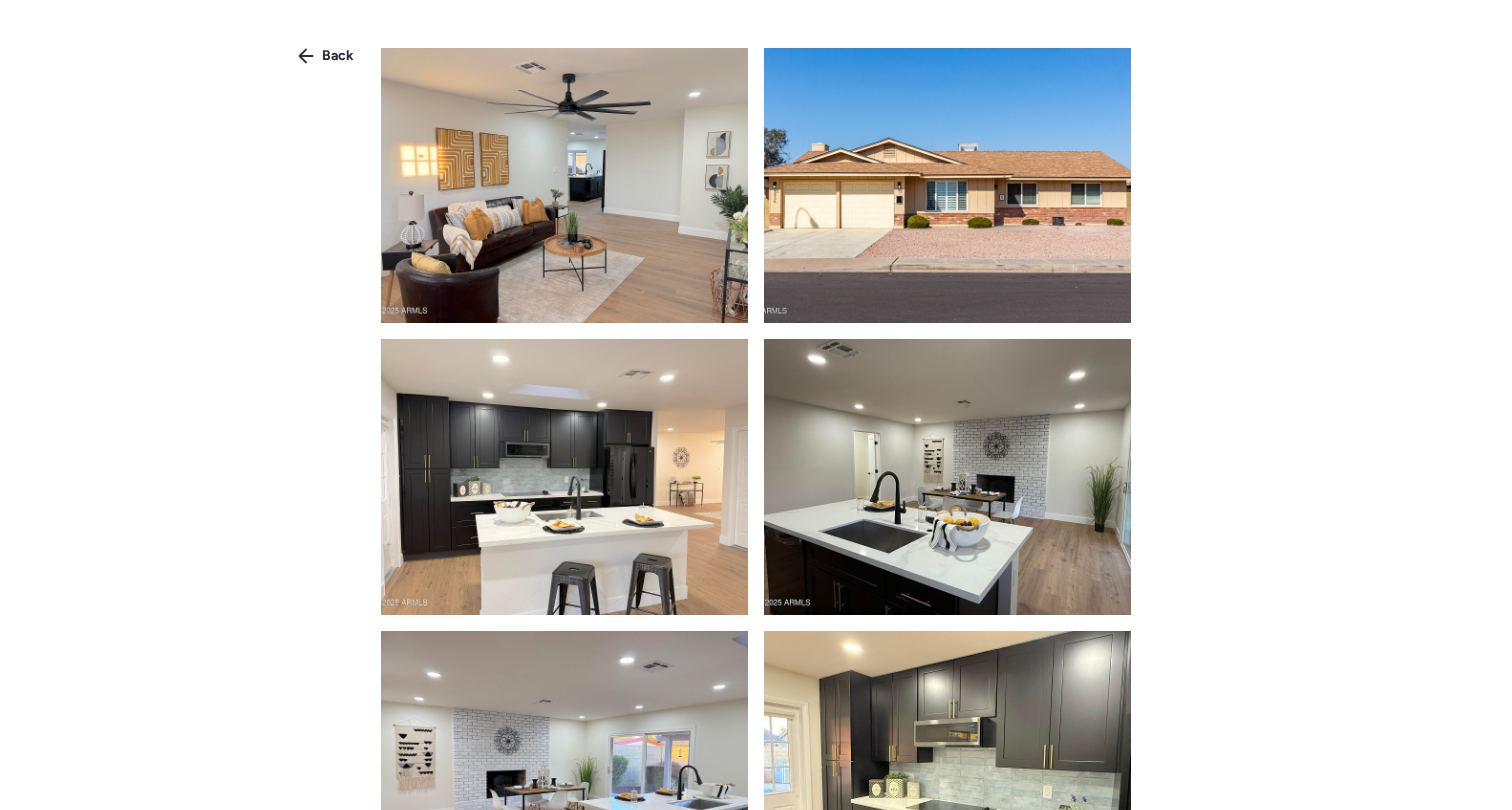 scroll, scrollTop: 0, scrollLeft: 0, axis: both 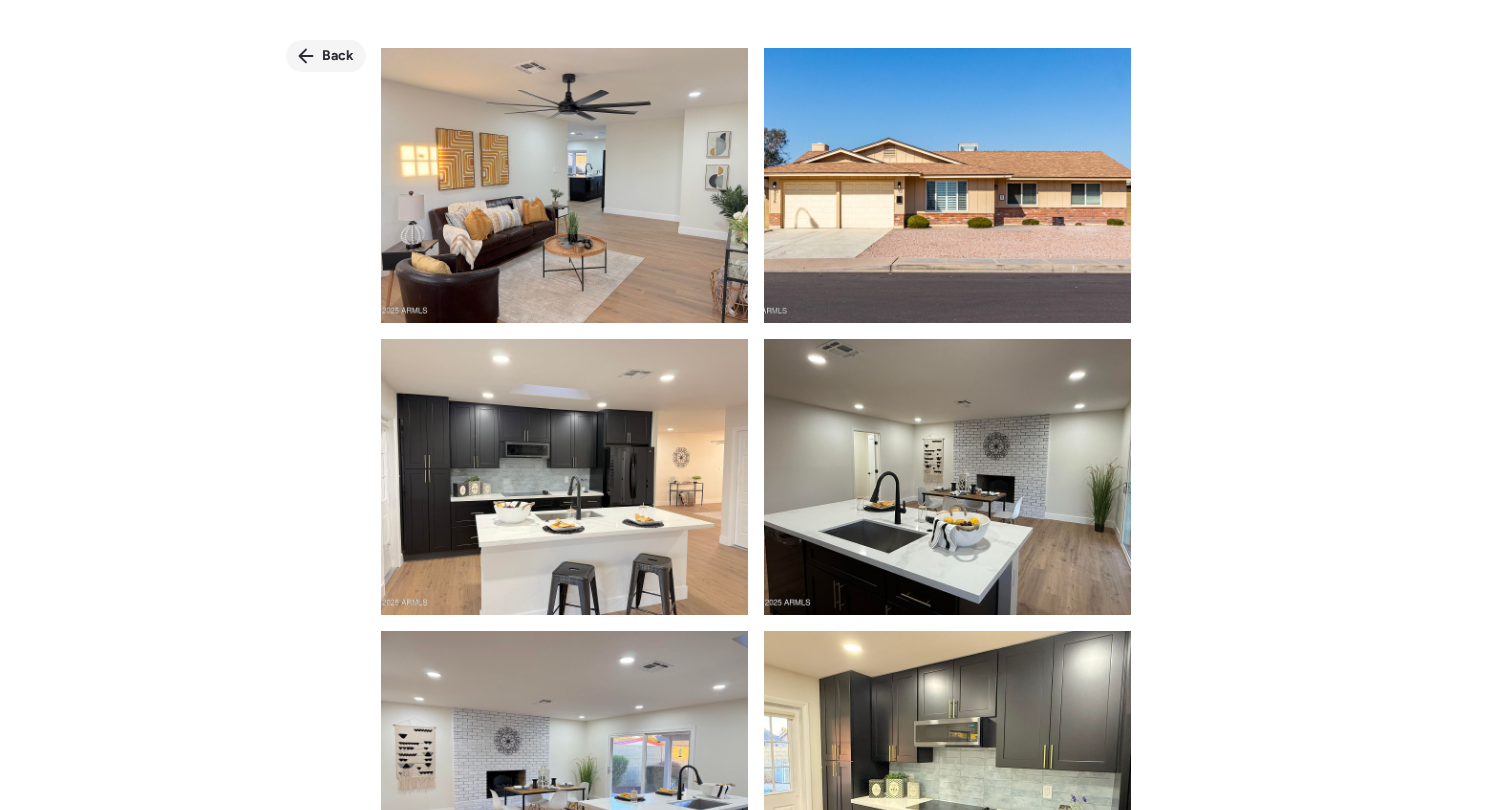 click 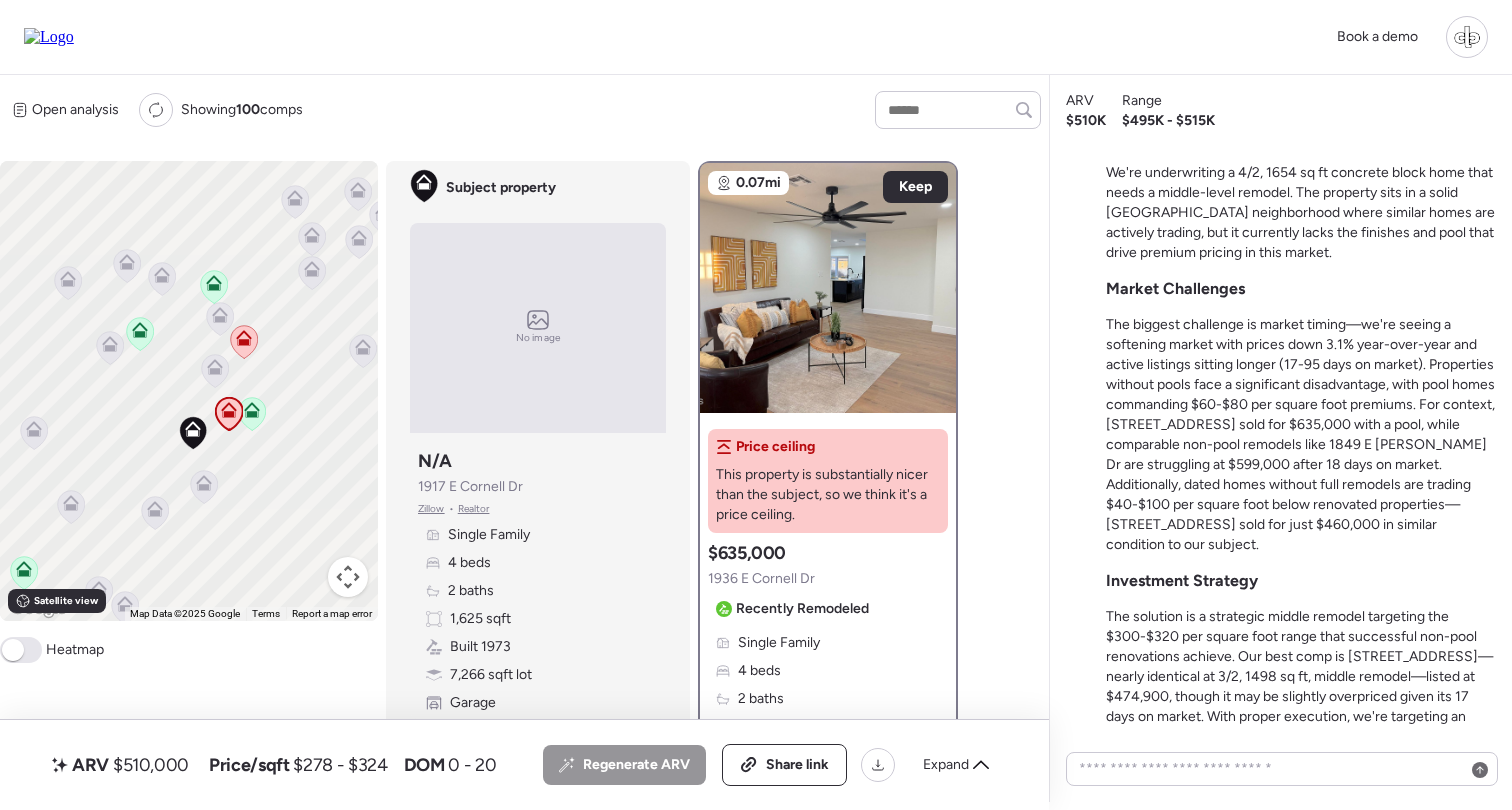 click 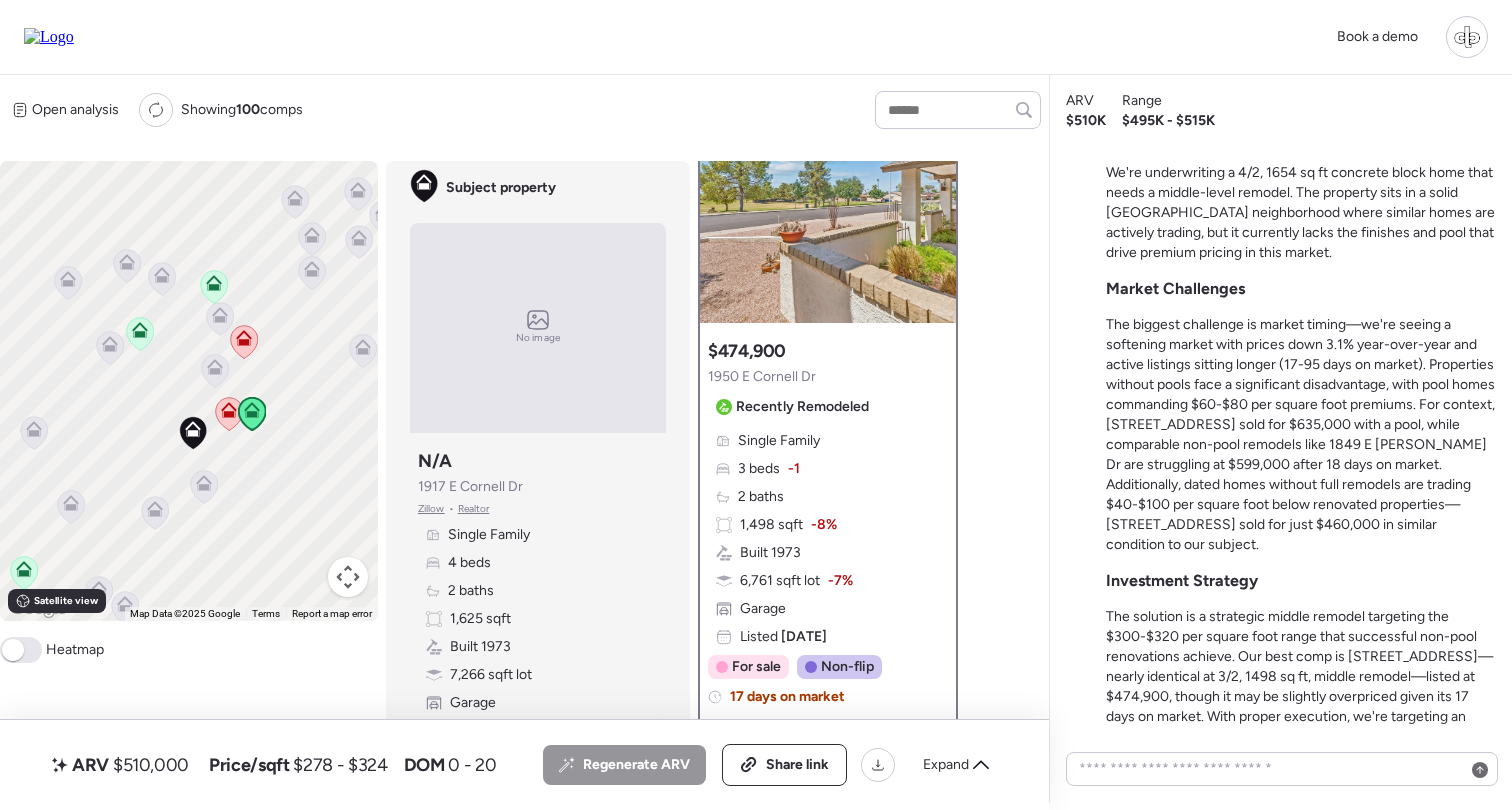 scroll, scrollTop: 26, scrollLeft: 0, axis: vertical 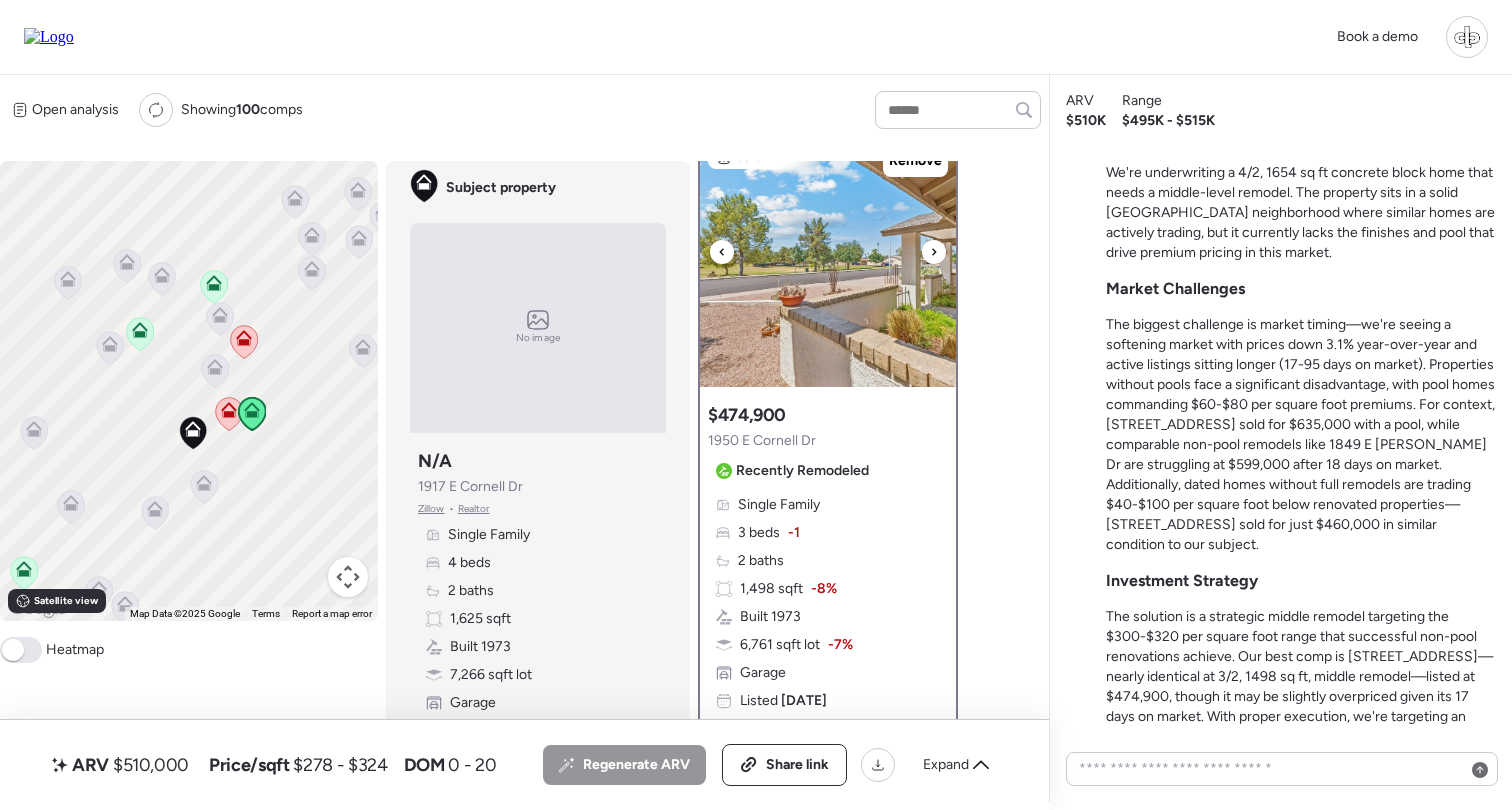 click at bounding box center (828, 262) 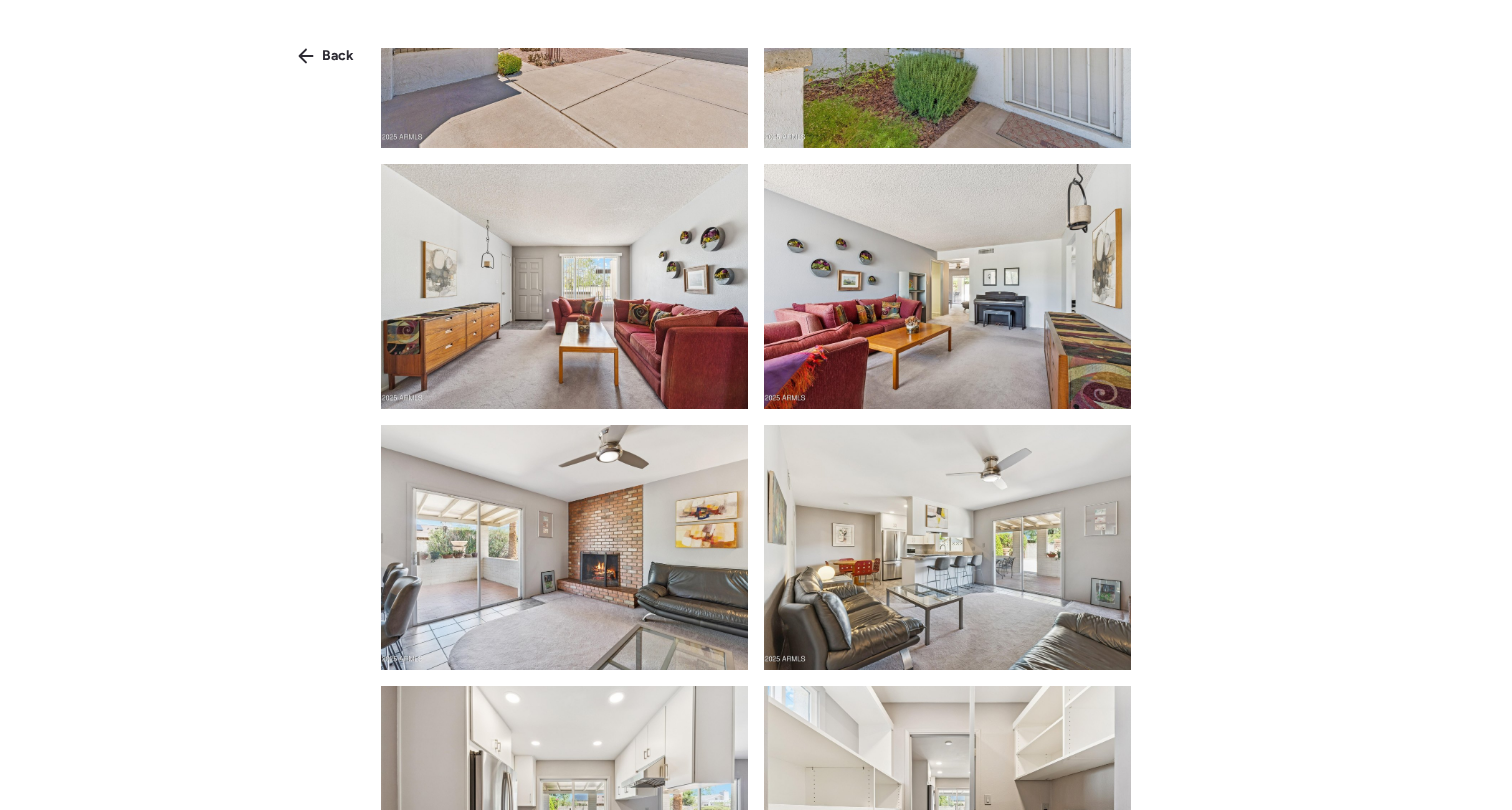 scroll, scrollTop: 949, scrollLeft: 0, axis: vertical 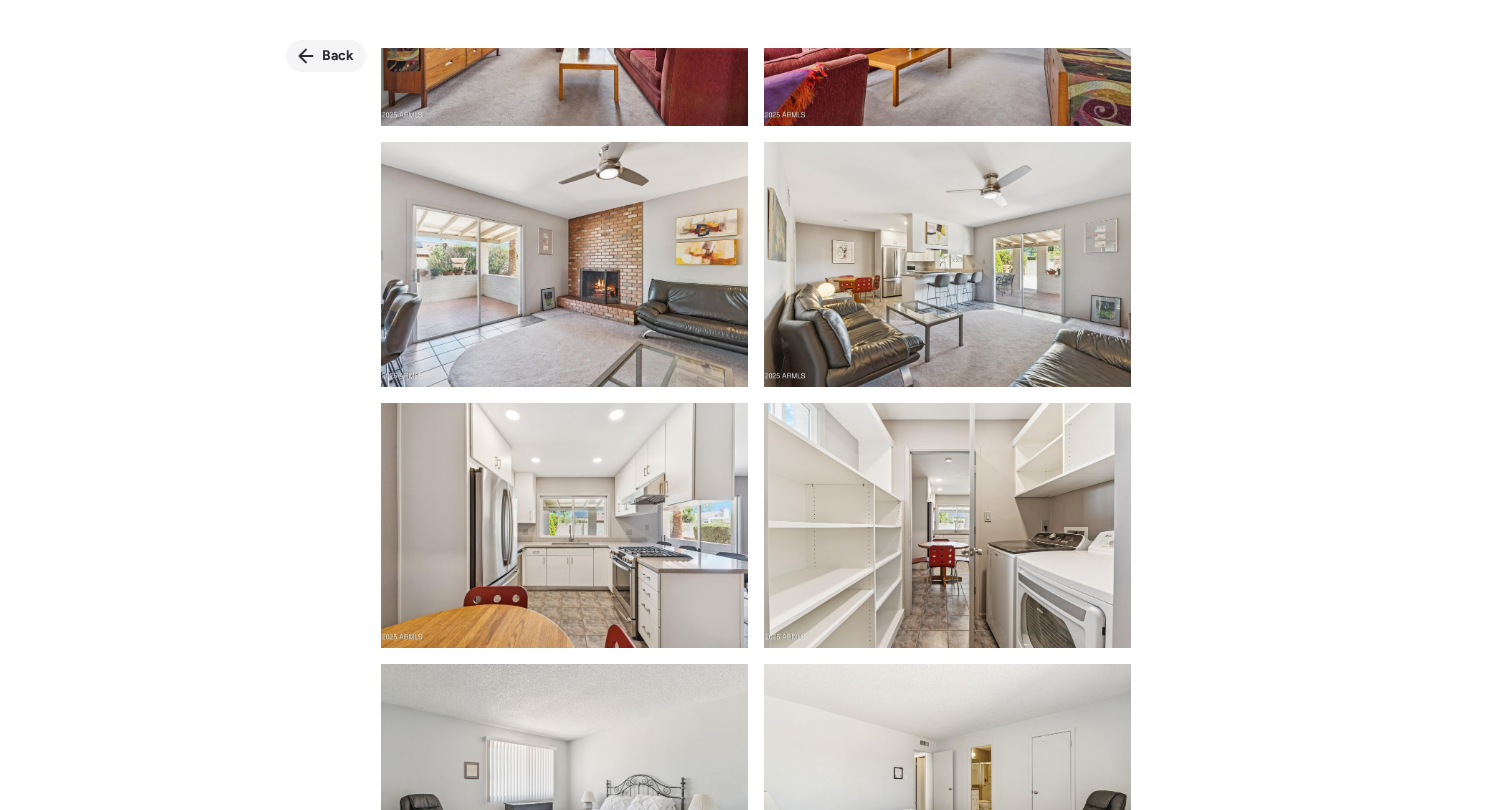 click on "Back" at bounding box center [338, 56] 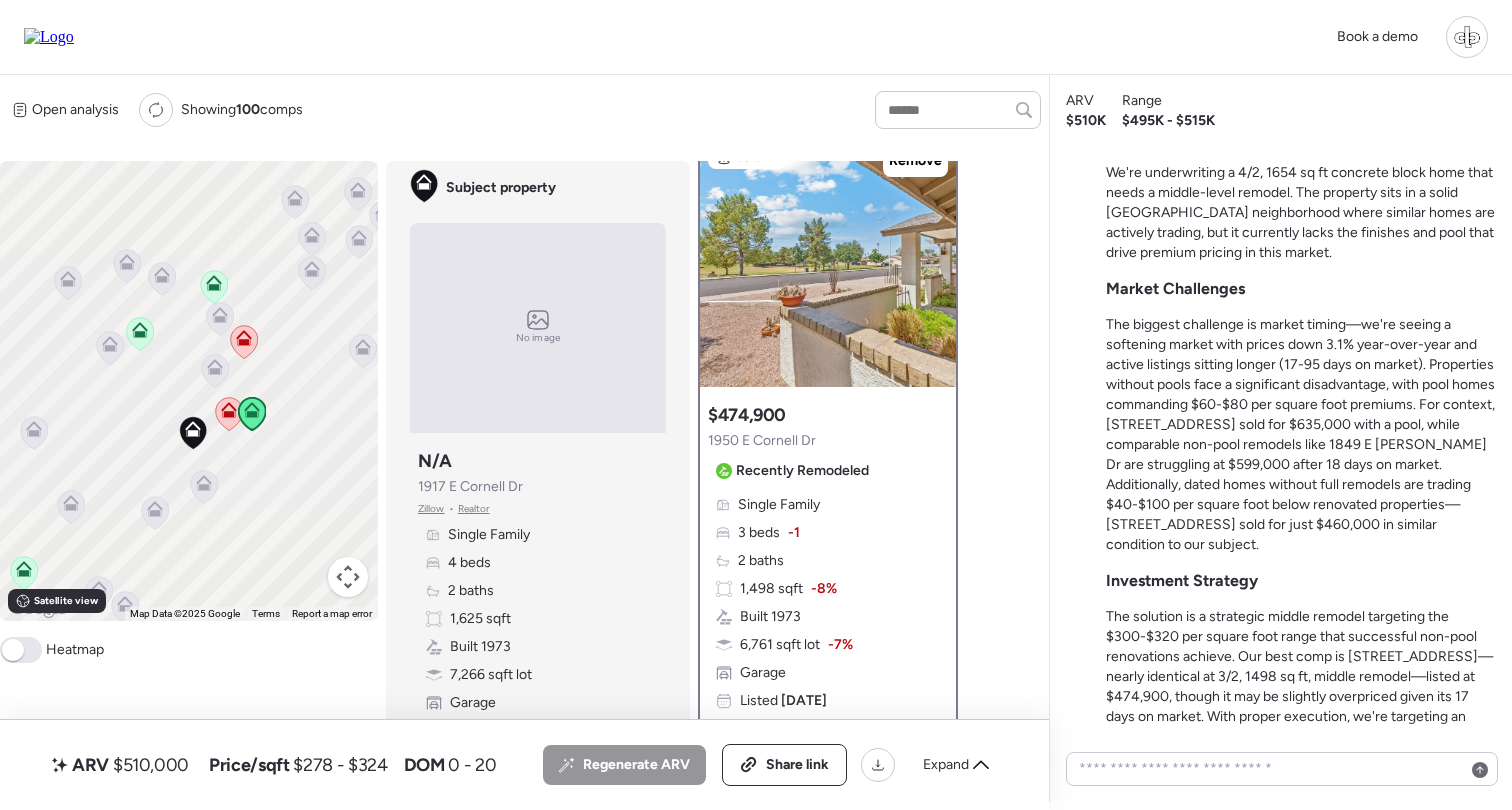 click 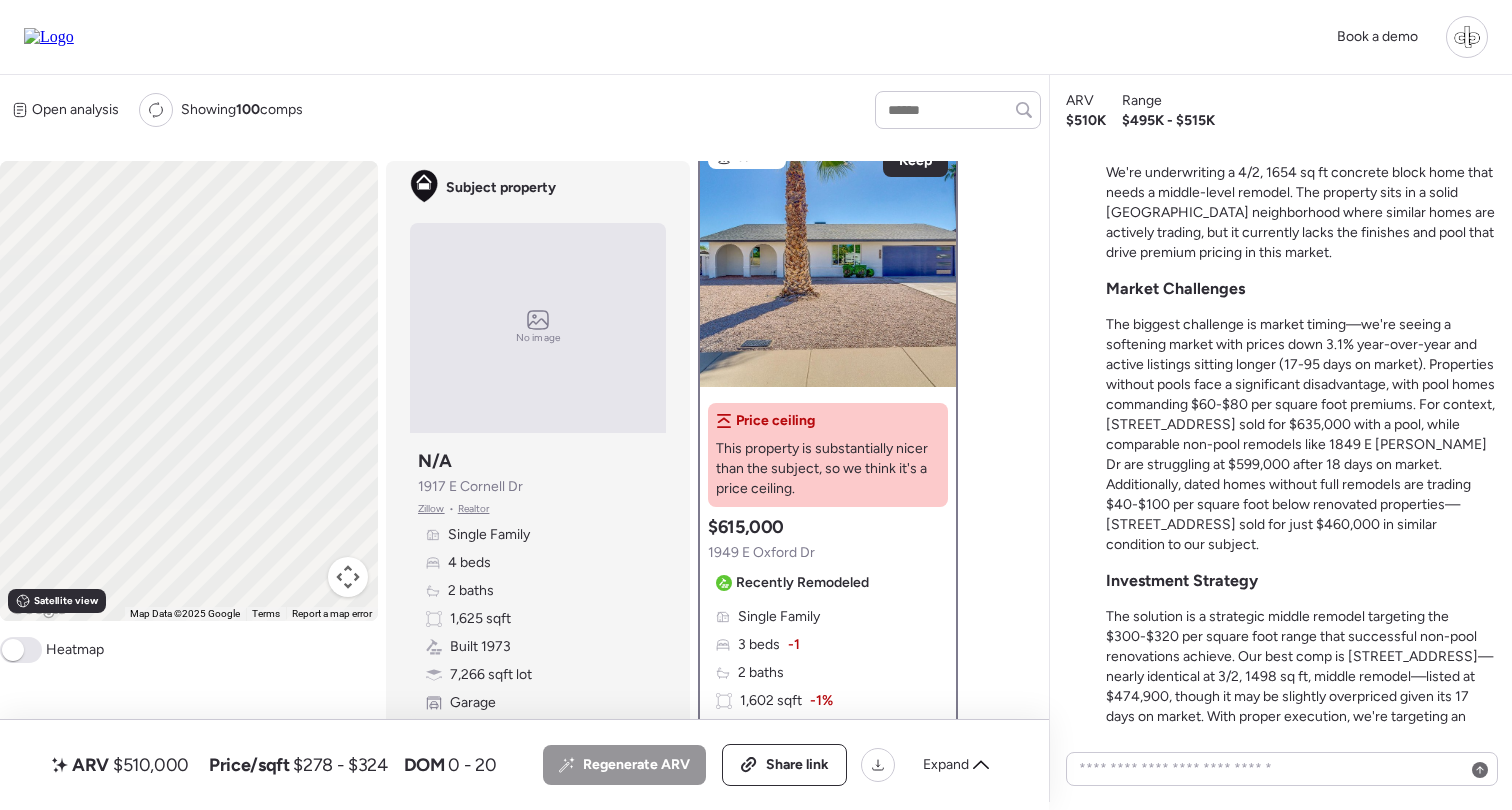 scroll, scrollTop: 0, scrollLeft: 0, axis: both 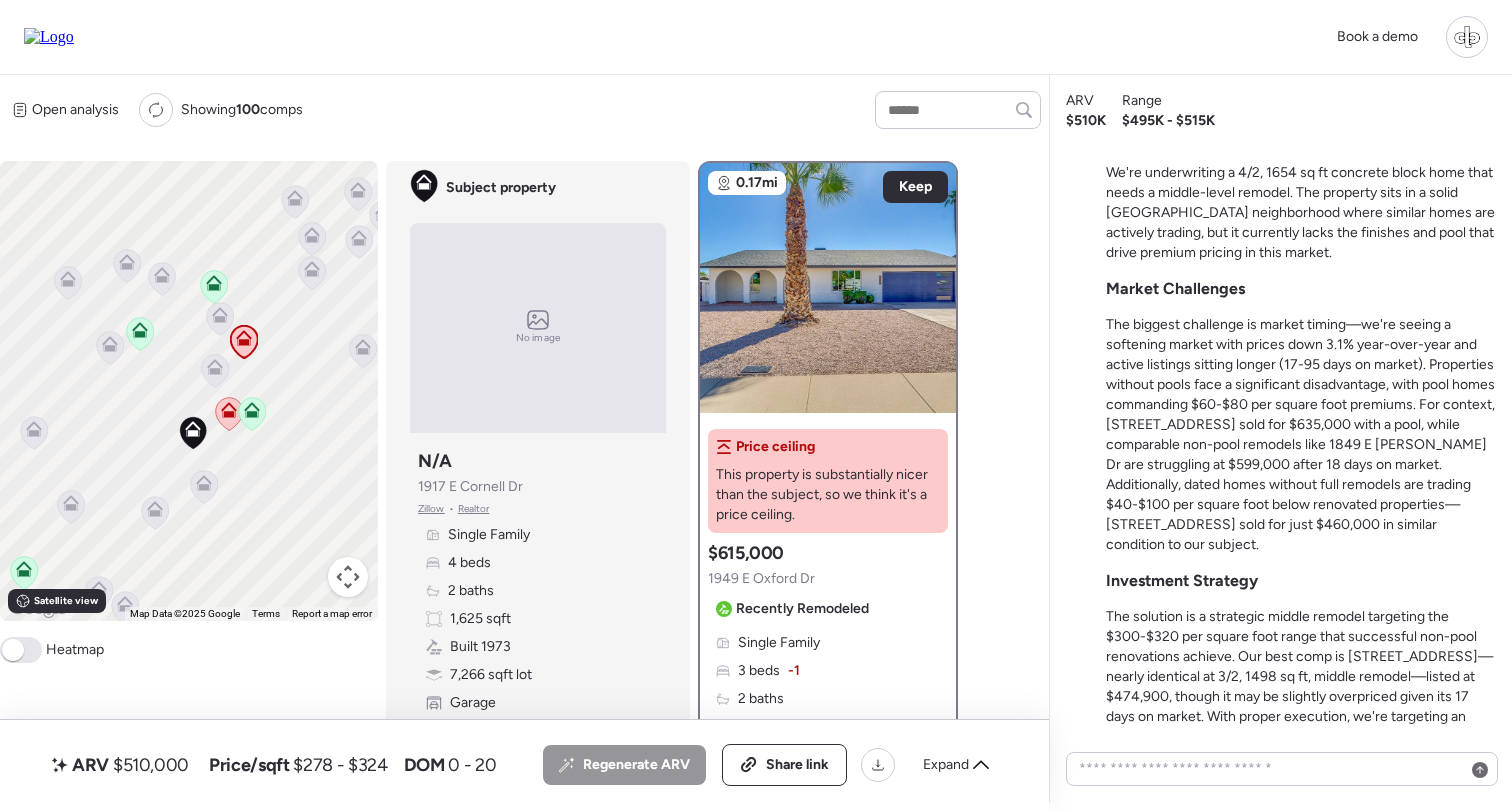 click at bounding box center (229, 415) 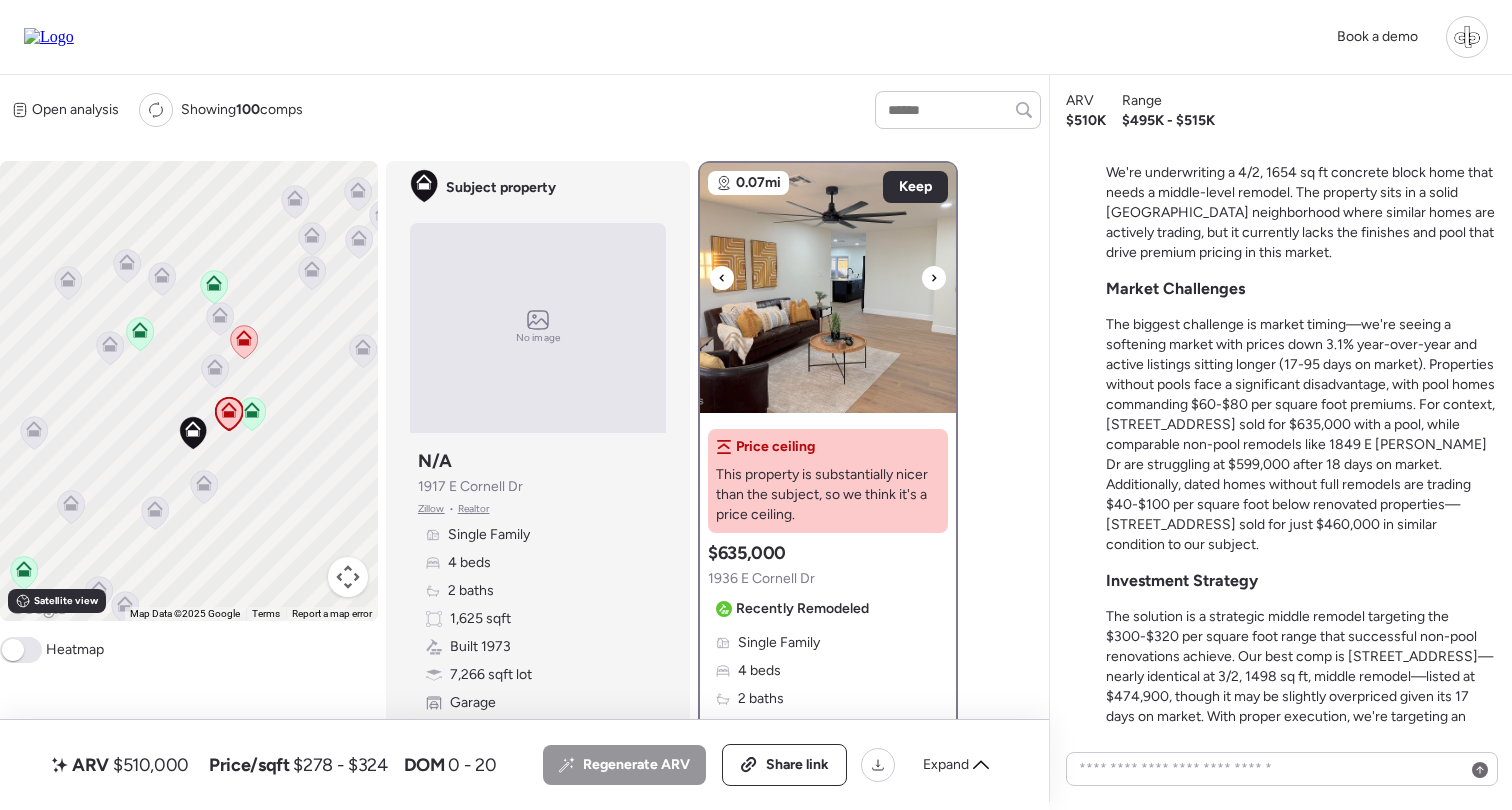 click at bounding box center (828, 288) 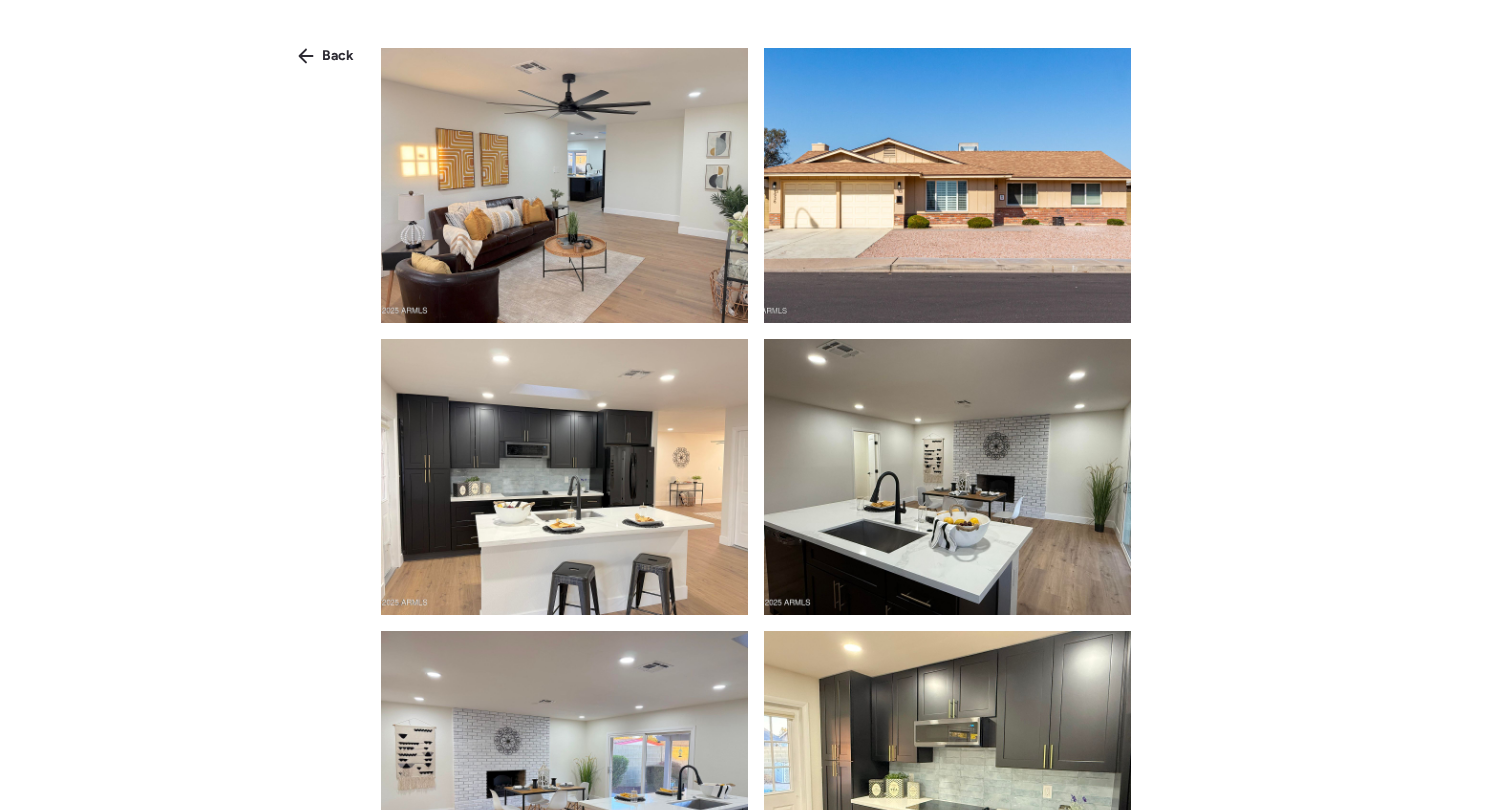 scroll, scrollTop: 0, scrollLeft: 0, axis: both 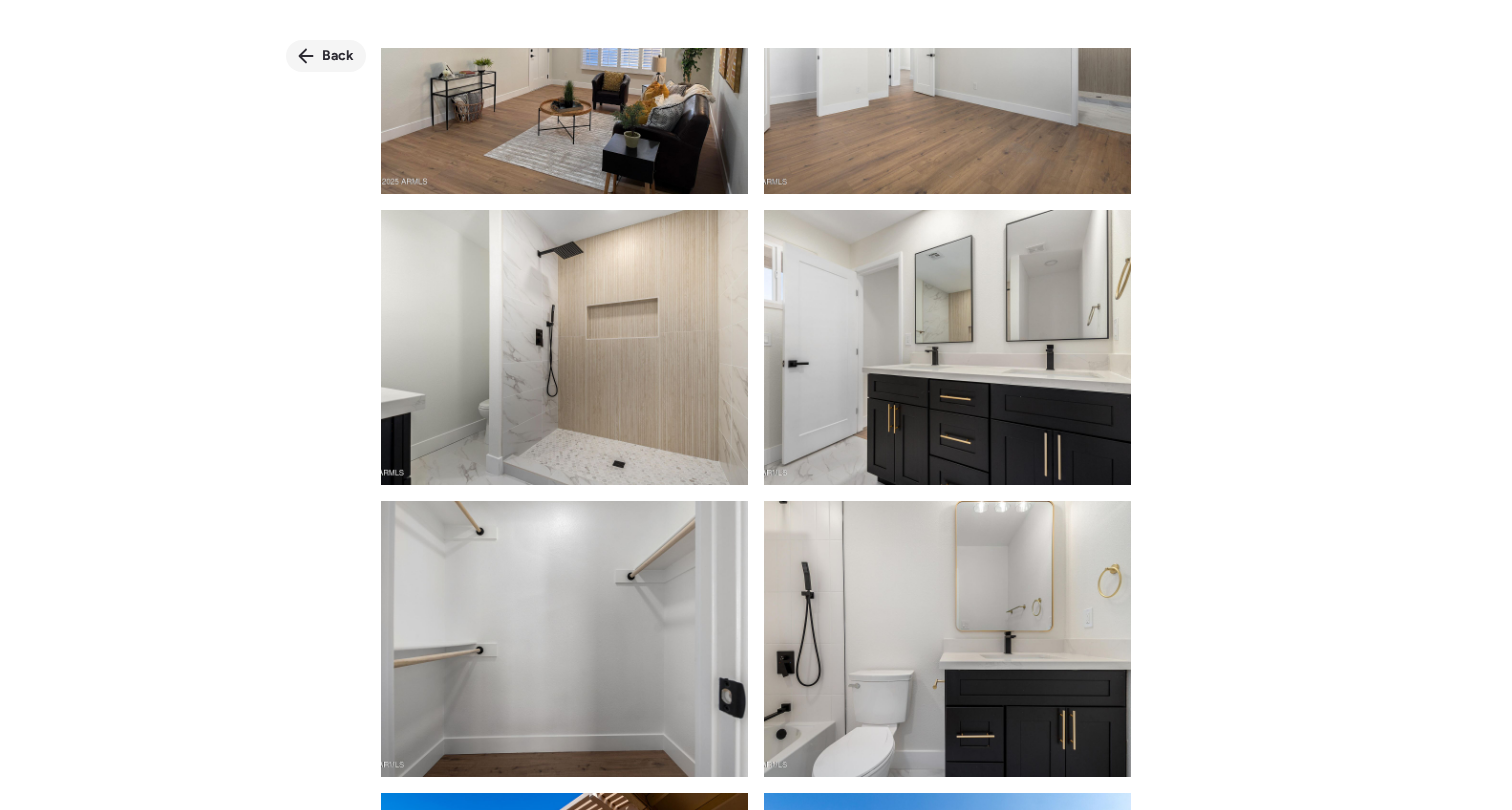 click on "Back" at bounding box center (338, 56) 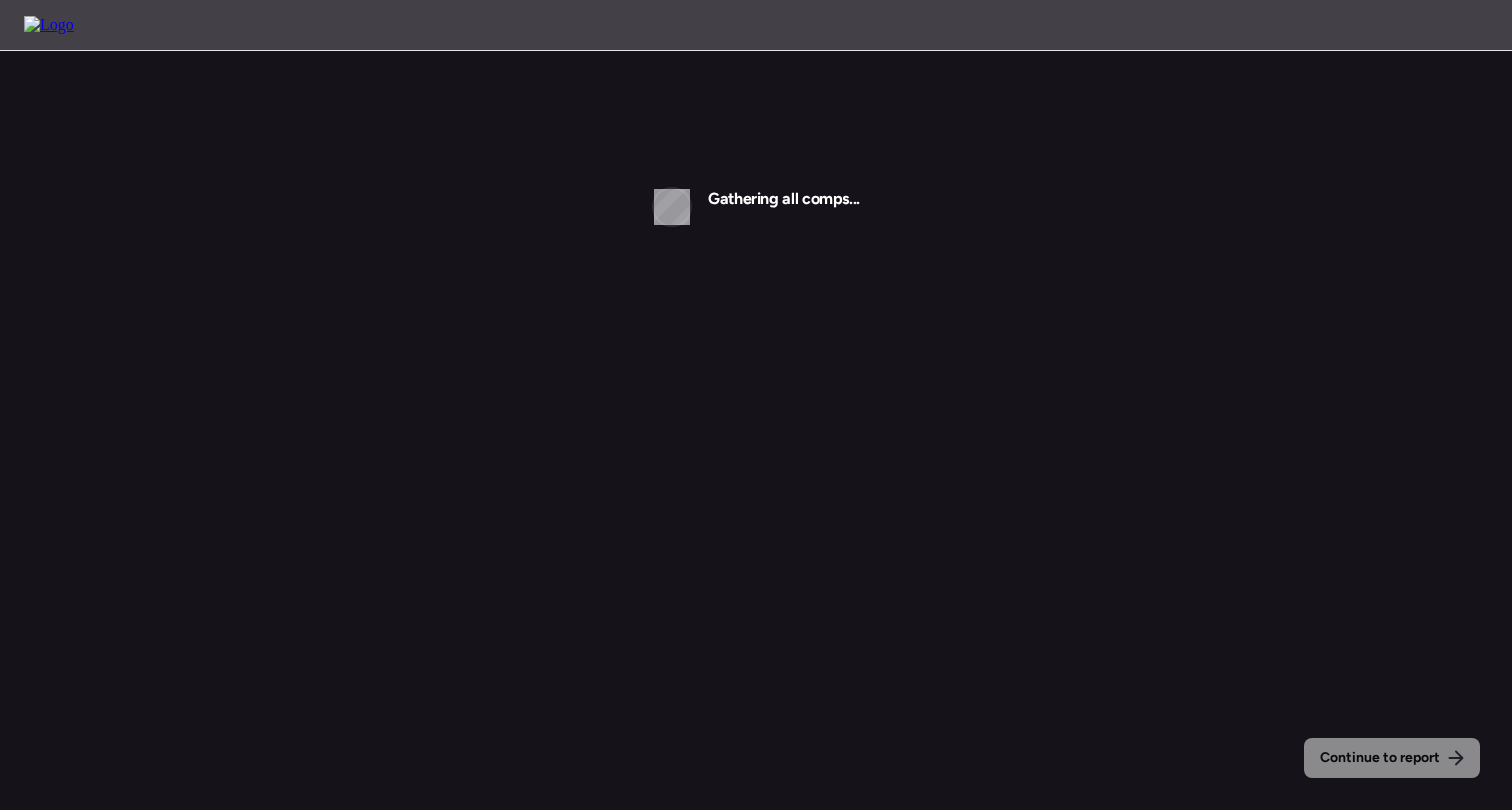 scroll, scrollTop: 0, scrollLeft: 0, axis: both 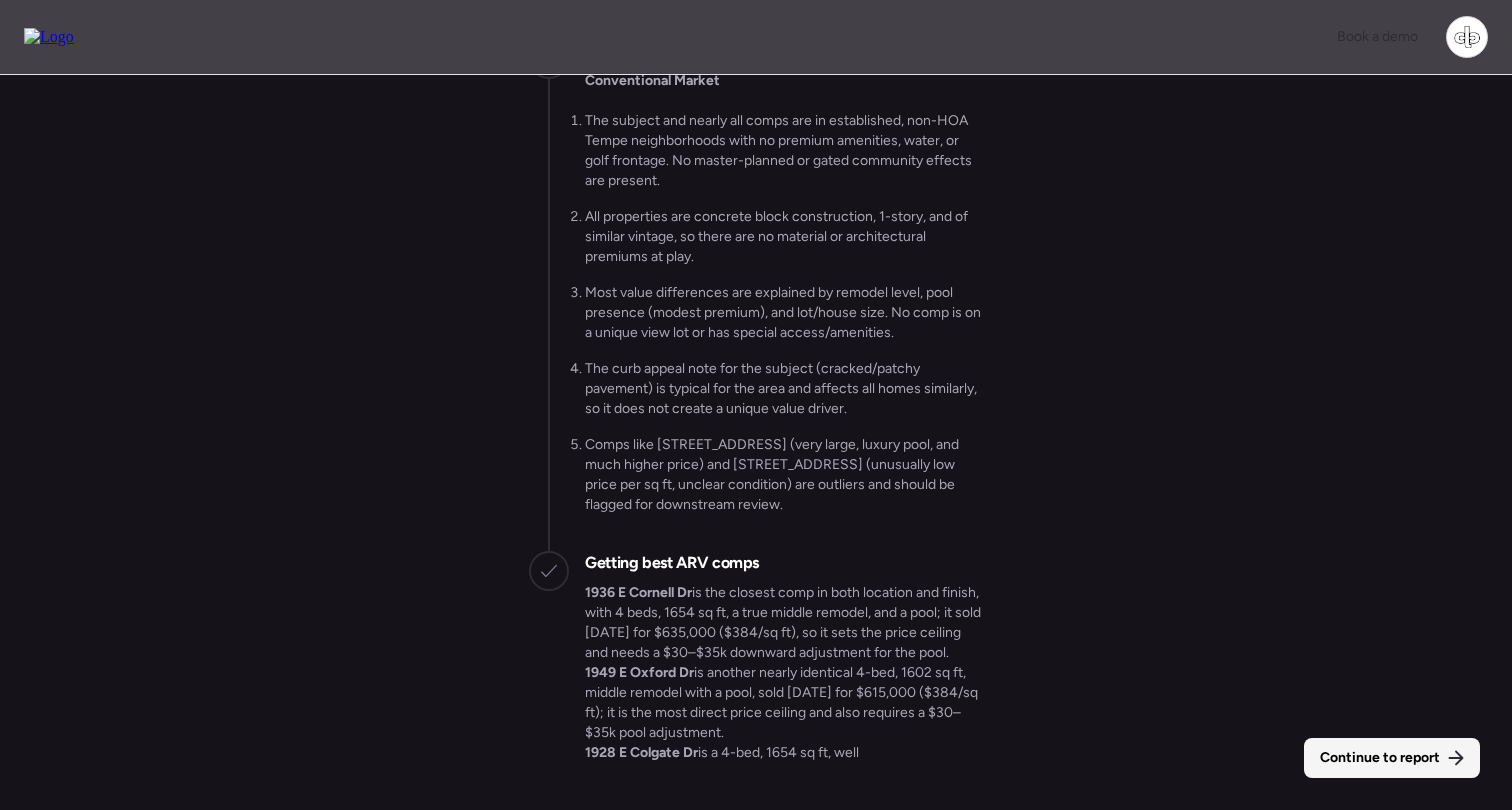 click on "Continue to report" at bounding box center [1380, 758] 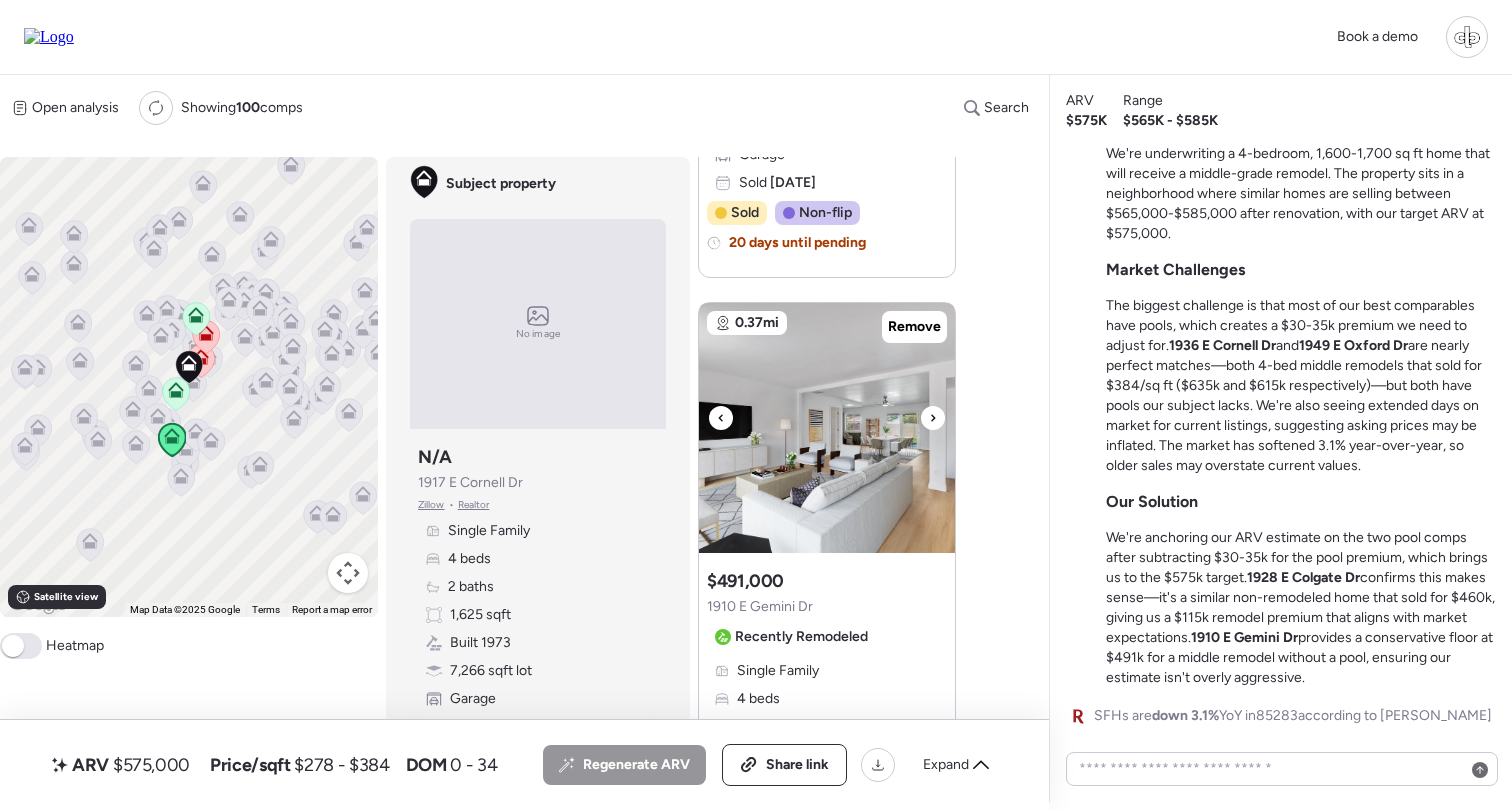 scroll, scrollTop: 2752, scrollLeft: 0, axis: vertical 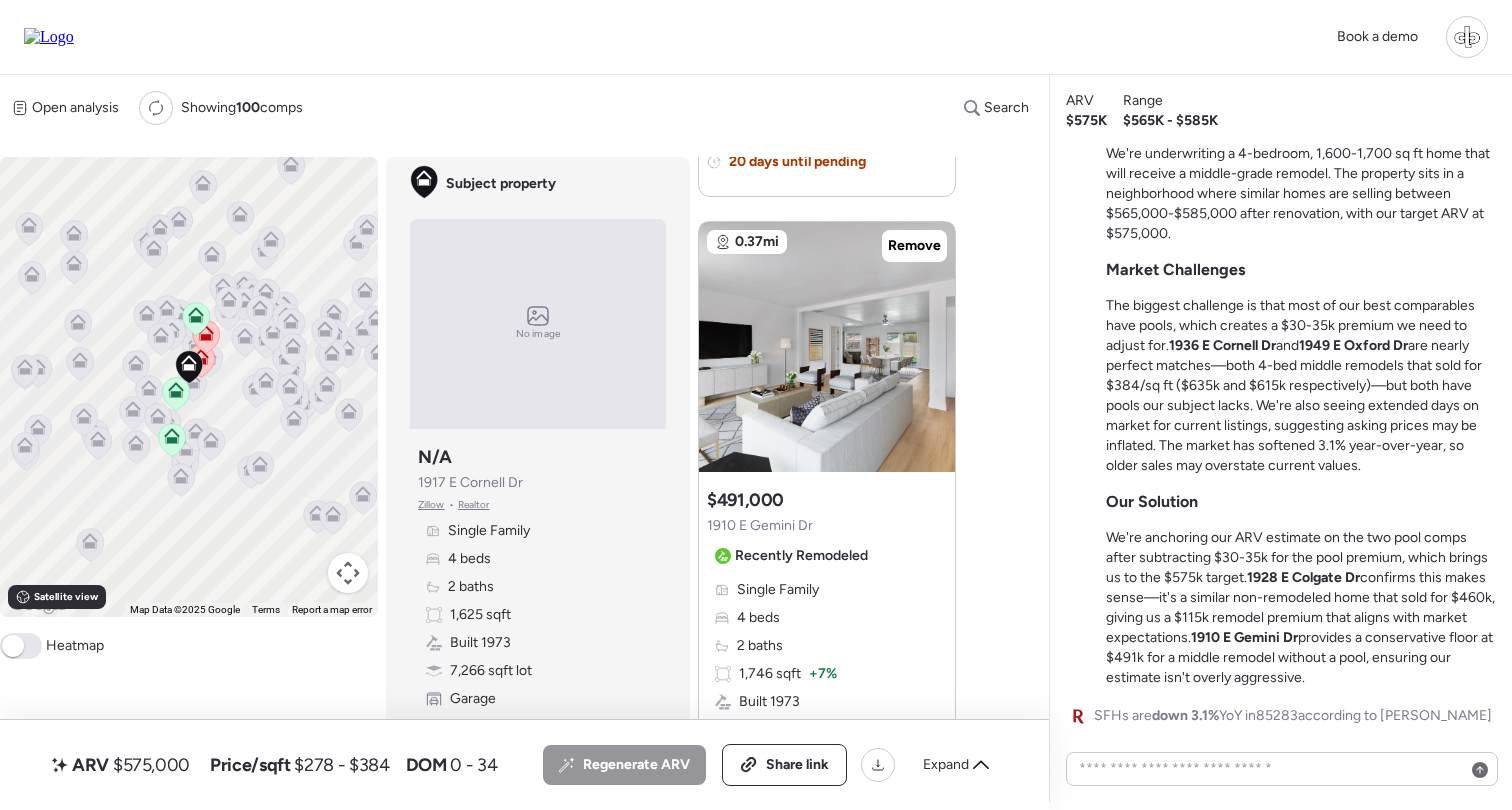click on "The biggest challenge is that most of our best comparables have pools, which creates a $30-35k premium we need to adjust for.  1936 E Cornell Dr  and  1949 E Oxford Dr  are nearly perfect matches—both 4-bed middle remodels that sold for $384/sq ft ($635k and $615k respectively)—but both have pools our subject lacks. We're also seeing extended days on market for current listings, suggesting asking prices may be inflated. The market has softened 3.1% year-over-year, so older sales may overstate current values." at bounding box center (1301, 386) 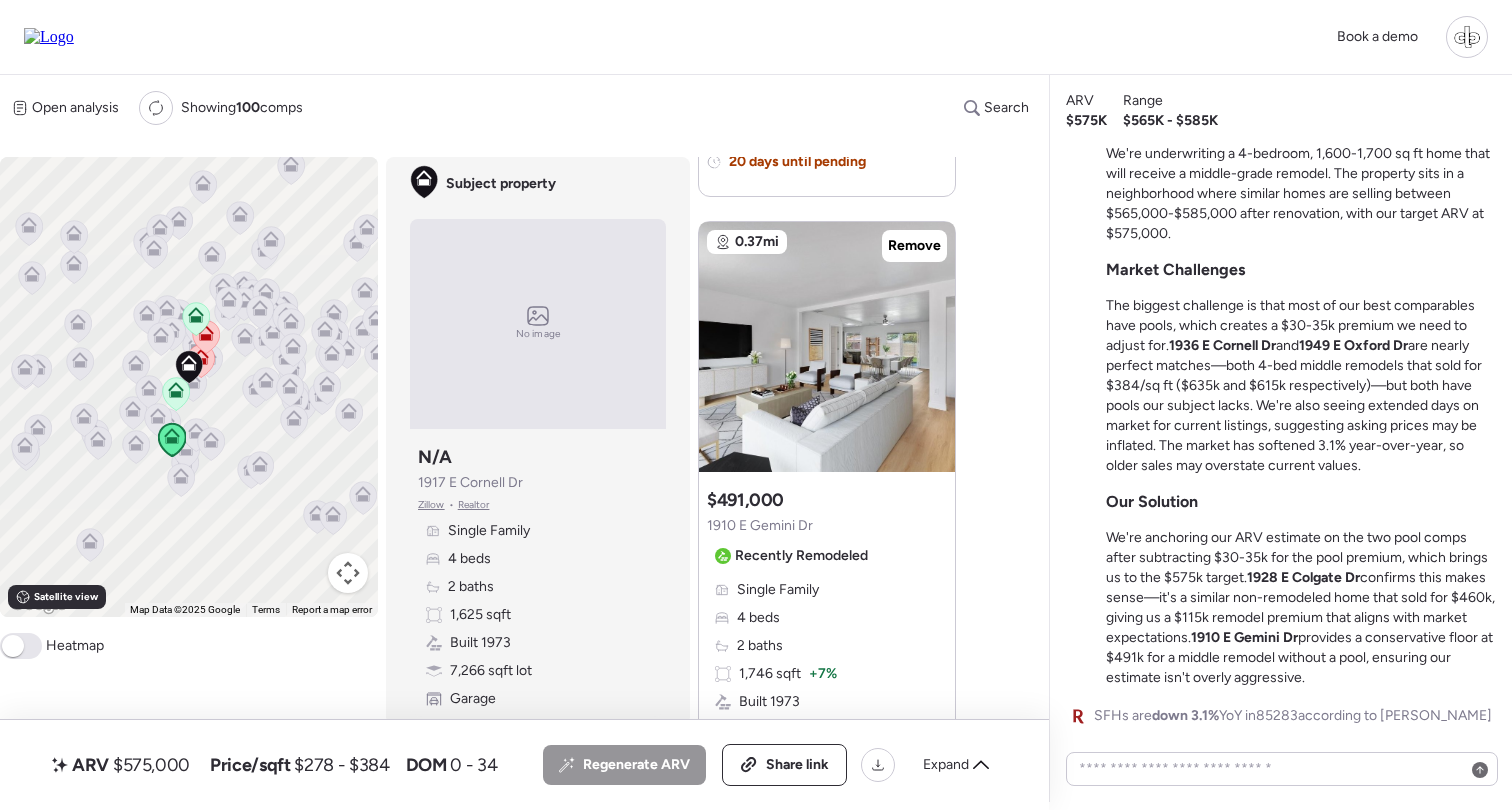 click on "Recently Remodeled" at bounding box center [801, 556] 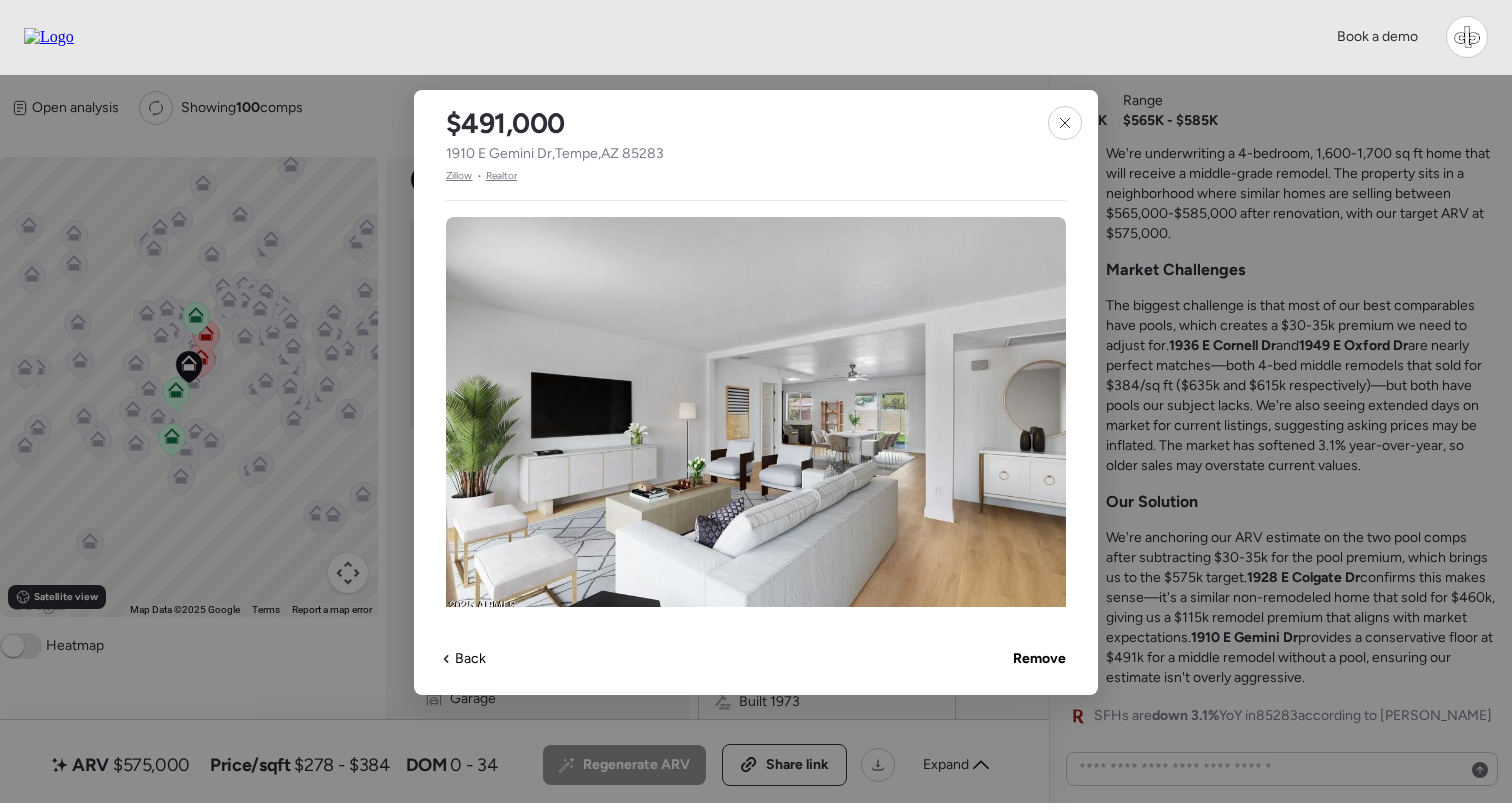 click on "Zillow" at bounding box center [459, 176] 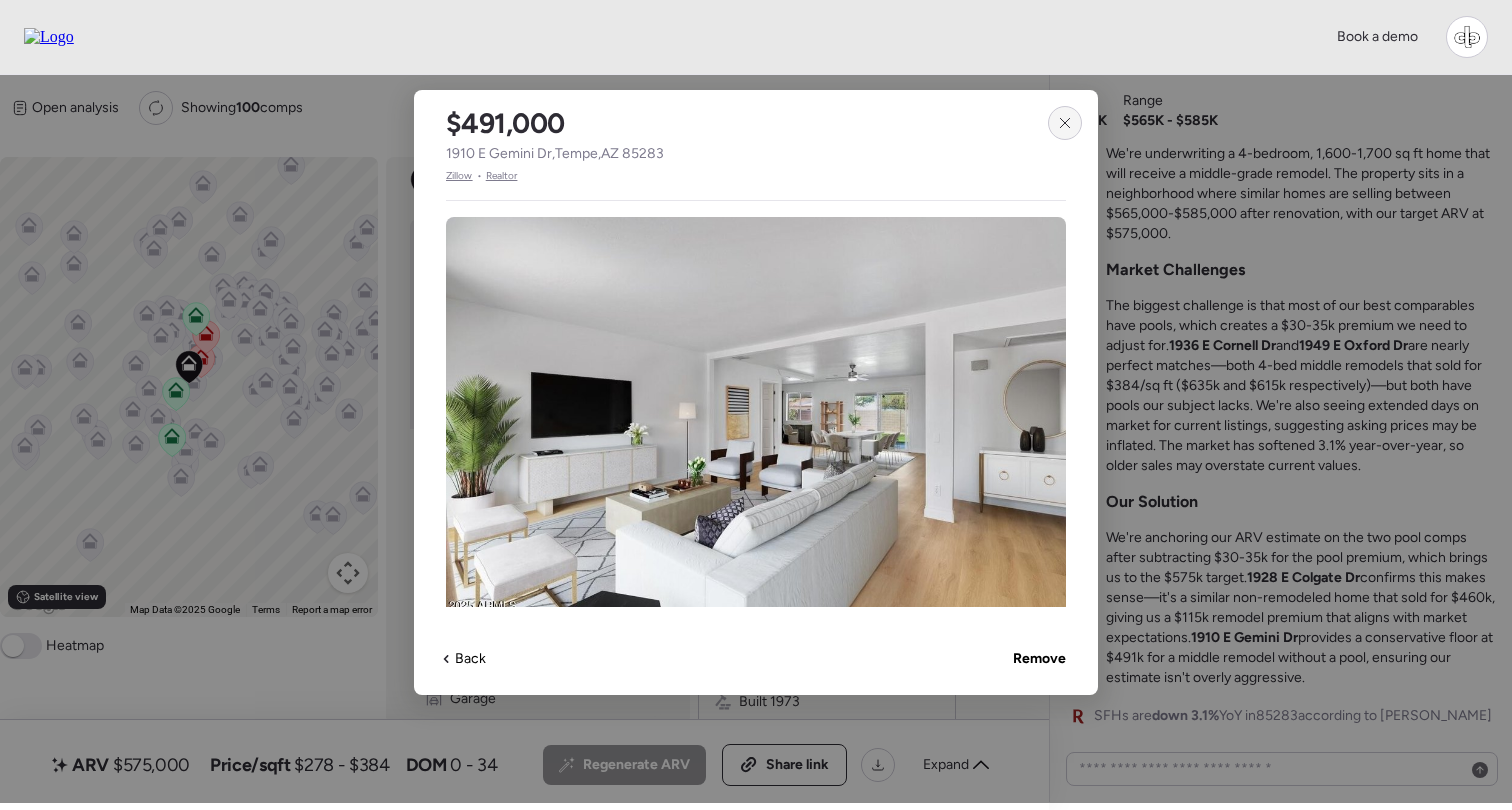 click at bounding box center (1065, 123) 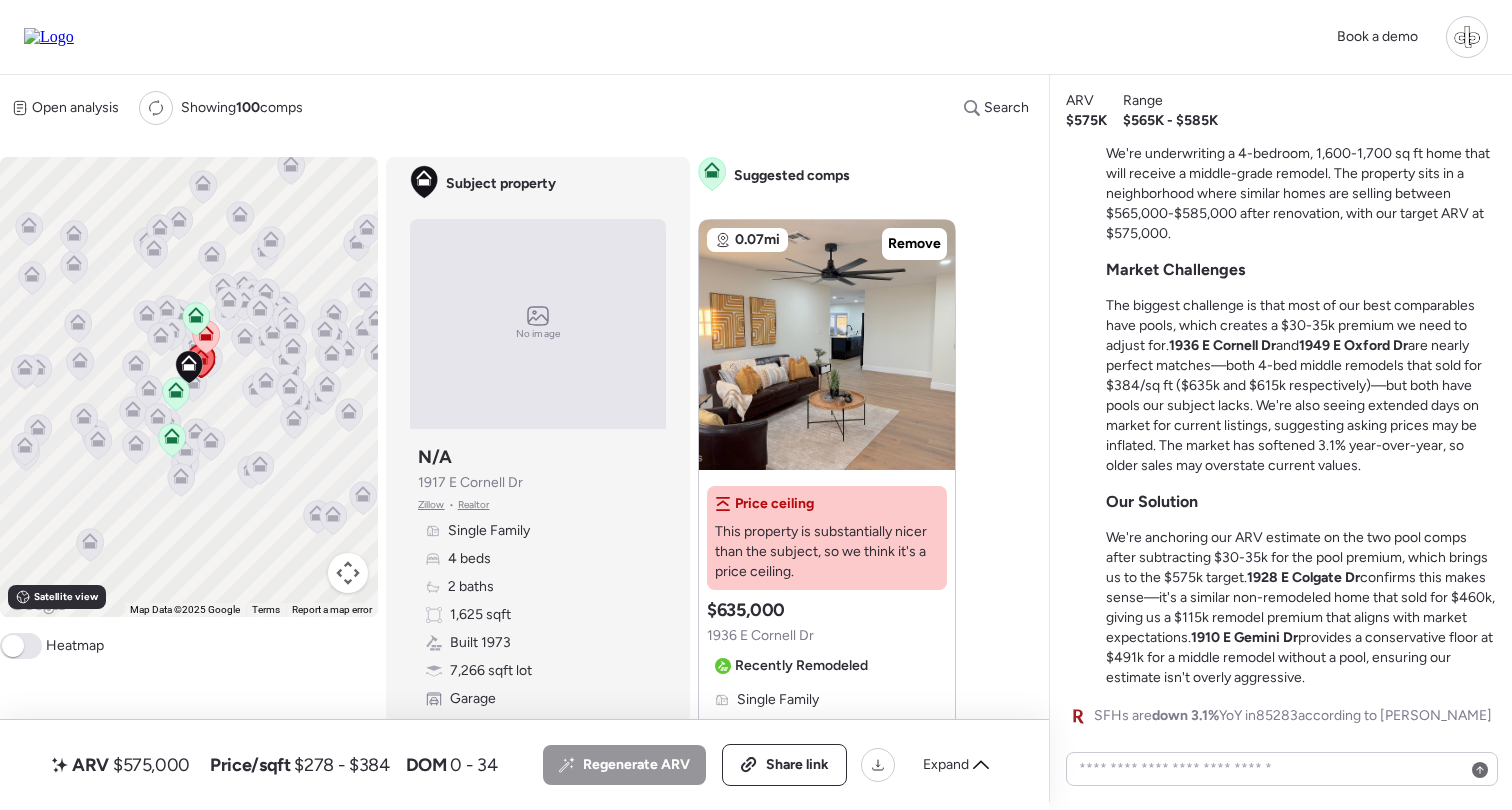 scroll, scrollTop: 0, scrollLeft: 0, axis: both 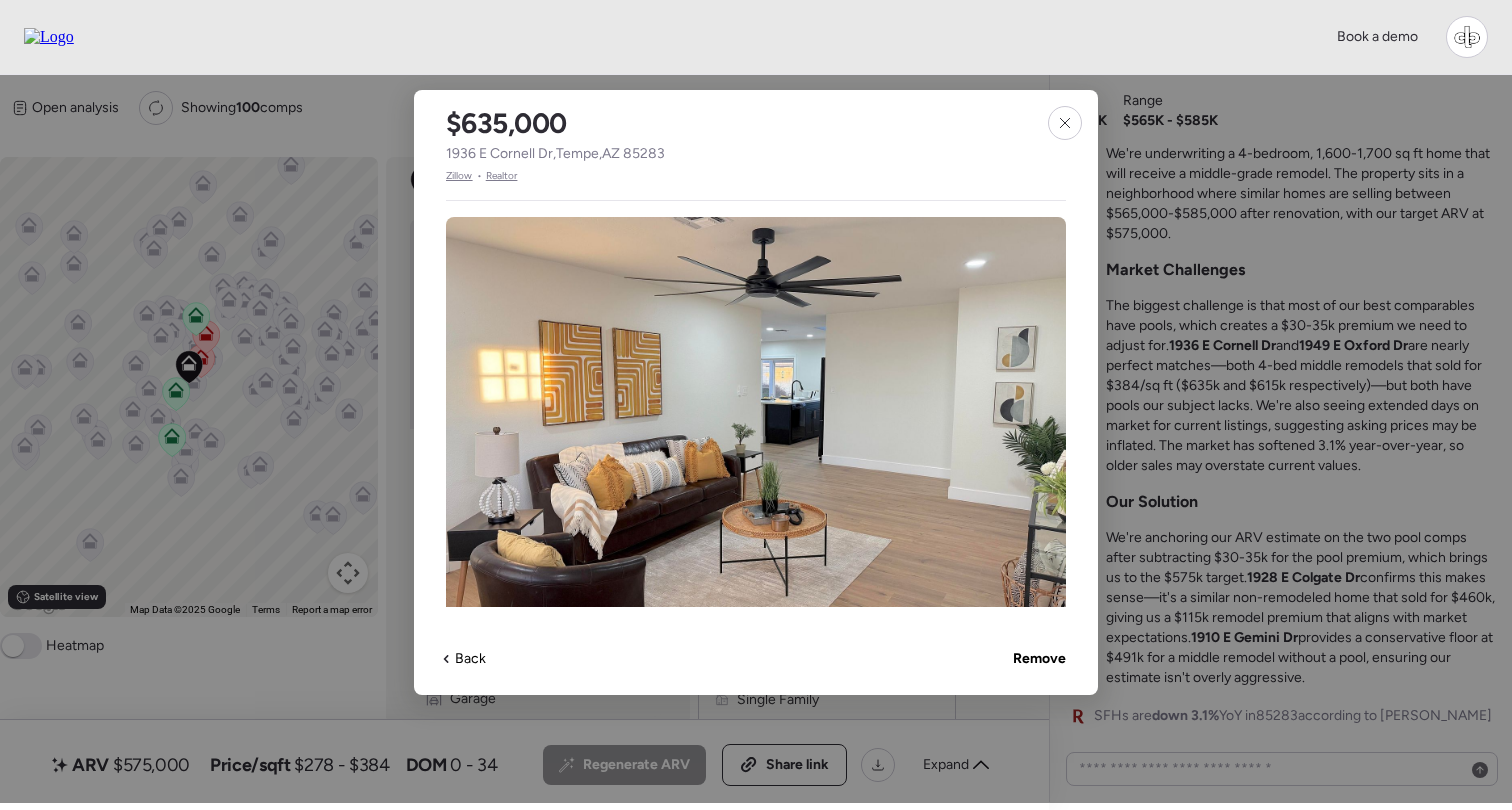 click on "Zillow" at bounding box center (459, 176) 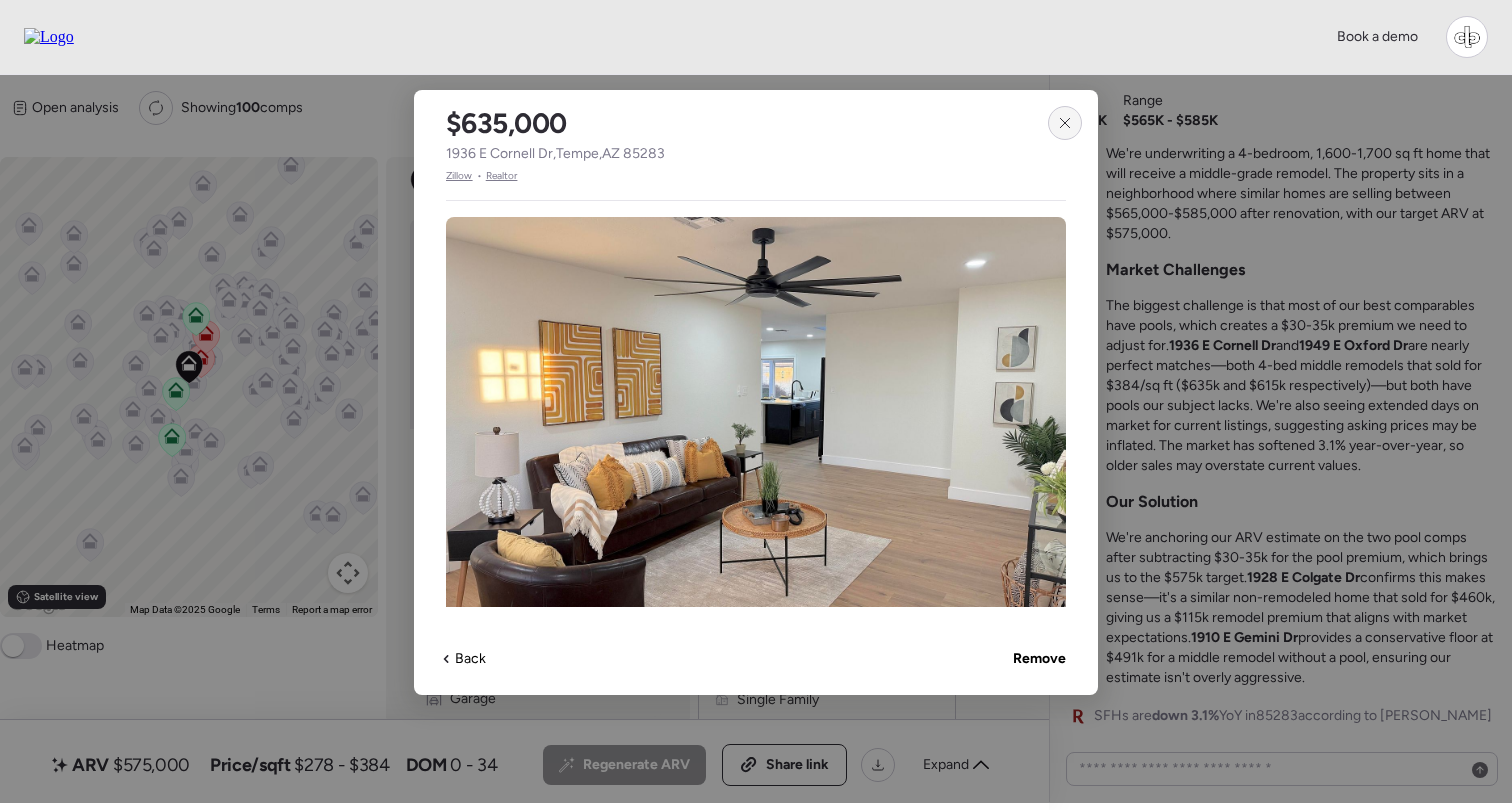 click 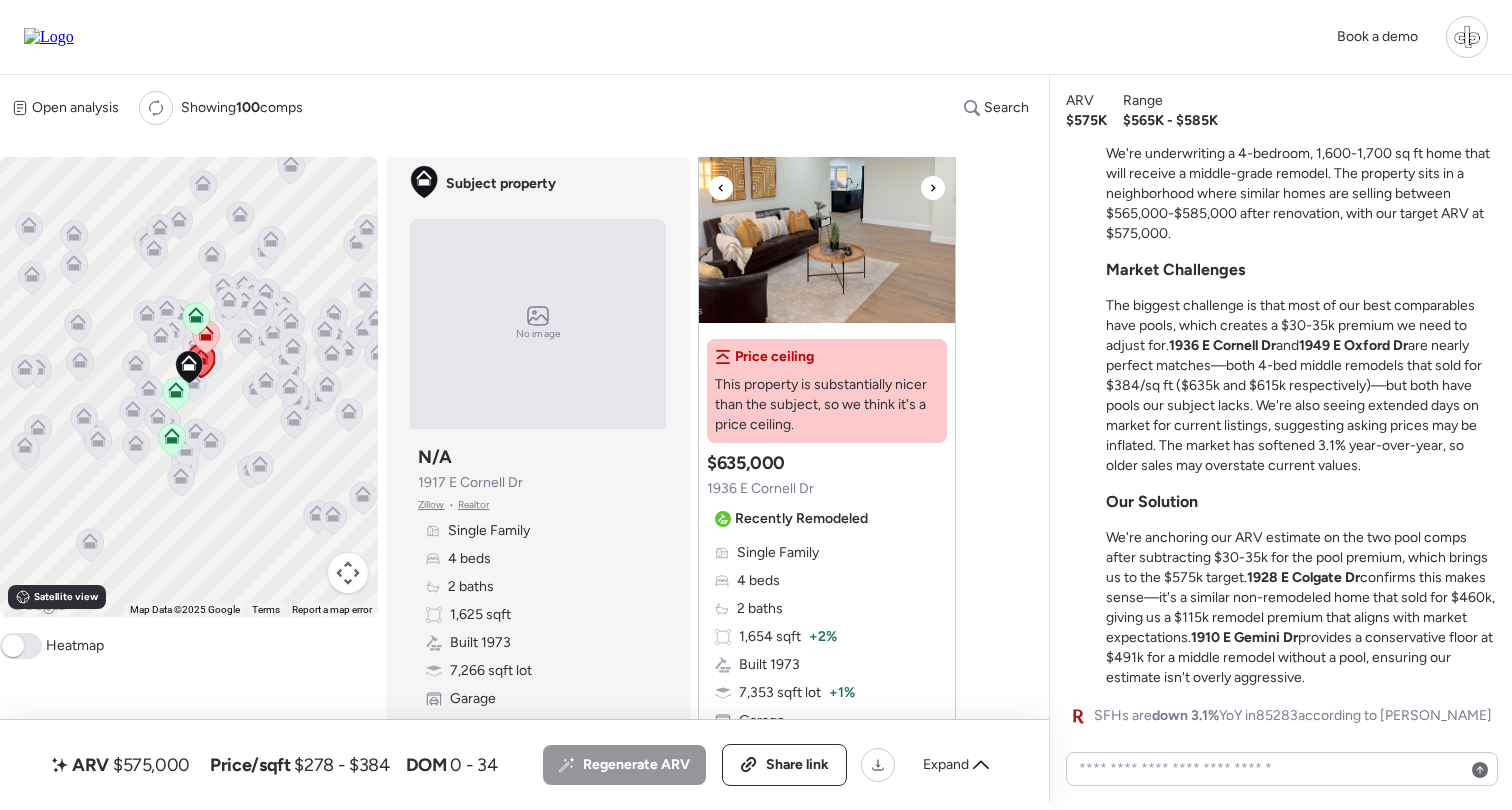 scroll, scrollTop: 148, scrollLeft: 0, axis: vertical 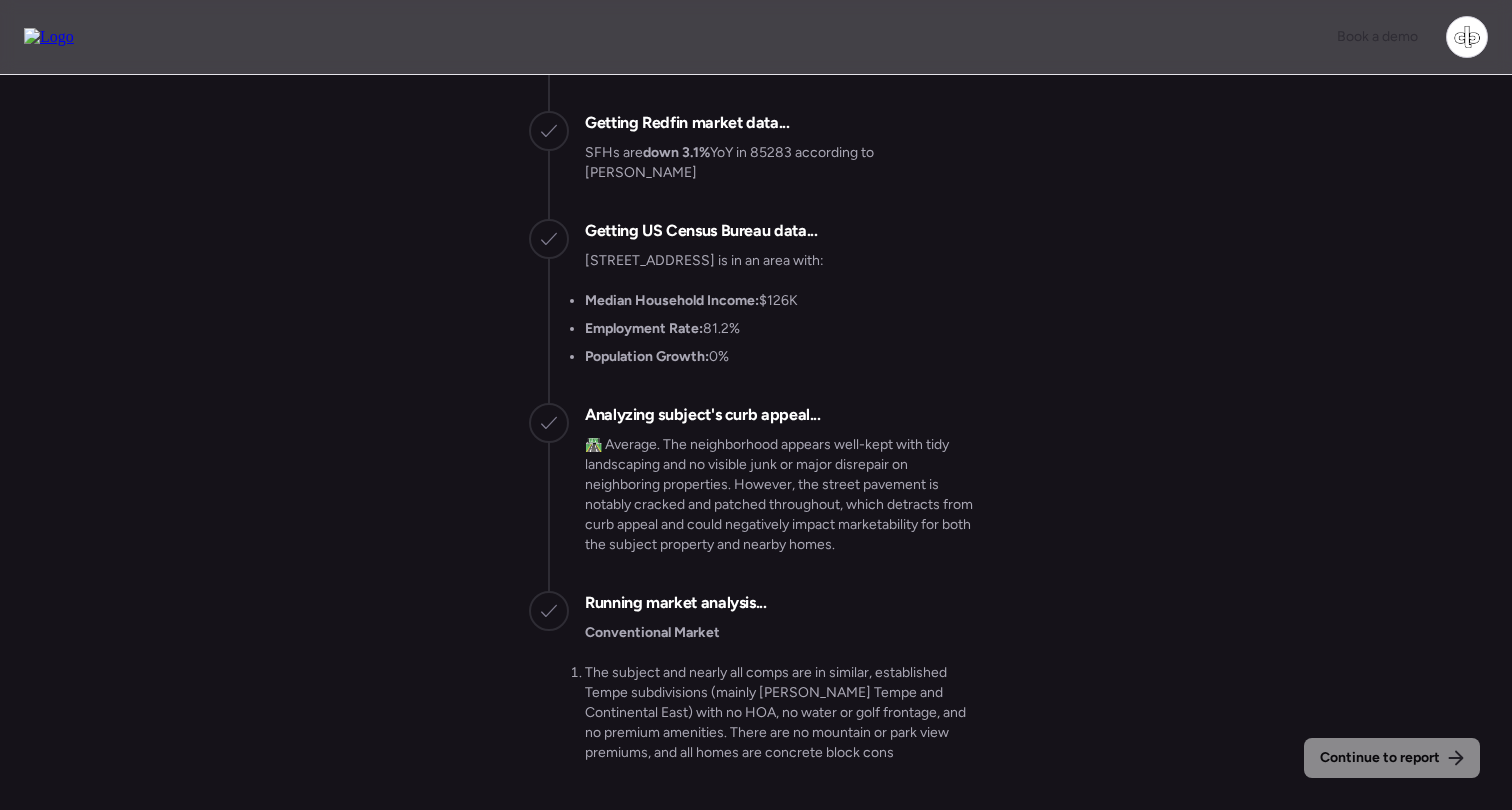 click on "Continue to report Gathering all comps... I found 100 possible comps near 1917 E Cornell Dr, Tempe, AZ 85283
Getting Redfin market data... SFHs are  down 3.1%  YoY in 85283 according to Redfin
Getting US Census Bureau data... 1917 E Cornell Dr is in an area with:
Median Household Income:  $126K
Employment Rate:  81.2%
Population Growth:  0%
Analyzing subject's curb appeal... 🛣️ Average. The neighborhood appears well-kept with tidy landscaping and no visible junk or major disrepair on neighboring properties. However, the street pavement is notably cracked and patched throughout, which detracts from curb appeal and could negatively impact marketability for both the subject property and nearby homes.
Running market analysis... Conventional Market" at bounding box center (756, 445) 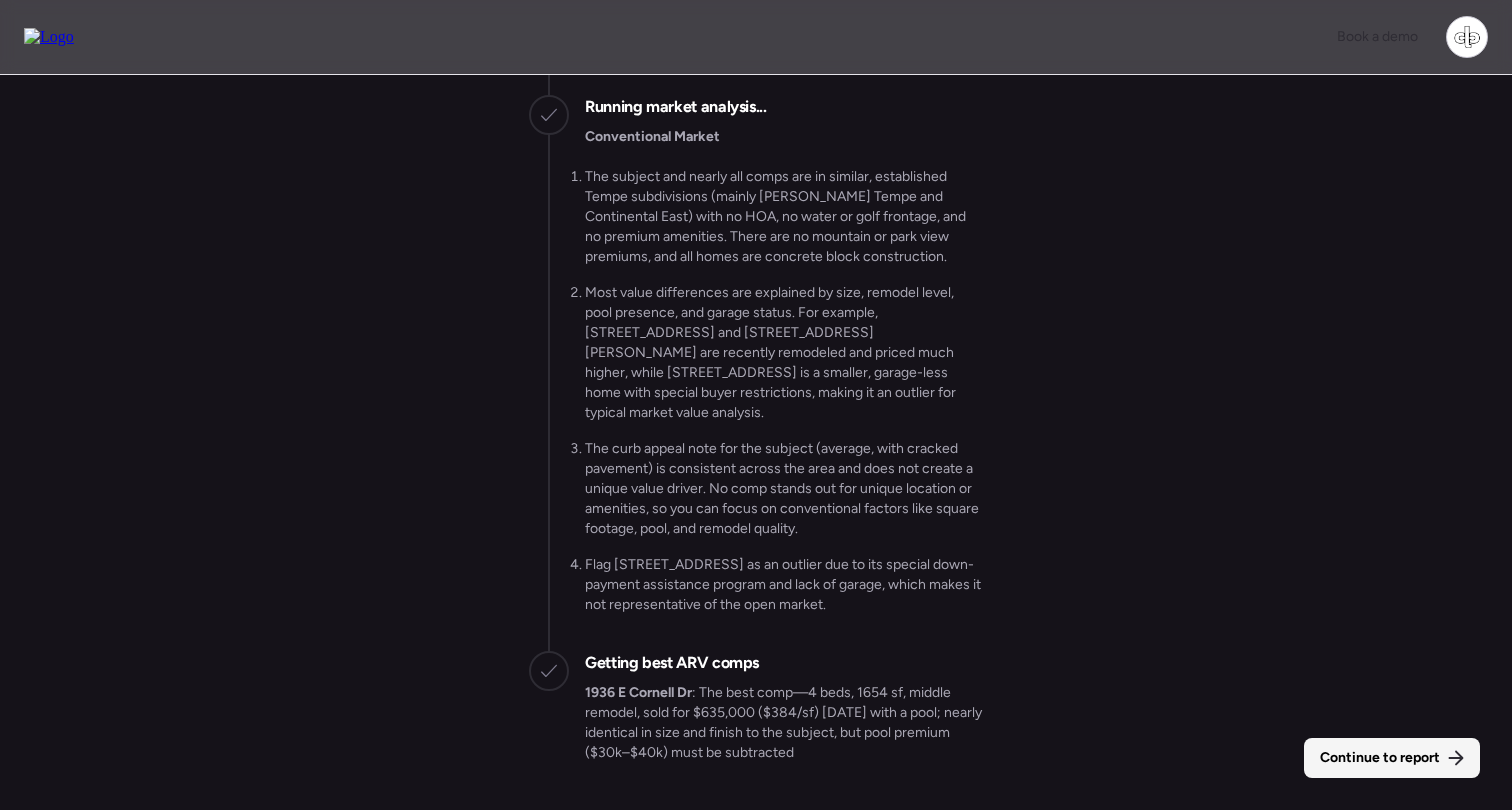 click on "Continue to report" at bounding box center [1380, 758] 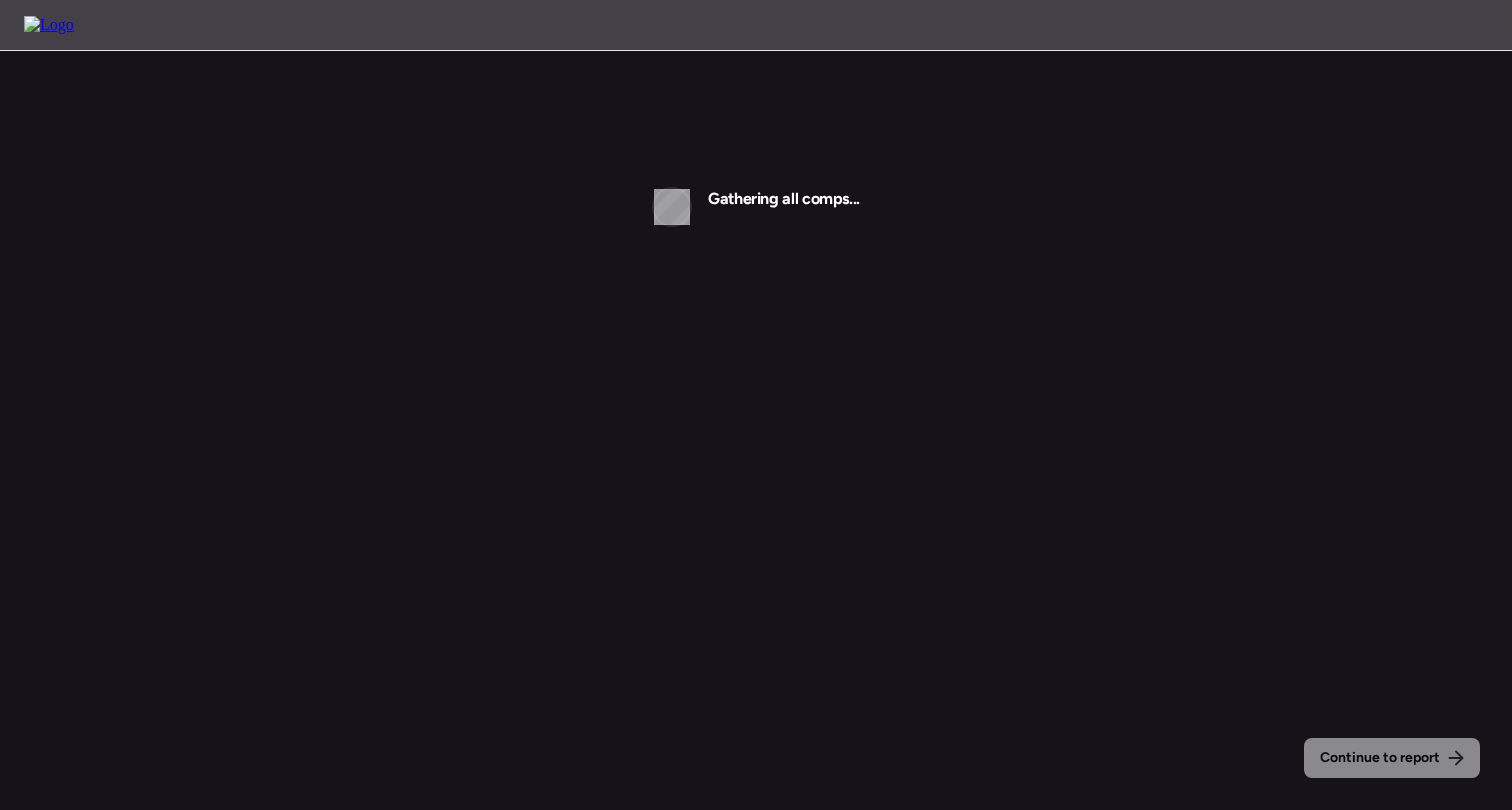 scroll, scrollTop: 0, scrollLeft: 0, axis: both 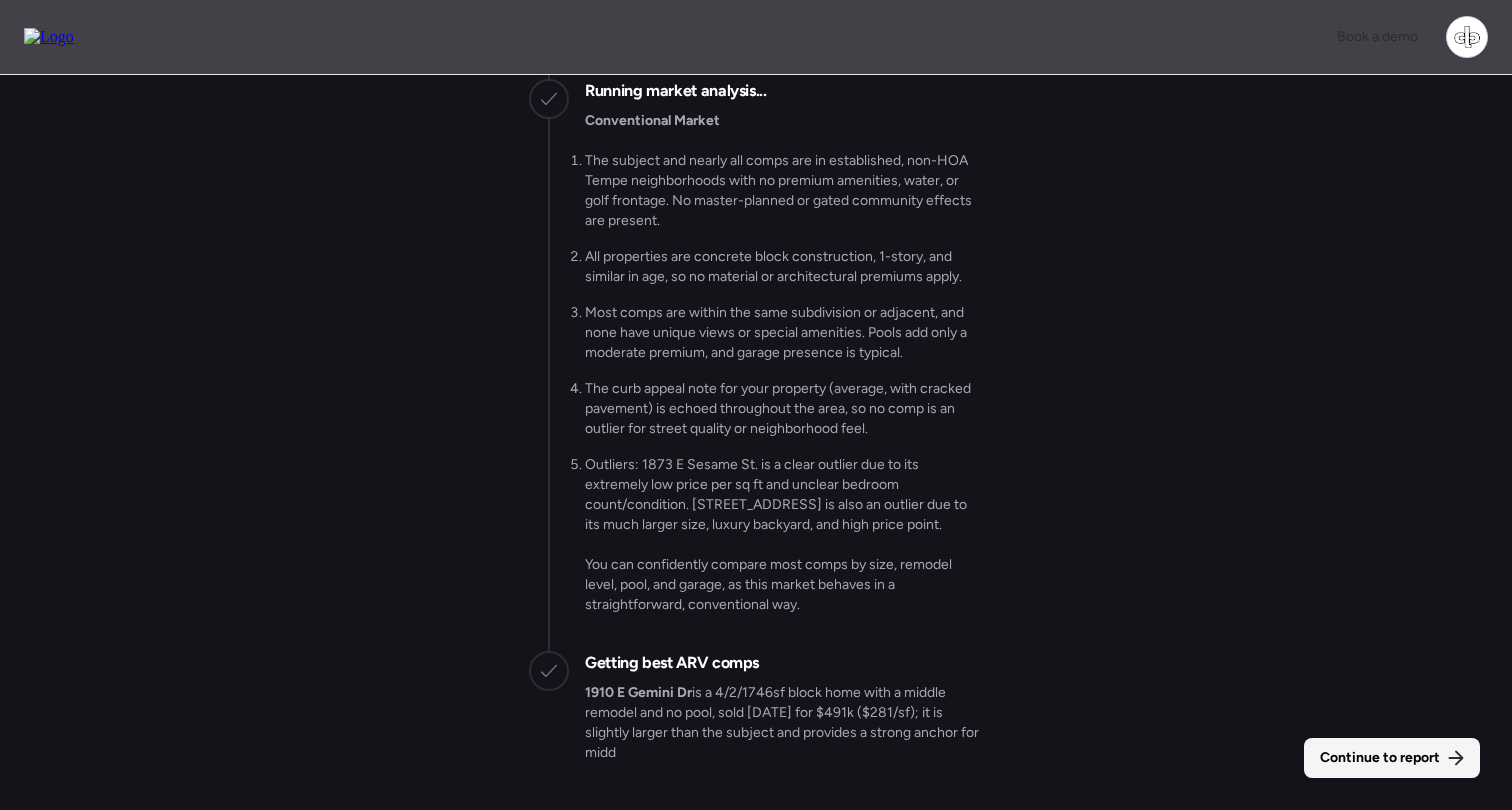 click on "Continue to report" at bounding box center [1380, 758] 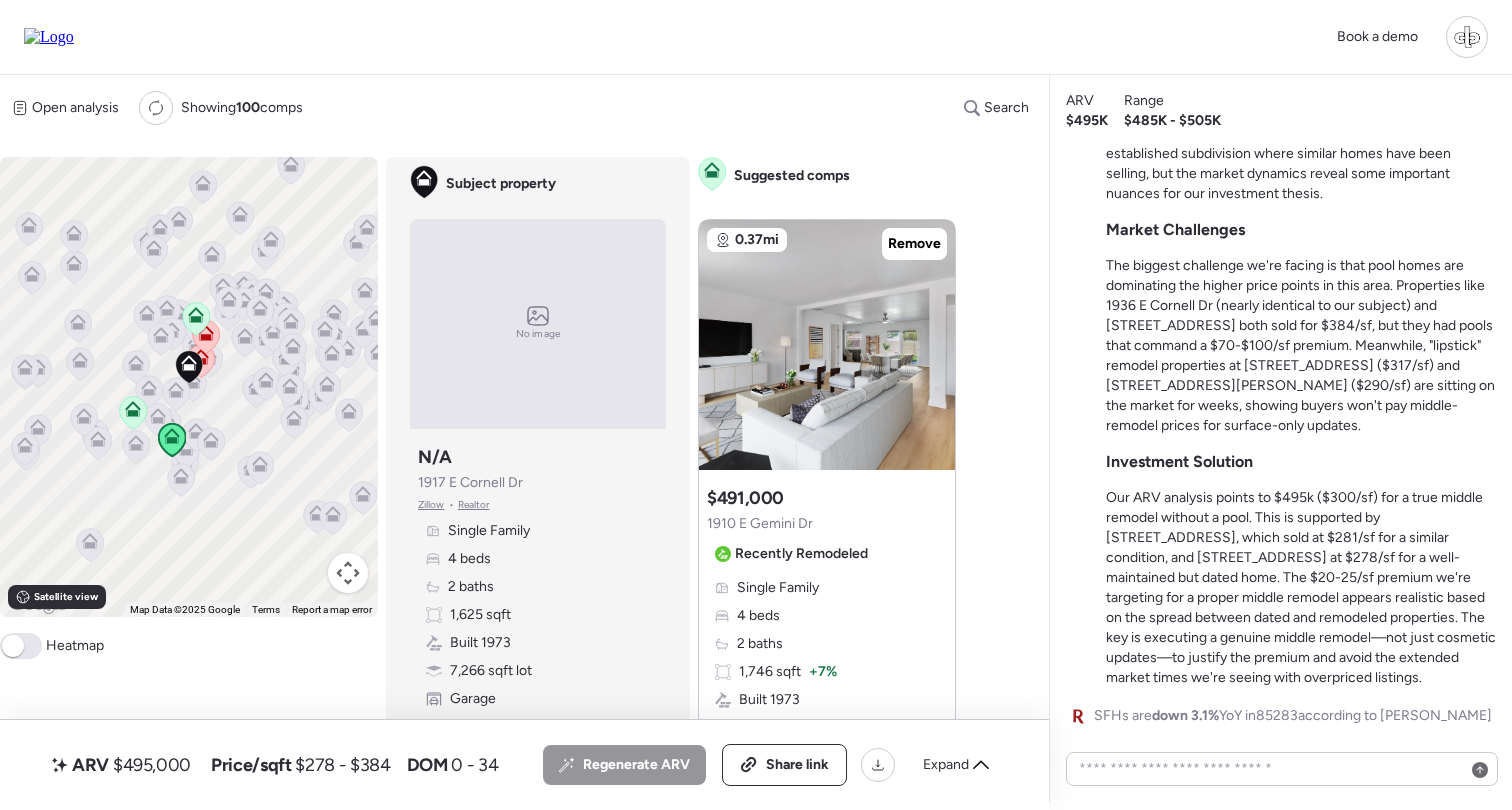 click on "Single Family" at bounding box center [778, 588] 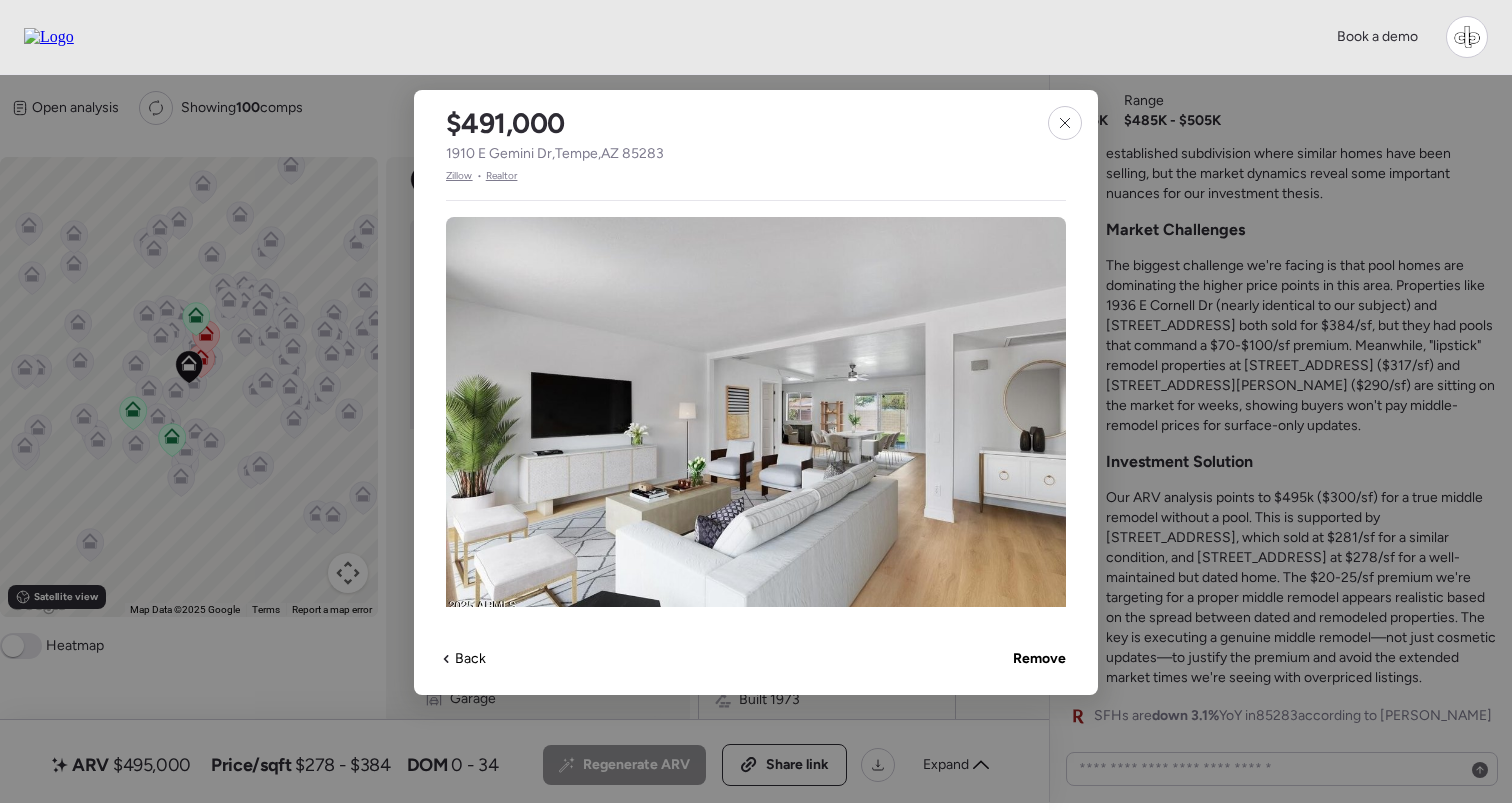 click on "Zillow" at bounding box center [459, 176] 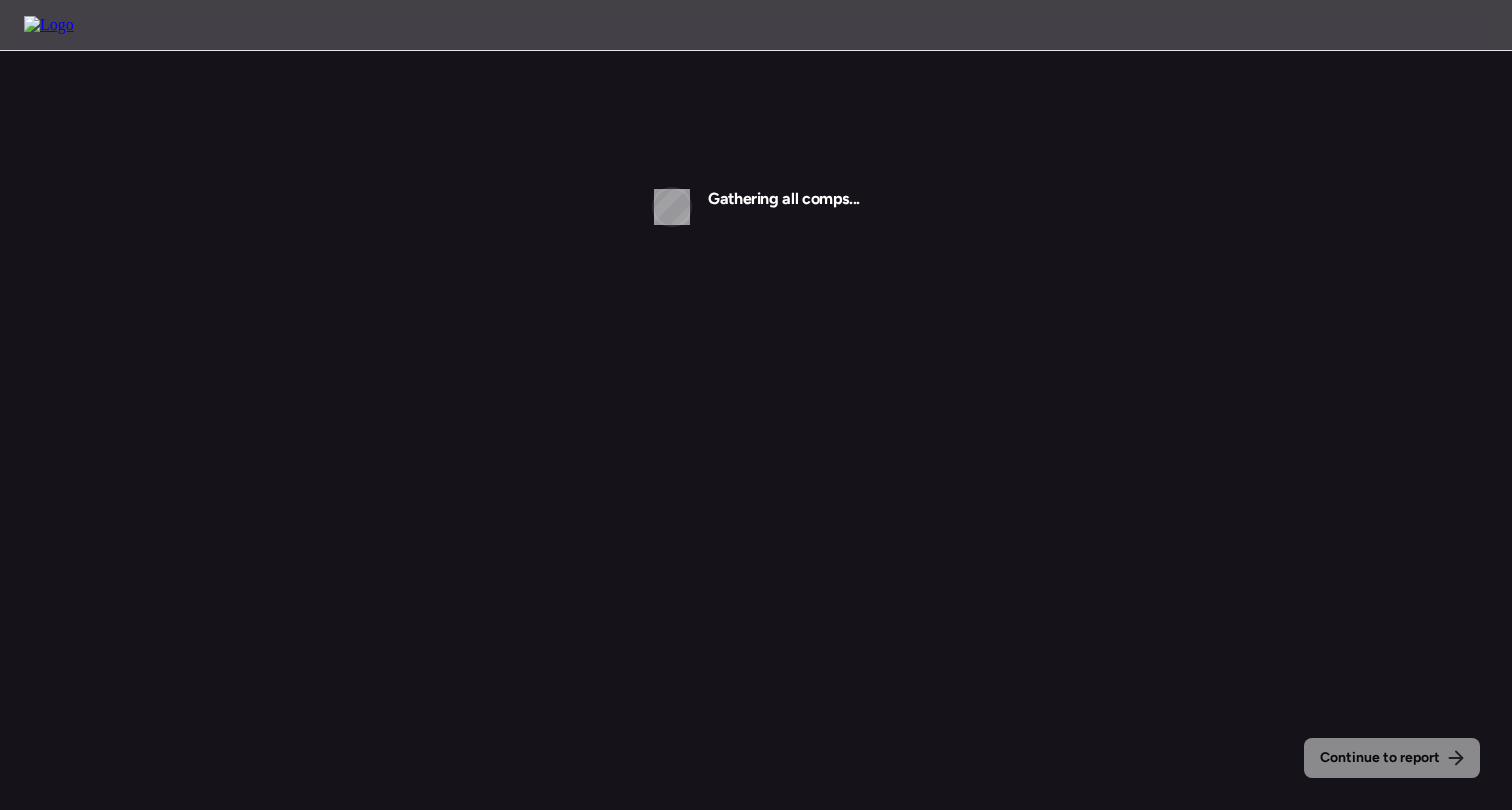 scroll, scrollTop: 0, scrollLeft: 0, axis: both 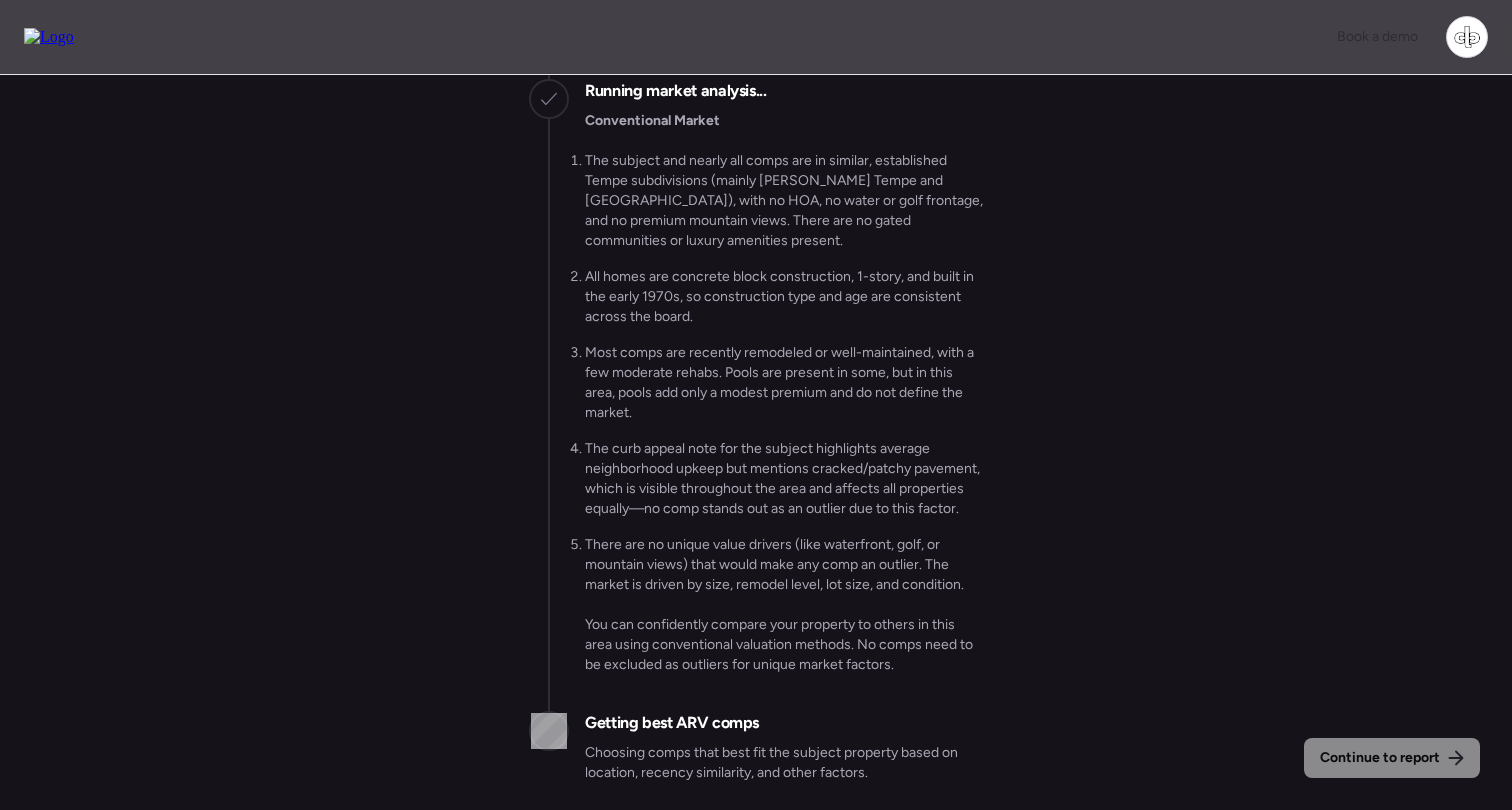 click on "Continue to report Gathering all comps... I found 100 possible comps near [STREET_ADDRESS]
Getting Redfin market data... SFHs are  down 3.1%  YoY in 85283 according to Redfin
Getting US Census Bureau data... [STREET_ADDRESS] is in an area with:
Median Household Income:  $126K
Employment Rate:  81.2%
Population Growth:  0%
Analyzing subject's curb appeal... 🛣️ Average. The neighborhood appears well-kept with tidy landscaping and no visible junk or major disrepair on neighboring properties. However, the street pavement is notably cracked and patched throughout, which detracts from curb appeal and could negatively impact marketability for both the subject property and nearby homes.
Running market analysis... Conventional Market
All homes are concrete block construction, 1-story, and built in the early 1970s, so construction type and age are consistent across the board.
Getting best ARV comps" at bounding box center [756, 445] 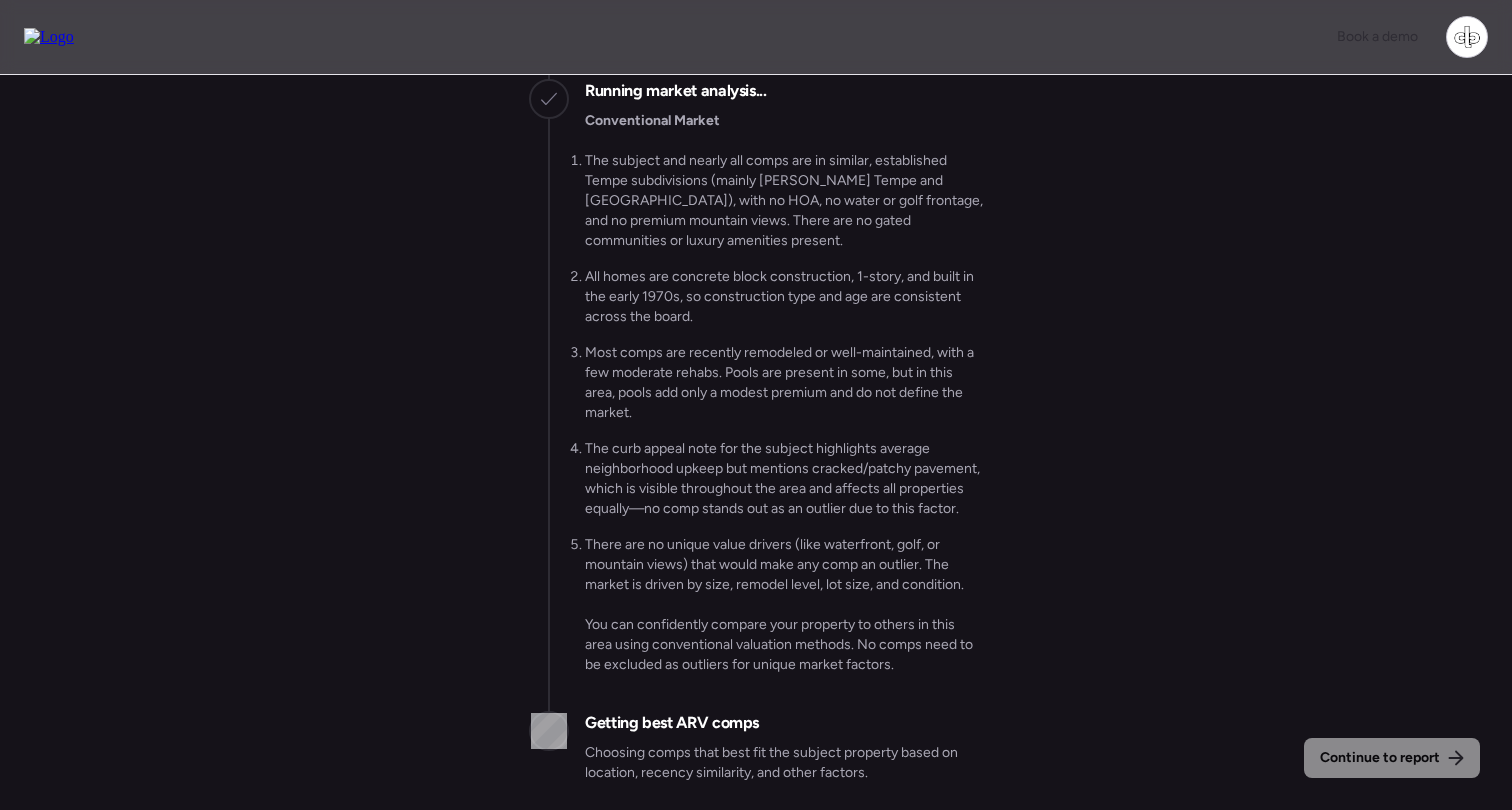 click on "Continue to report Gathering all comps... I found 100 possible comps near [STREET_ADDRESS]
Getting Redfin market data... SFHs are  down 3.1%  YoY in 85283 according to Redfin
Getting US Census Bureau data... [STREET_ADDRESS] is in an area with:
Median Household Income:  $126K
Employment Rate:  81.2%
Population Growth:  0%
Analyzing subject's curb appeal... 🛣️ Average. The neighborhood appears well-kept with tidy landscaping and no visible junk or major disrepair on neighboring properties. However, the street pavement is notably cracked and patched throughout, which detracts from curb appeal and could negatively impact marketability for both the subject property and nearby homes.
Running market analysis... Conventional Market
All homes are concrete block construction, 1-story, and built in the early 1970s, so construction type and age are consistent across the board.
Getting best ARV comps" at bounding box center (756, 445) 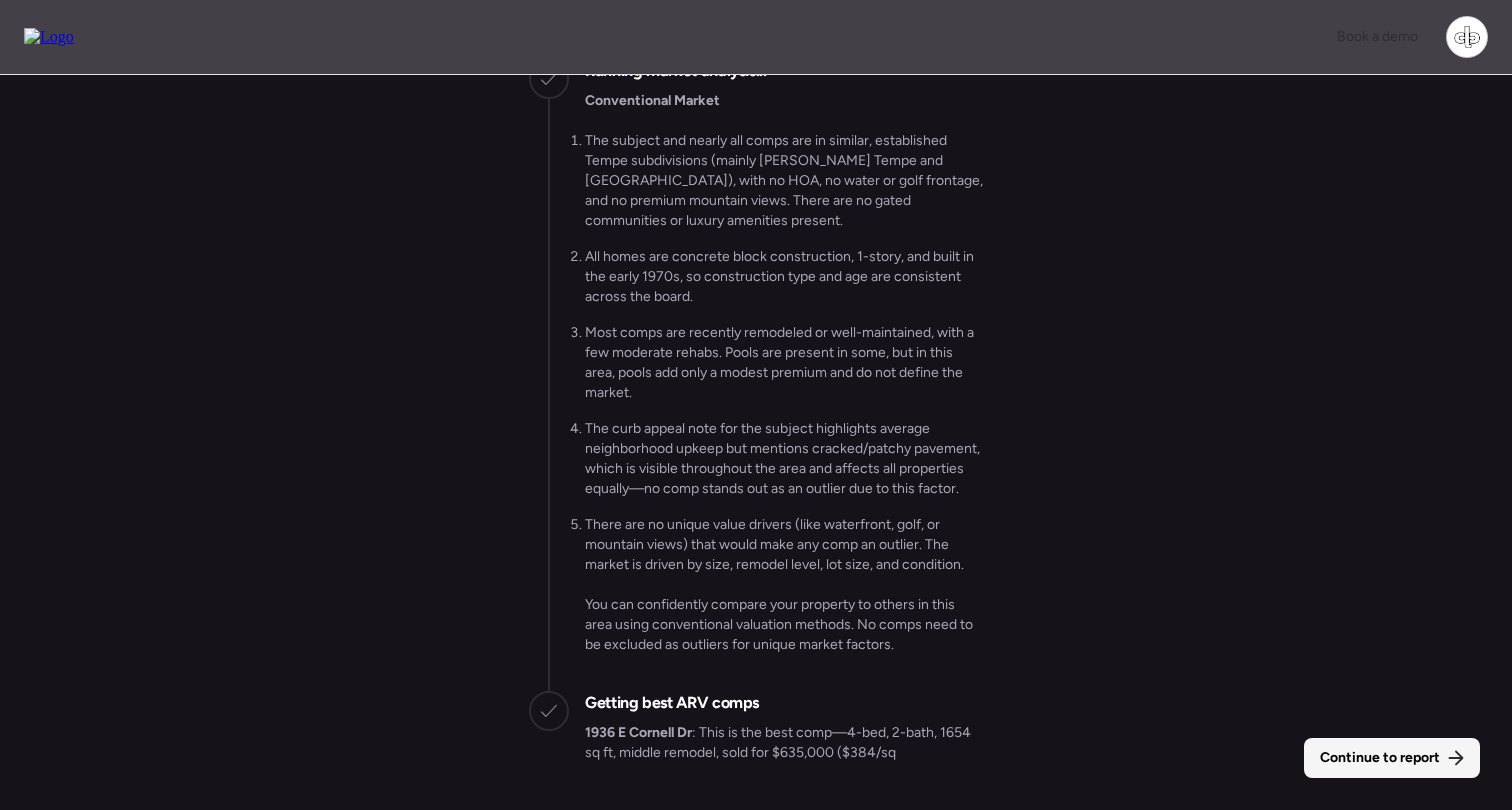 click on "Continue to report" at bounding box center (1380, 758) 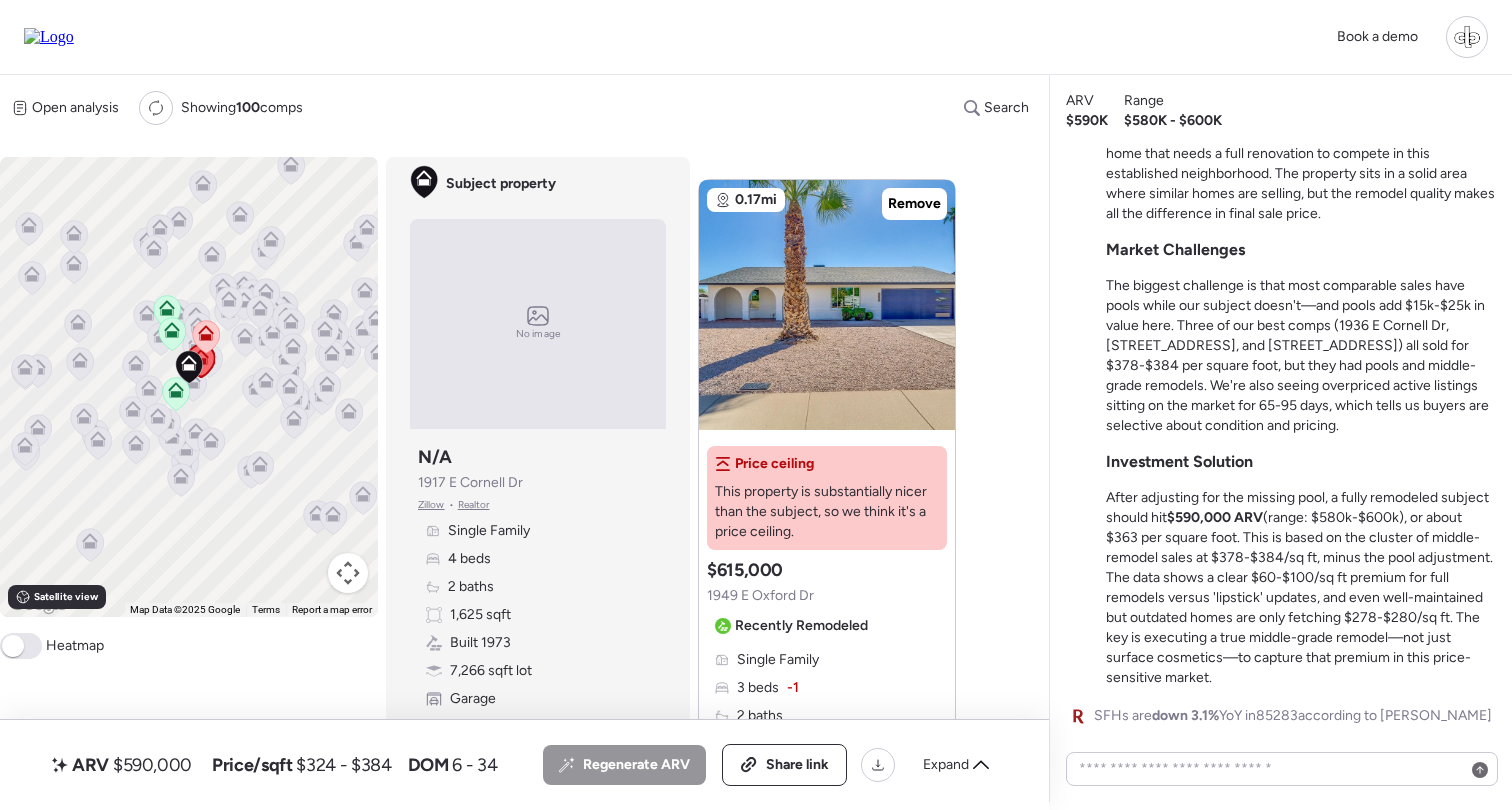 scroll, scrollTop: 1111, scrollLeft: 0, axis: vertical 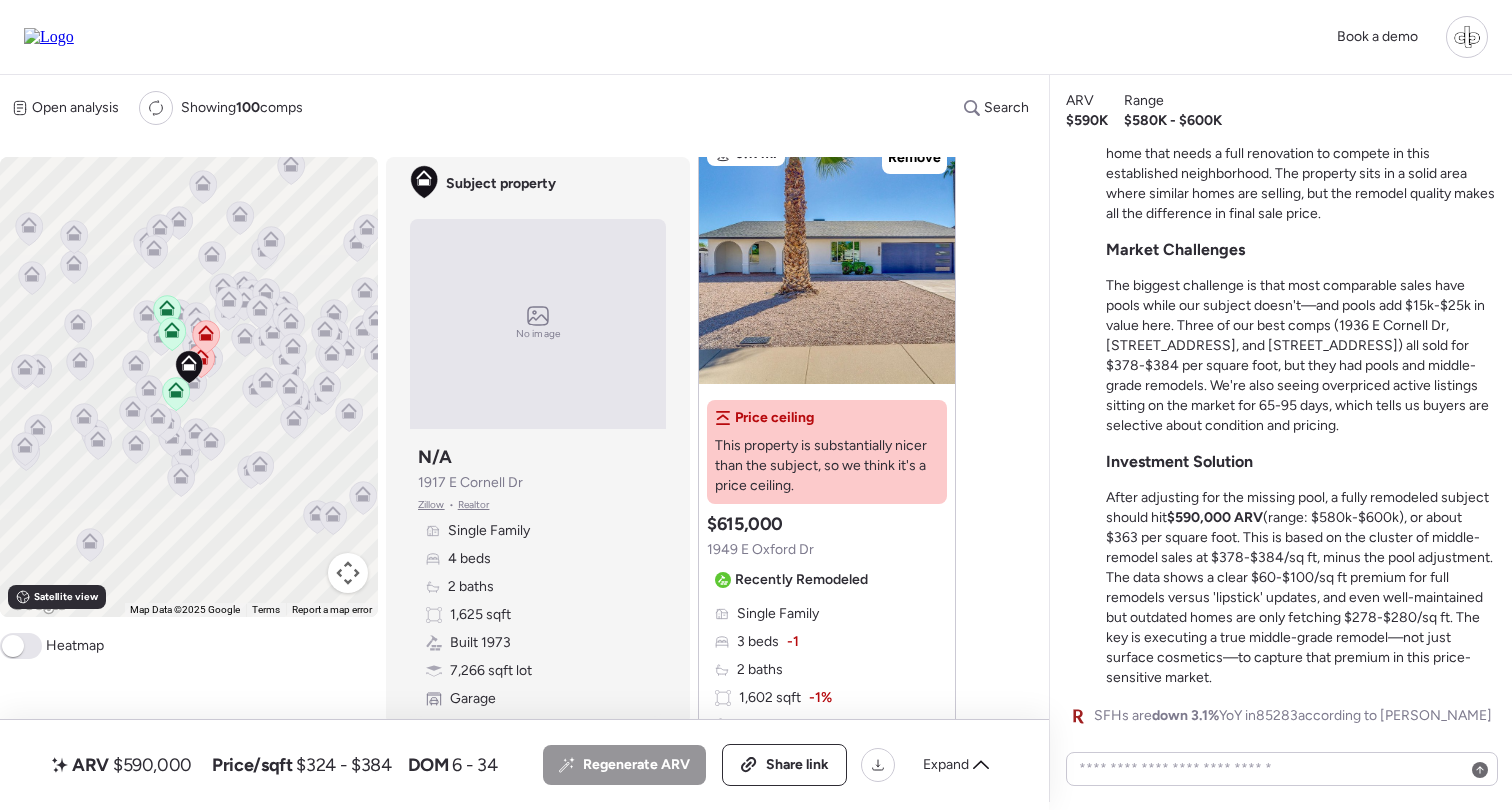 click on "Book a demo" at bounding box center (756, 37) 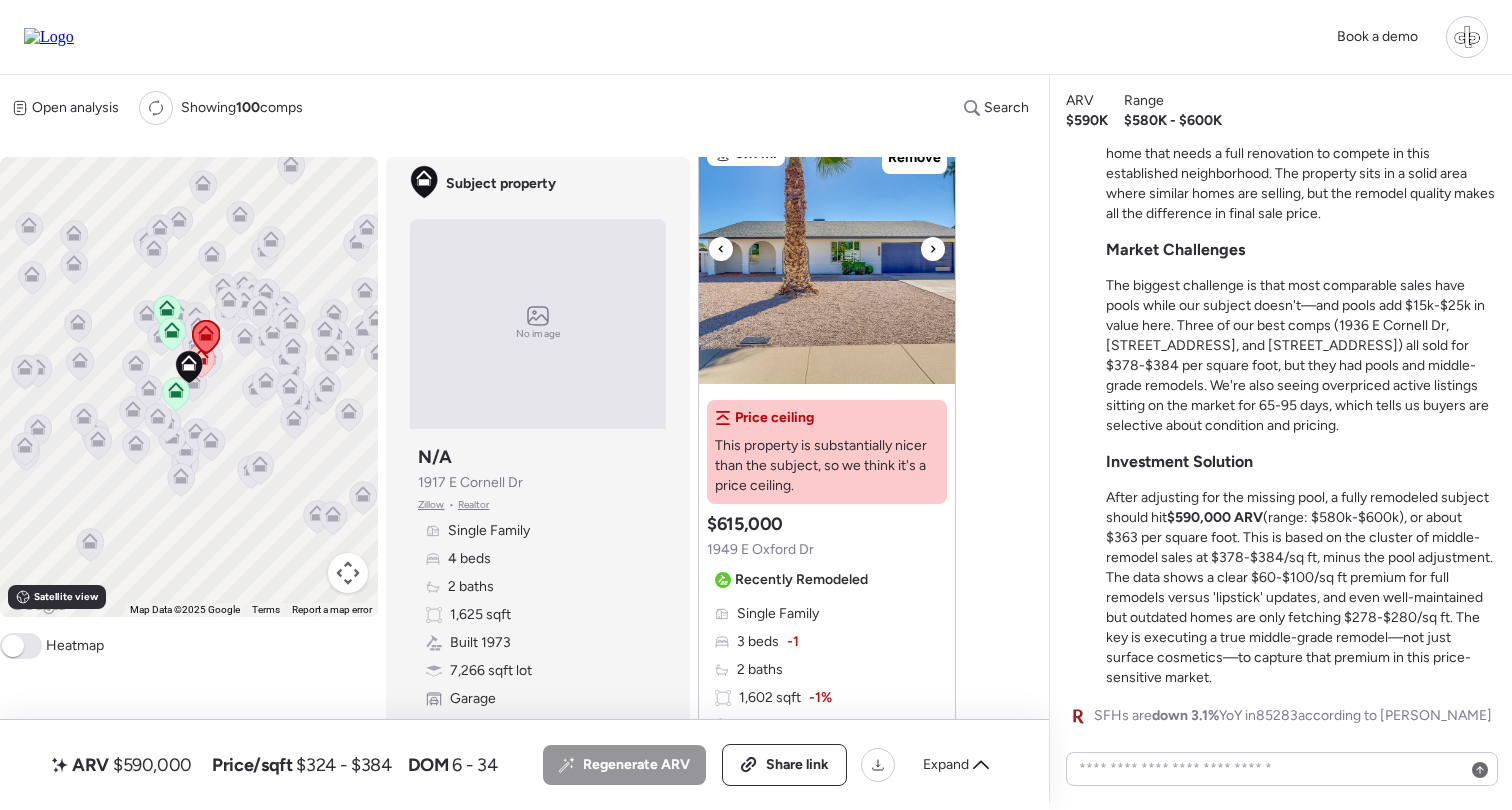 scroll, scrollTop: 143, scrollLeft: 0, axis: vertical 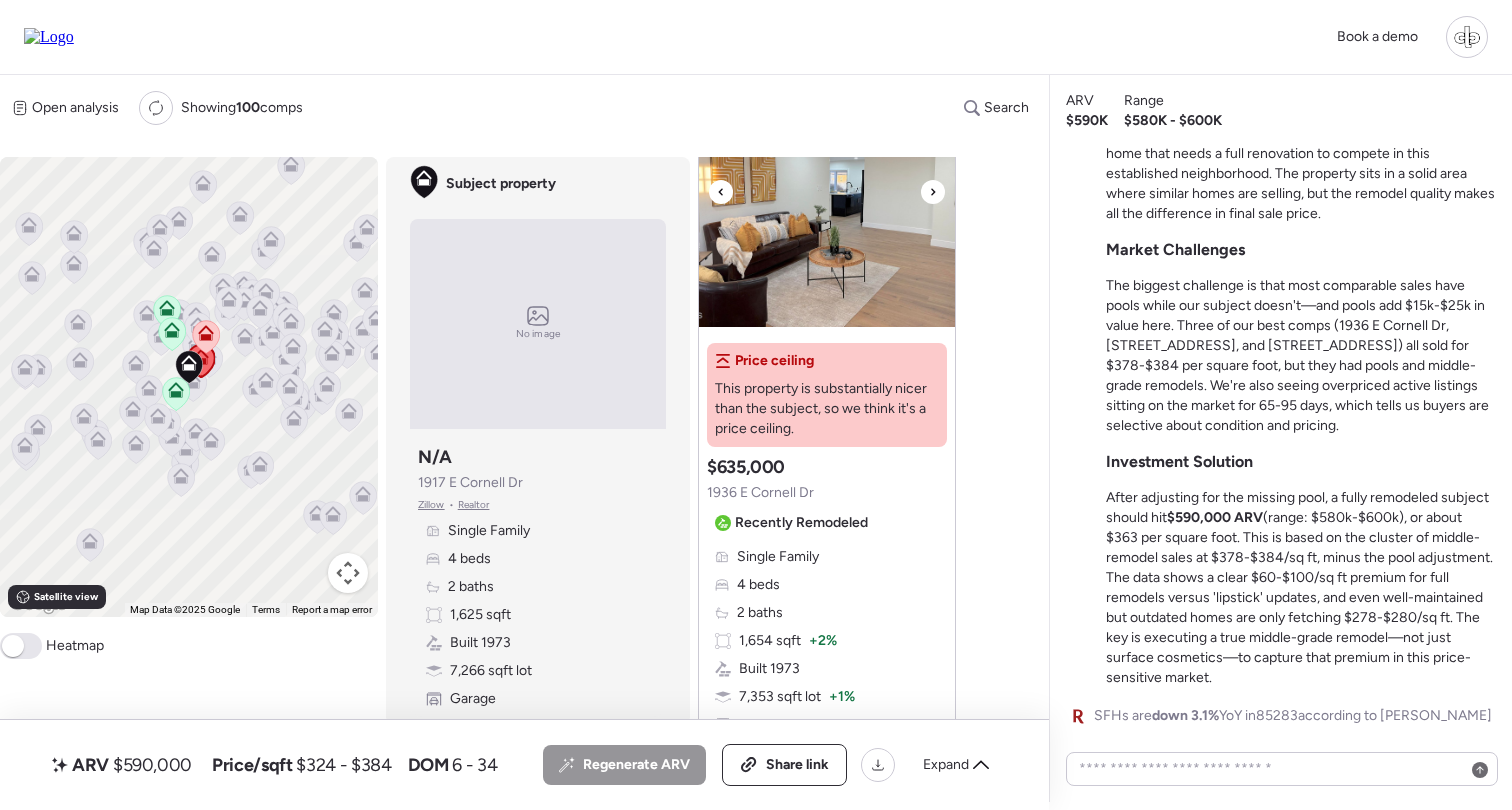 click at bounding box center [827, 202] 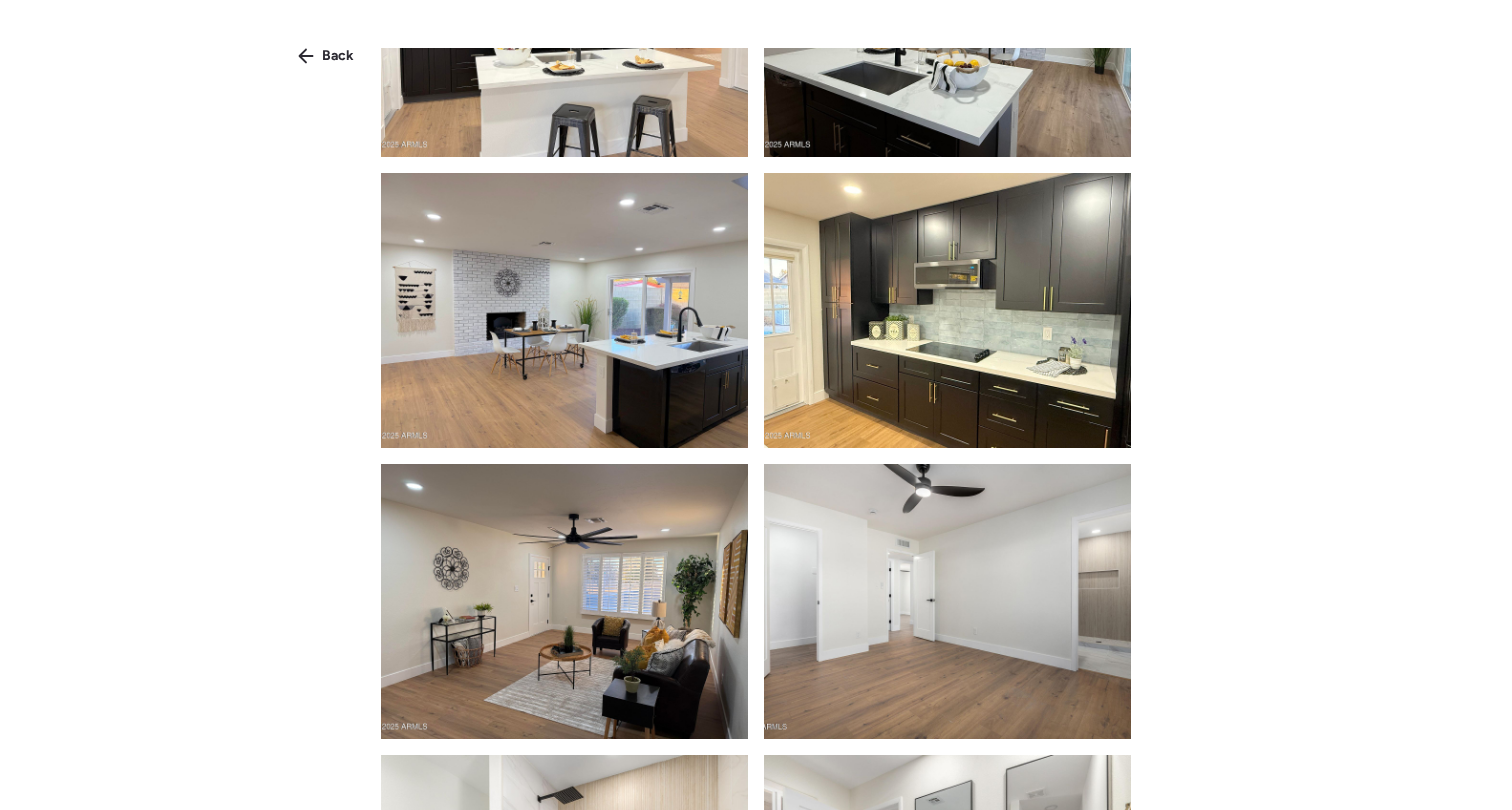scroll, scrollTop: 453, scrollLeft: 0, axis: vertical 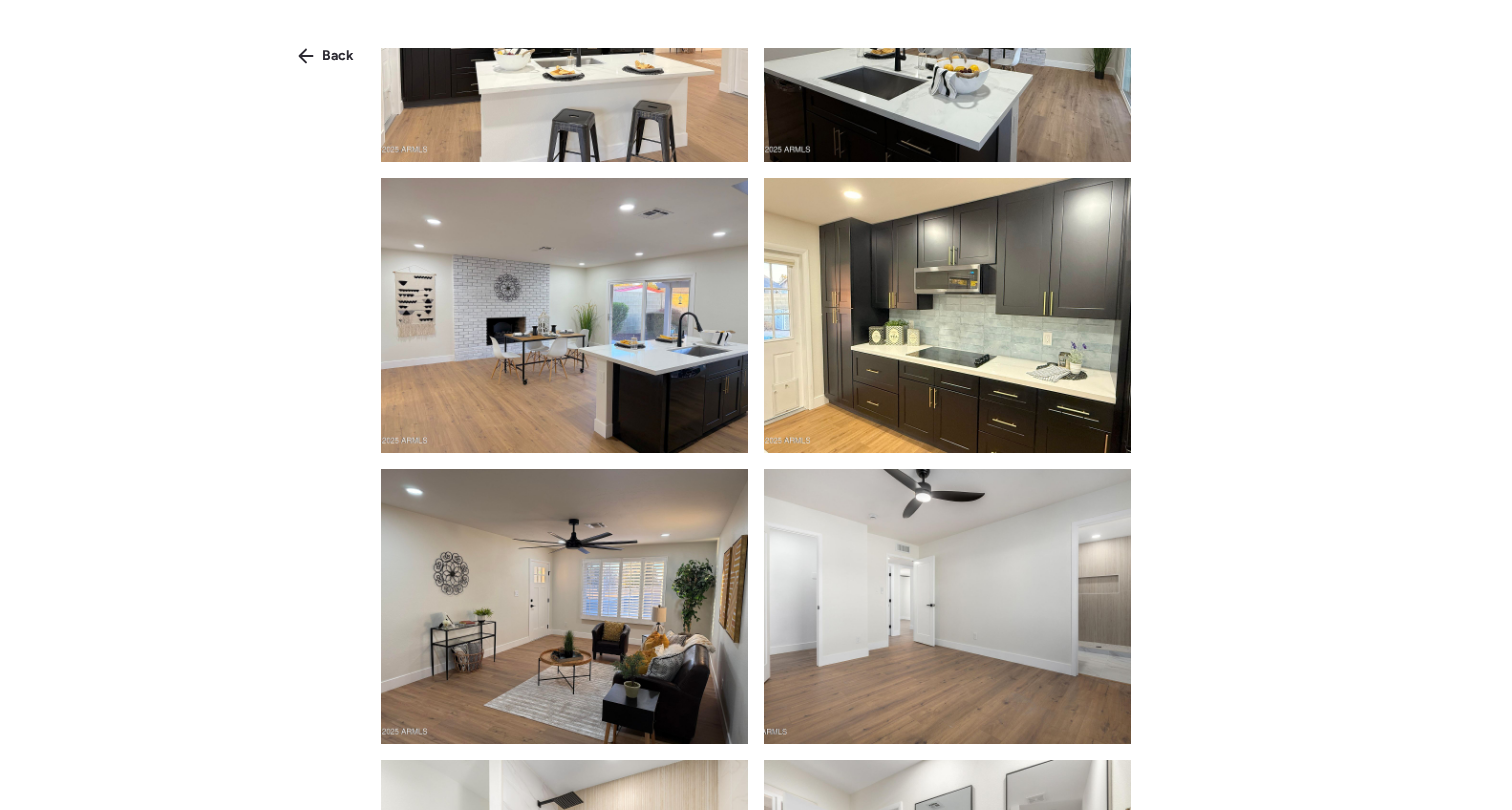 click at bounding box center (947, 315) 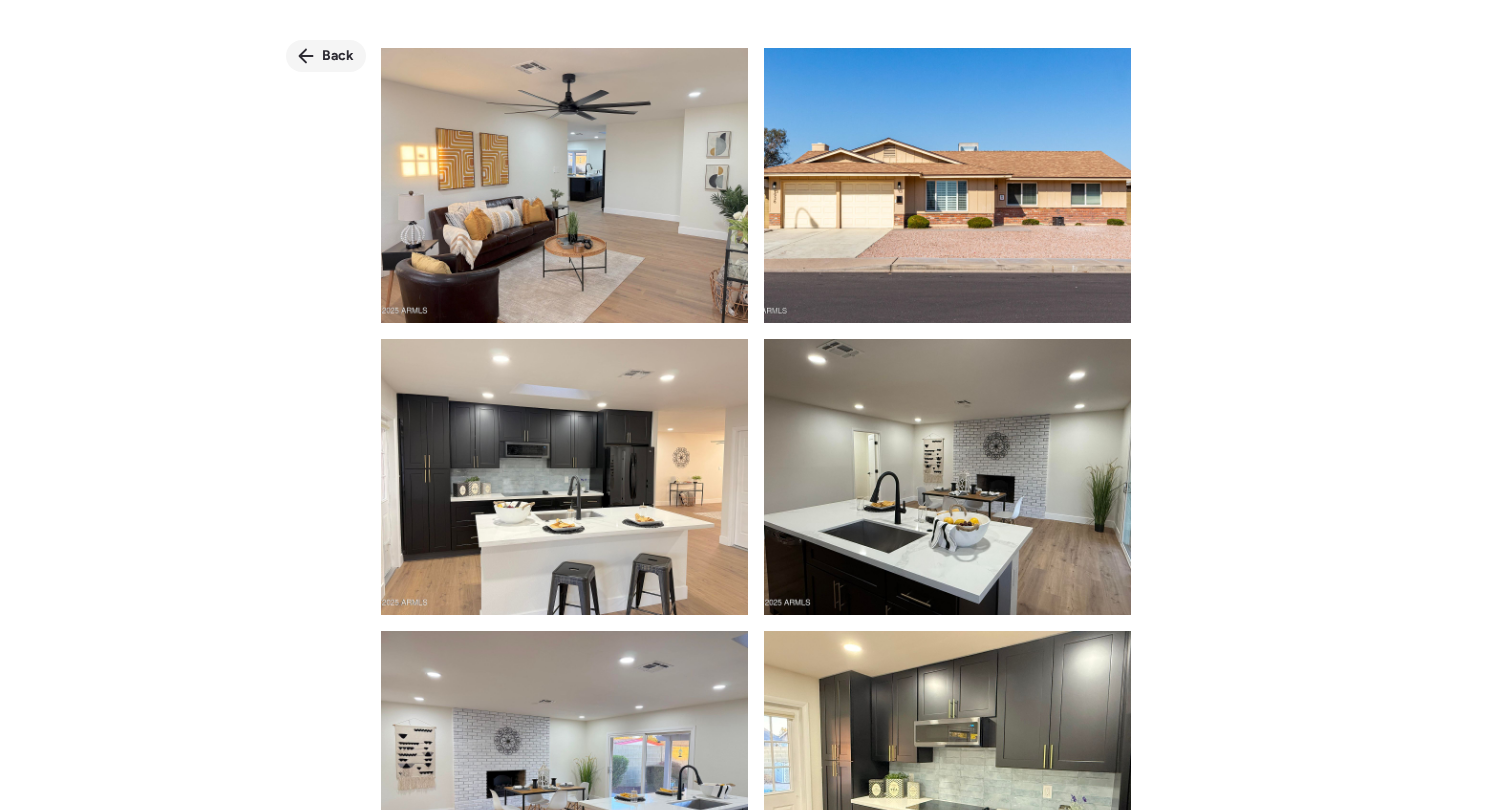 click on "Back" at bounding box center (326, 56) 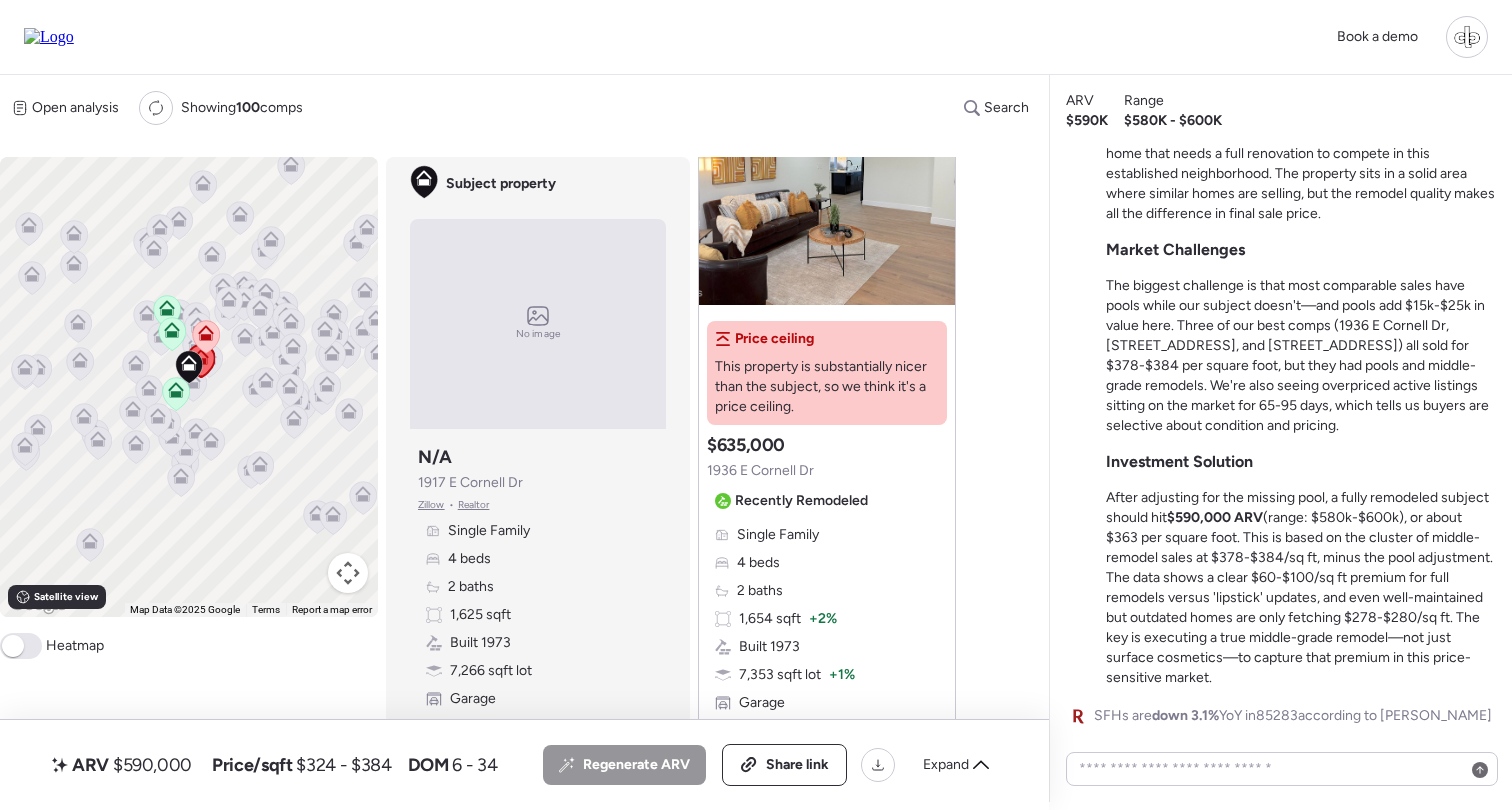scroll, scrollTop: 172, scrollLeft: 0, axis: vertical 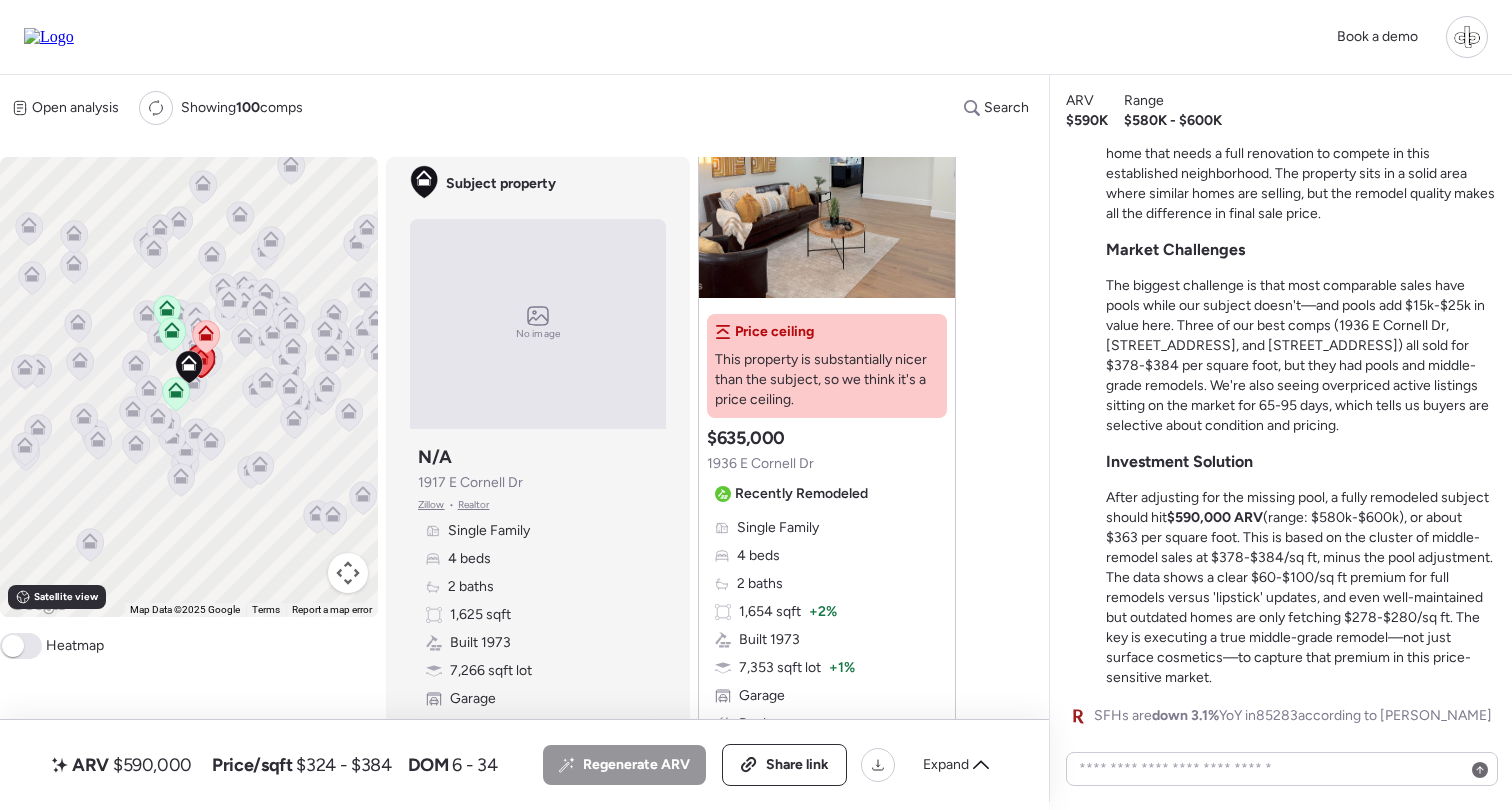 click on "Recently Remodeled" at bounding box center [801, 494] 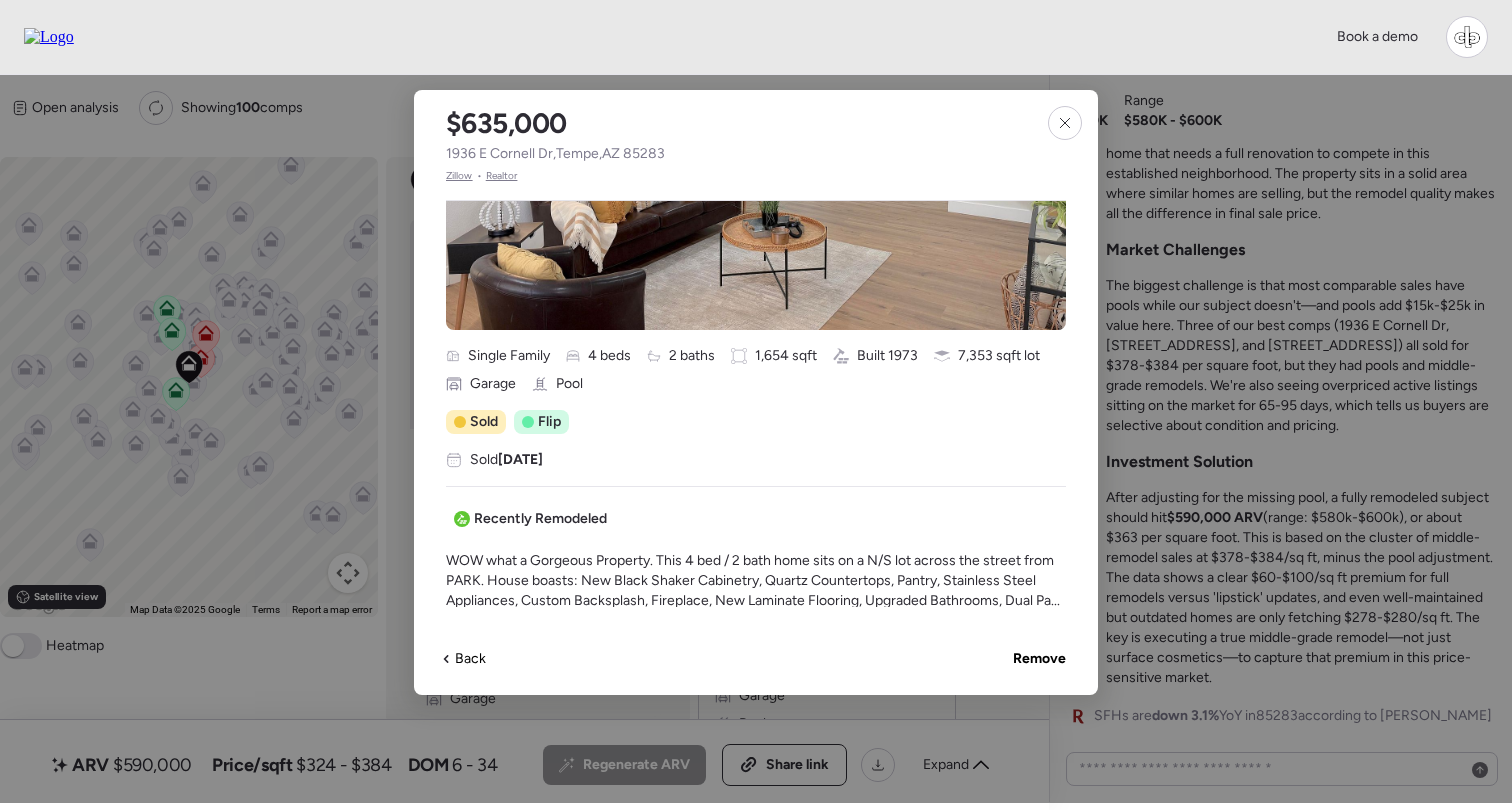 scroll, scrollTop: 367, scrollLeft: 0, axis: vertical 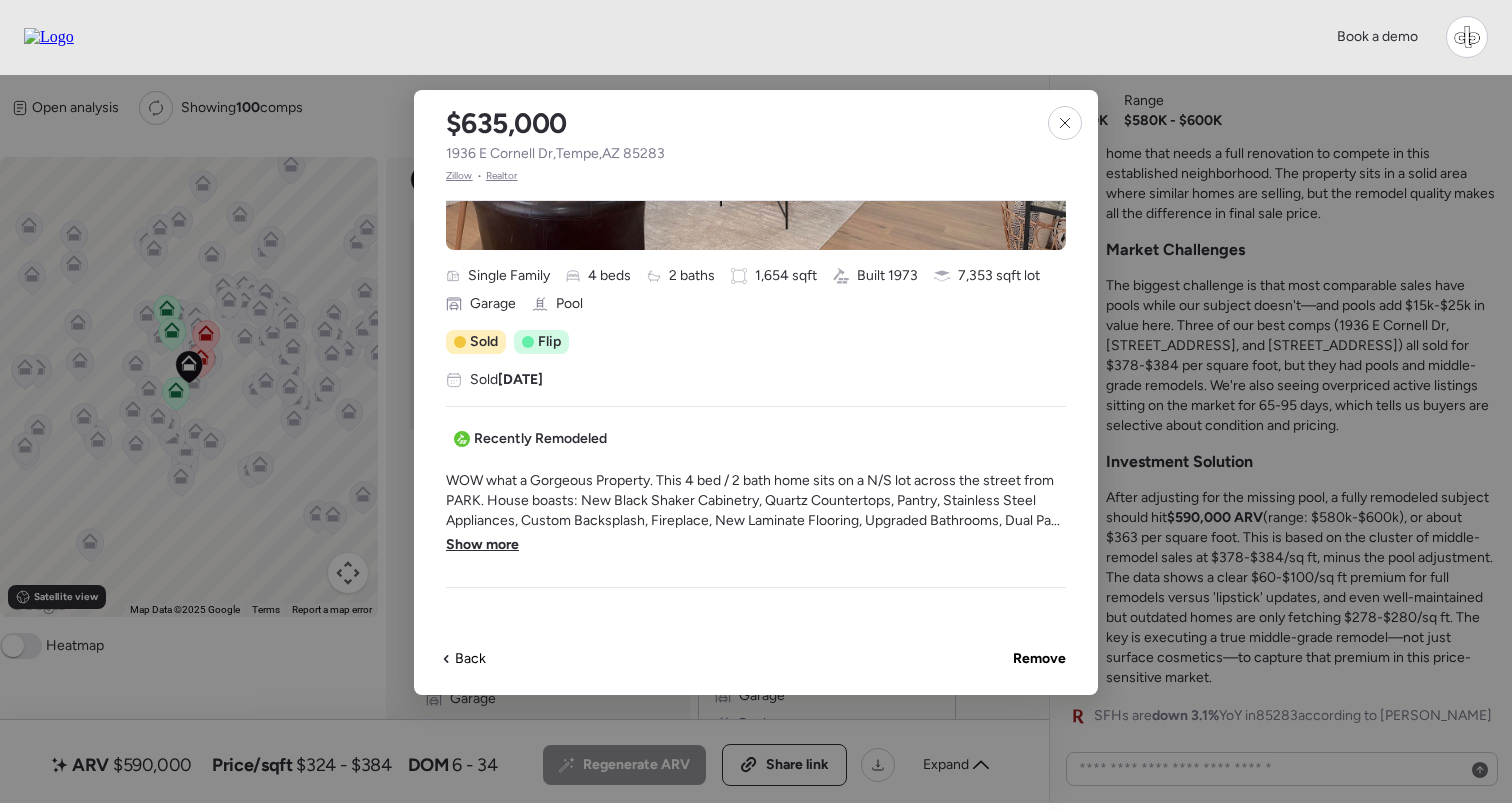 click on "Show more" at bounding box center [482, 545] 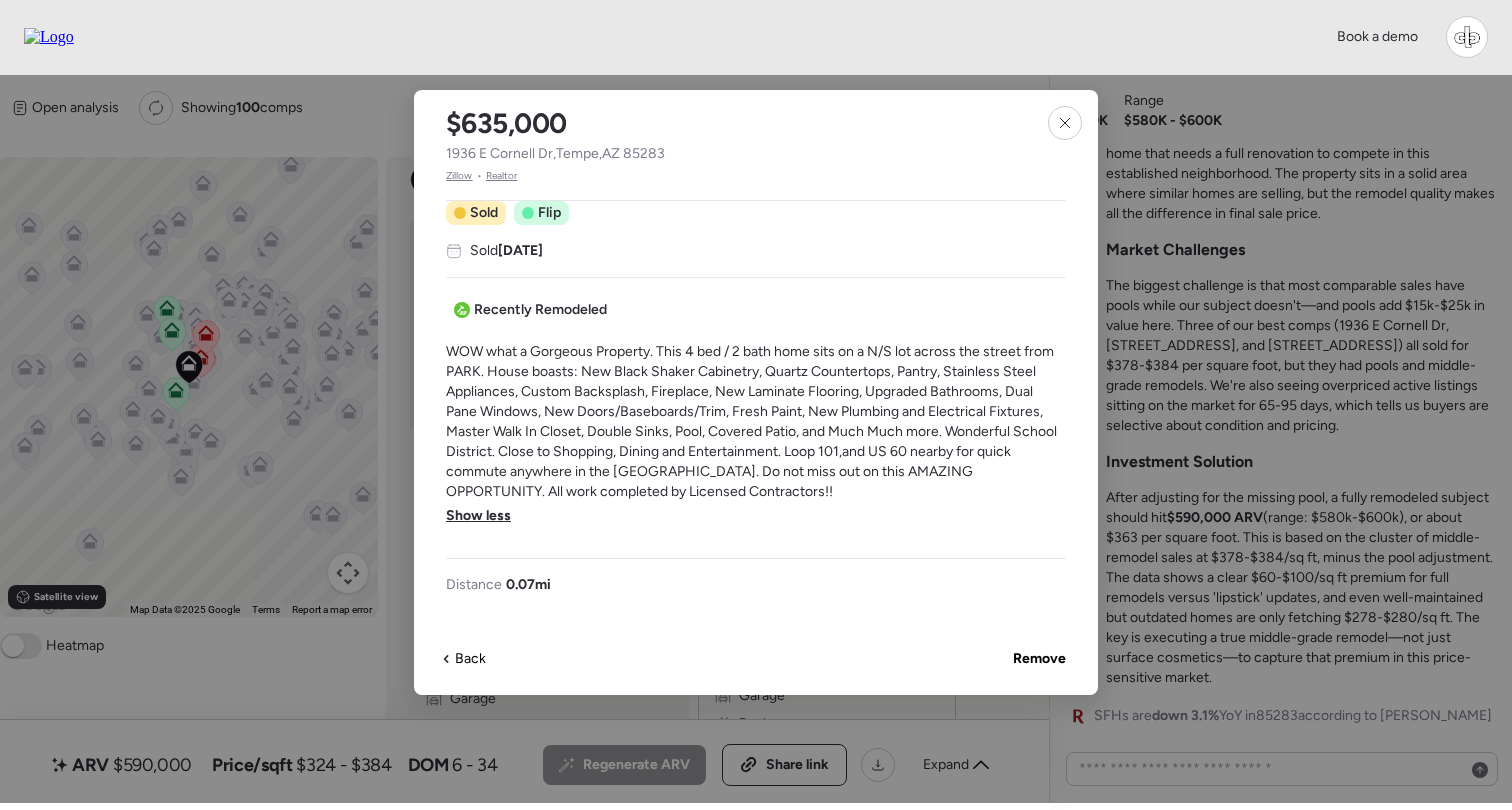 scroll, scrollTop: 497, scrollLeft: 0, axis: vertical 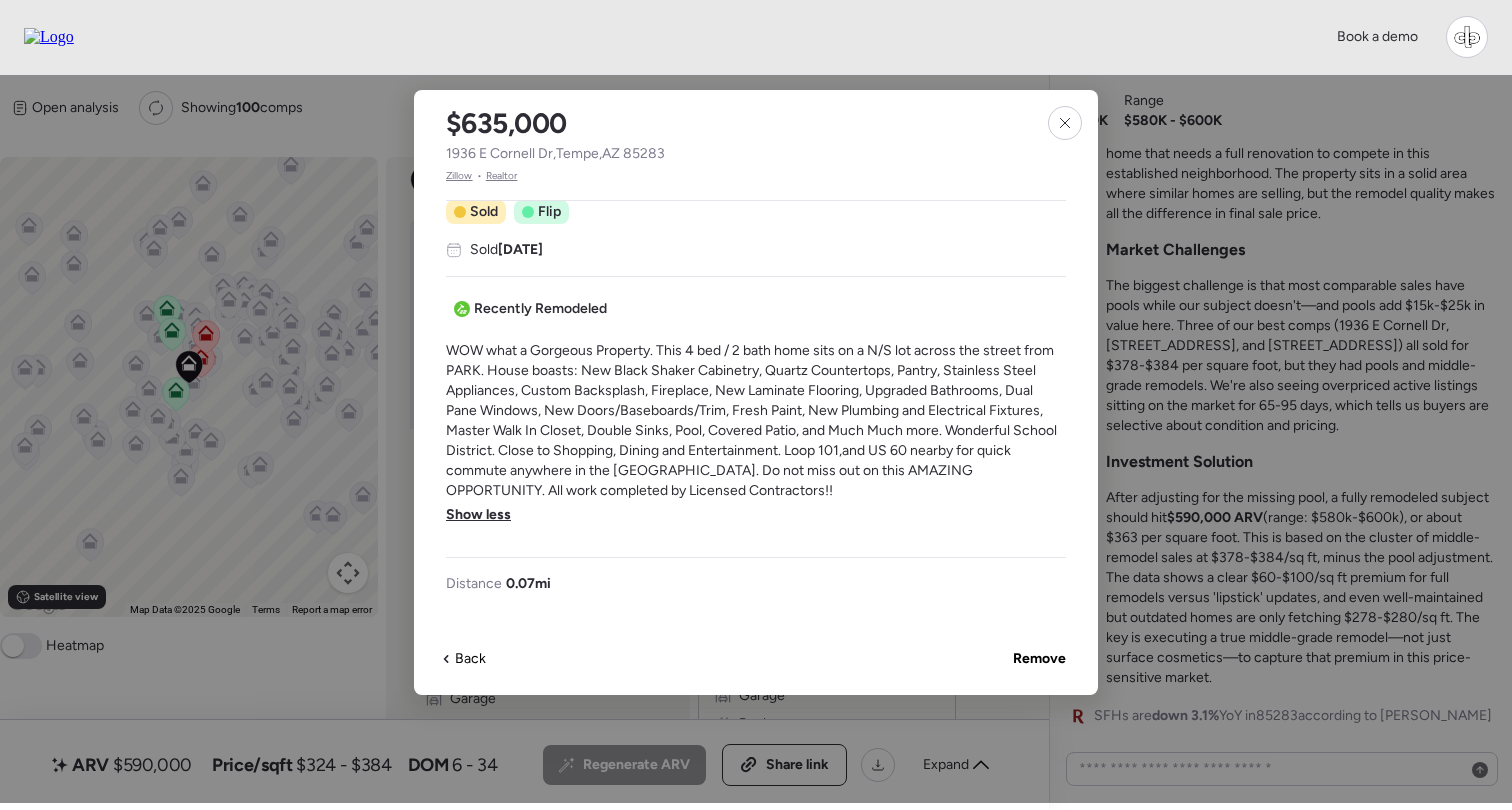 click on "Zillow" at bounding box center (459, 176) 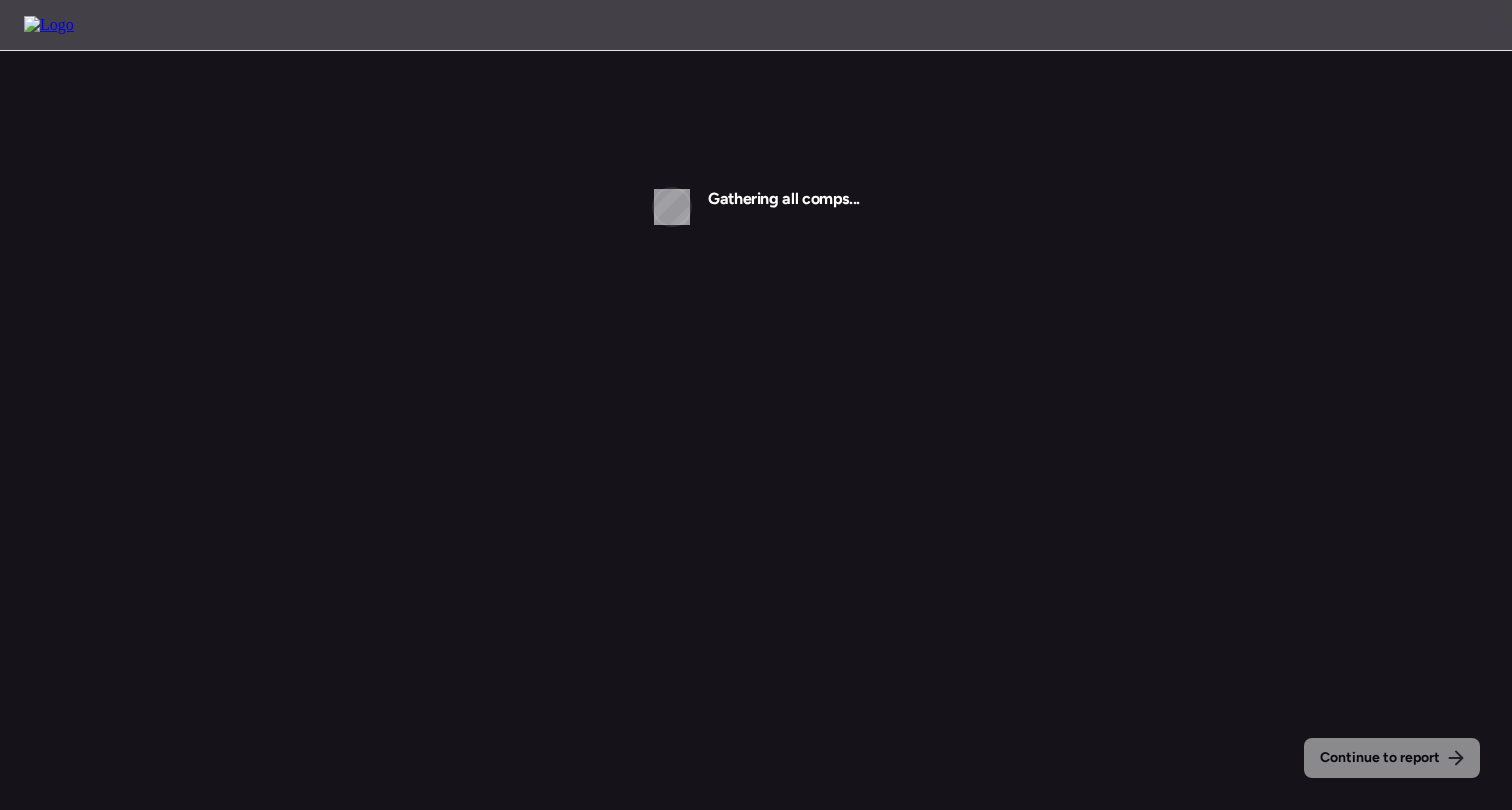 scroll, scrollTop: 0, scrollLeft: 0, axis: both 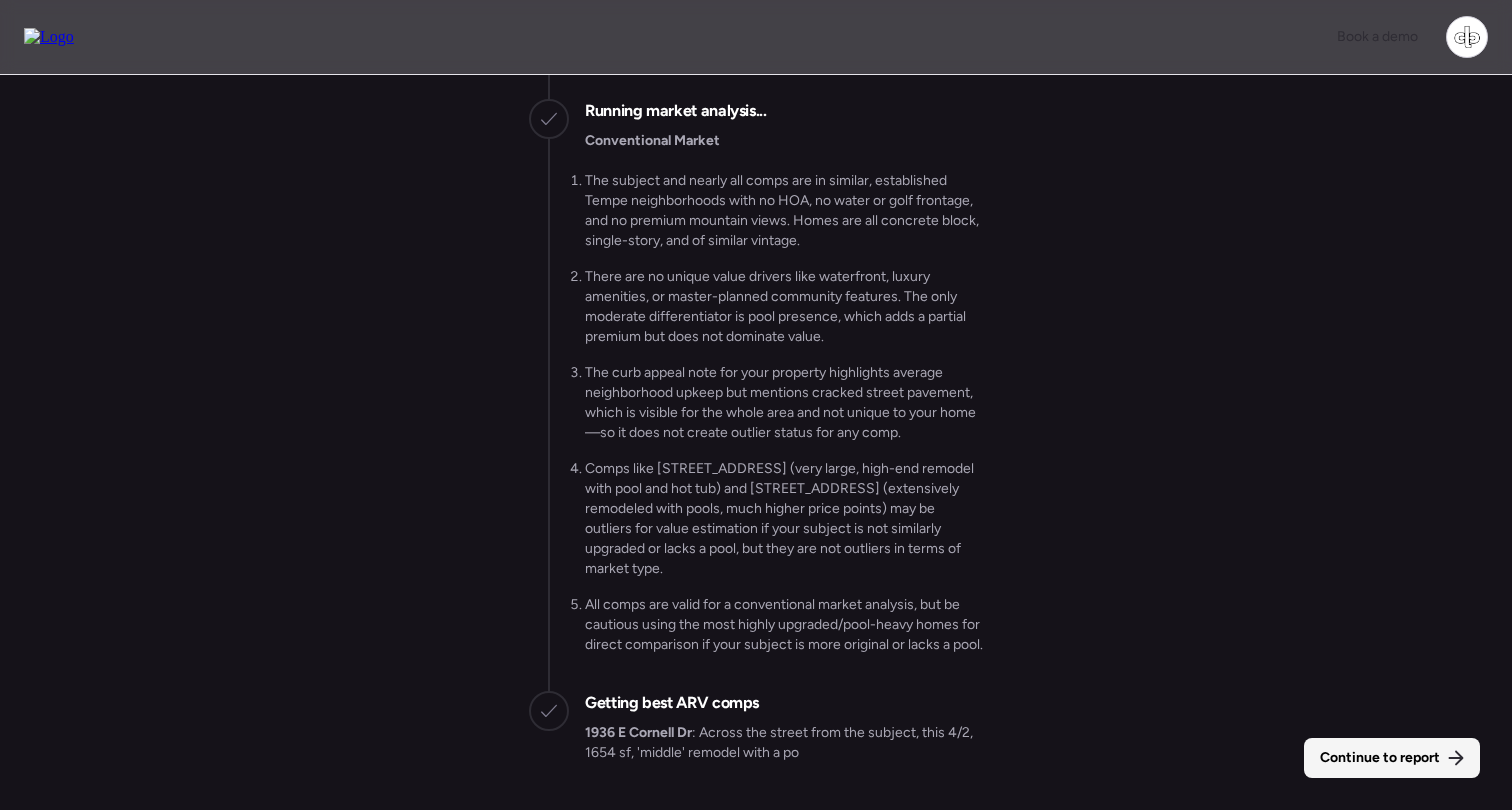 click on "Continue to report" at bounding box center (1380, 758) 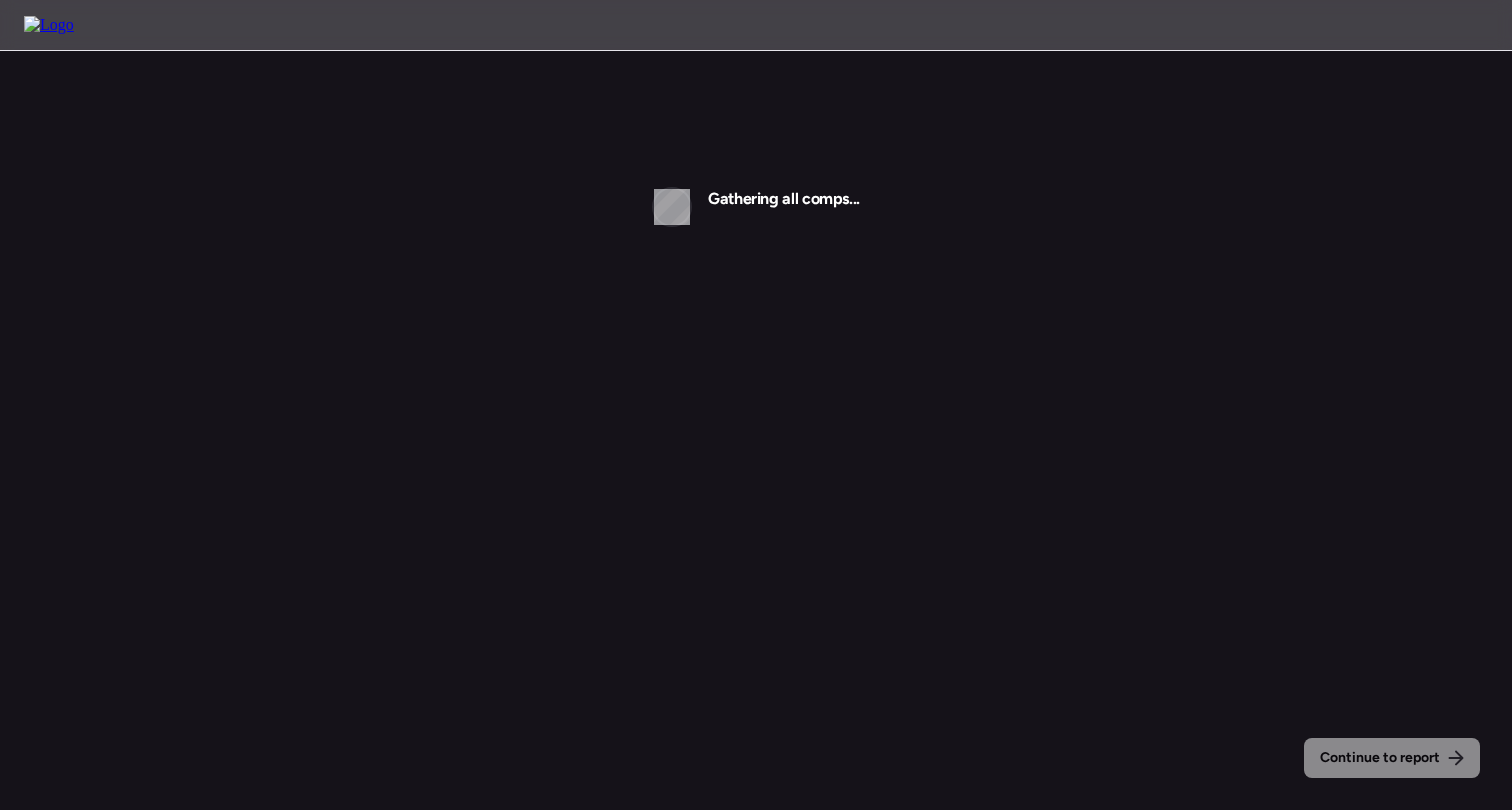 scroll, scrollTop: 0, scrollLeft: 0, axis: both 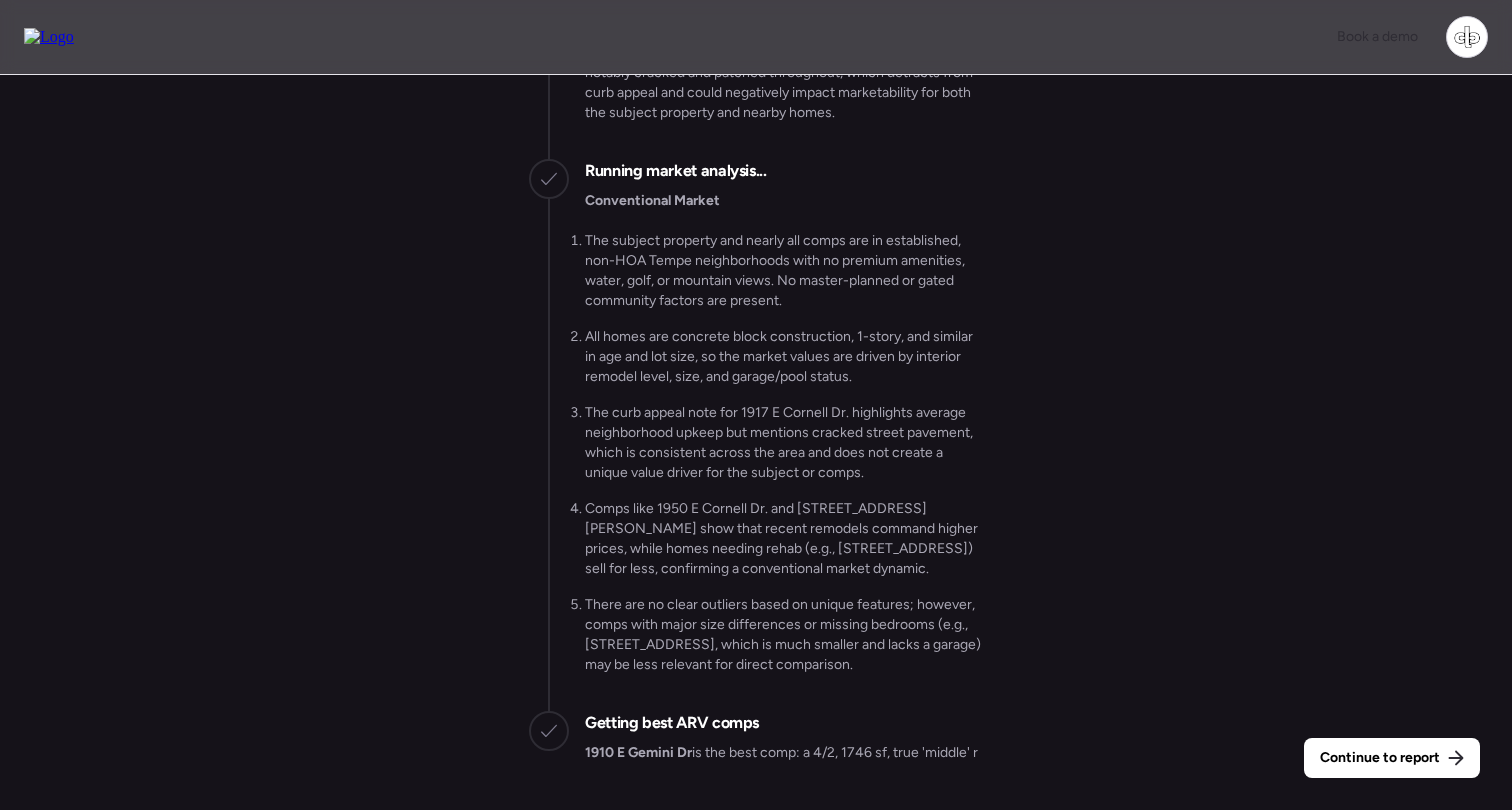click on "Continue to report Gathering all comps... I found 100 possible comps near [STREET_ADDRESS]
Getting Redfin market data... SFHs are  down 3.1%  YoY in 85283 according to Redfin
Getting US Census Bureau data... [STREET_ADDRESS] is in an area with:
Median Household Income:  $126K
Employment Rate:  81.2%
Population Growth:  0%
Analyzing subject's curb appeal... 🛣️ Average. The neighborhood appears well-kept with tidy landscaping and no visible junk or major disrepair on neighboring properties. However, the street pavement is notably cracked and patched throughout, which detracts from curb appeal and could negatively impact marketability for both the subject property and nearby homes.
Running market analysis... Conventional Market
The subject property and nearly all comps are in established, non-HOA Tempe neighborhoods with no premium amenities, water, golf, or mountain views. No master-planned or gated community factors are present.
Getting best ARV comps" at bounding box center [756, 445] 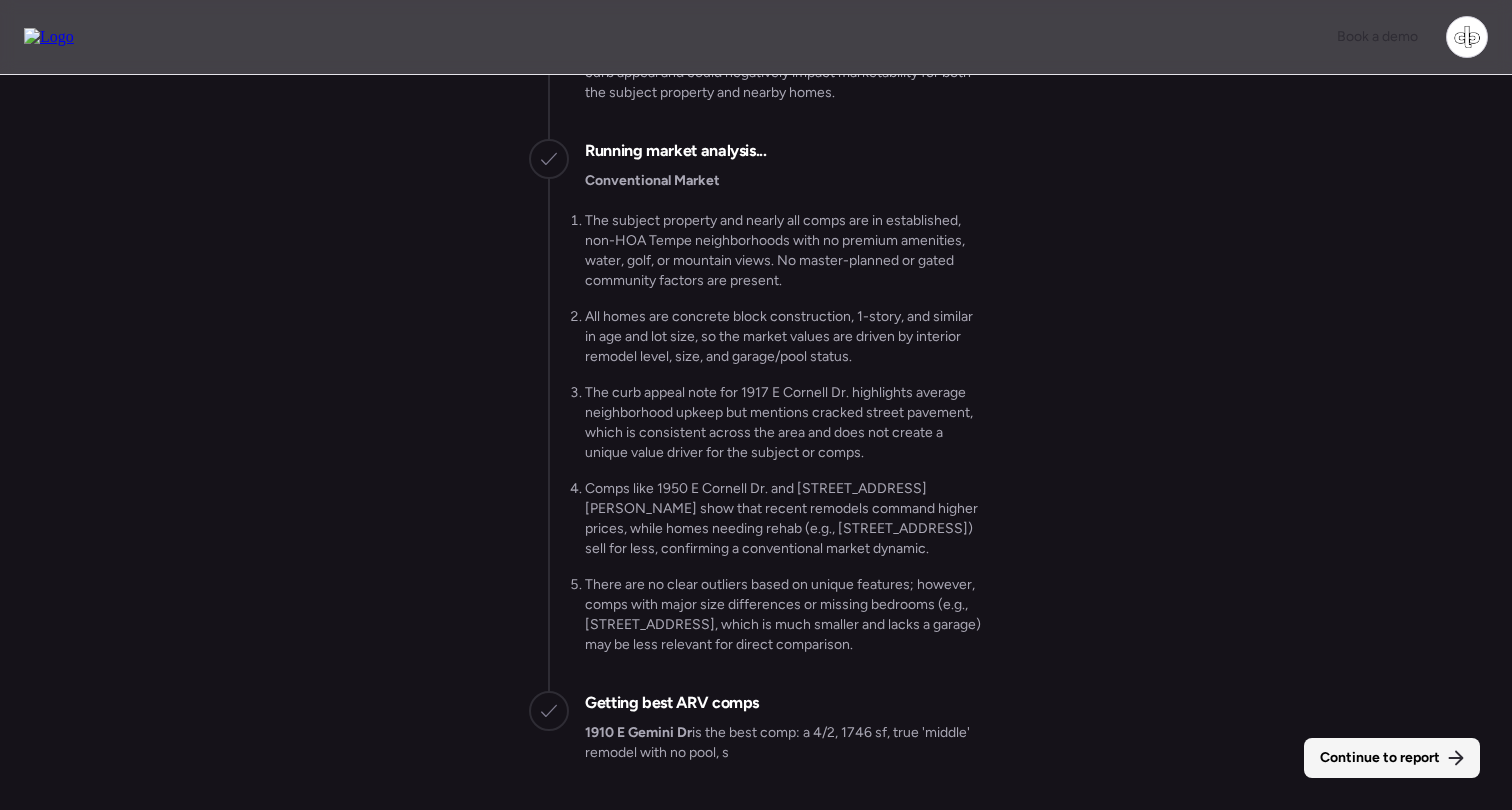 click on "Continue to report" at bounding box center (1392, 758) 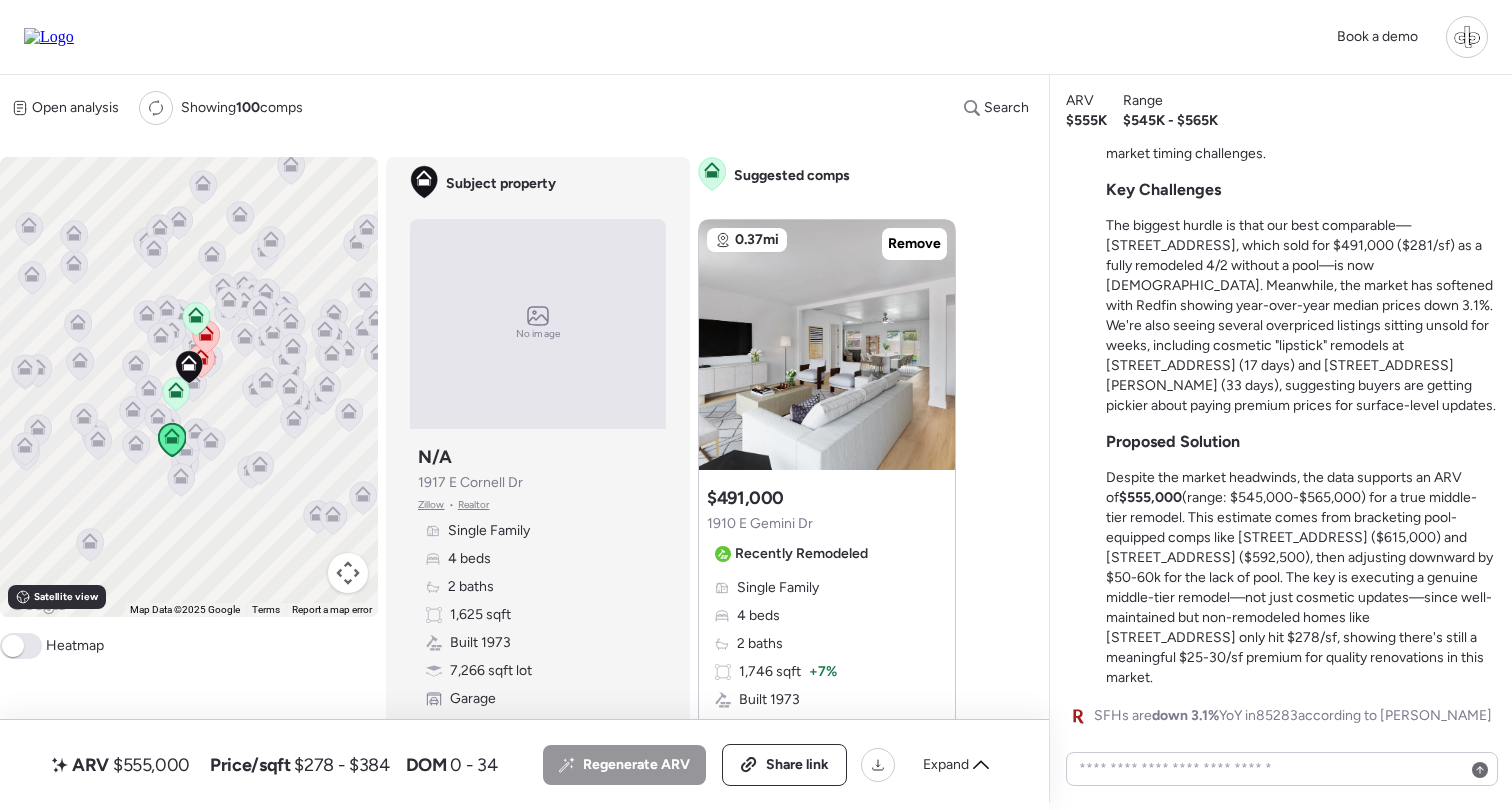 click on "Single Family 4 beds 2 baths 1,746 sqft + 7% Built 1973 7,993 sqft lot + 10% Garage Sold   [DATE]" at bounding box center [827, 686] 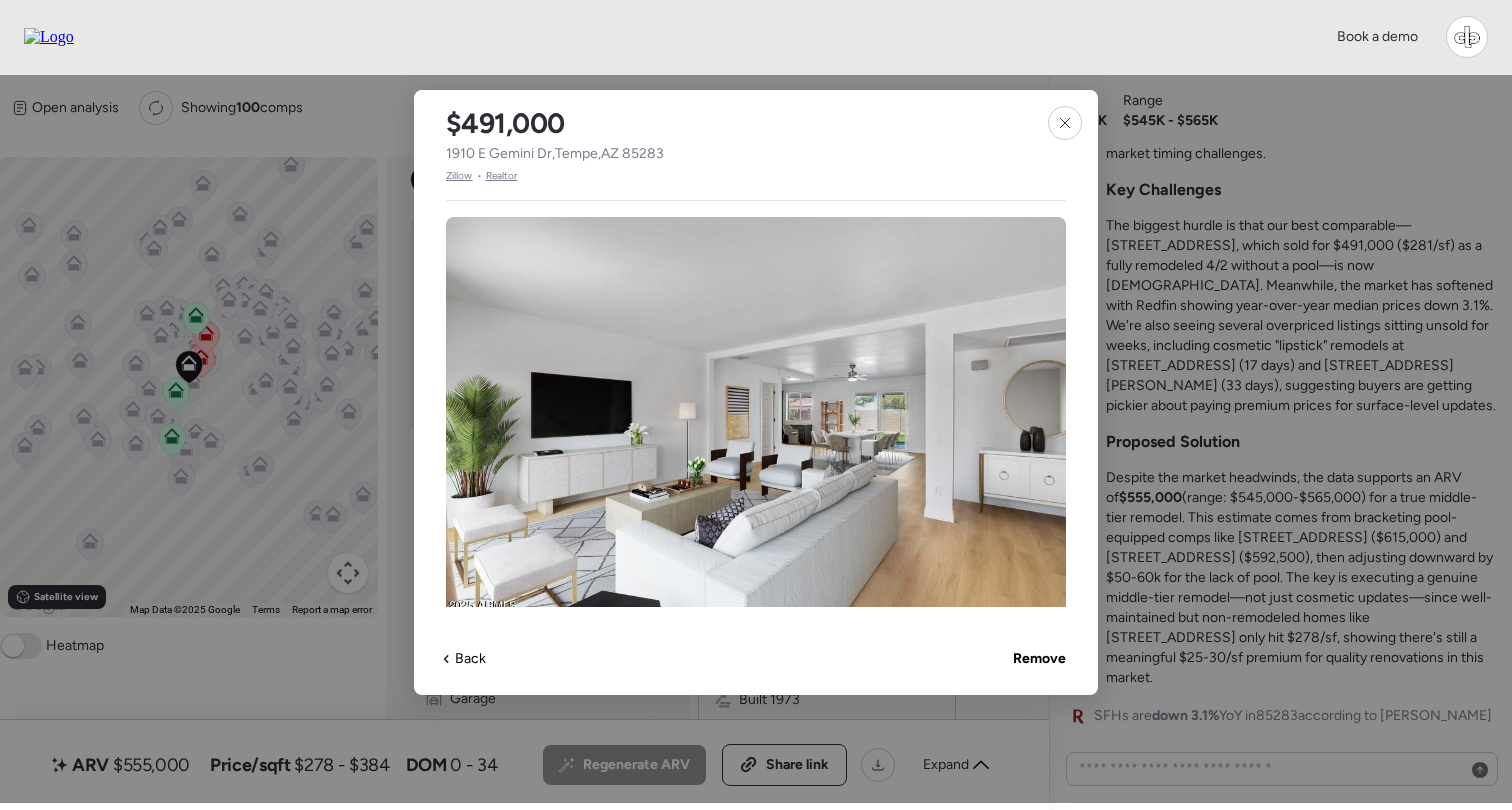 click on "Zillow" at bounding box center (459, 176) 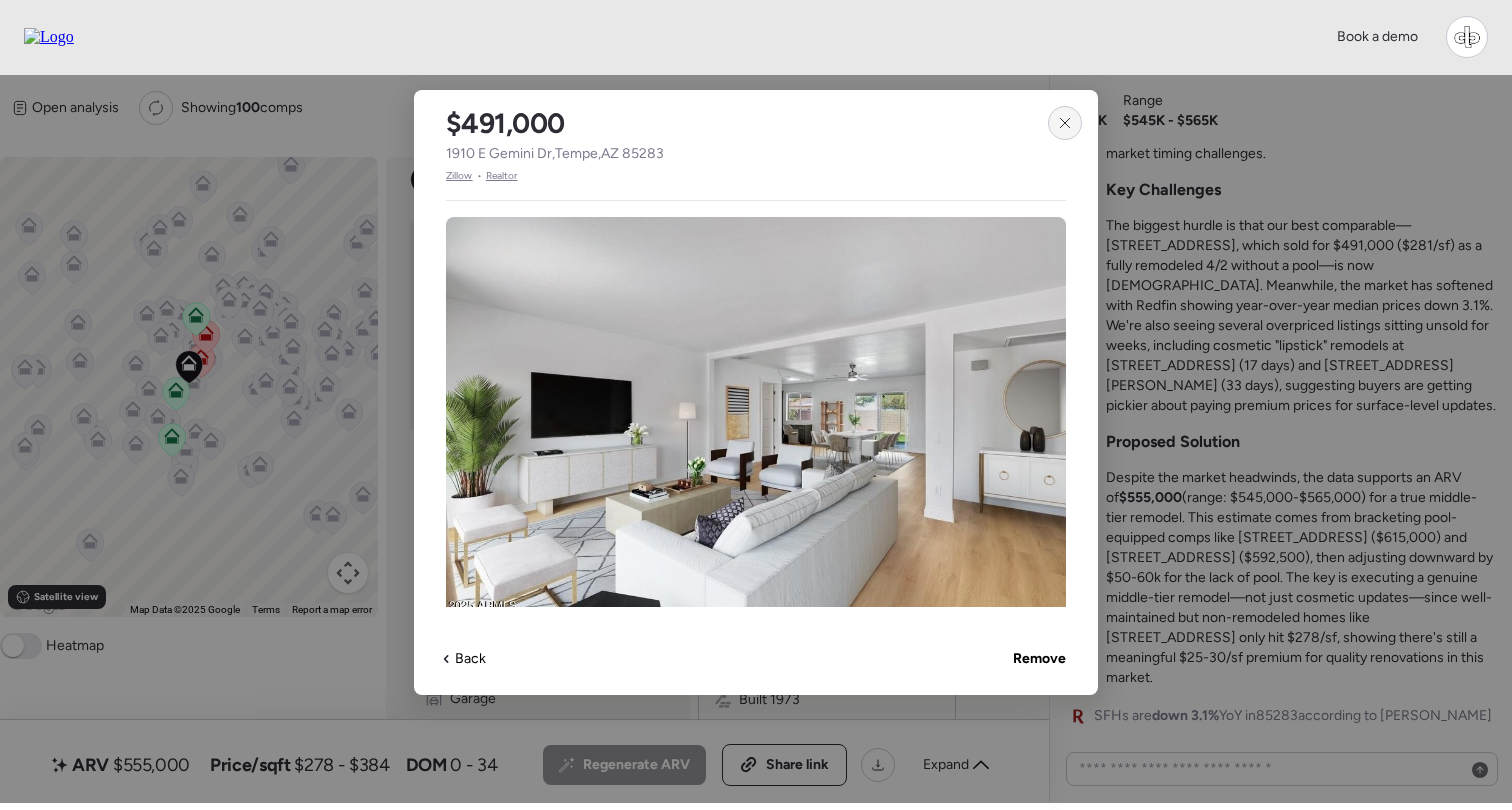 click at bounding box center (1065, 123) 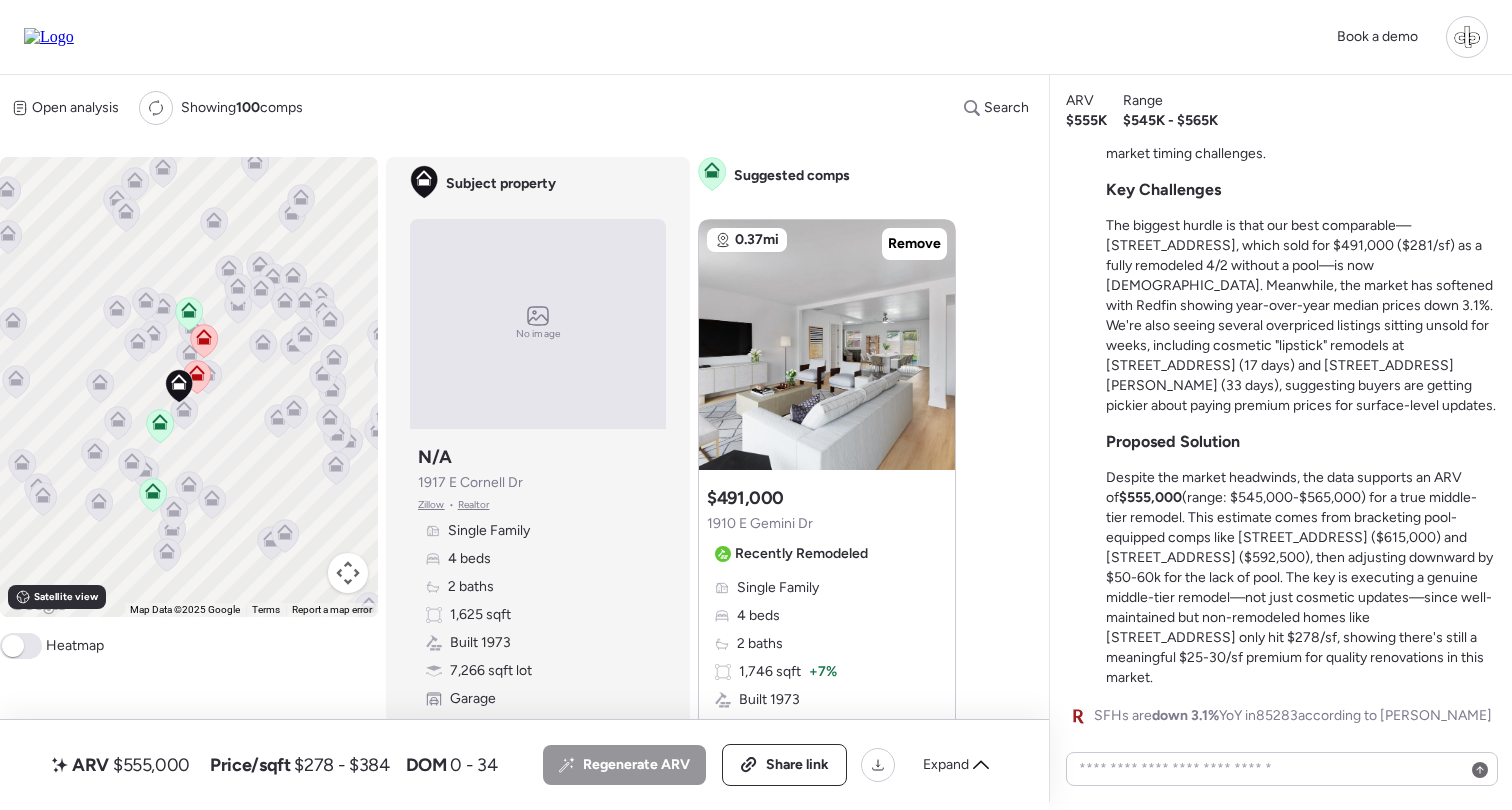 click 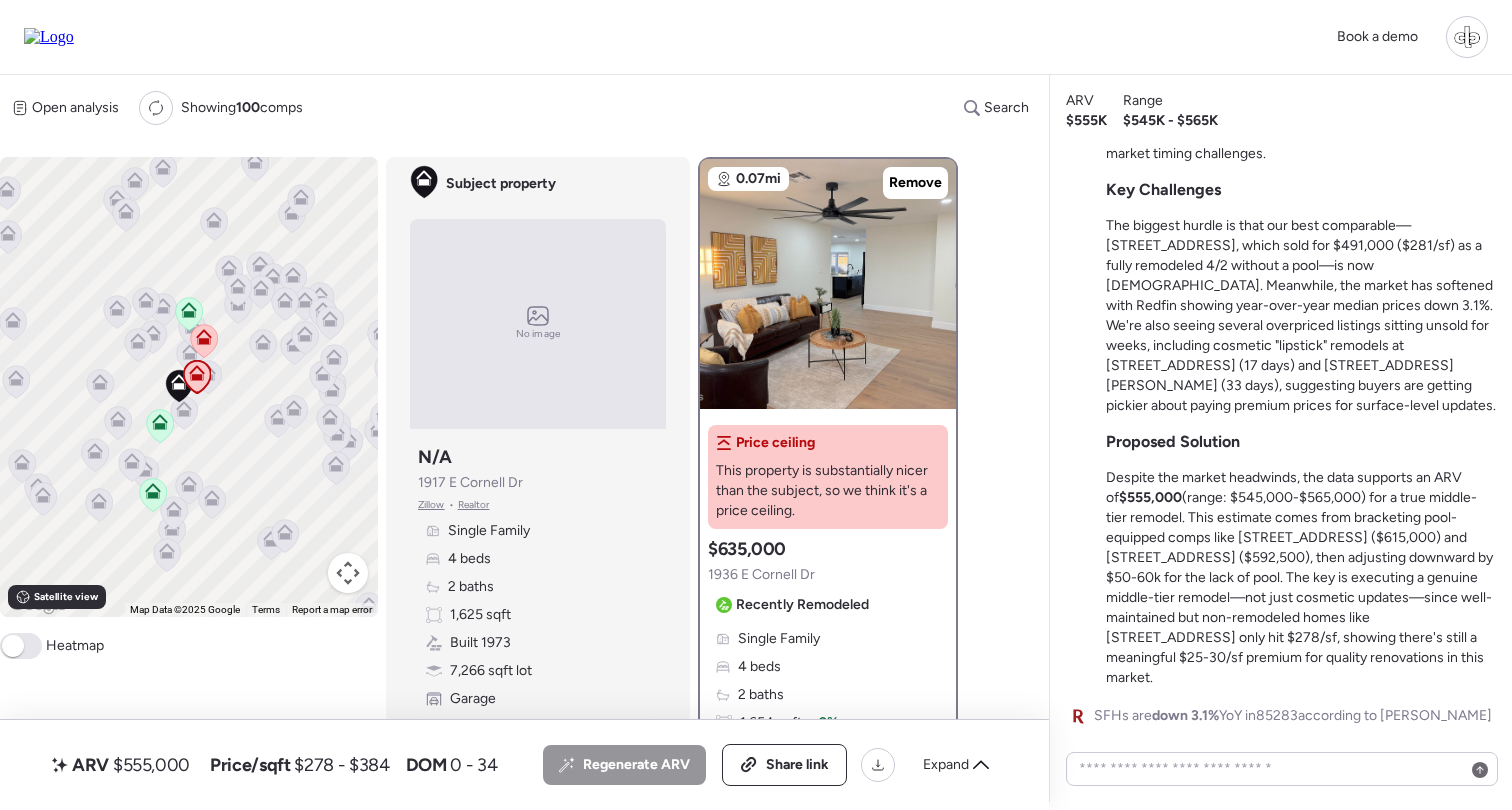 click on "Recently Remodeled" at bounding box center (792, 605) 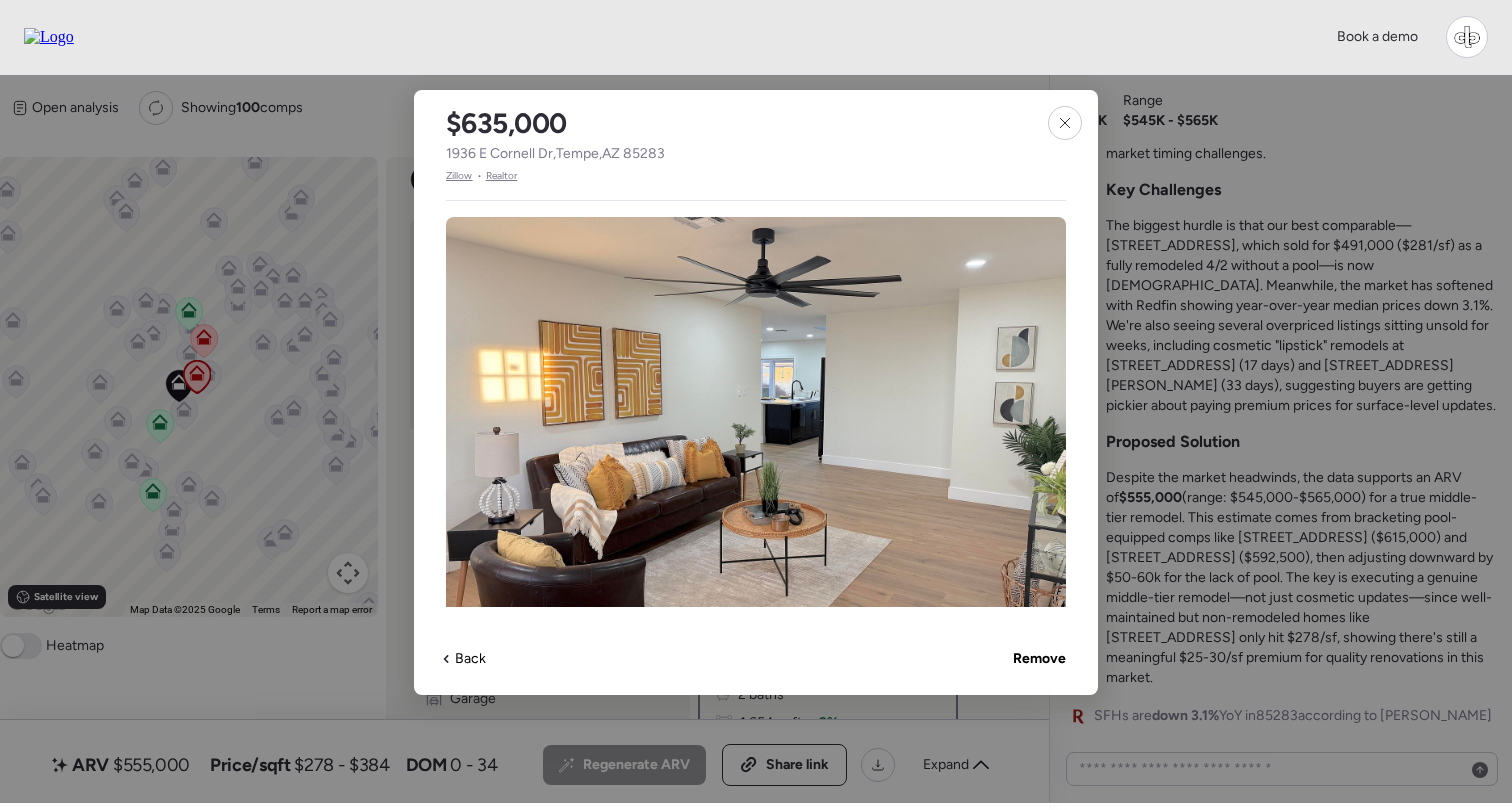 click on "Zillow" at bounding box center [459, 176] 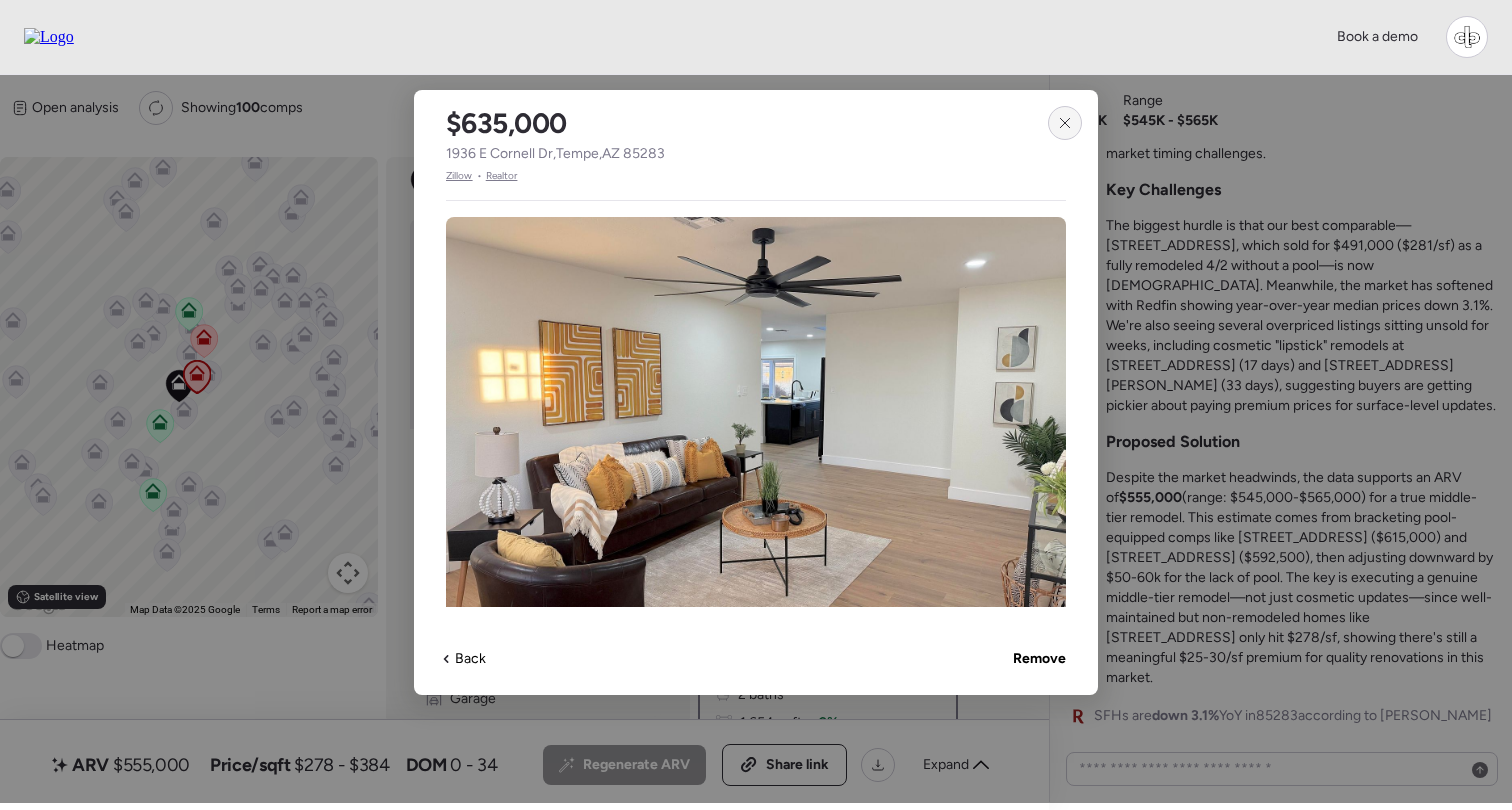 click 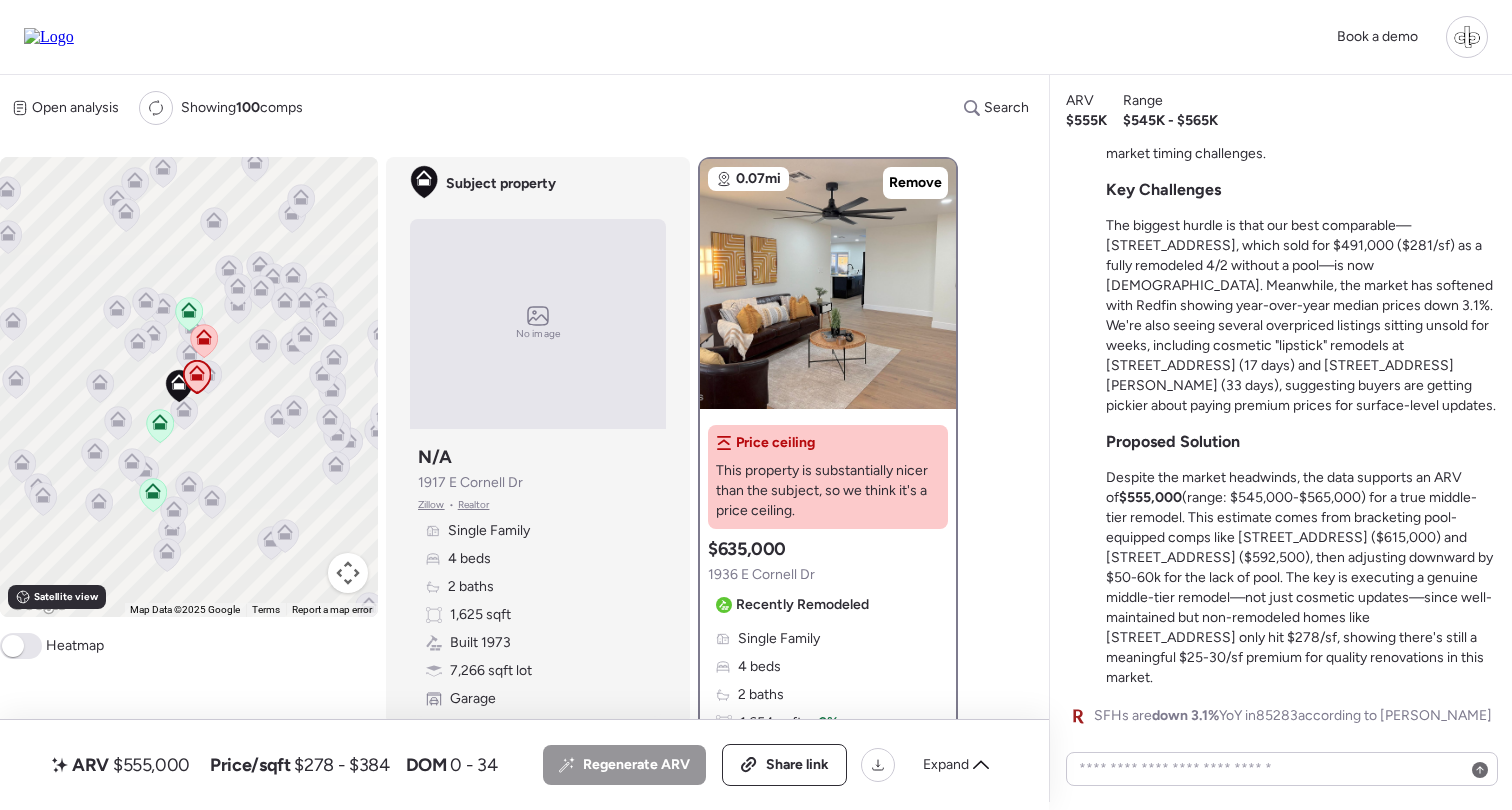 click 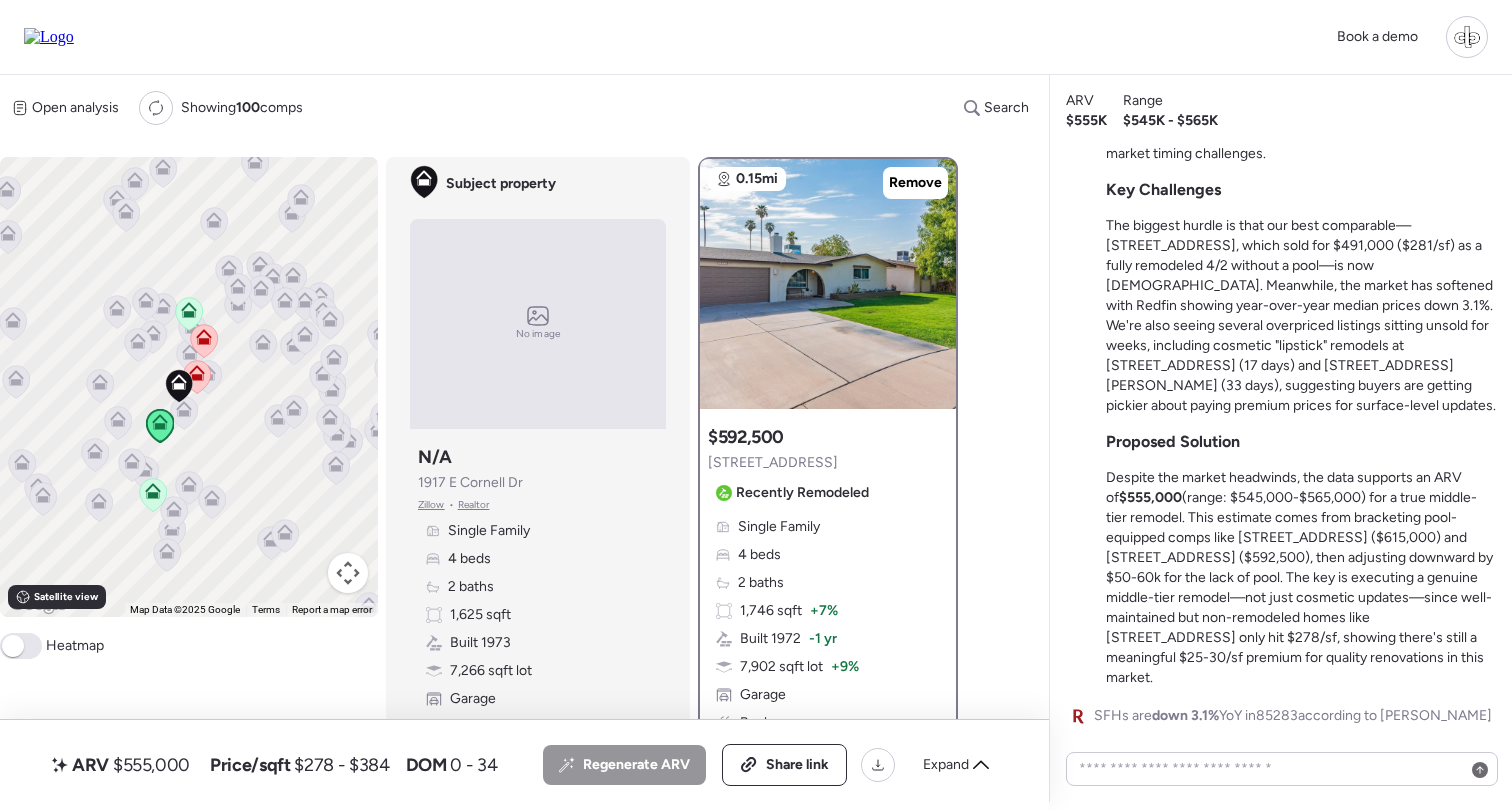 click 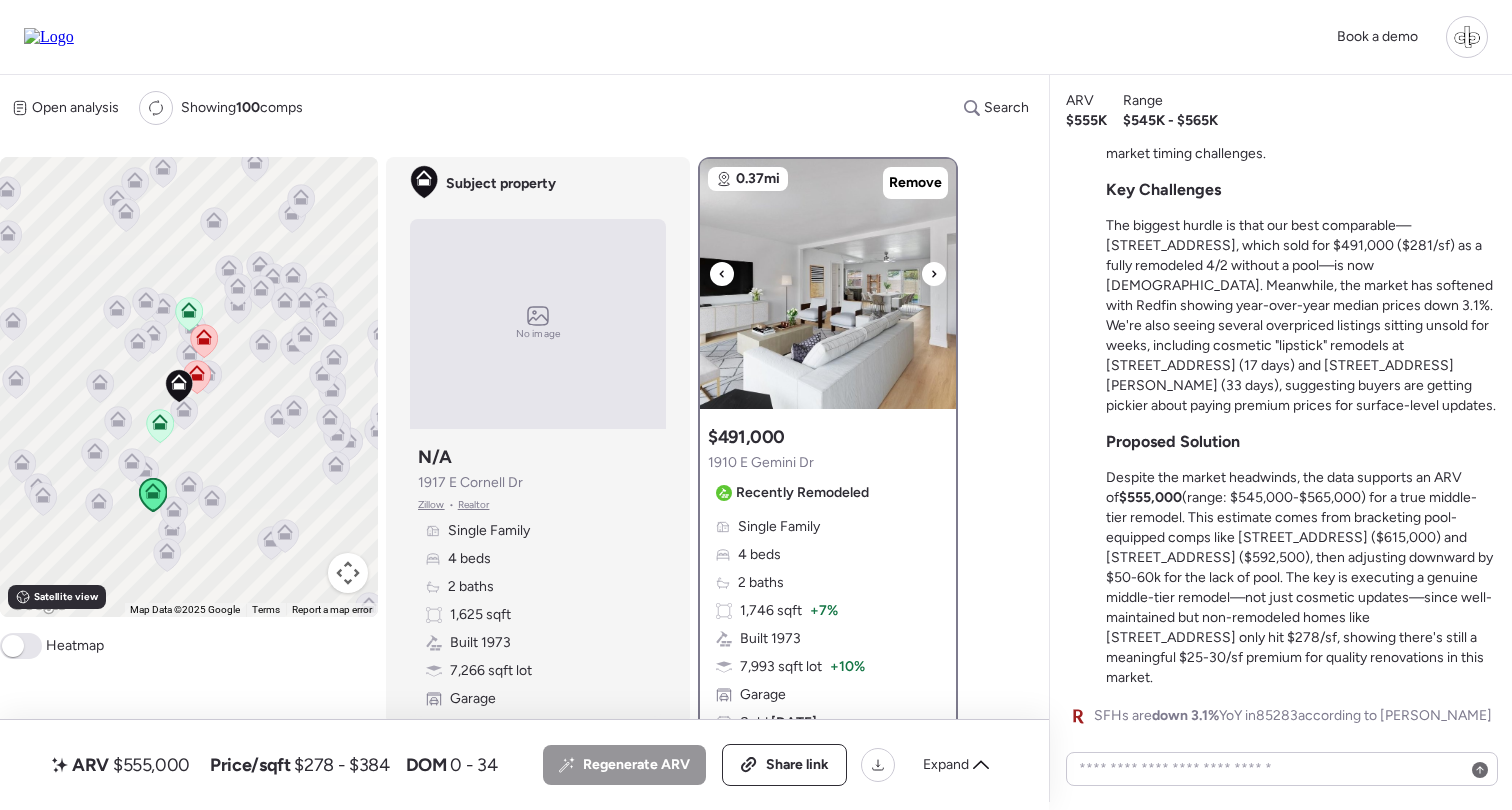 click at bounding box center (828, 284) 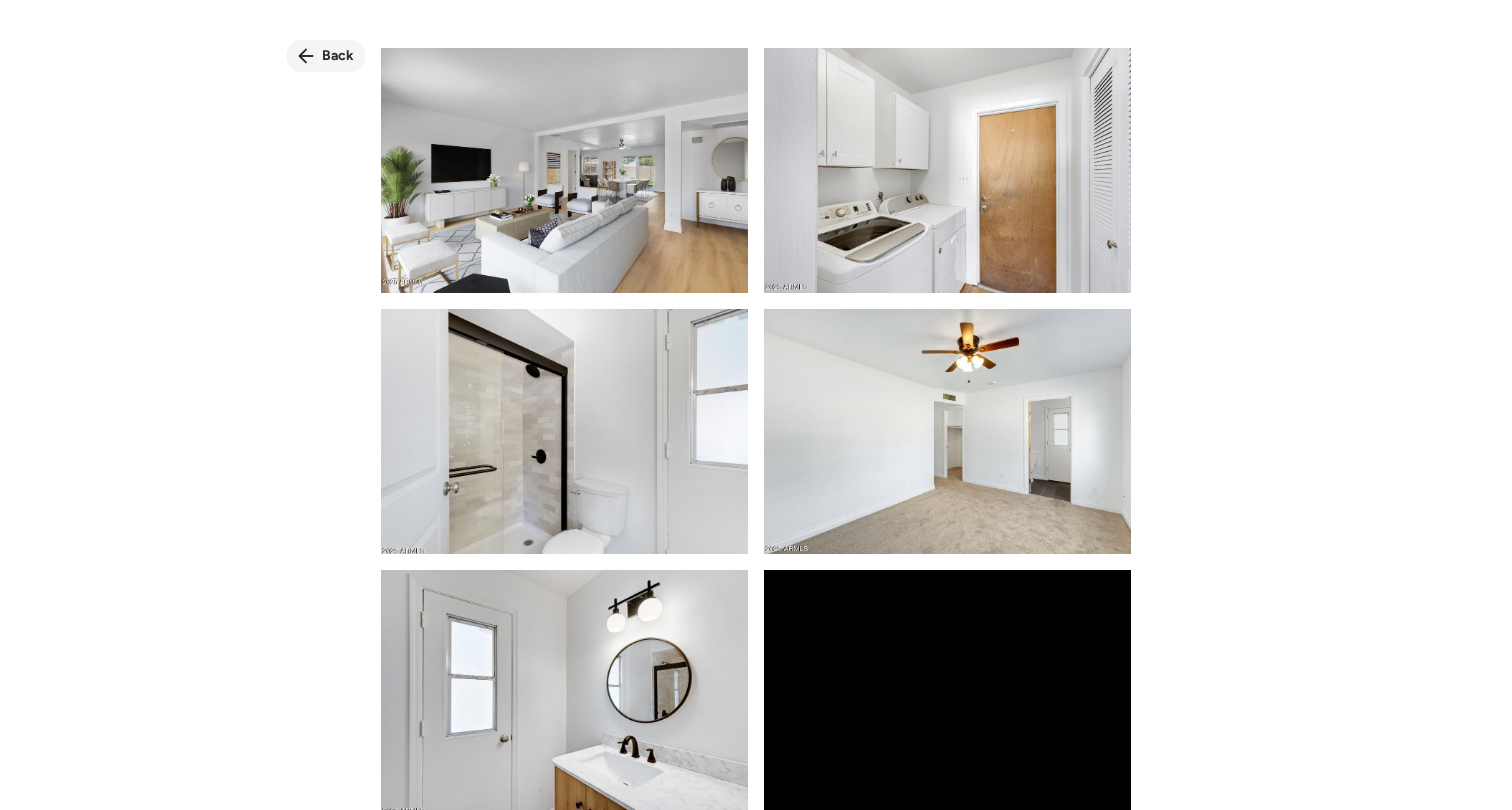 click on "Back" at bounding box center (338, 56) 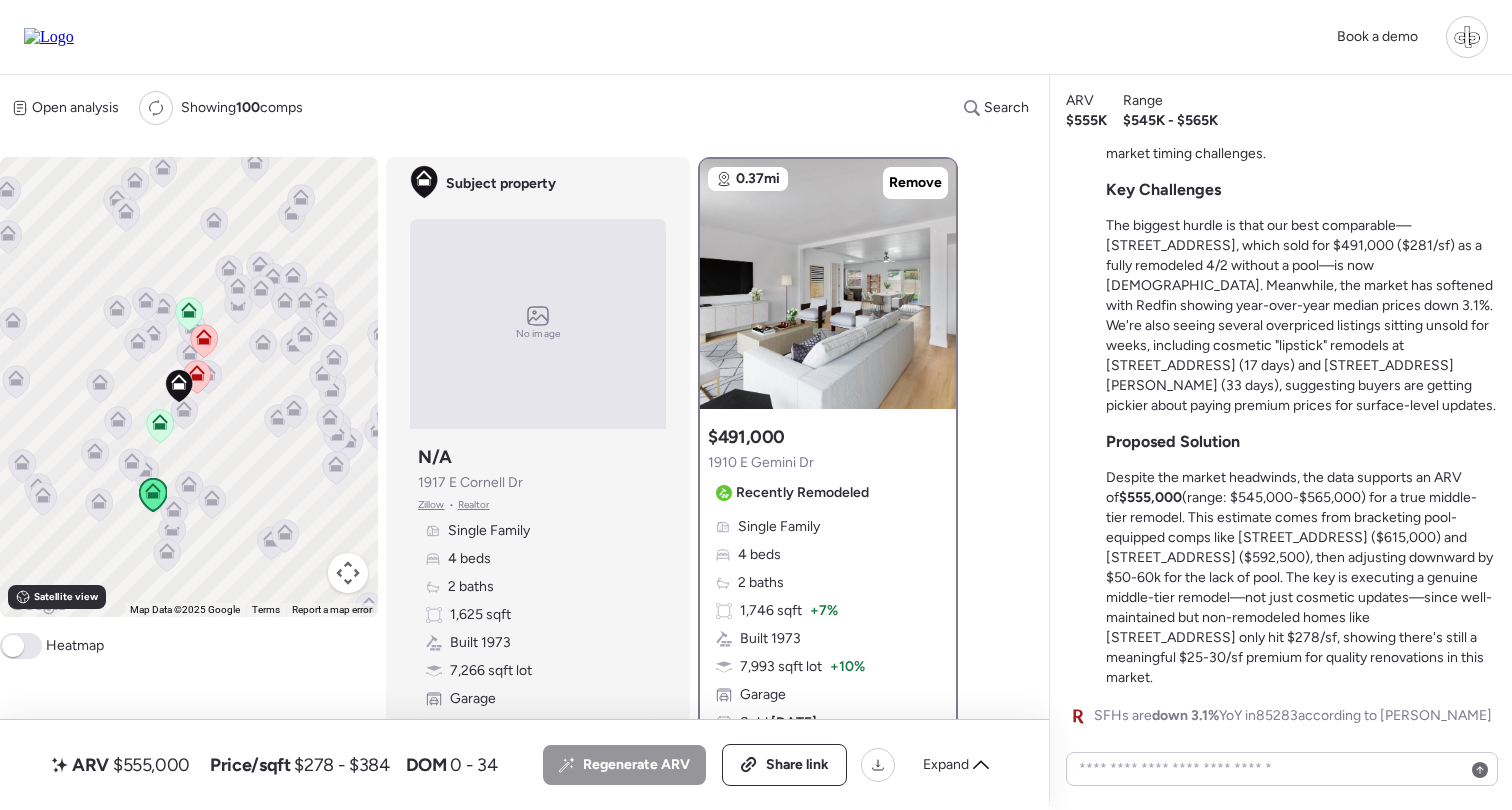 click on "Suggested comp $491,000 1910 E Gemini Dr Recently Remodeled Single Family 4 beds 2 baths 1,746 sqft + 7% Built 1973 7,993 sqft lot + 10% Garage Sold   5 months ago Sold Non-flip Non-flip Excellent condition comp, but not remodeled specifically for re-sale. 0 days until pending Feb 03, 2025 Listed $495,000 0 days until pending 0 total days on market Feb 03, 2025 Pending $495,000 Feb 28, 2025 Sold $491,000 -10.7% below initial list price" at bounding box center [828, 617] 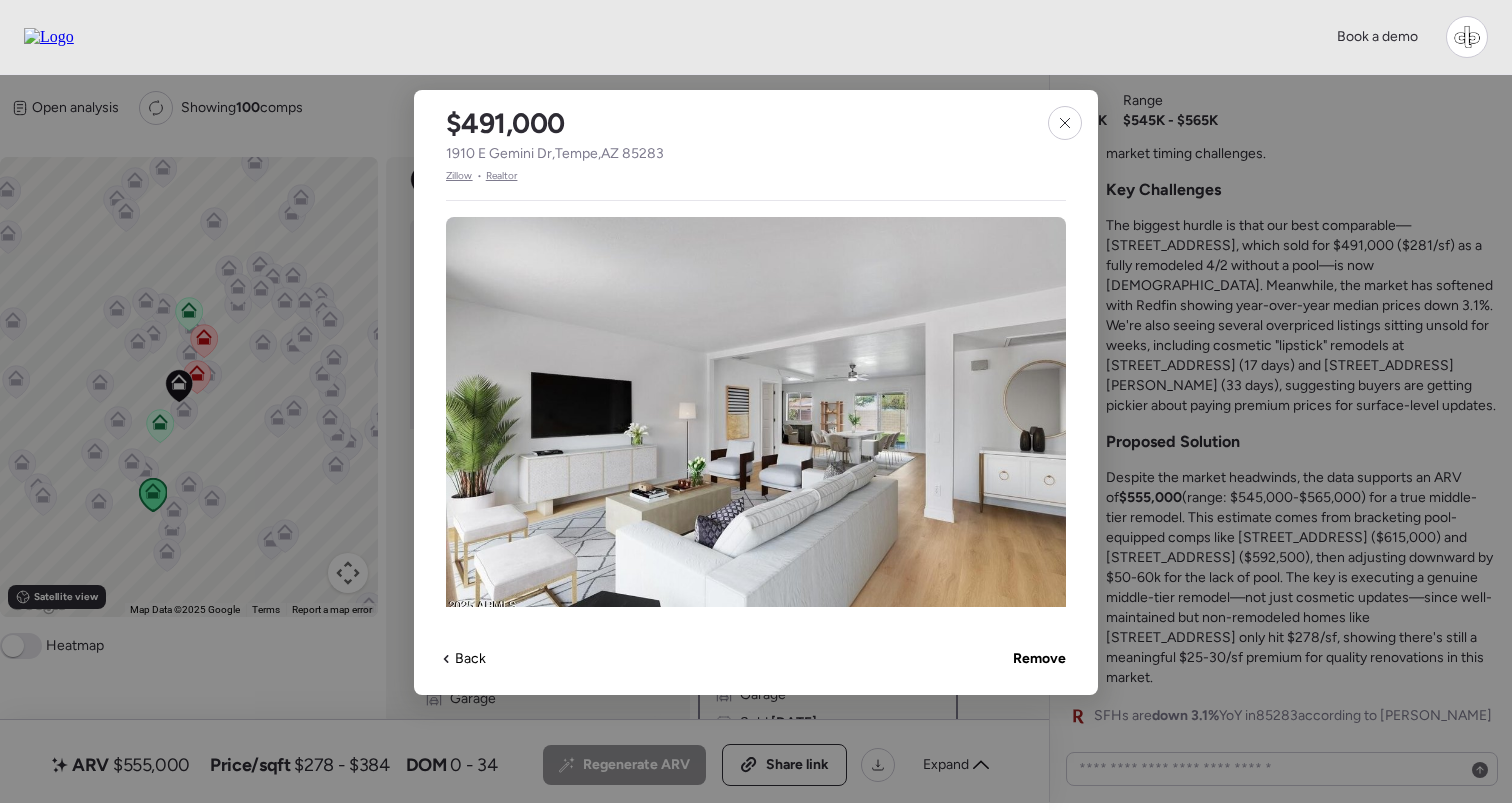 click on "Zillow" at bounding box center [459, 176] 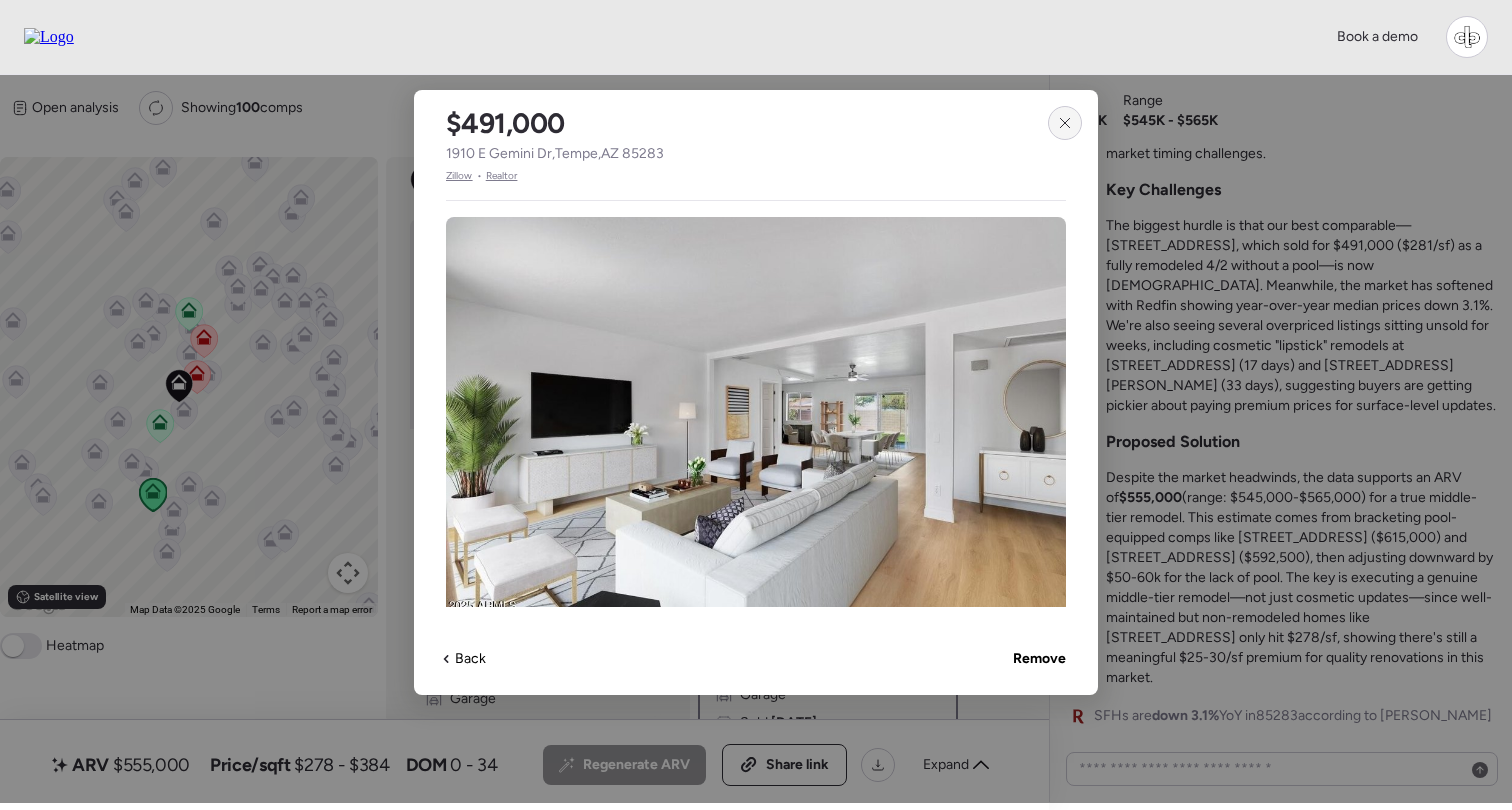 click 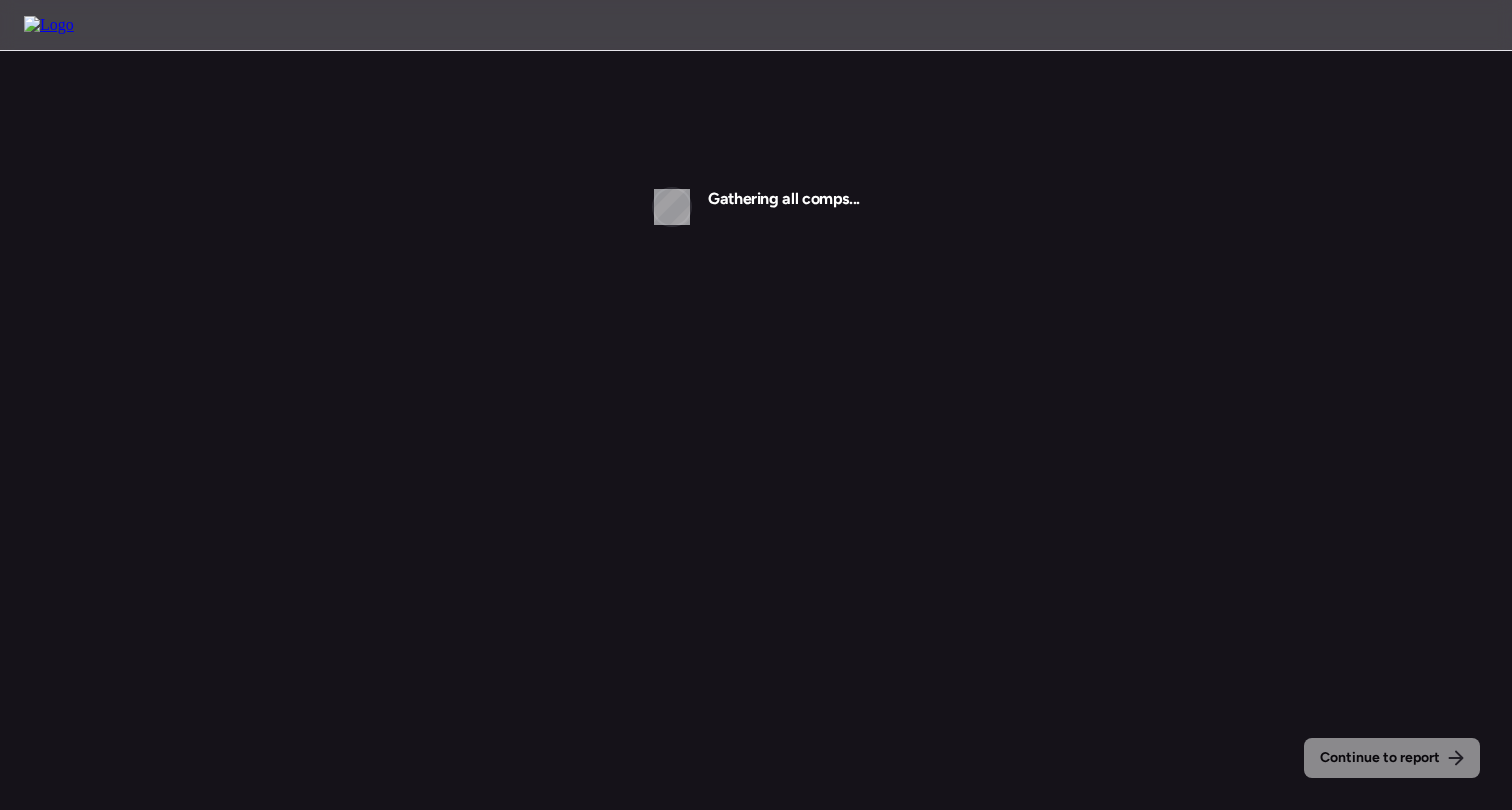 scroll, scrollTop: 0, scrollLeft: 0, axis: both 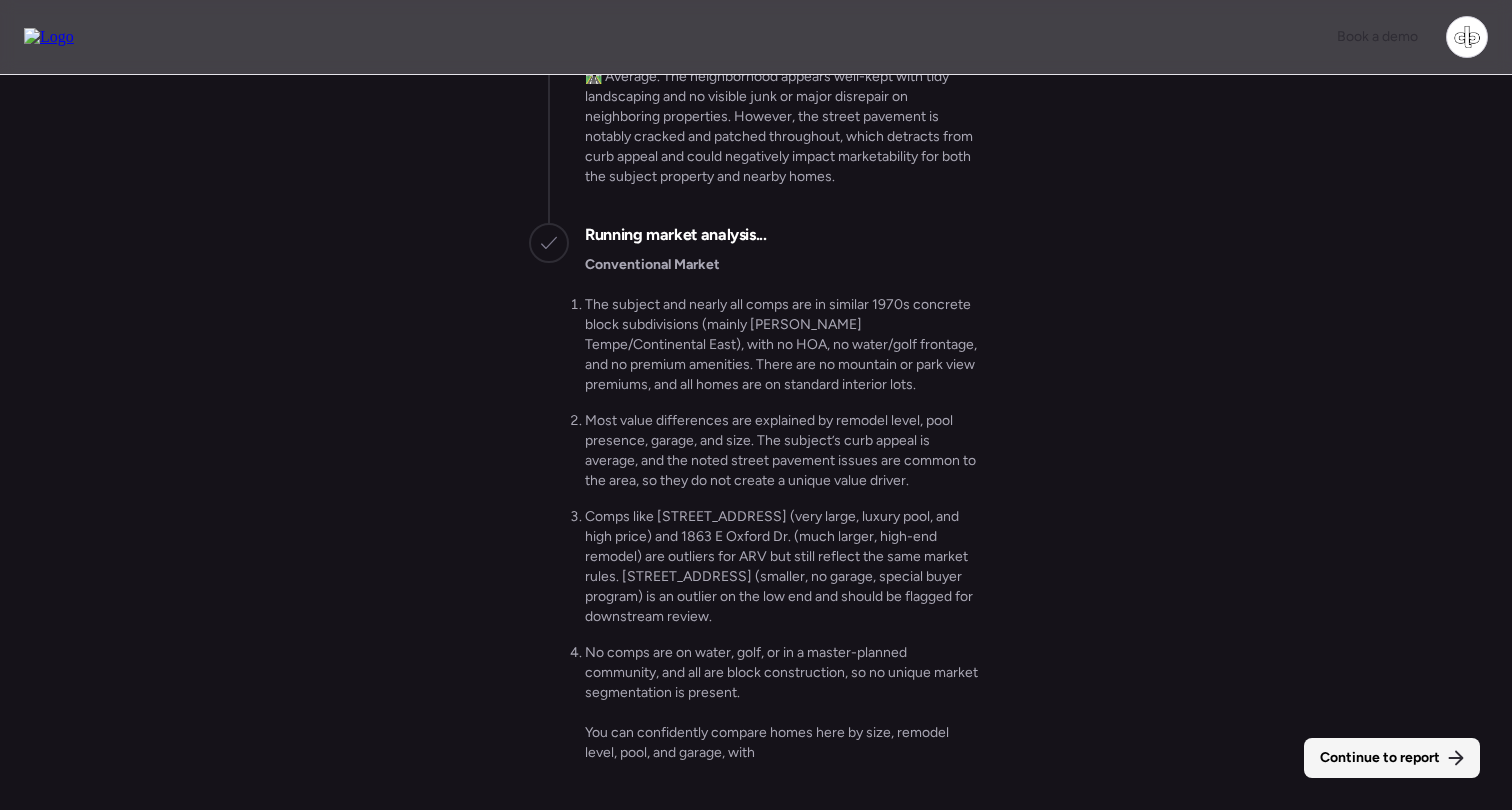 click on "Continue to report" at bounding box center (1380, 758) 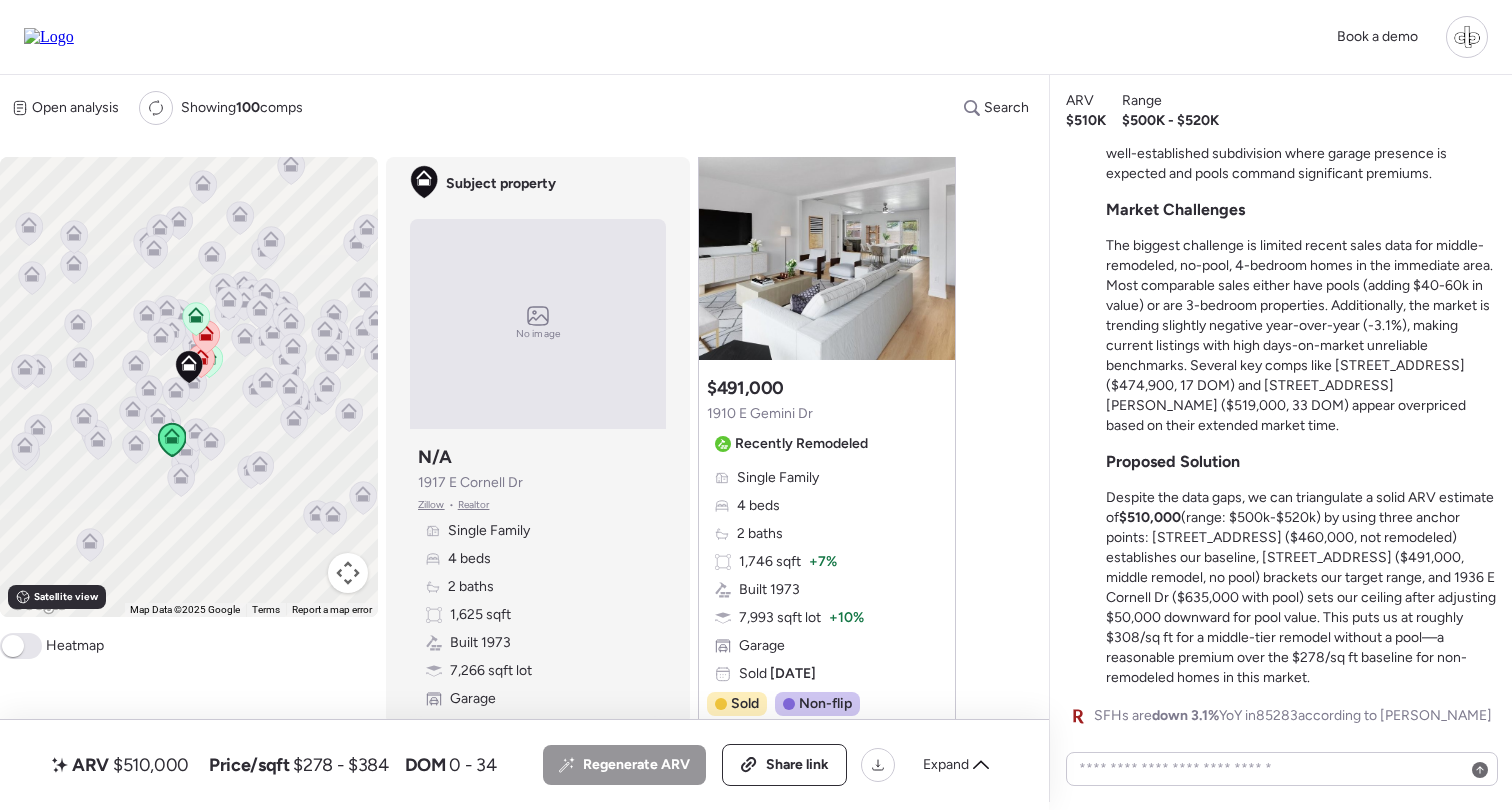 scroll, scrollTop: 1536, scrollLeft: 0, axis: vertical 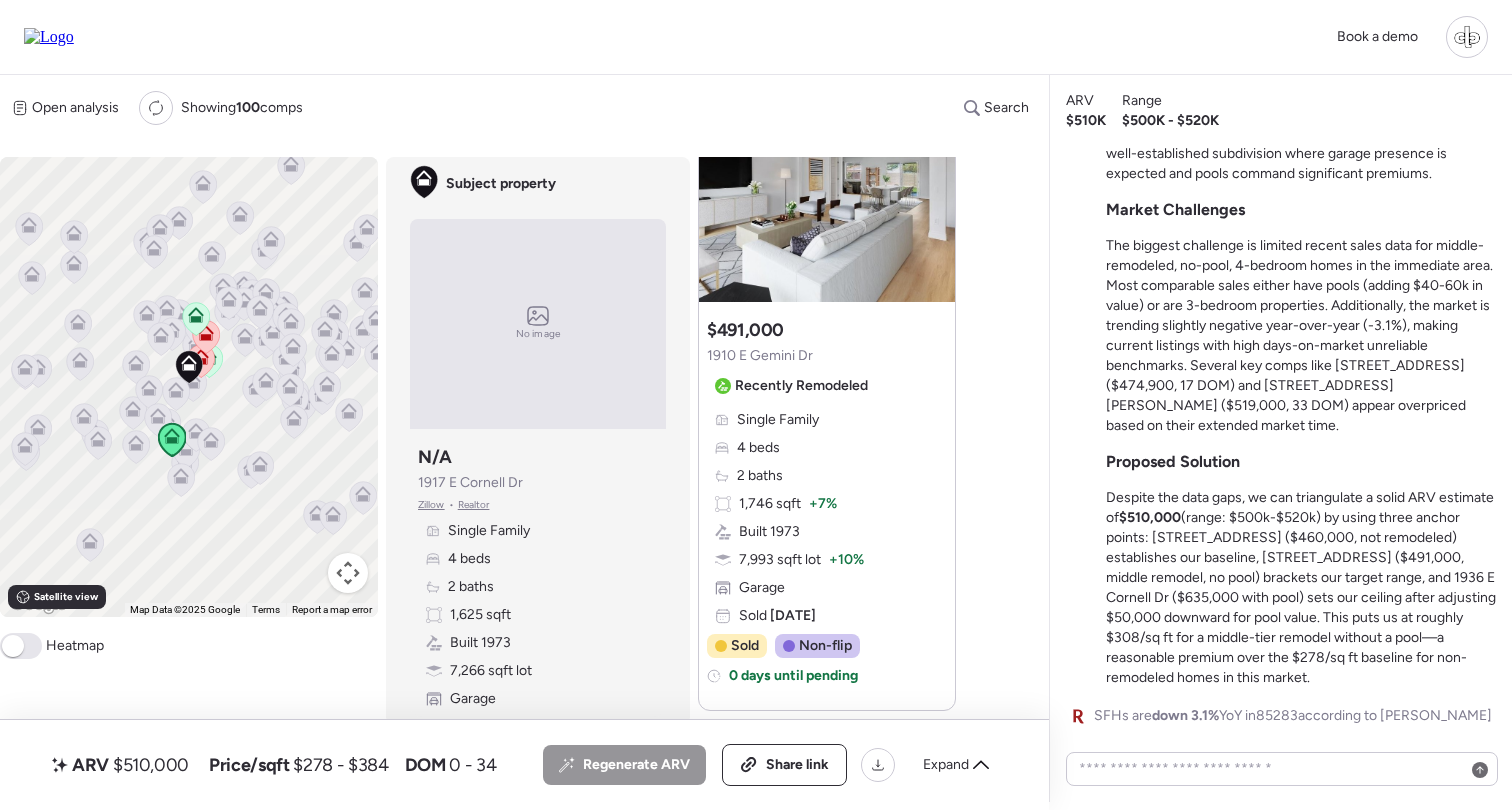 click on "Single Family 4 beds 2 baths 1,746 sqft + 7% Built 1973 7,993 sqft lot + 10% Garage Sold   [DATE]" at bounding box center [827, 518] 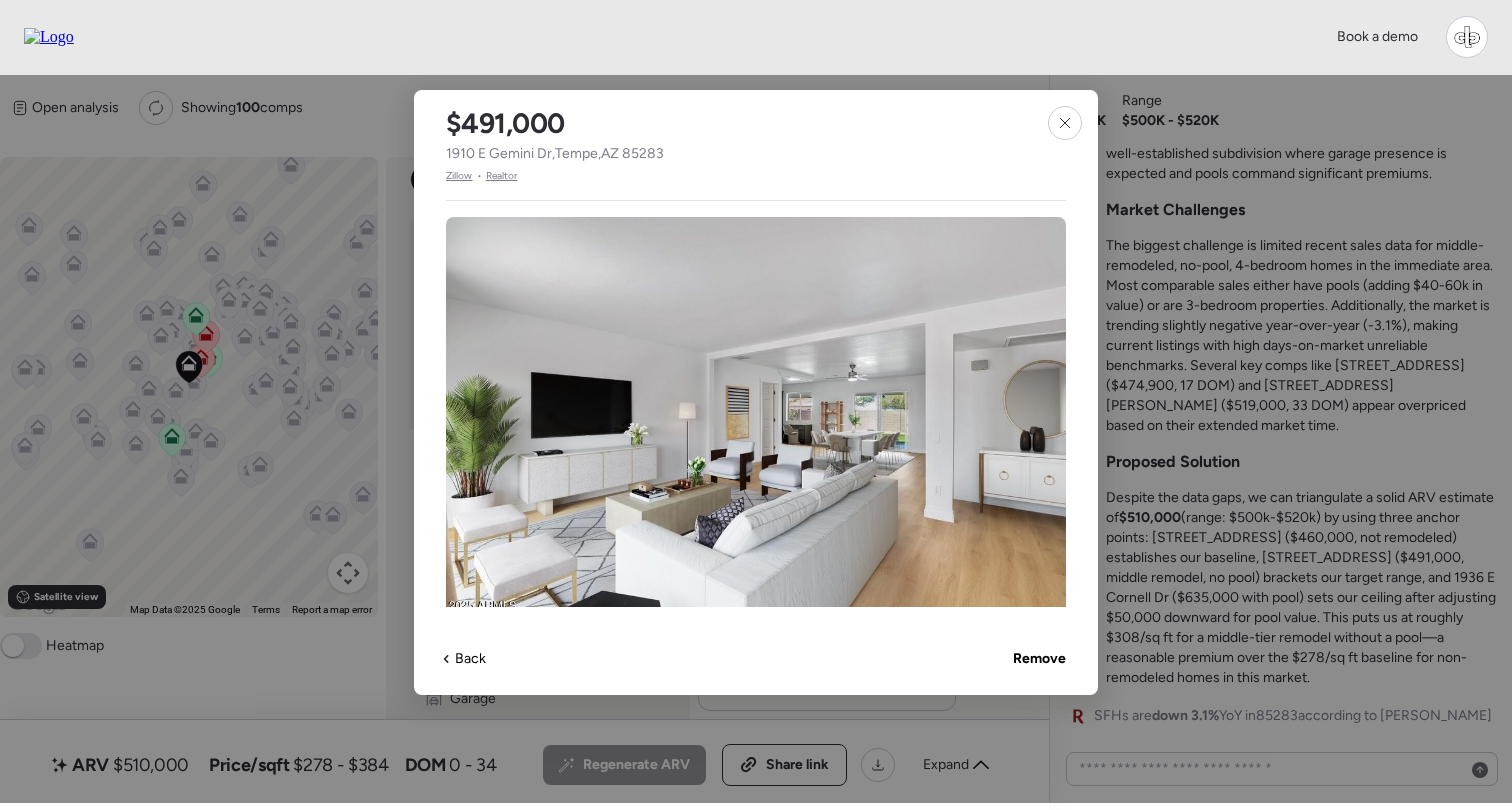 click on "Zillow" at bounding box center (459, 176) 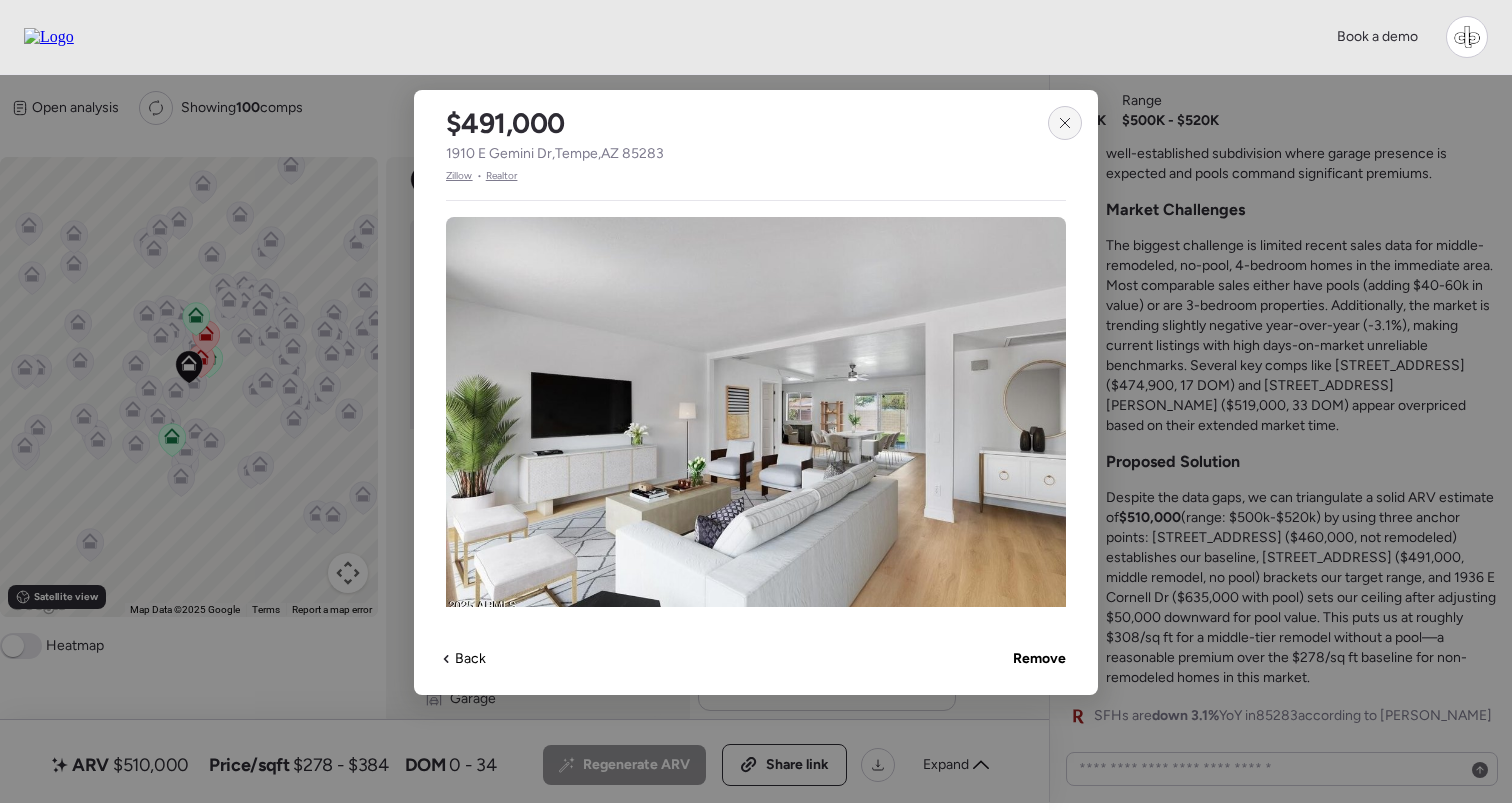 click 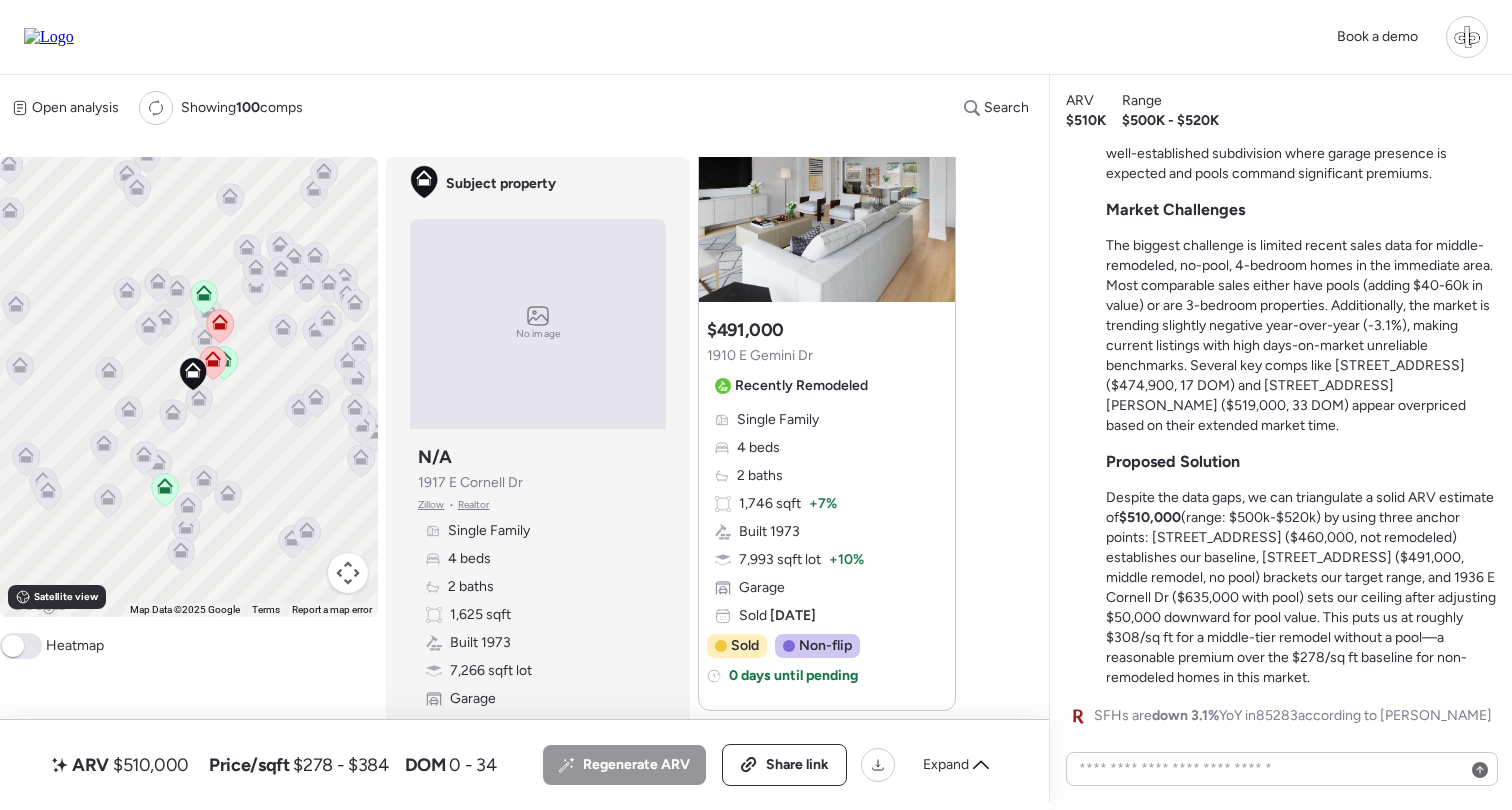 click 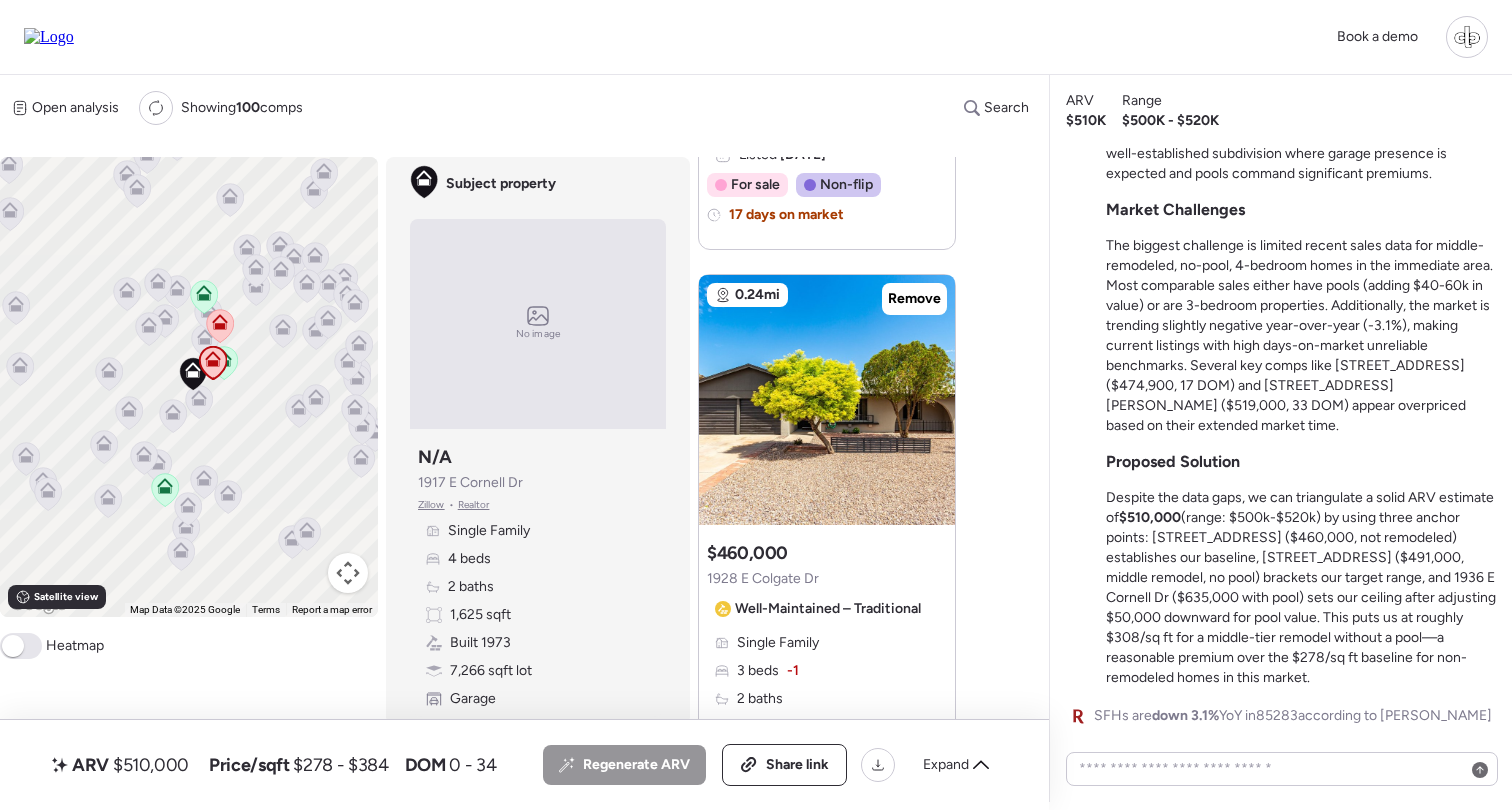 scroll, scrollTop: 0, scrollLeft: 0, axis: both 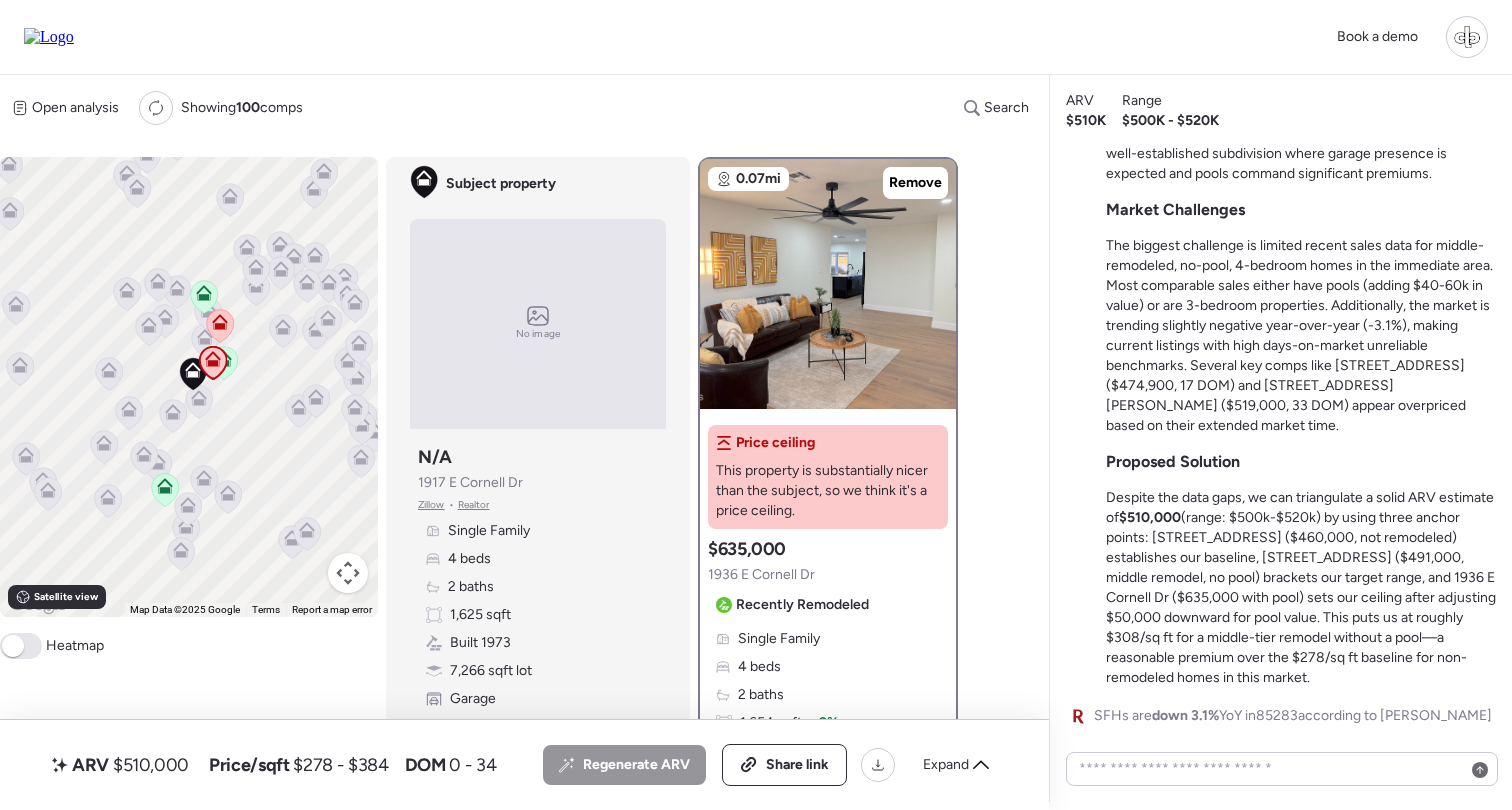 click on "Price ceiling This property is substantially nicer than the subject, so we think it's a price ceiling. Suggested comp $635,000 1936 E Cornell Dr Recently Remodeled Single Family 4 beds 2 baths 1,654 sqft + 2% Built 1973 7,353 sqft lot + 1% Garage Pool Sold   88 days ago Sold Flip Flip Property was flipped, specifically remodeled for re-sale. 6 days until pending Jan 27, 2025 Listed $677,777 Mar 27, 2025 Last price change $639,999 6 days until pending 65 total days on market Apr 02, 2025 Pending $639,999 May 02, 2025 Sold $635,000 -6.3% below initial list price" at bounding box center (828, 687) 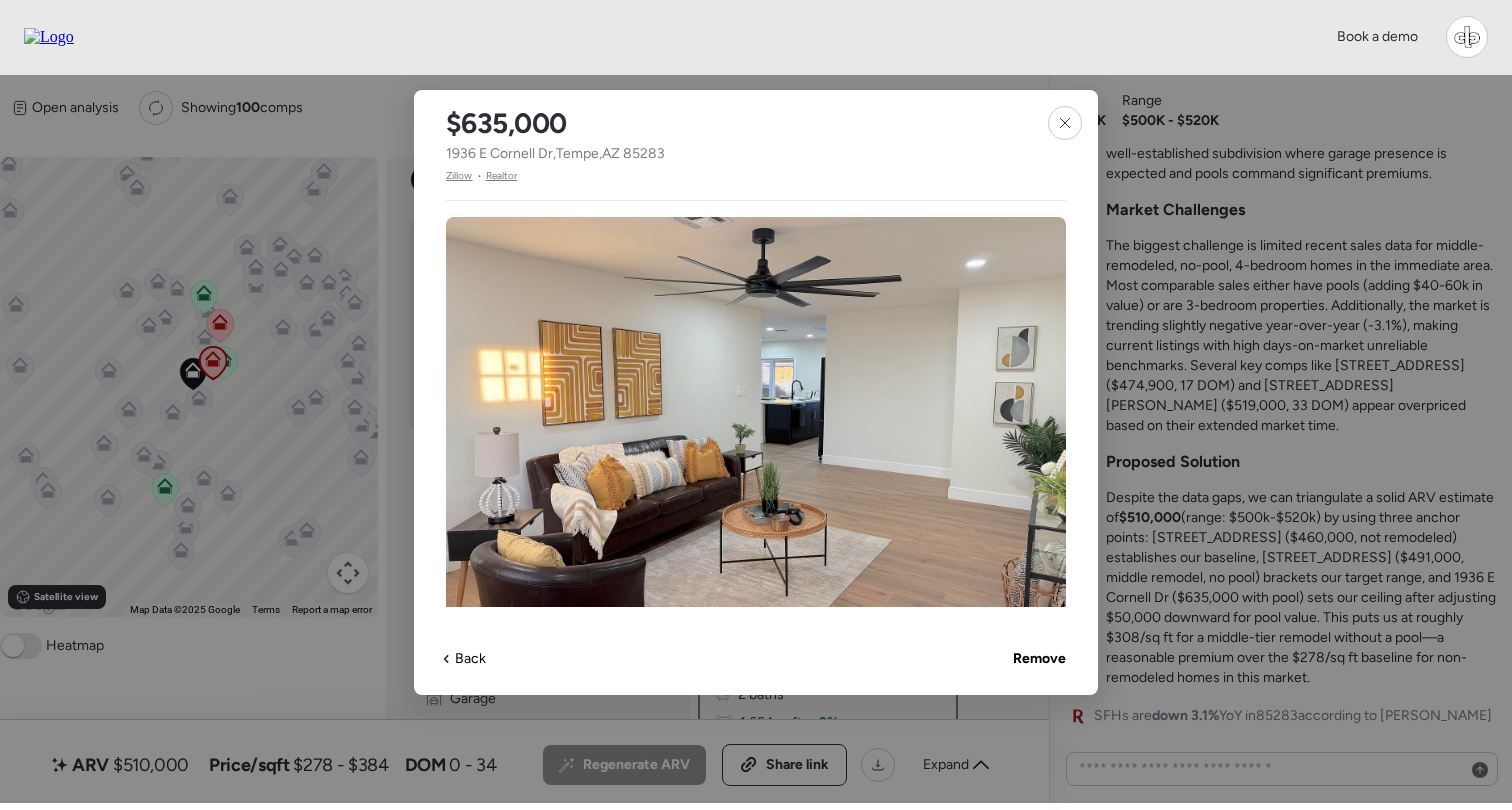click on "Zillow" at bounding box center [459, 176] 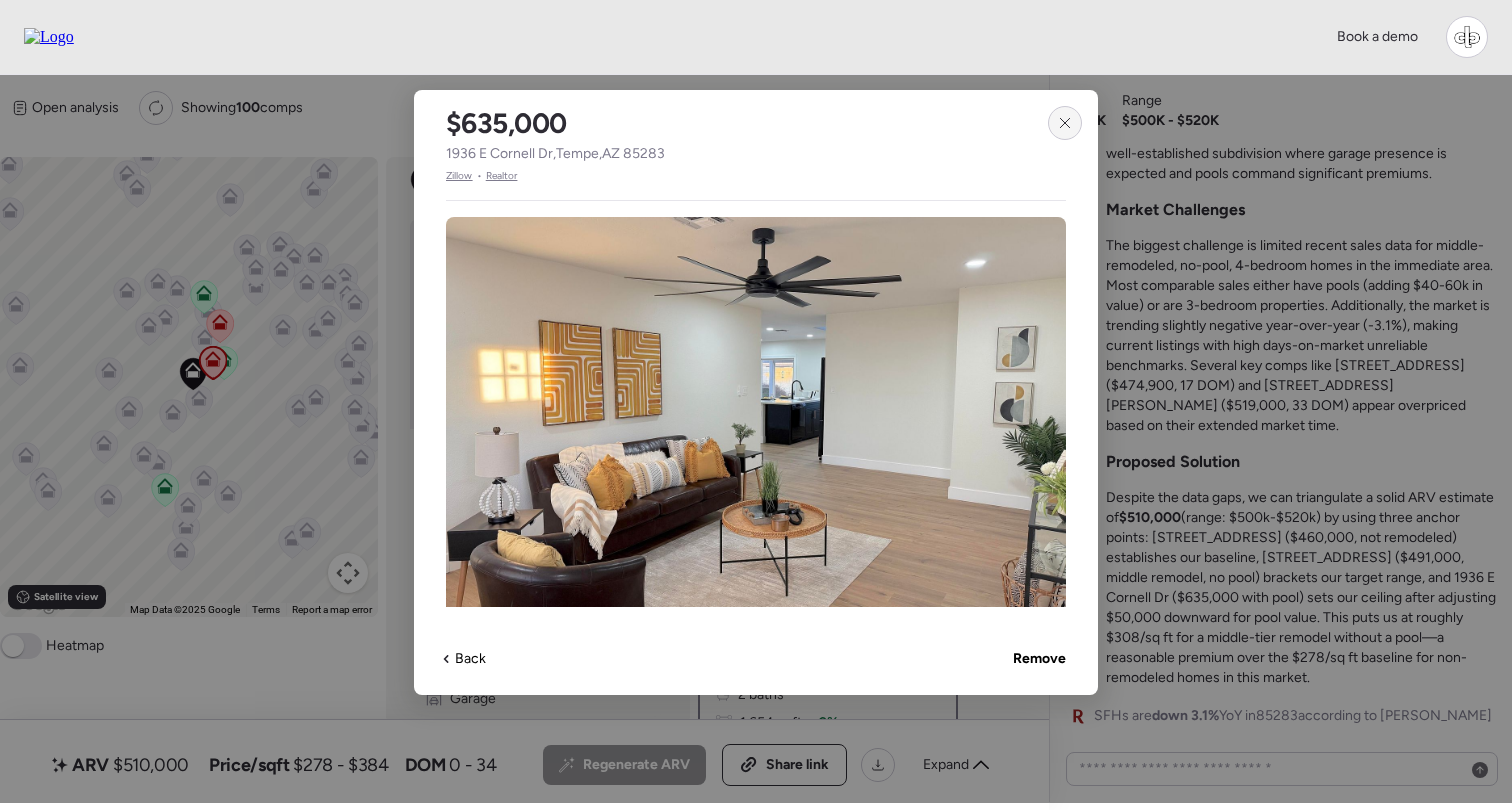 click 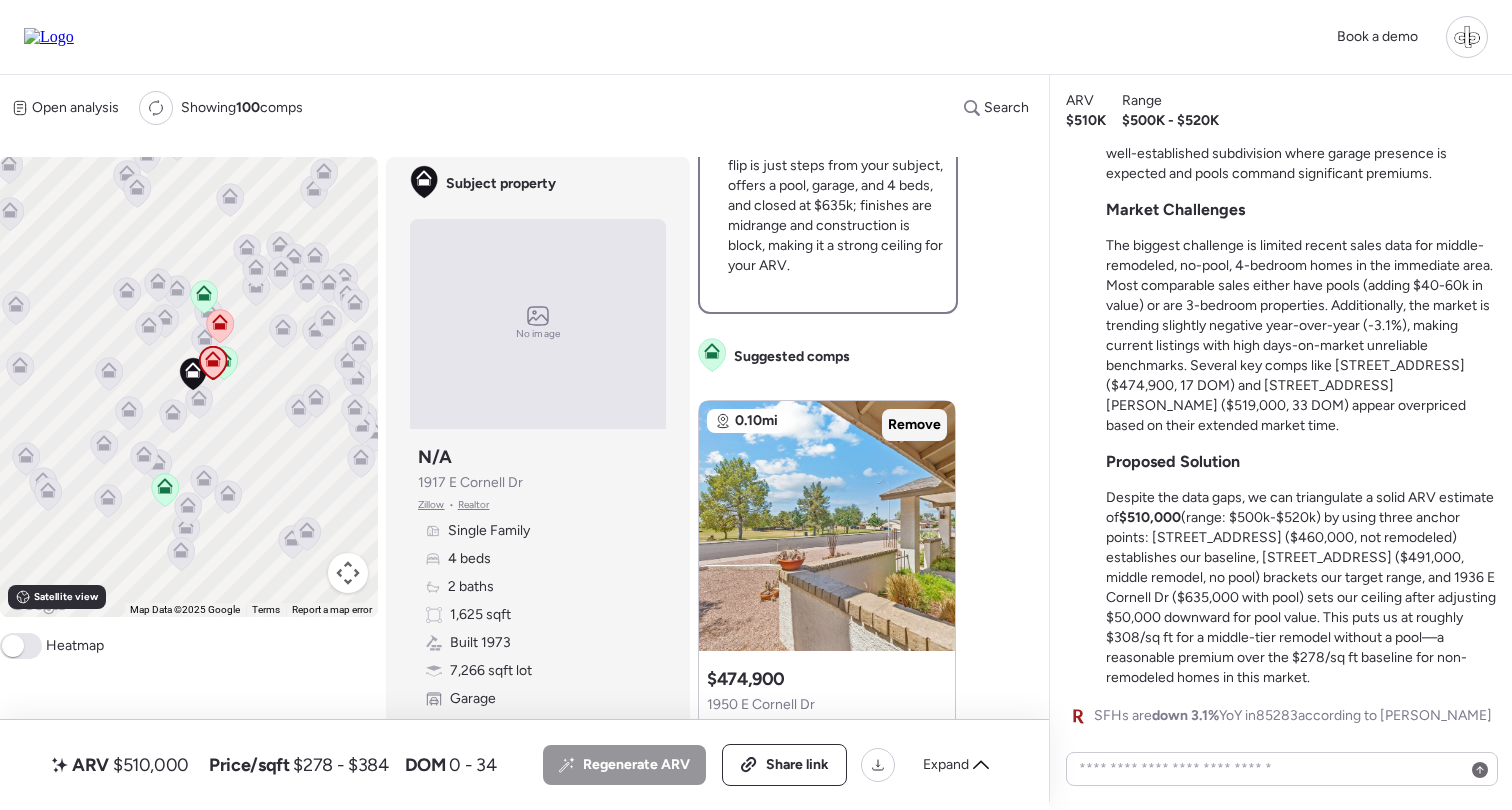 scroll, scrollTop: 1035, scrollLeft: 0, axis: vertical 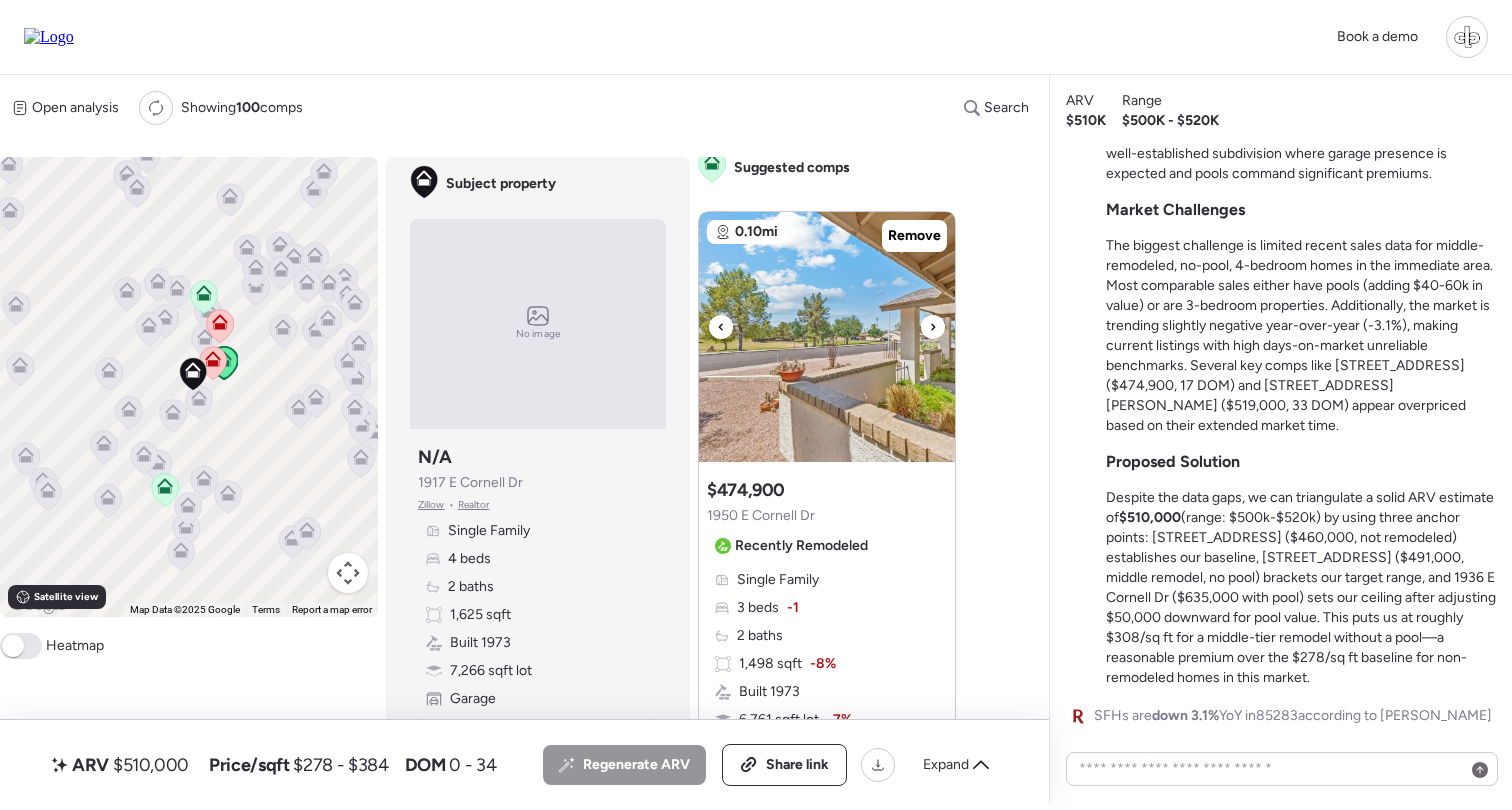 click at bounding box center [827, 337] 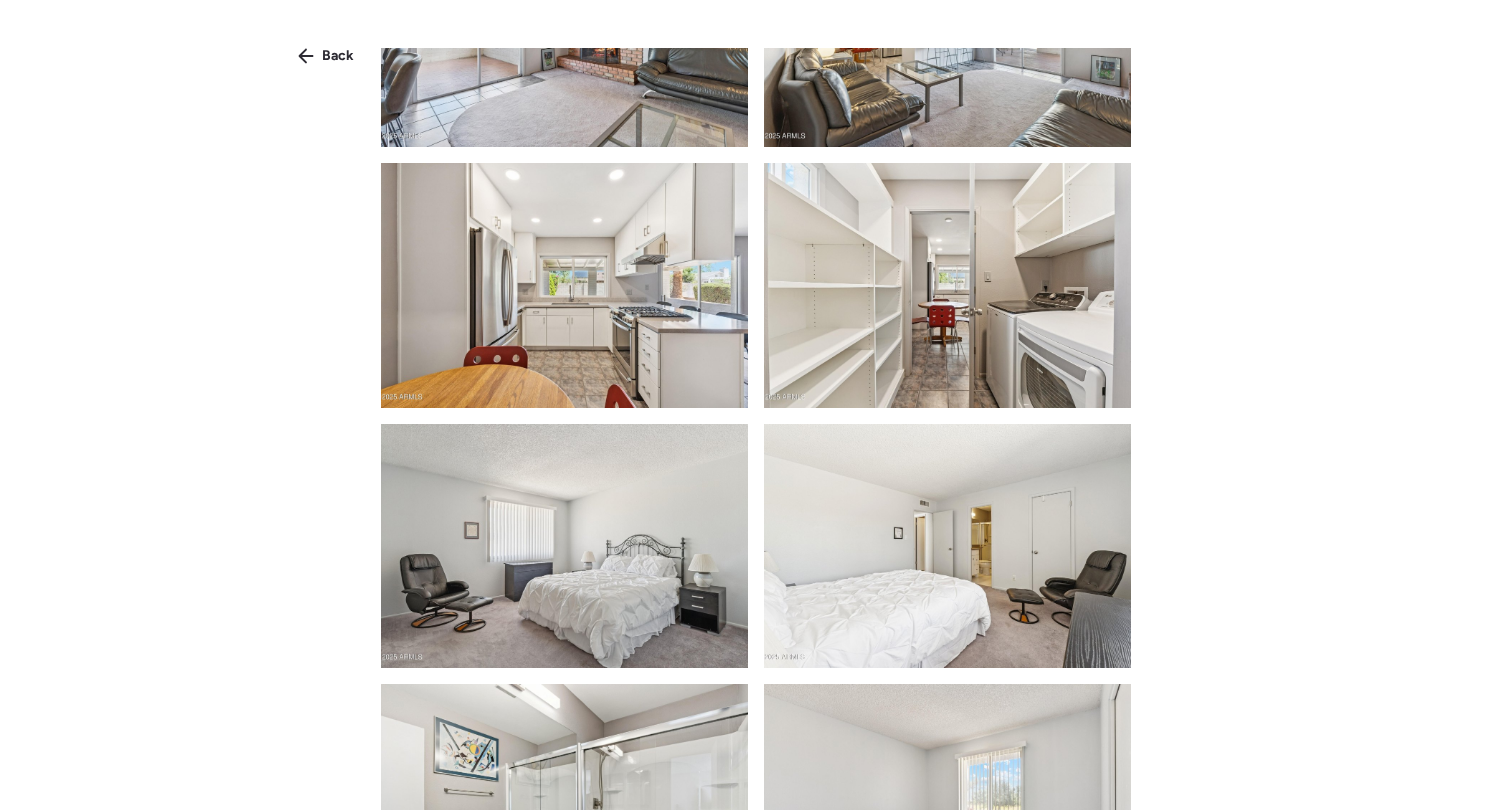 scroll, scrollTop: 1476, scrollLeft: 0, axis: vertical 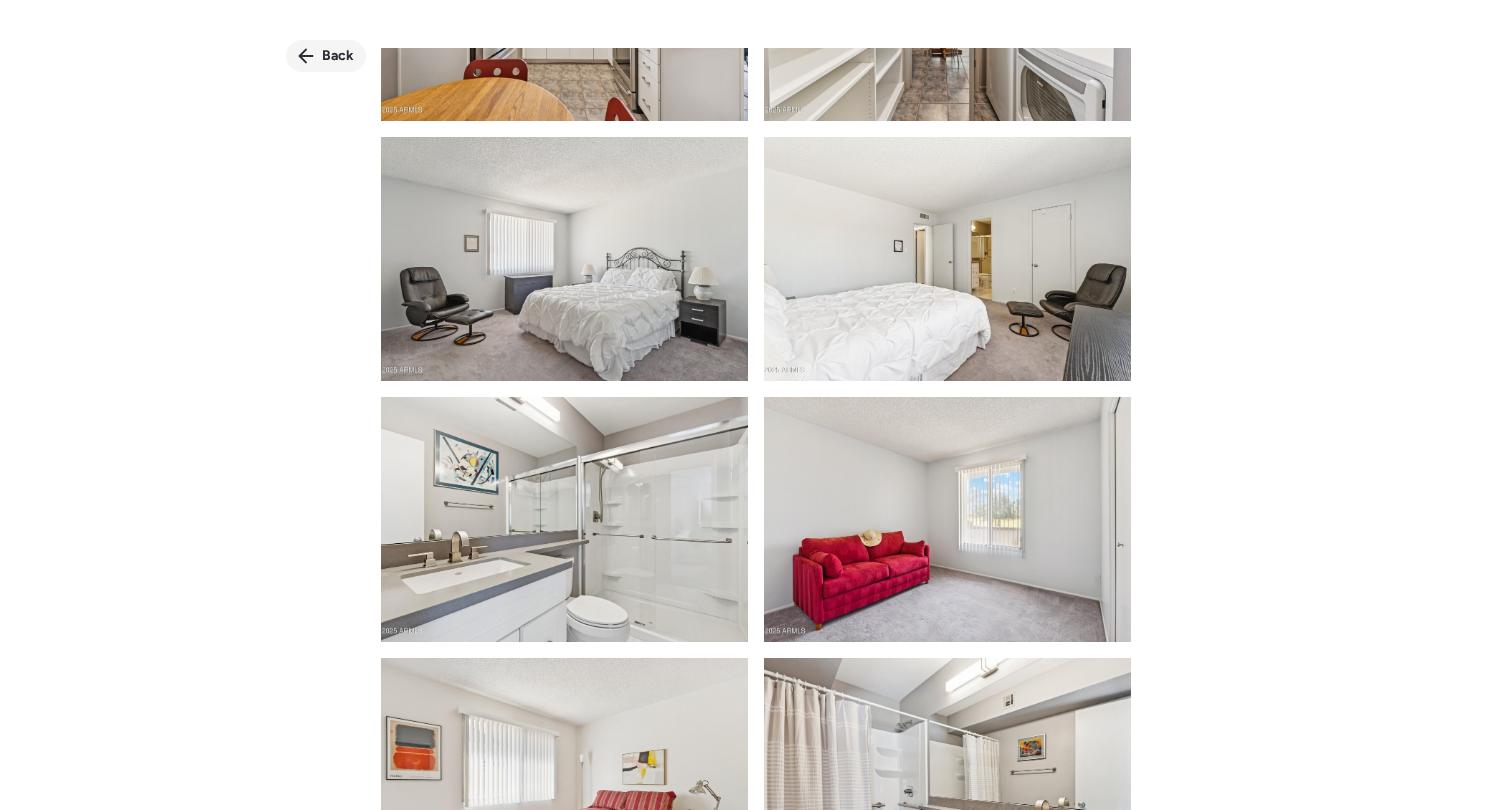 click on "Back" at bounding box center [338, 56] 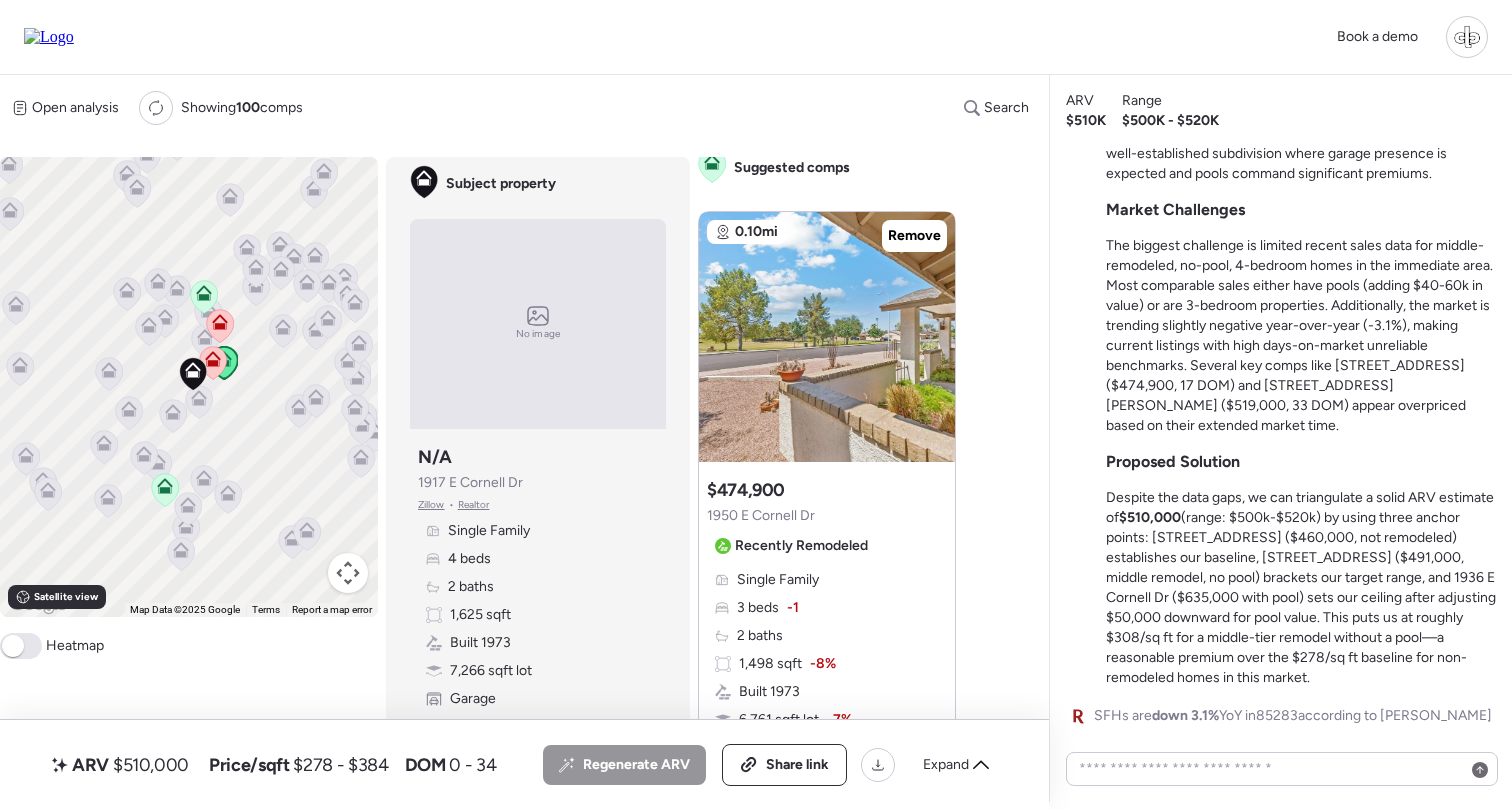 click on "2 baths" at bounding box center (760, 636) 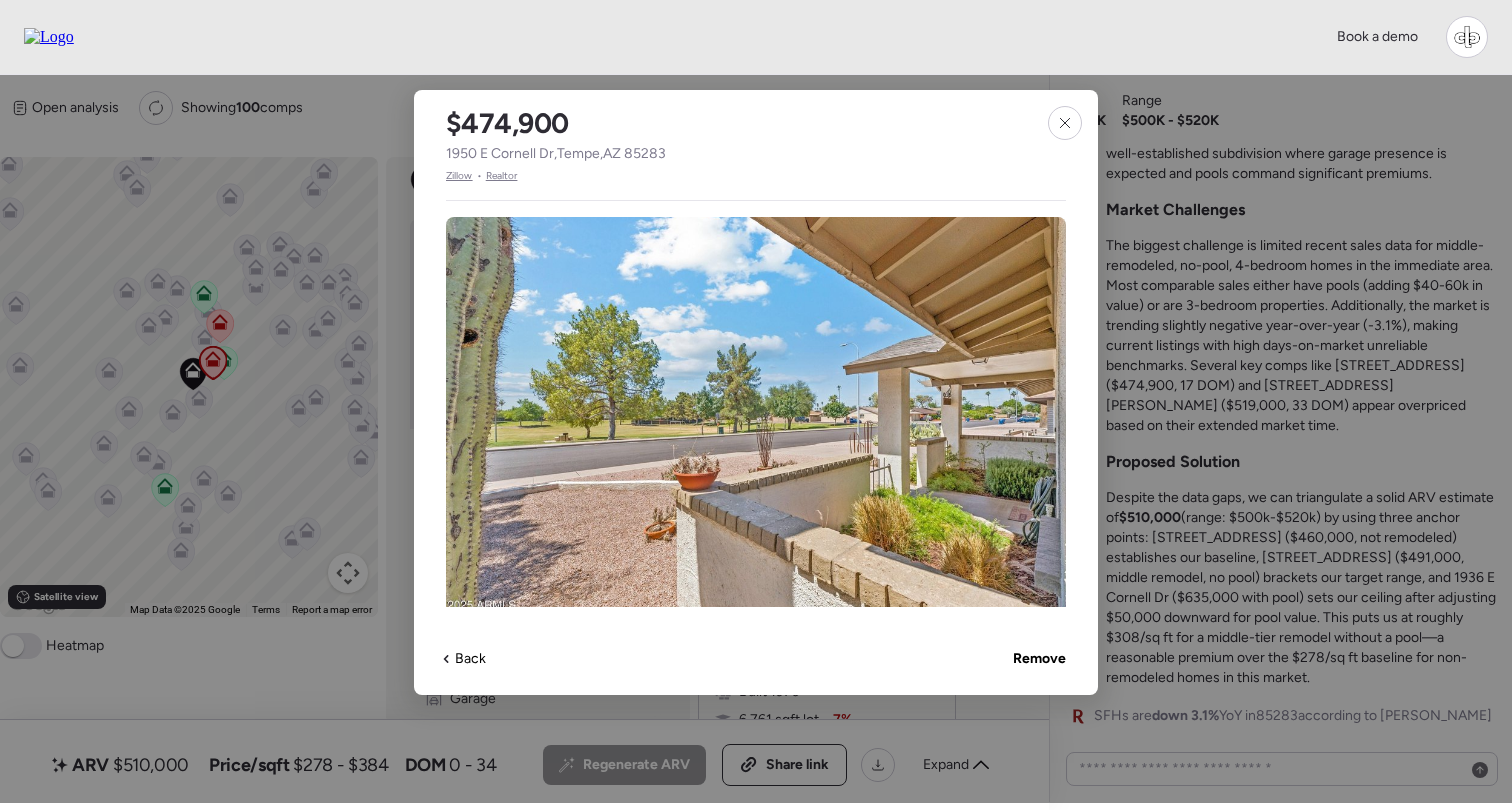click on "Zillow" at bounding box center [459, 176] 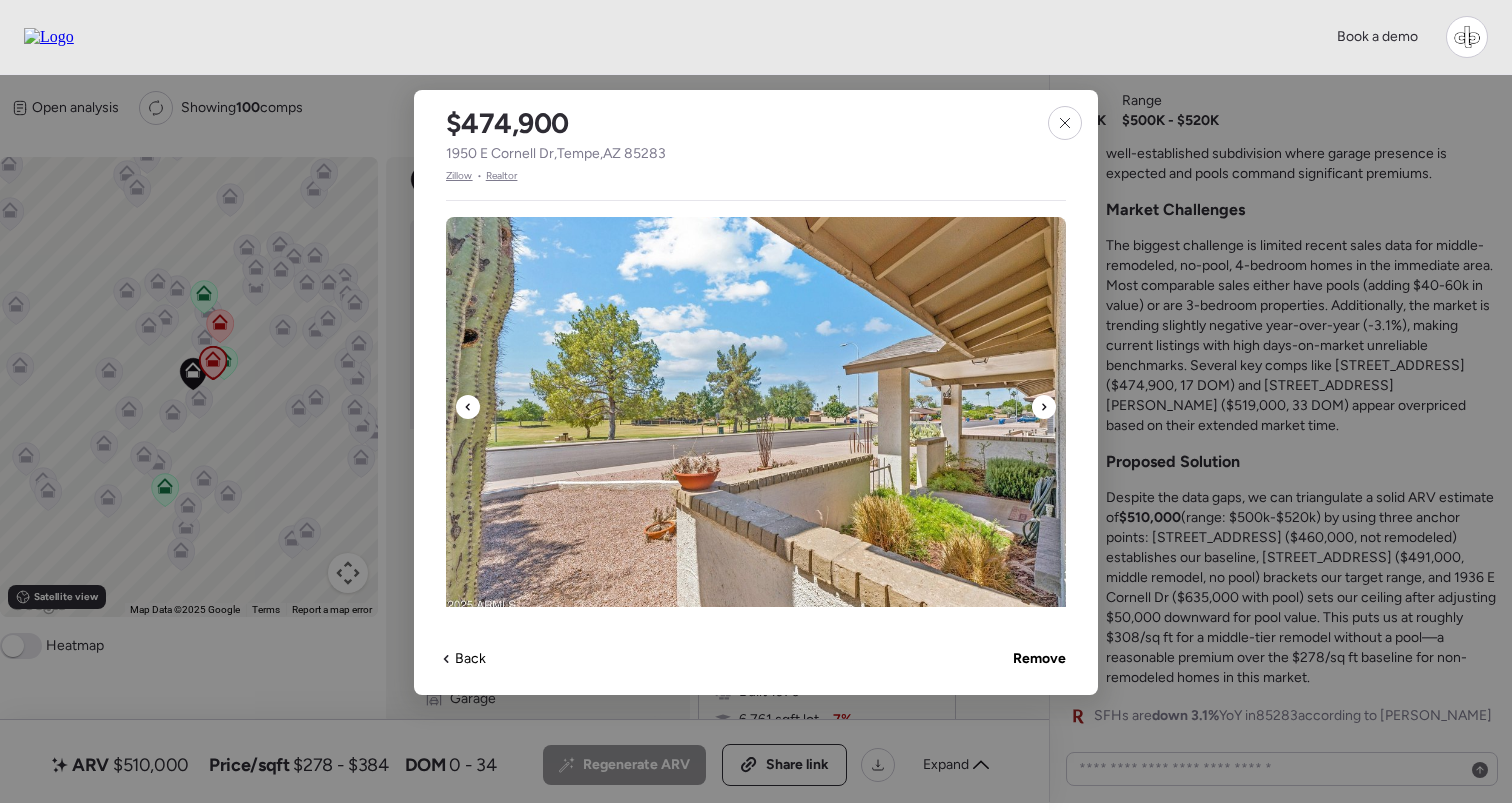 scroll, scrollTop: 259, scrollLeft: 0, axis: vertical 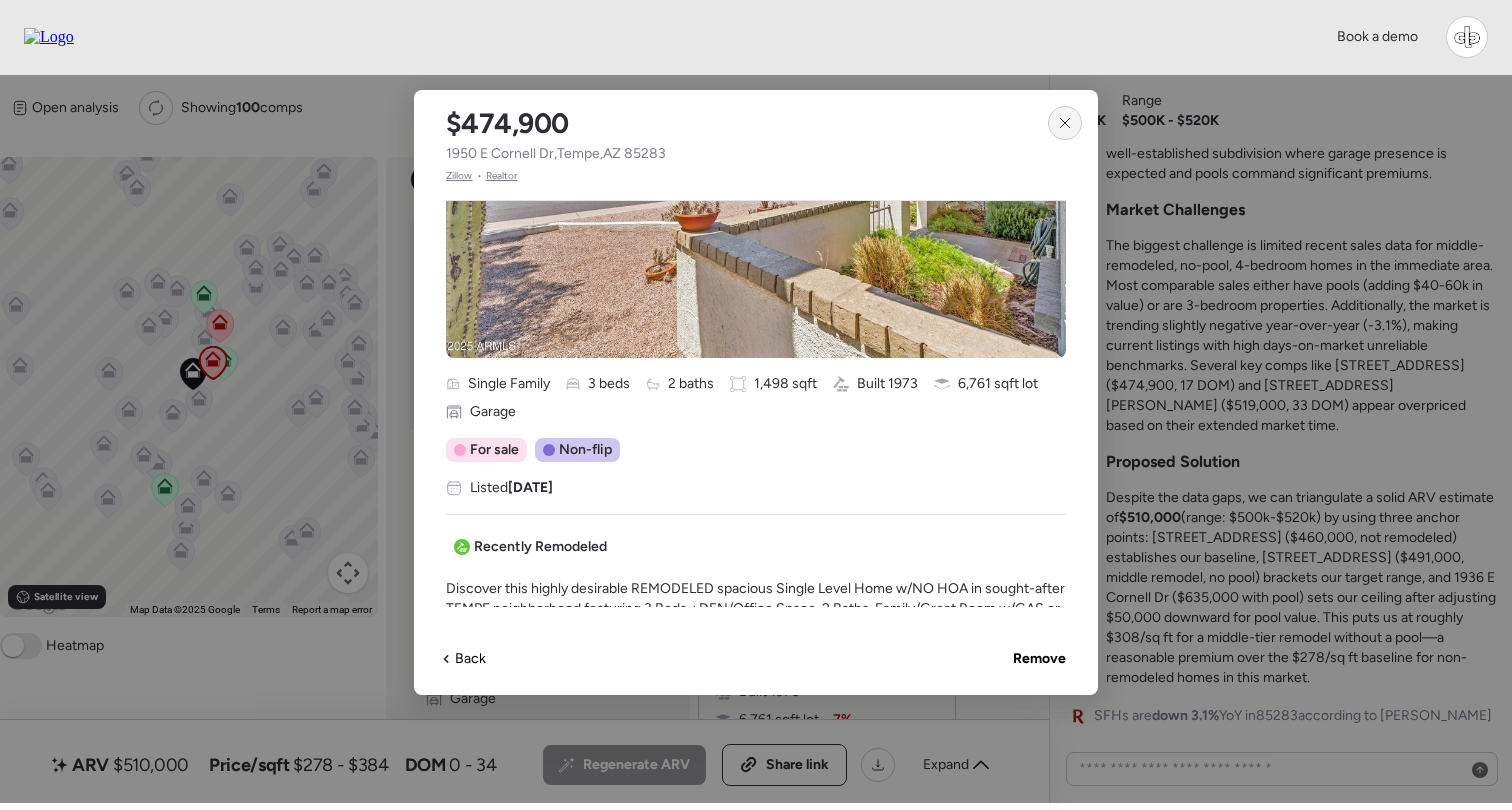 click 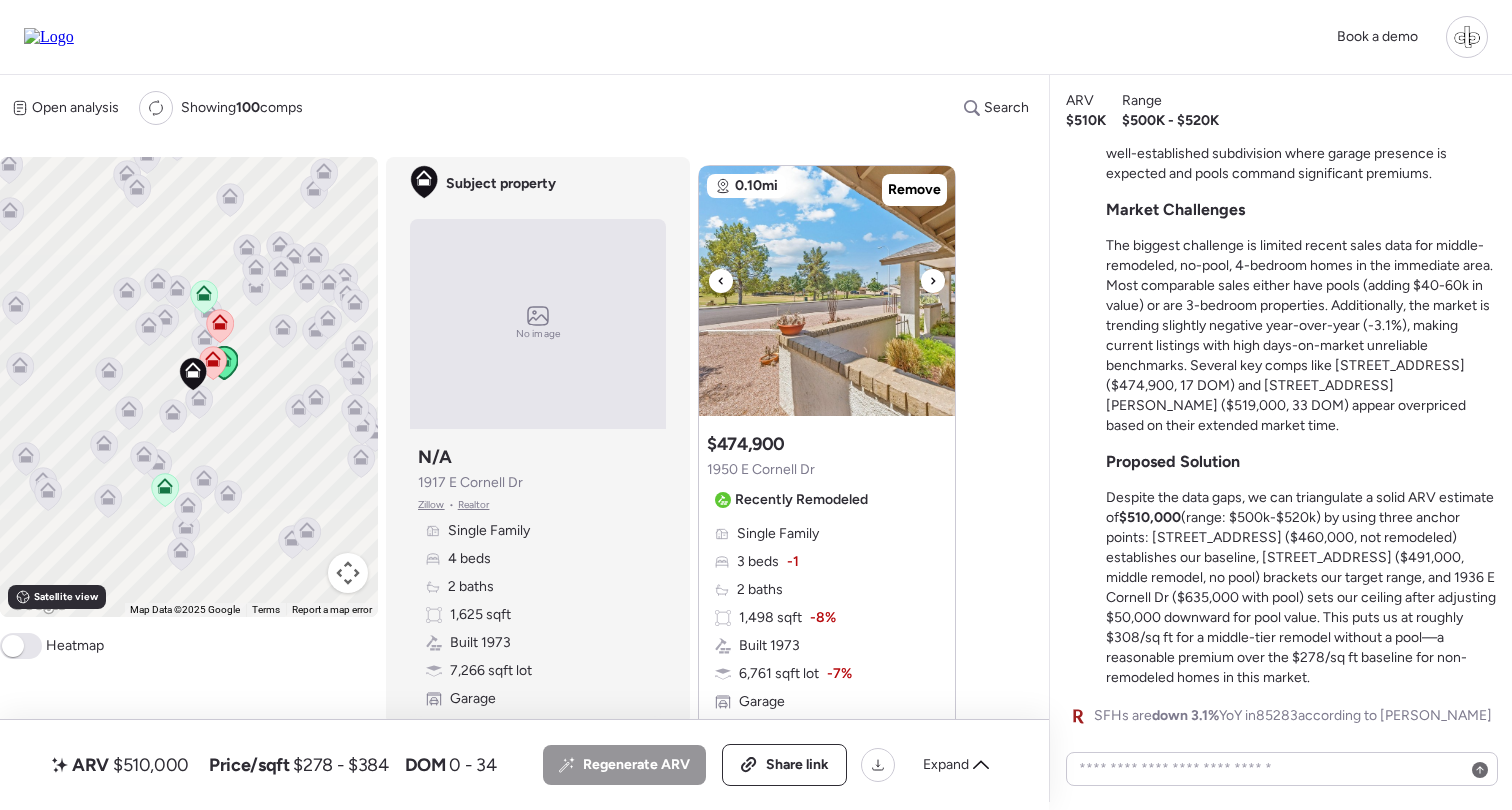 scroll, scrollTop: 1185, scrollLeft: 0, axis: vertical 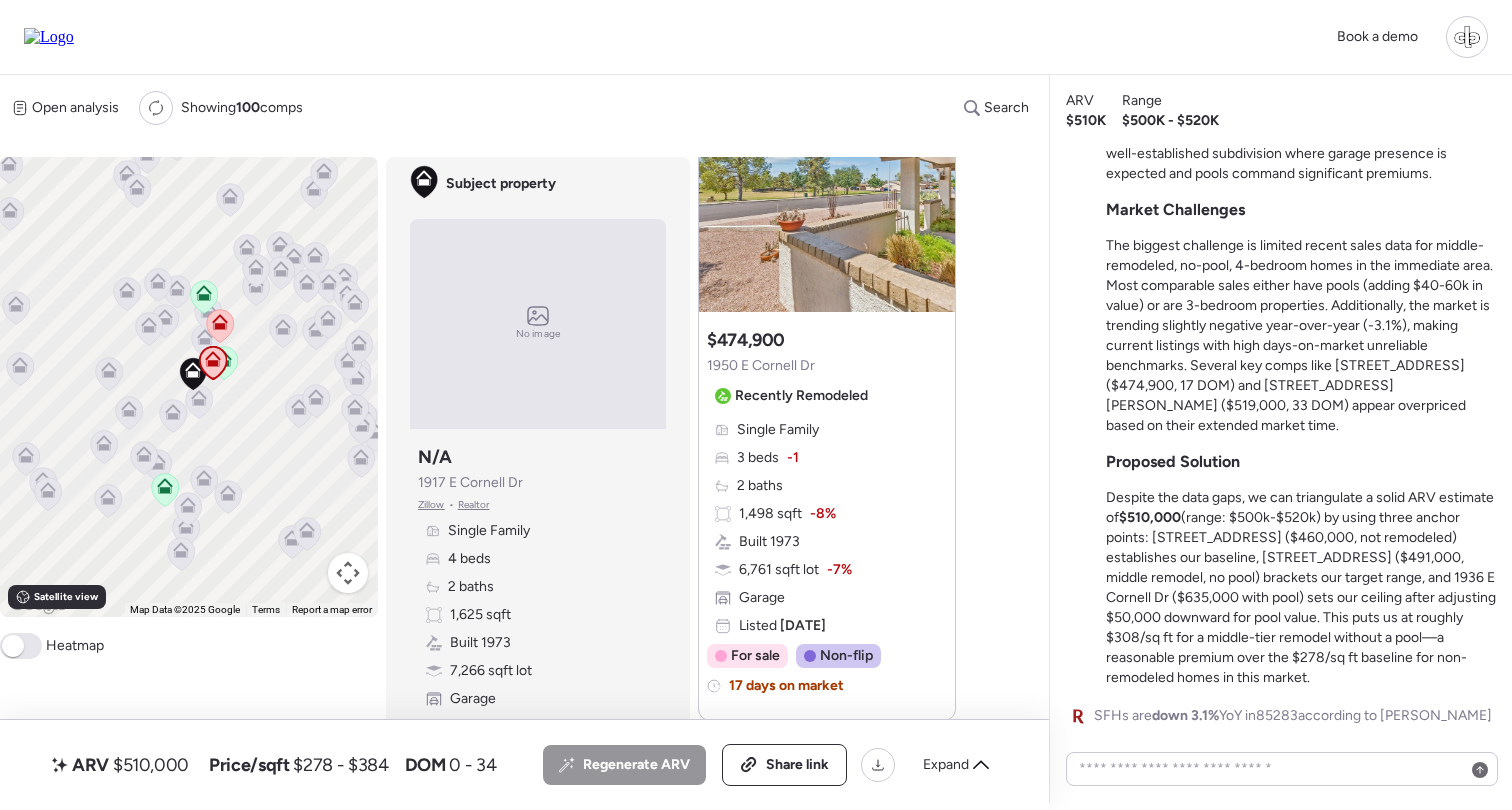 click 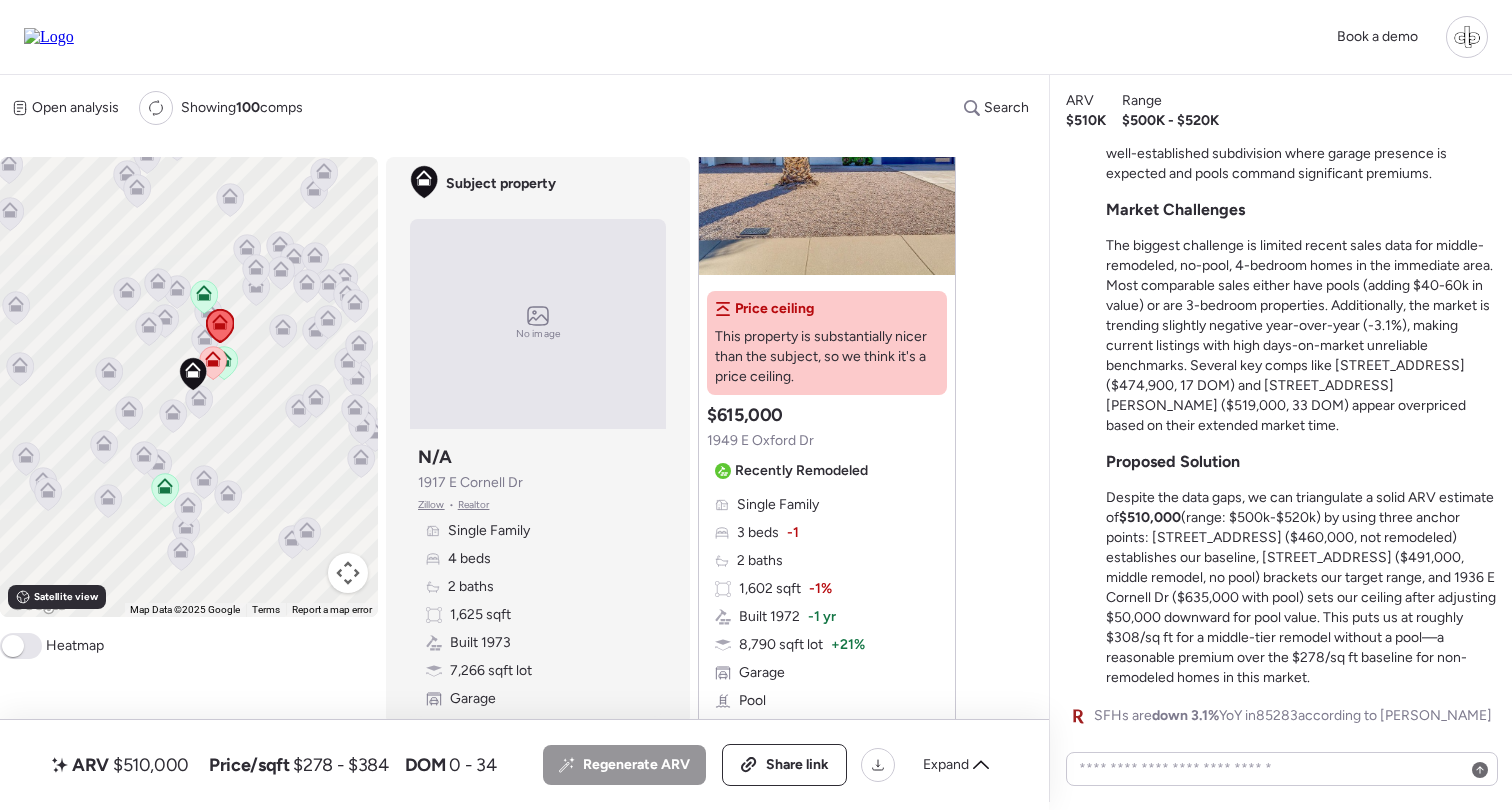 scroll, scrollTop: 3370, scrollLeft: 0, axis: vertical 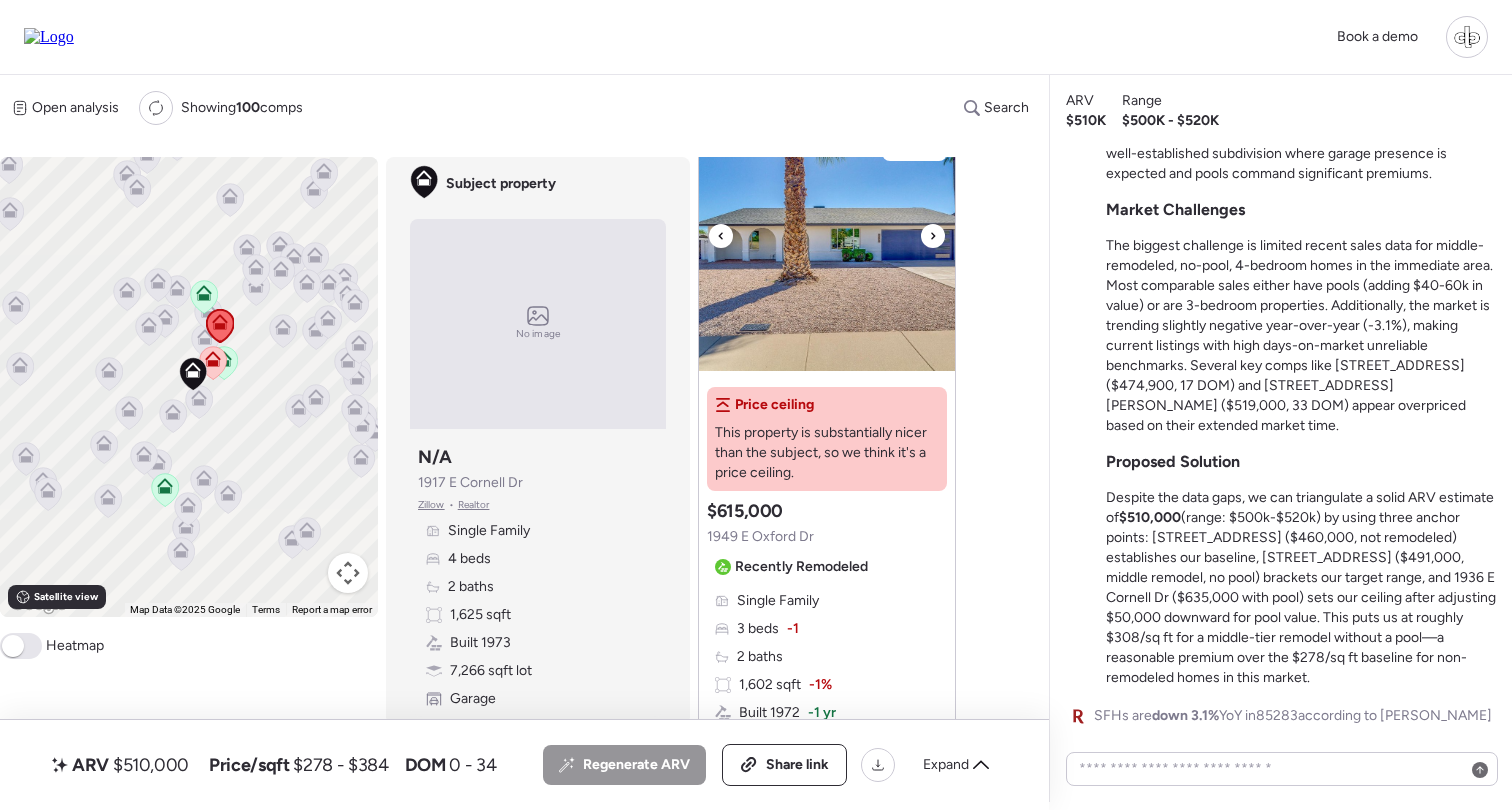 click at bounding box center (827, 246) 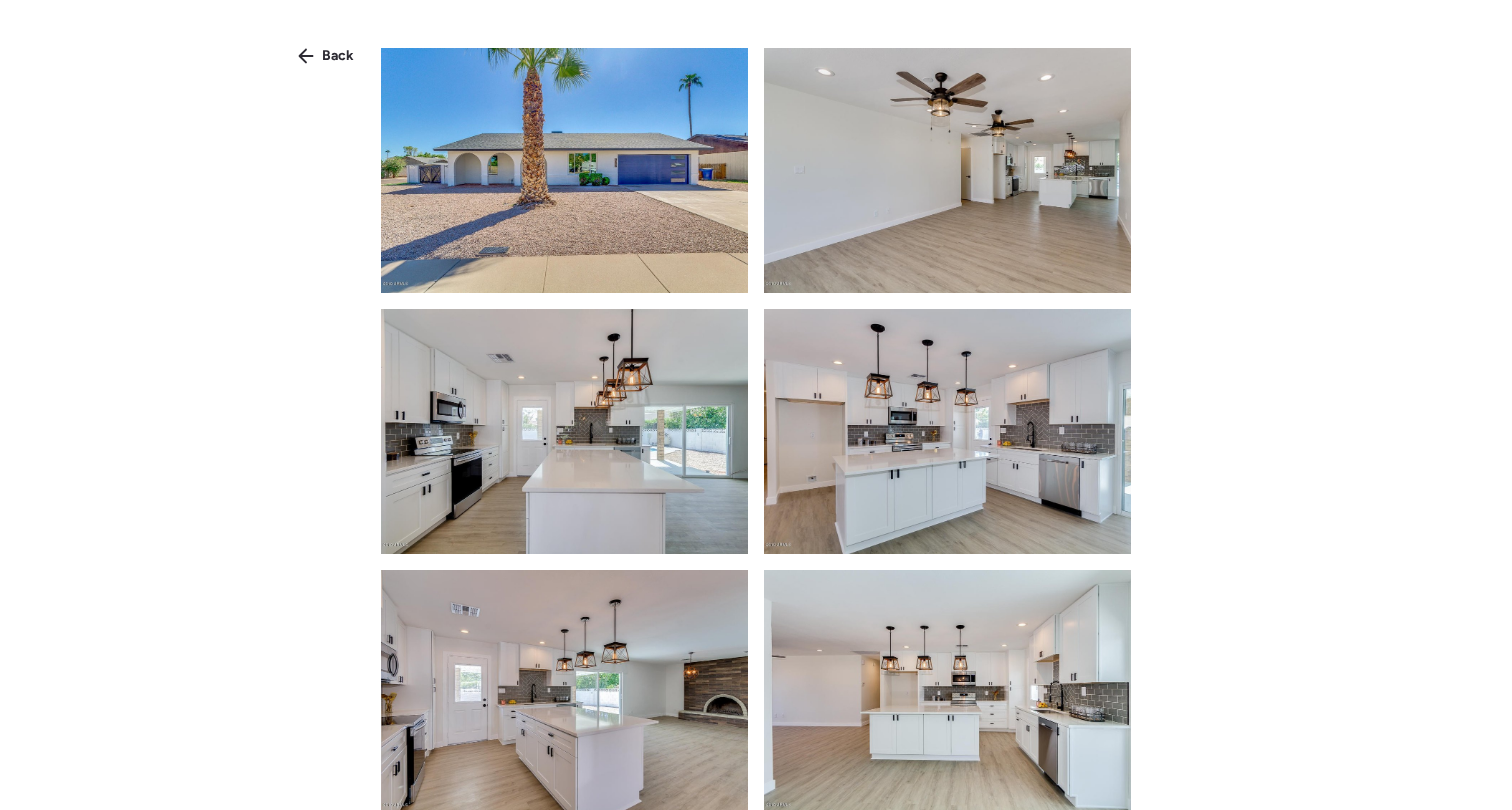 scroll, scrollTop: 790, scrollLeft: 0, axis: vertical 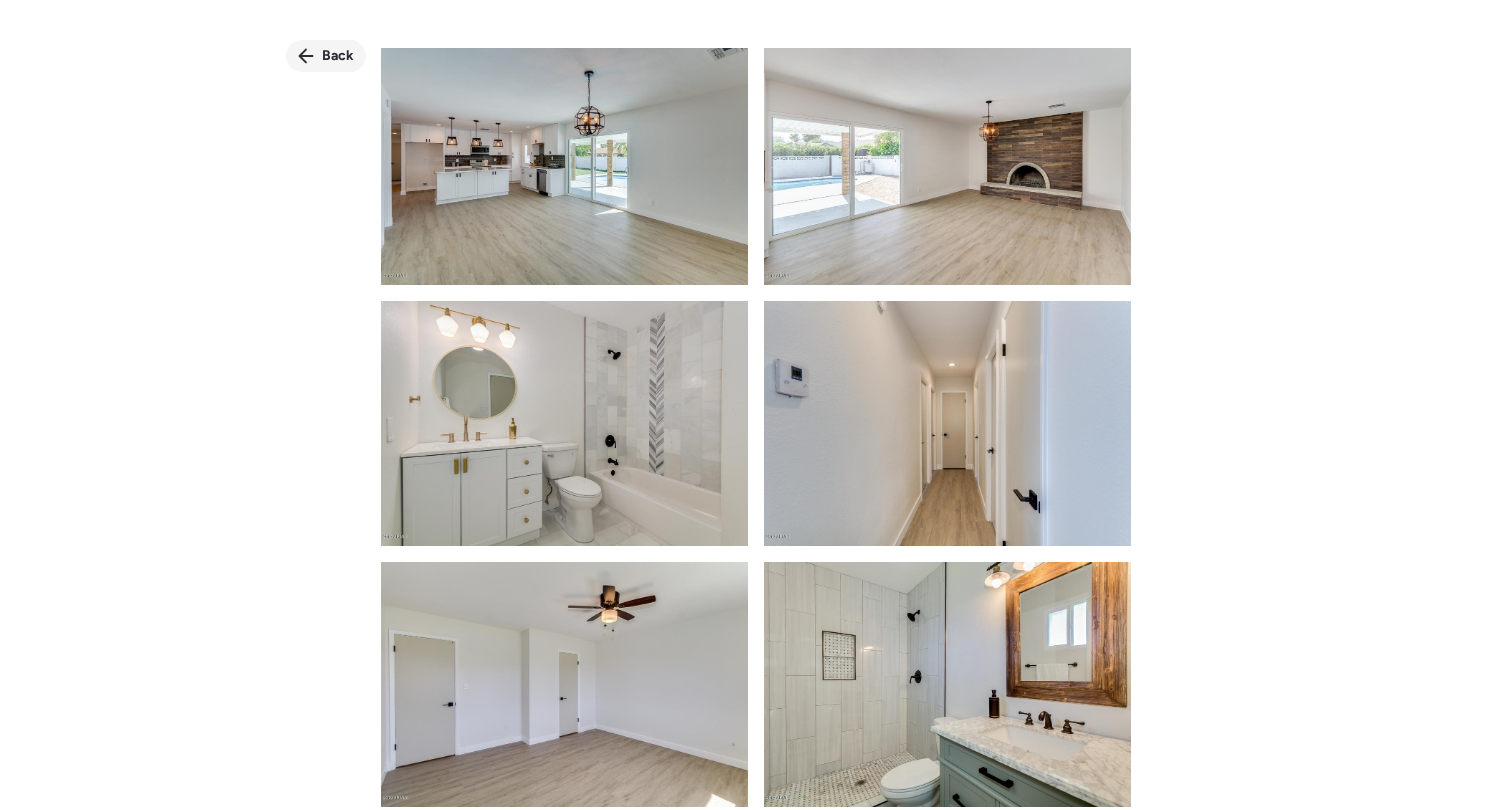 click on "Back" at bounding box center [338, 56] 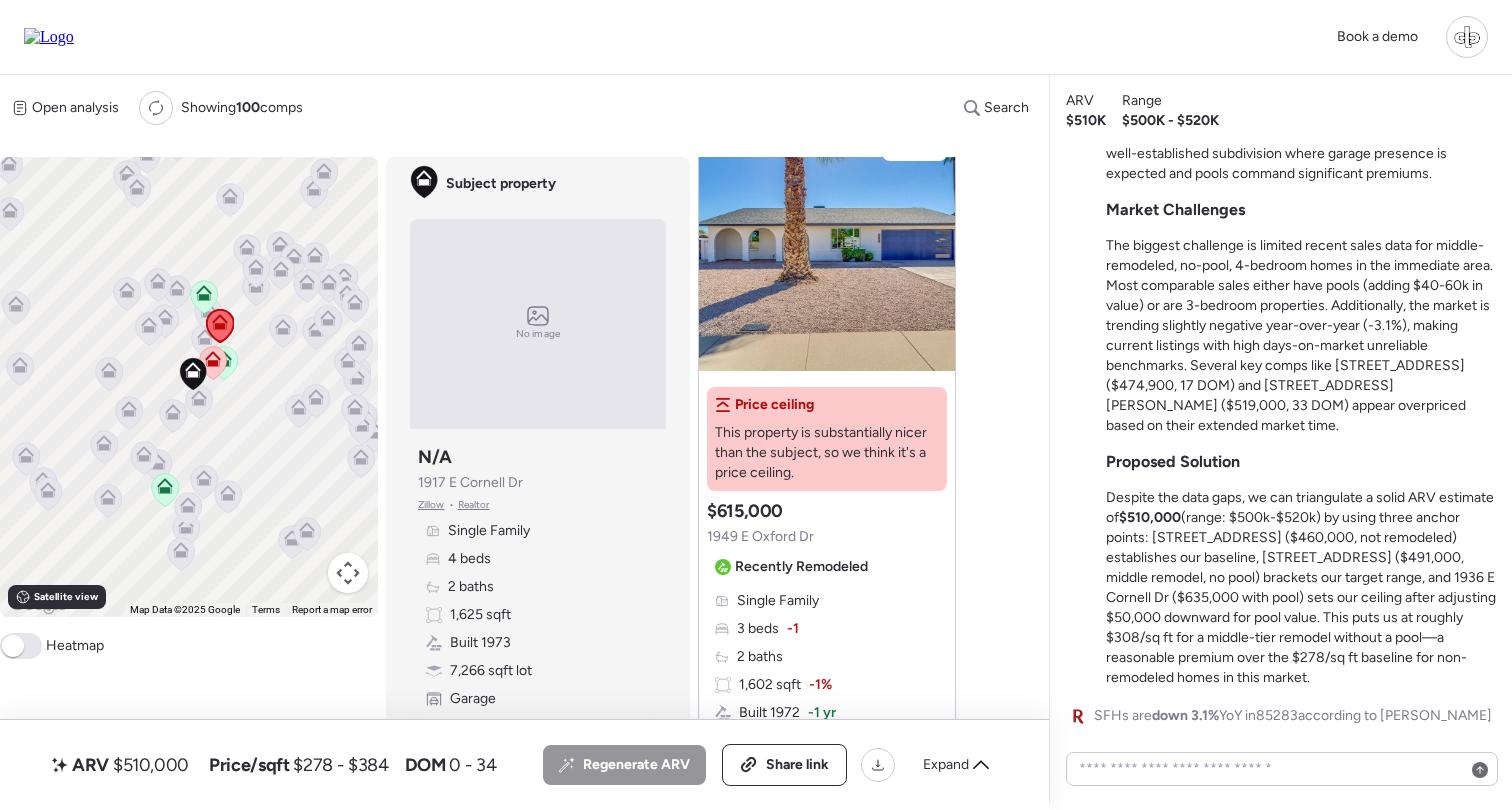 click on "Single Family 3 beds -1 2 baths 1,602 sqft -1% Built 1972 -1 yr 8,790 sqft lot + 21% Garage Pool Sold   74 days ago" at bounding box center (827, 713) 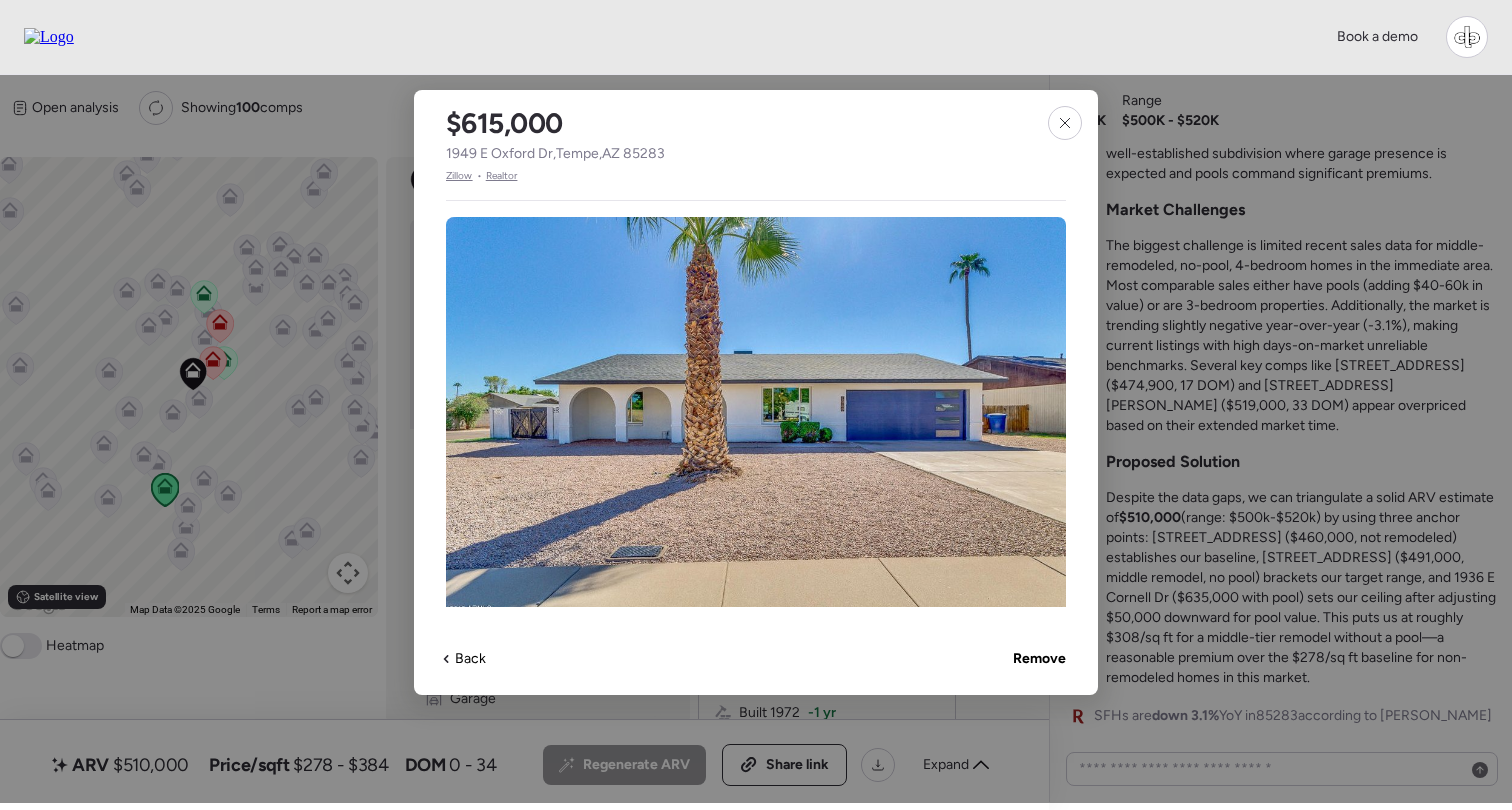 click on "Zillow" at bounding box center [459, 176] 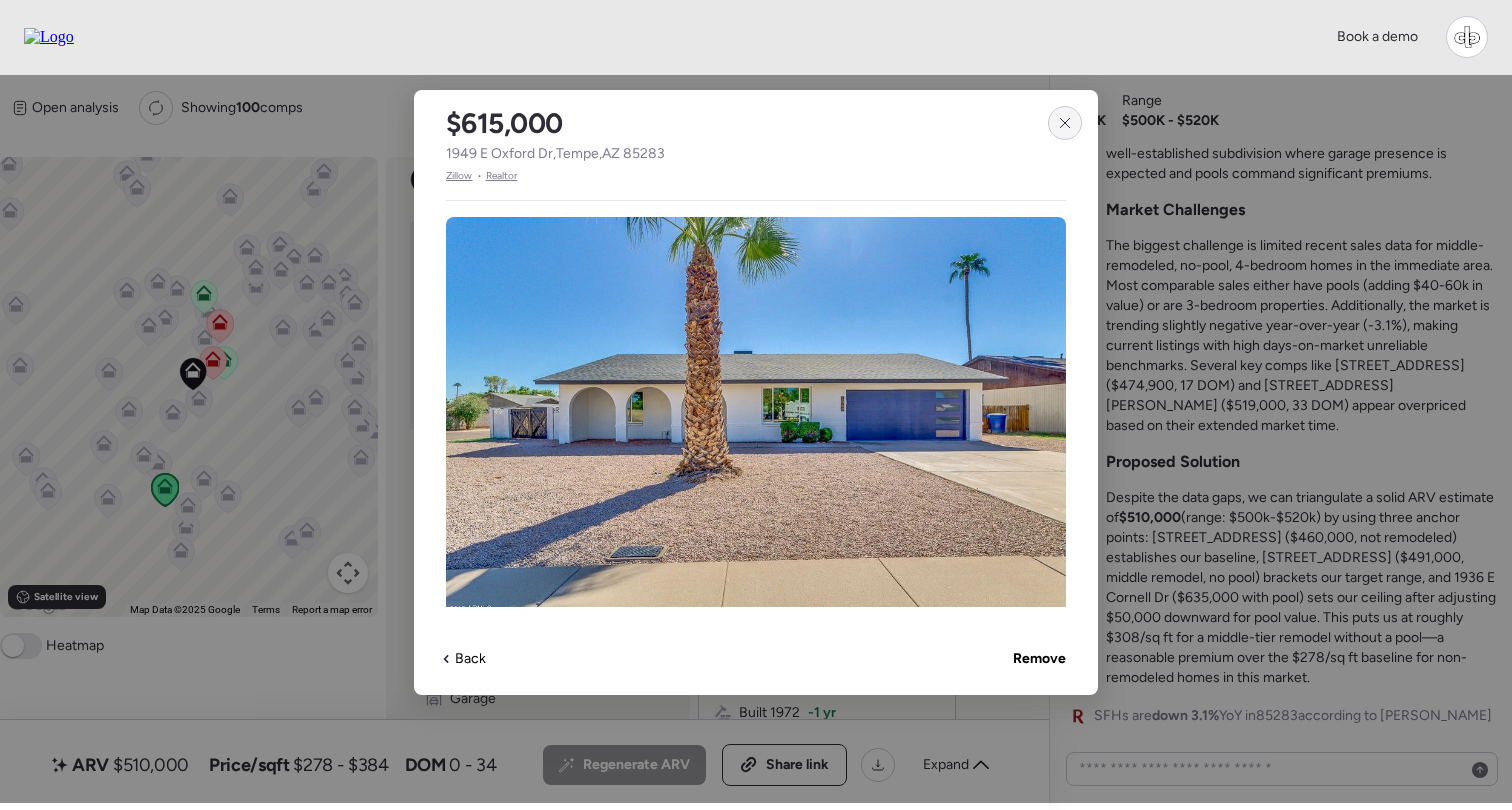 click at bounding box center (1065, 123) 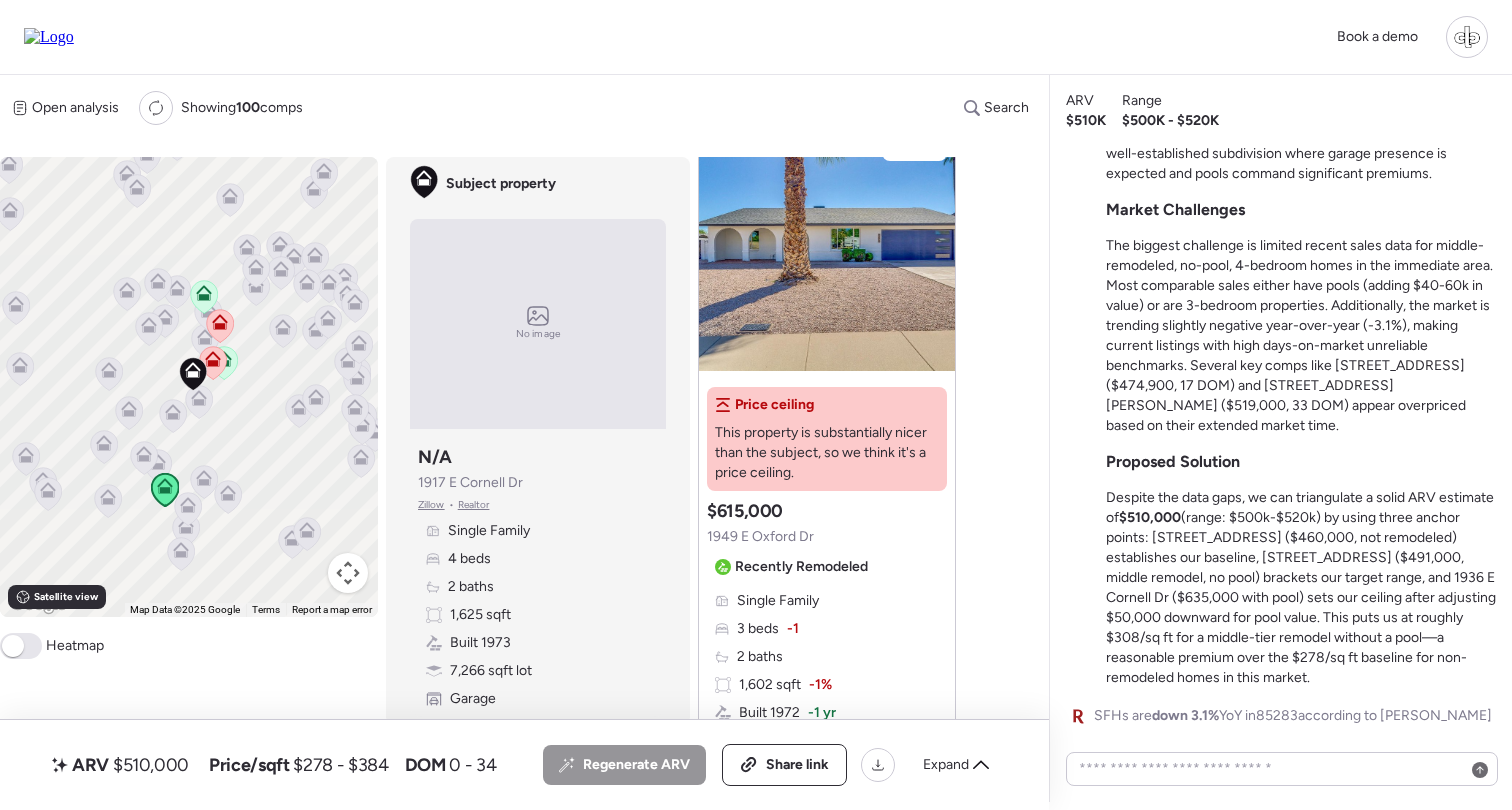 click 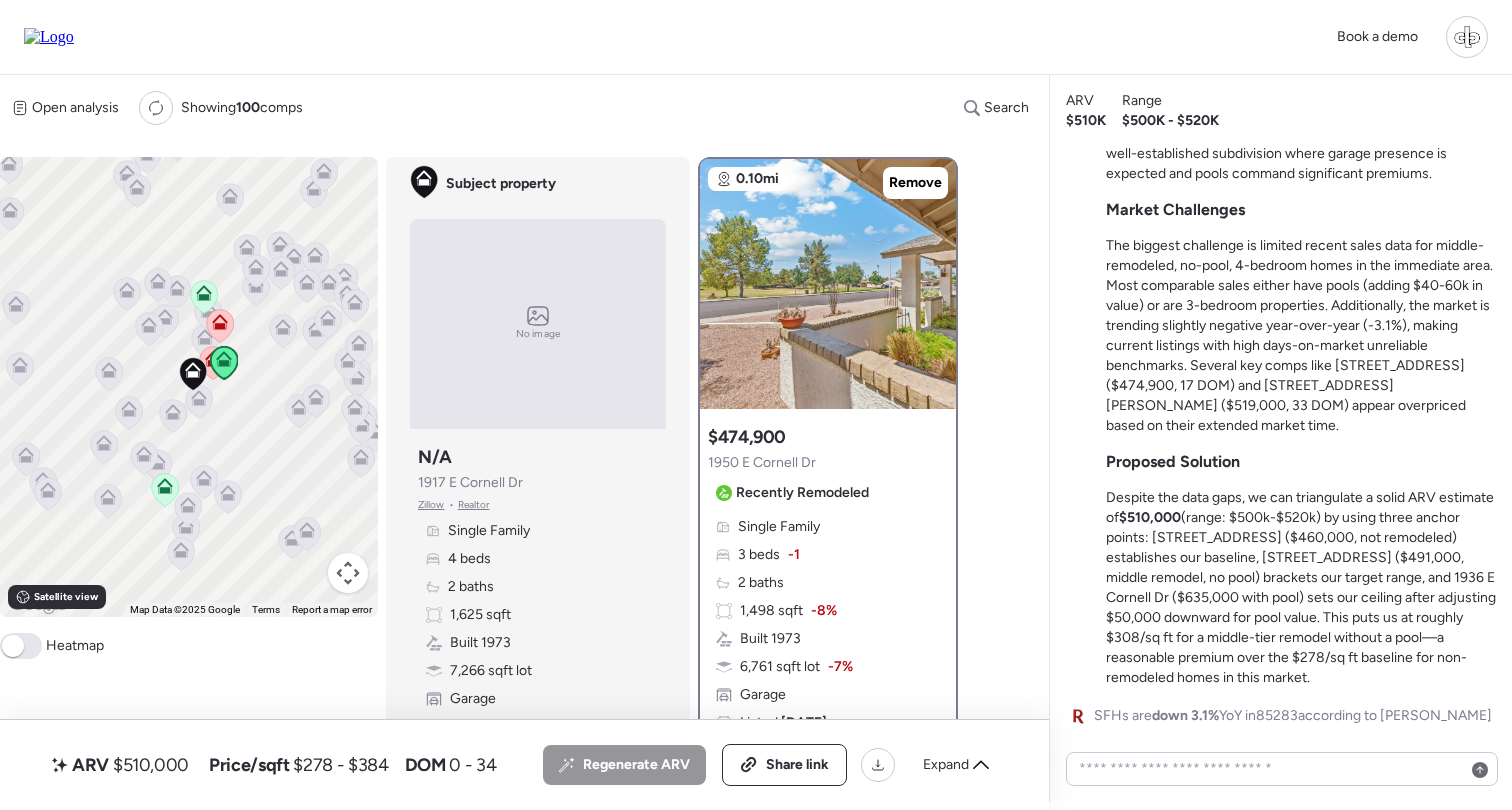 scroll, scrollTop: 0, scrollLeft: 0, axis: both 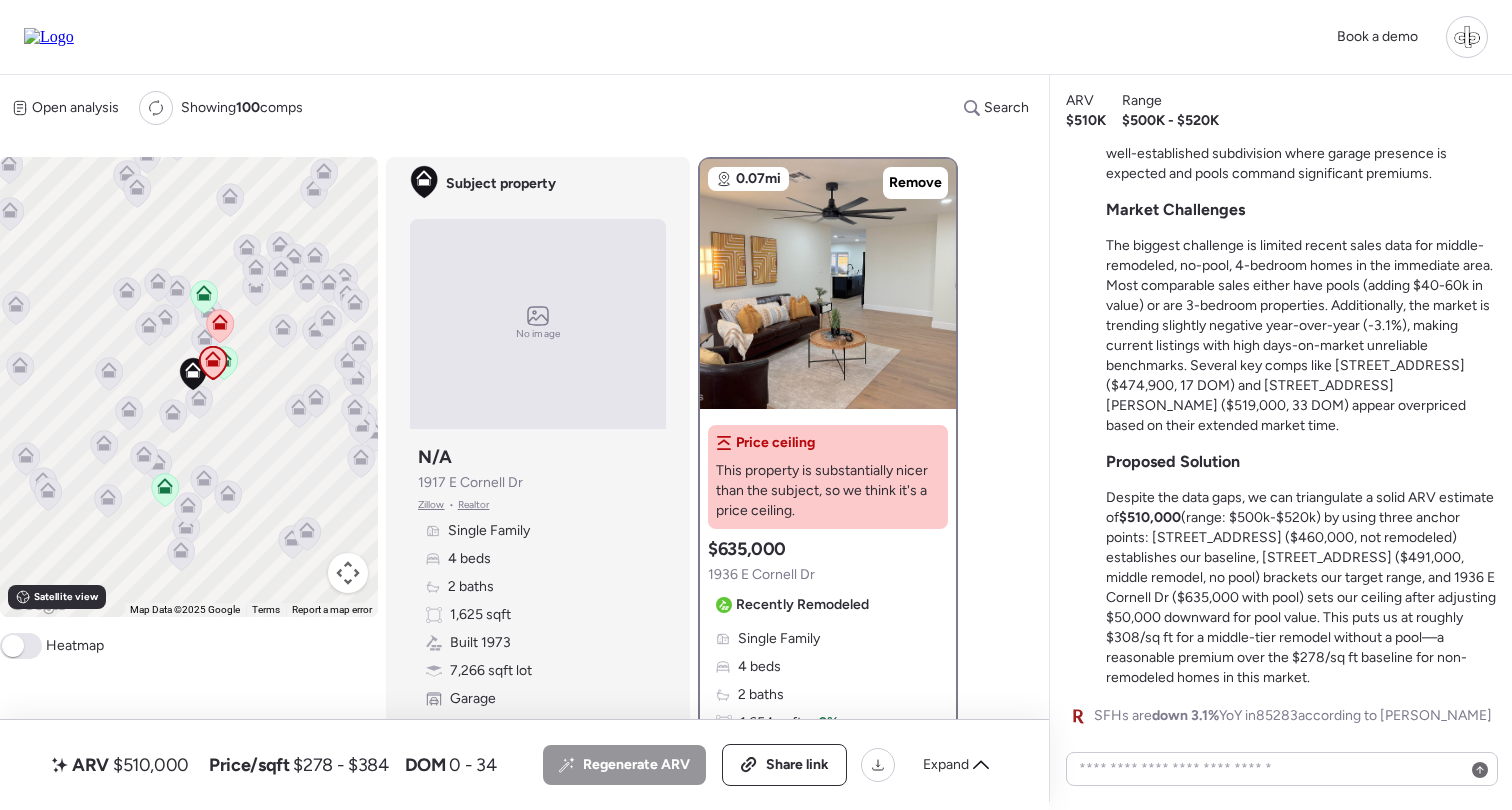 click 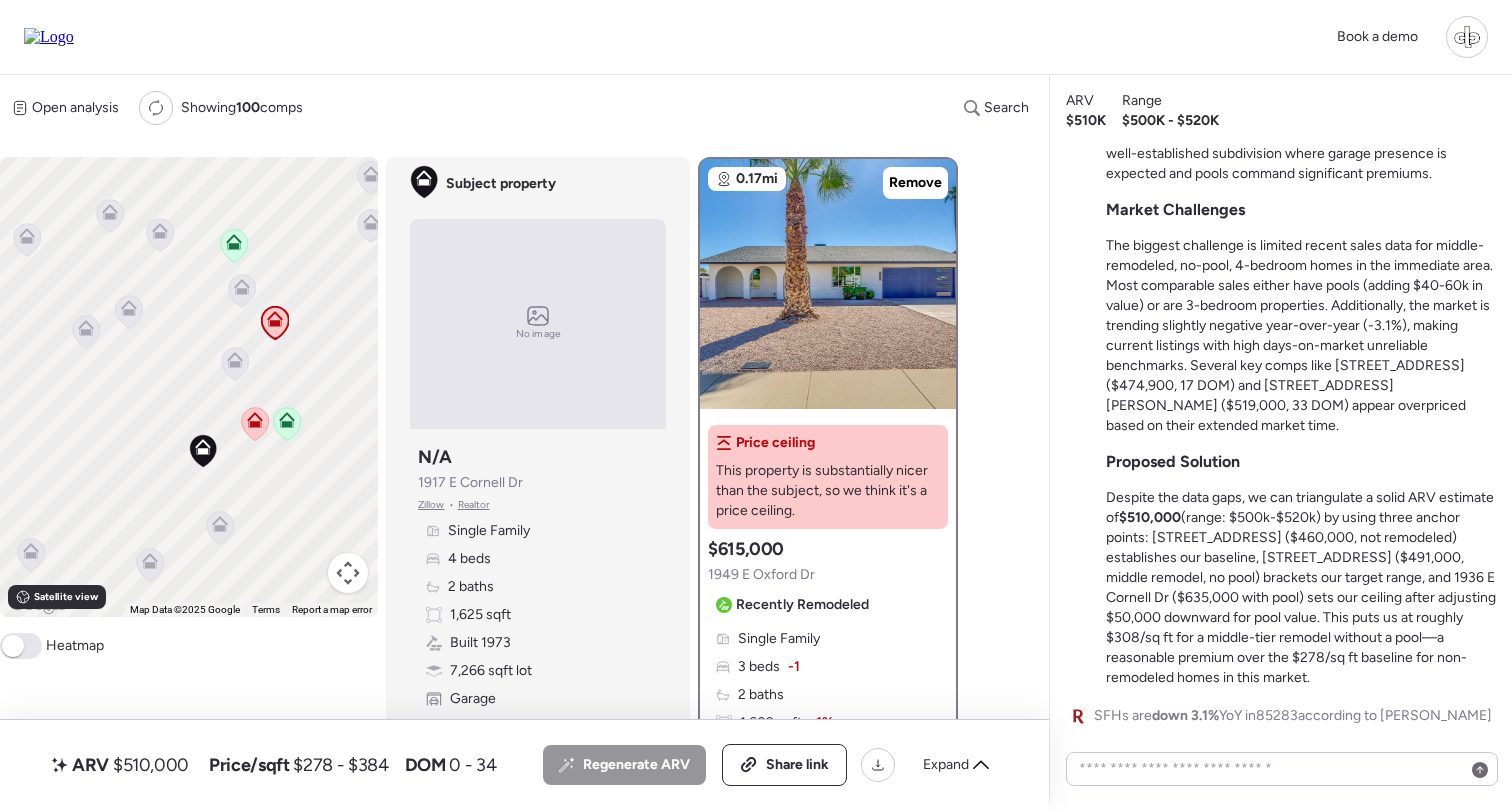 click 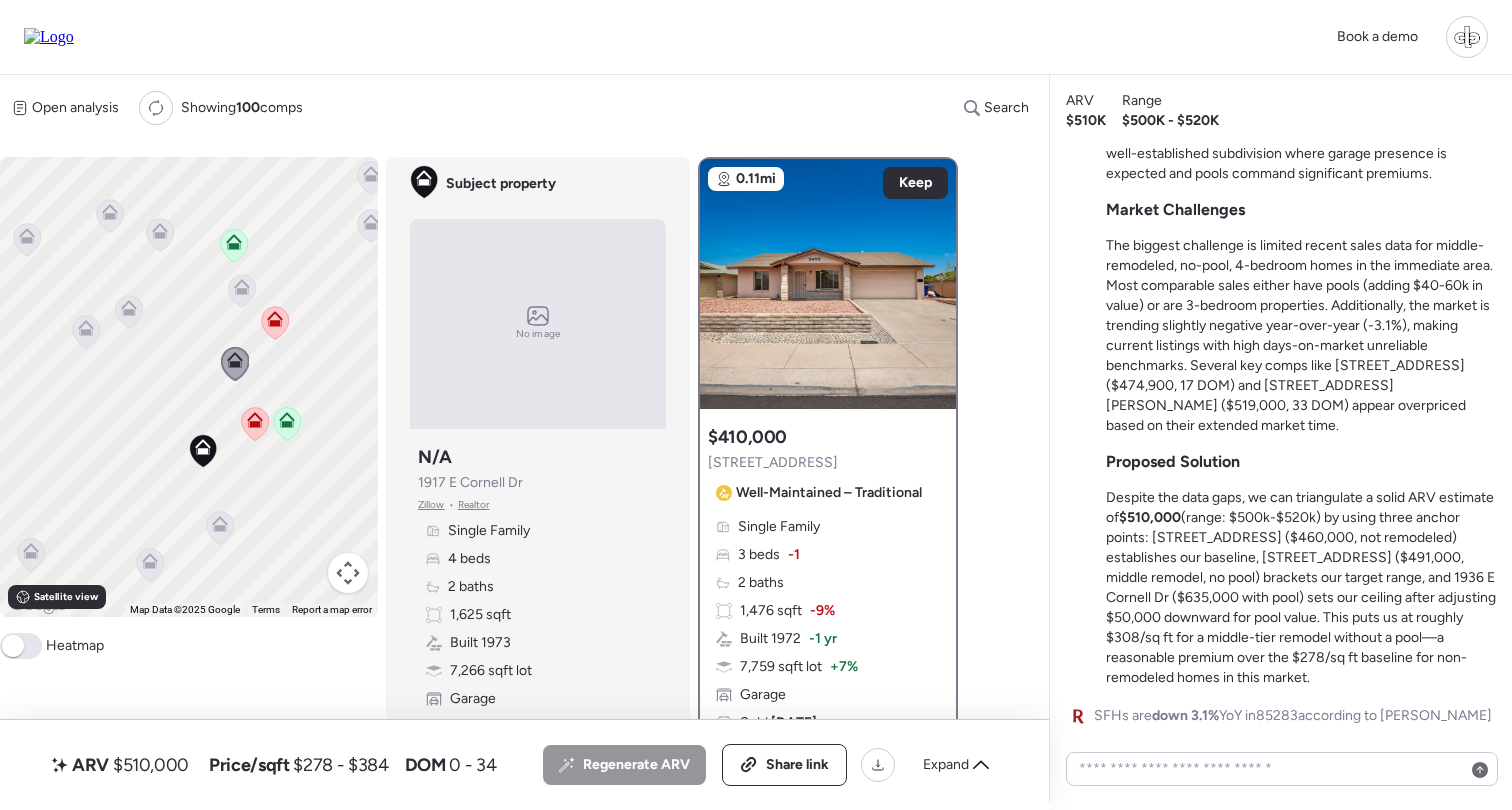 click 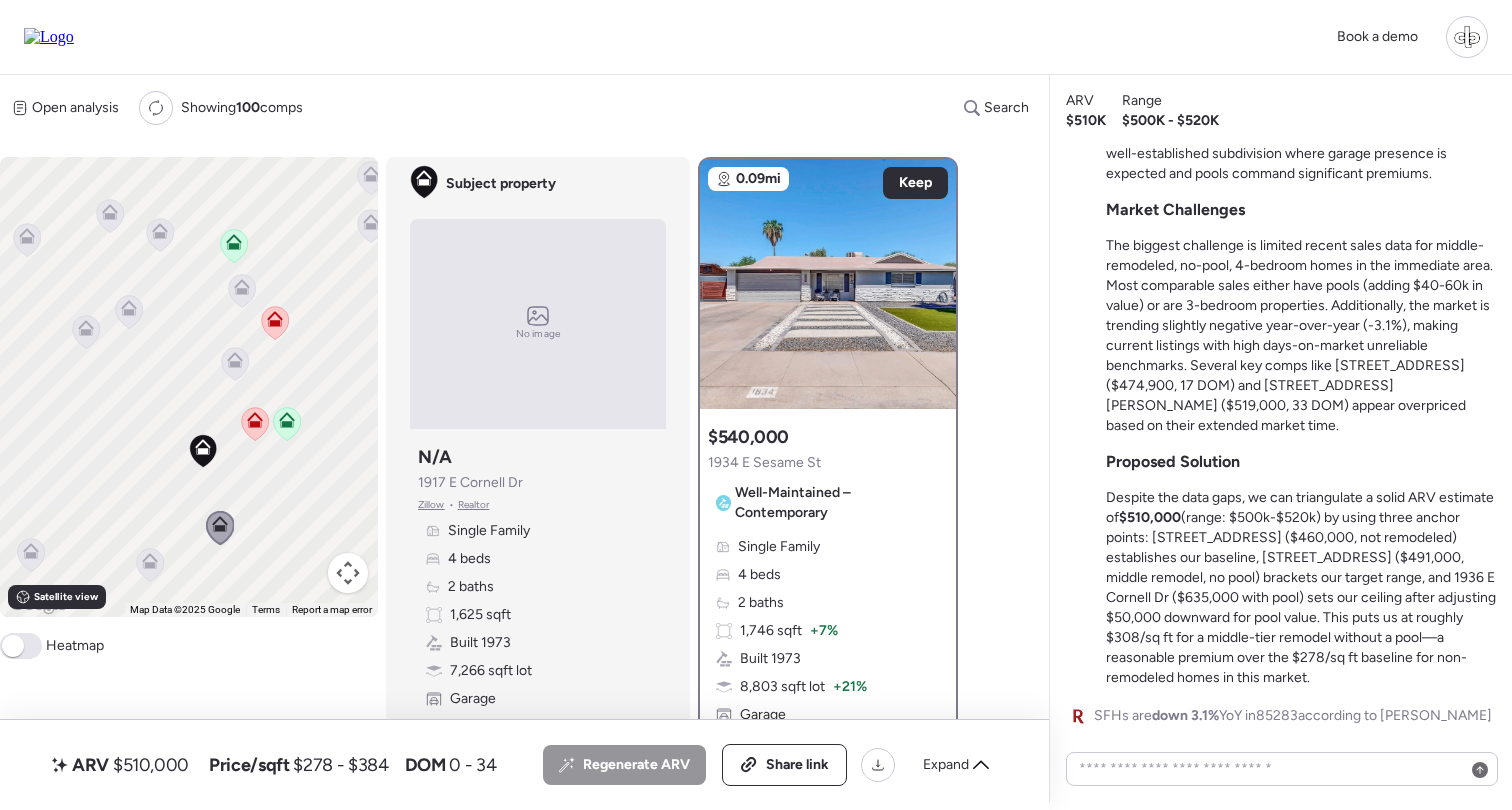 click 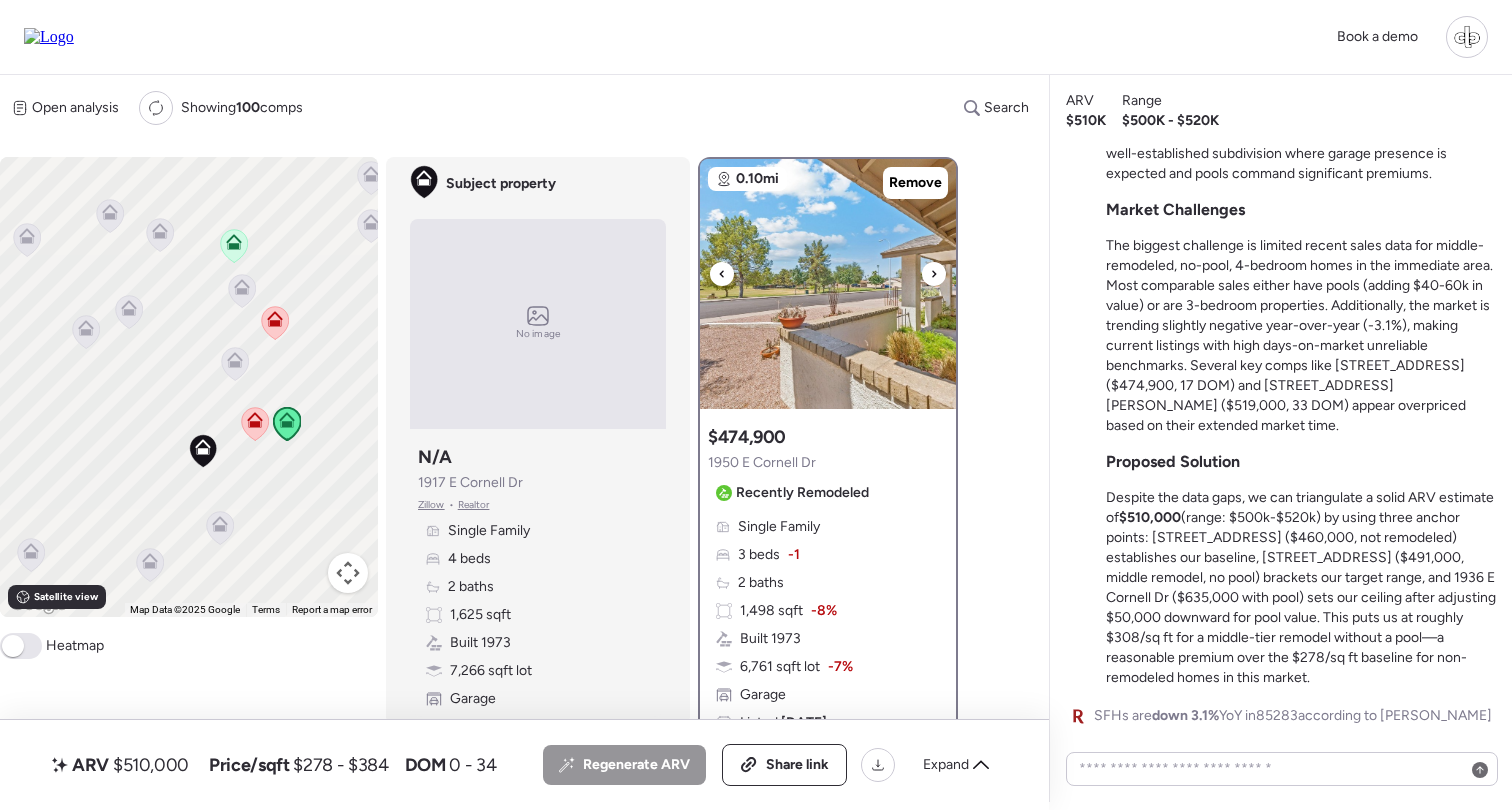 click at bounding box center [828, 284] 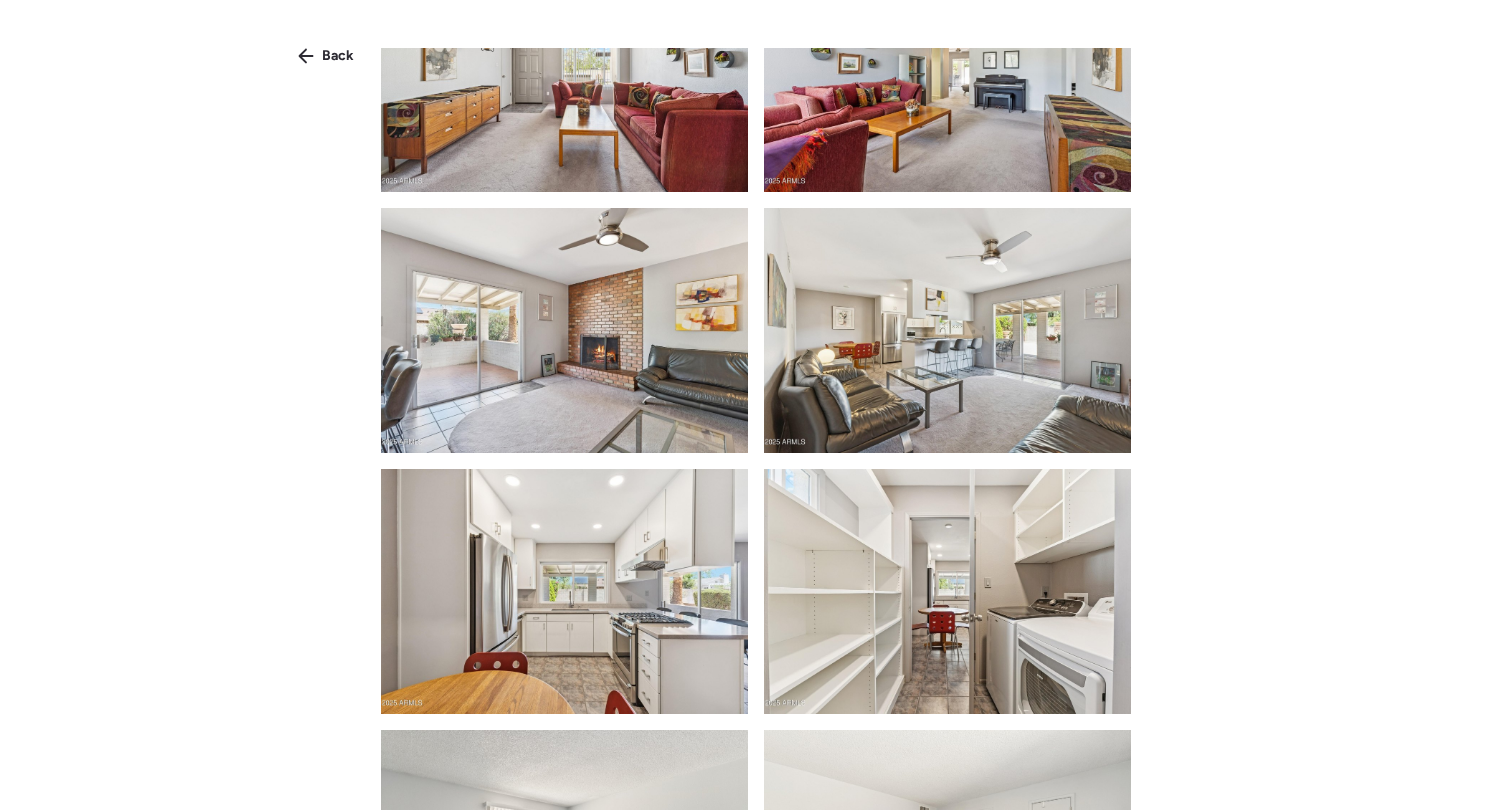 scroll, scrollTop: 1081, scrollLeft: 0, axis: vertical 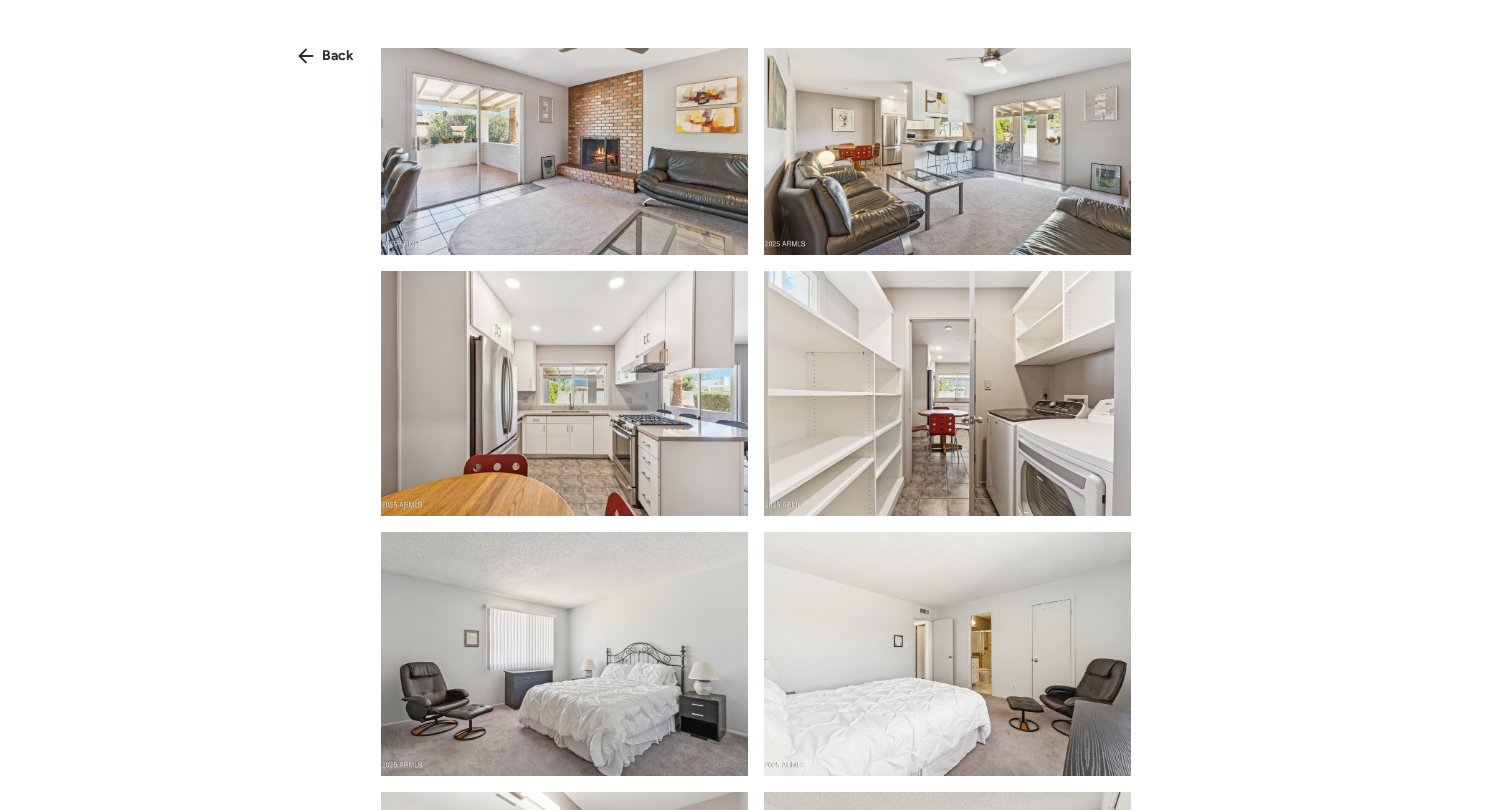 click at bounding box center (564, 393) 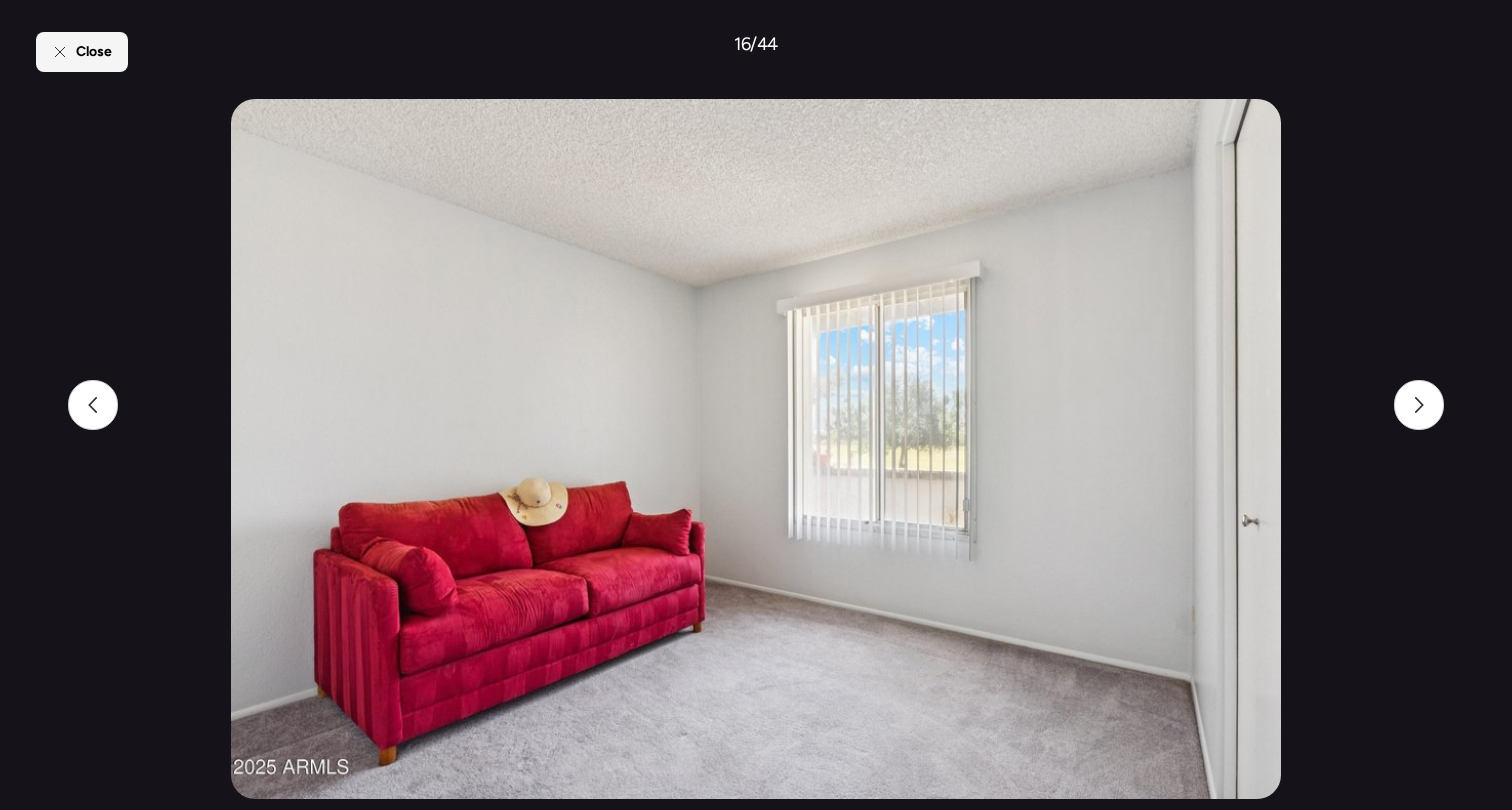 click on "Close" at bounding box center [82, 52] 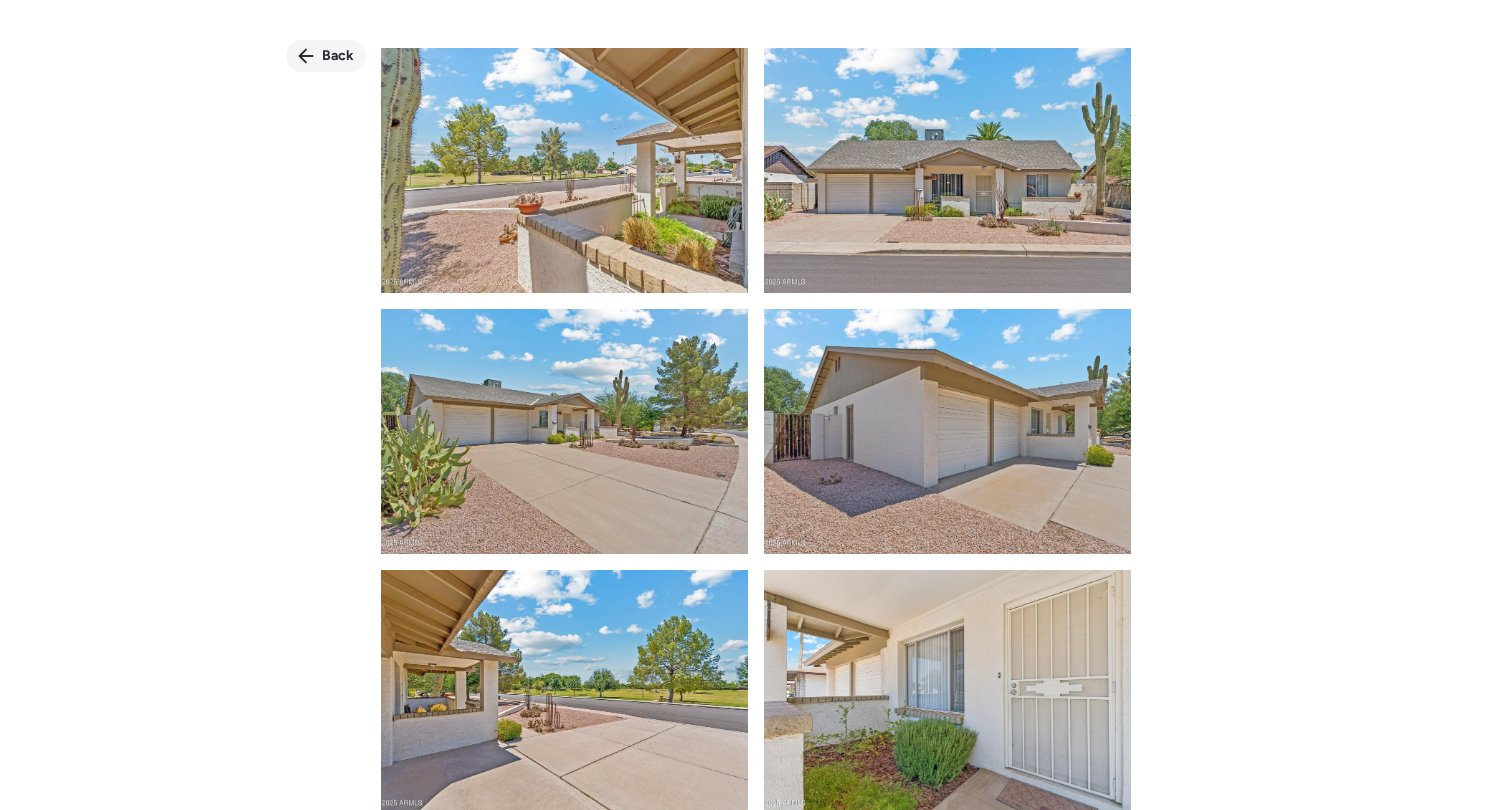 click on "Back" at bounding box center (338, 56) 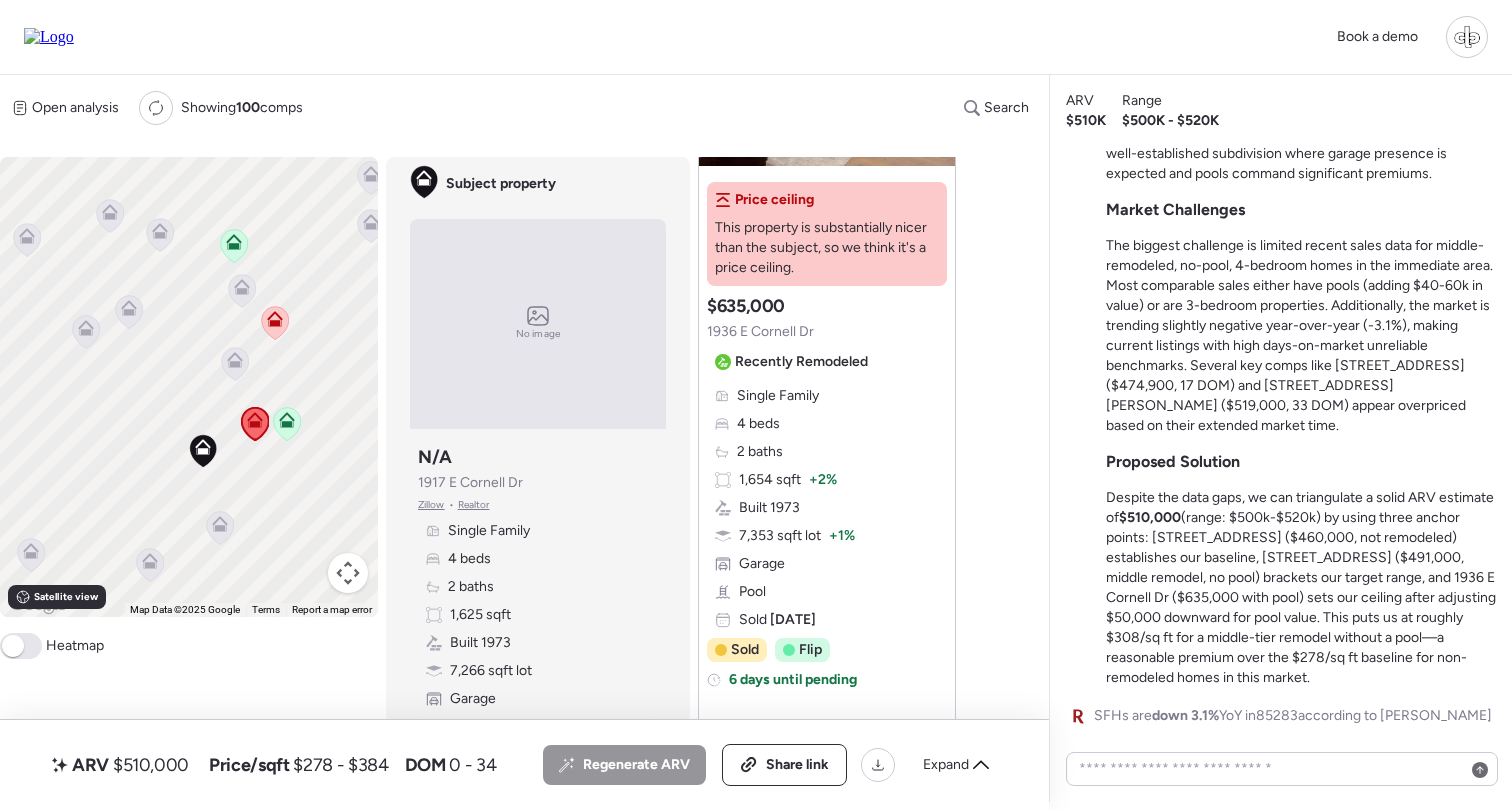 scroll, scrollTop: 2362, scrollLeft: 0, axis: vertical 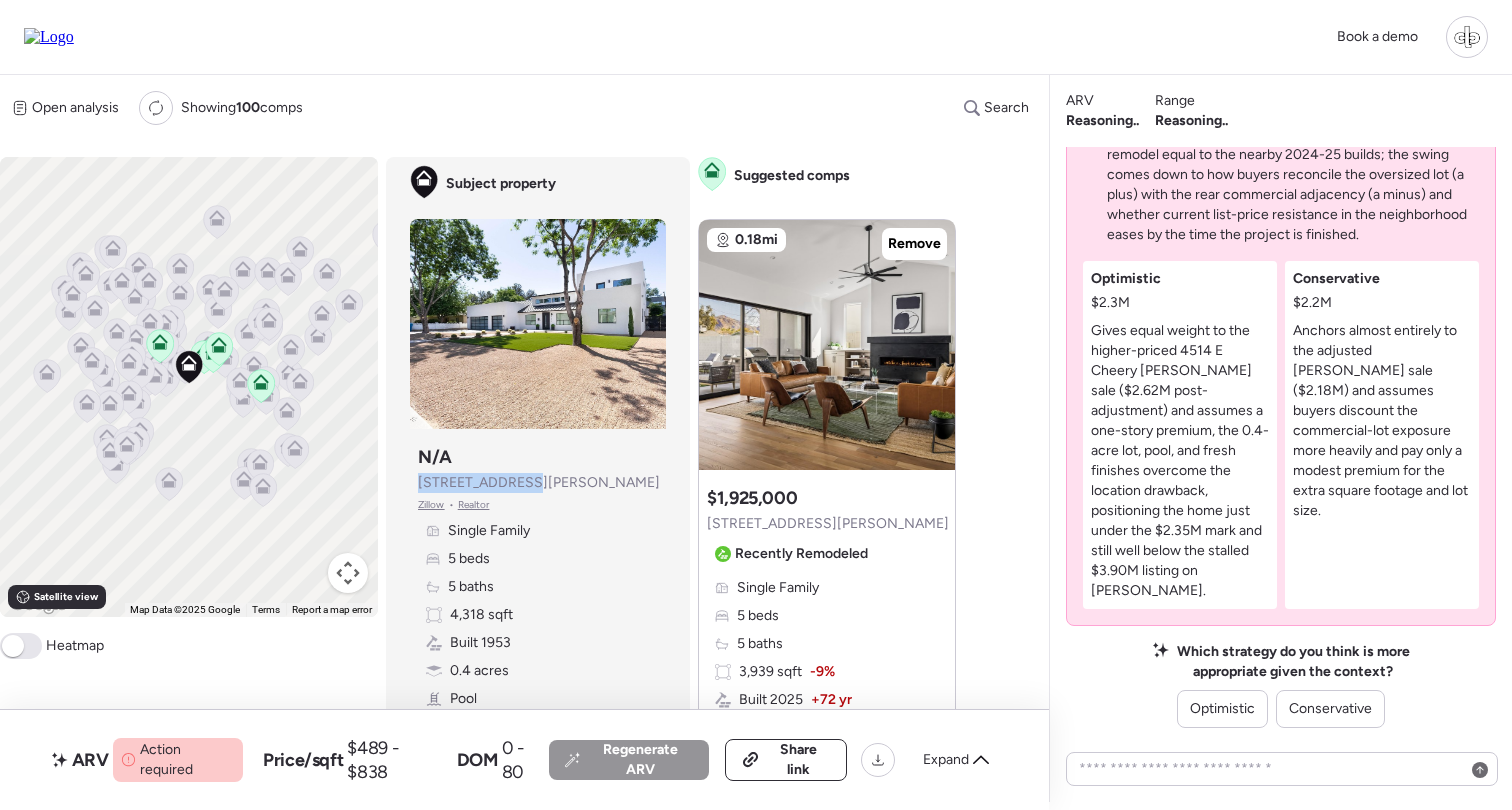 drag, startPoint x: 517, startPoint y: 481, endPoint x: 418, endPoint y: 480, distance: 99.00505 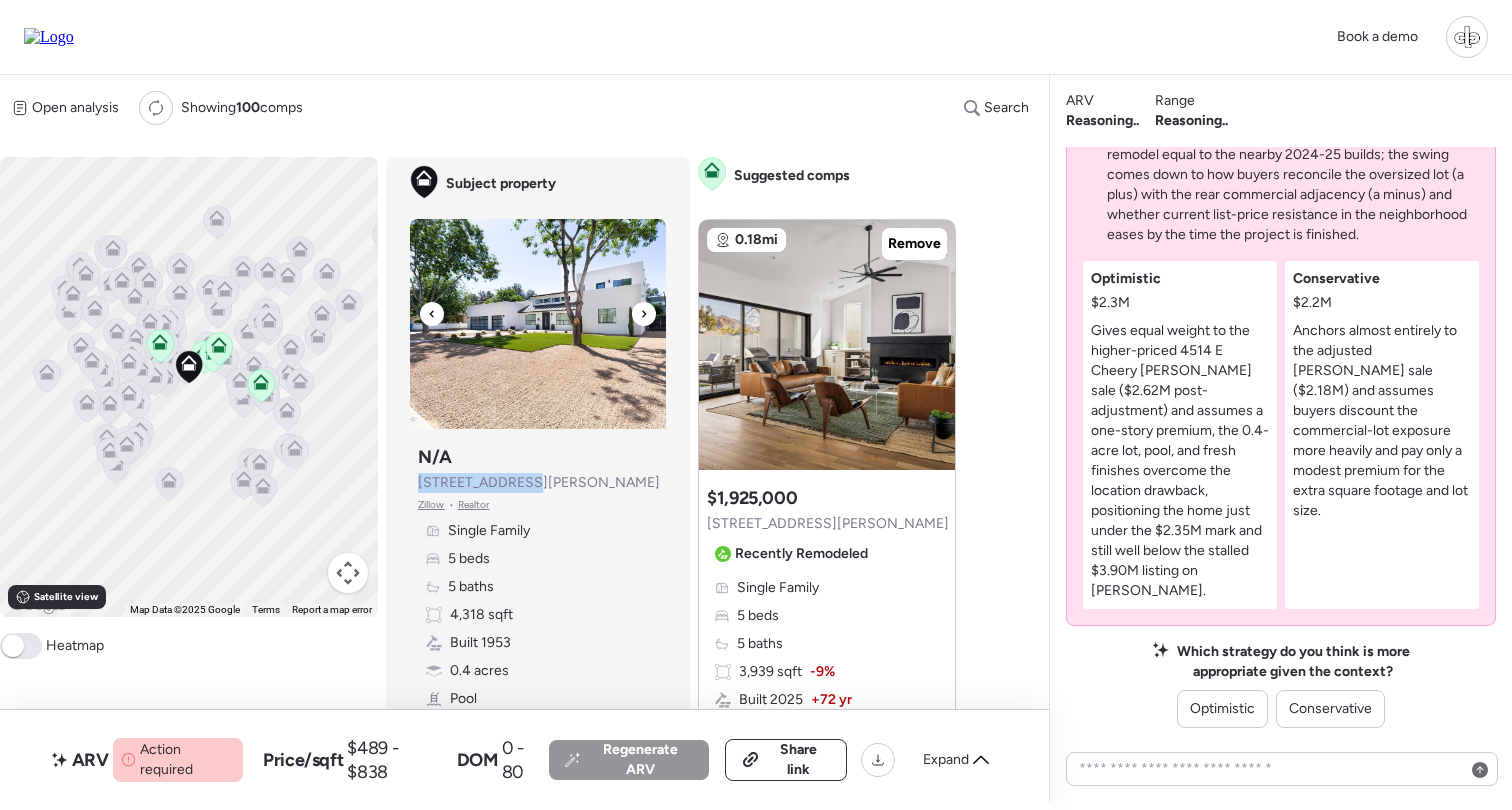 scroll, scrollTop: 0, scrollLeft: 0, axis: both 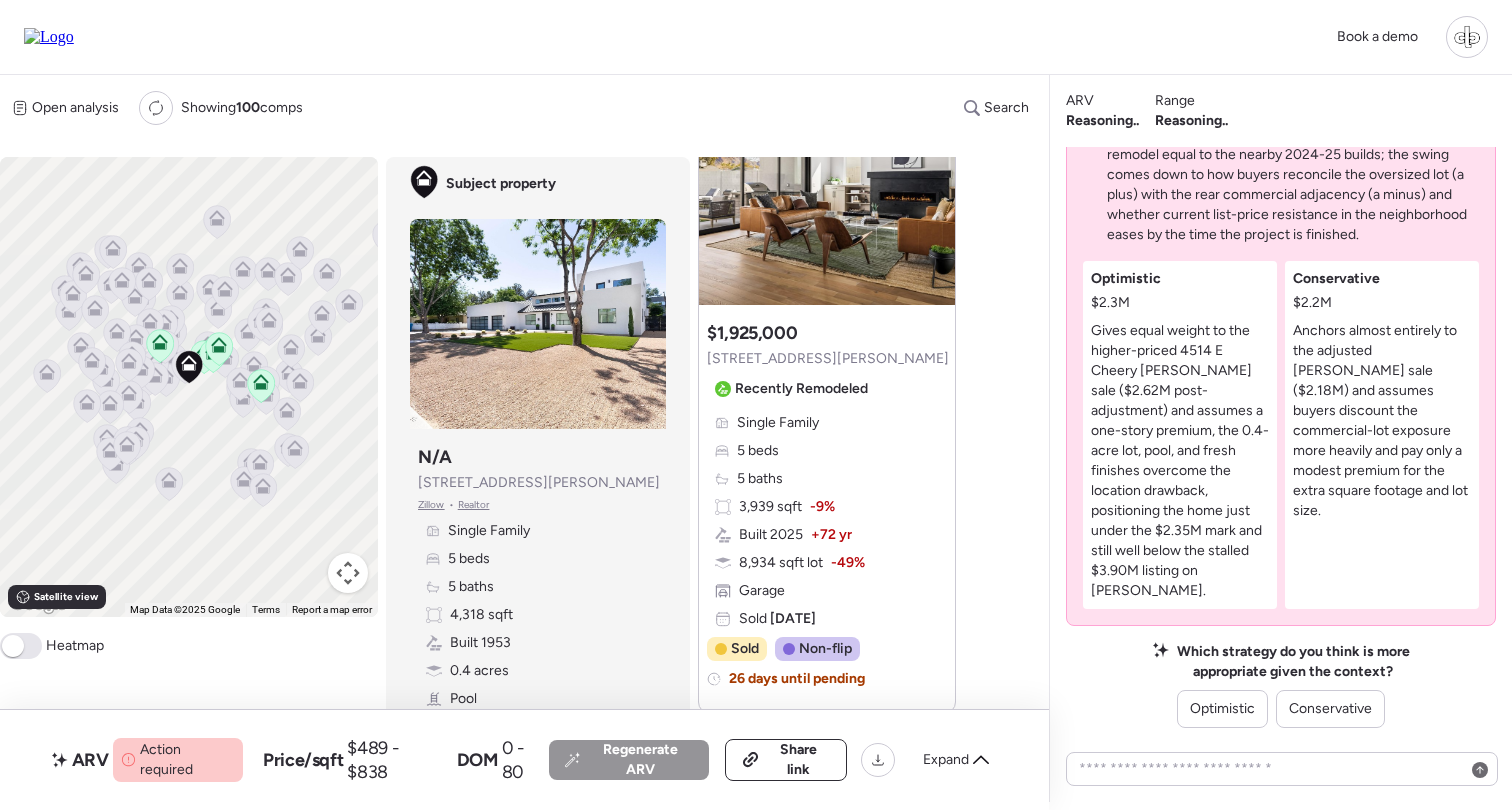 click on "Subject property Subject property N/A [STREET_ADDRESS][PERSON_NAME][PERSON_NAME] • Realtor Single Family 5 beds 5 baths 4,318 sqft Built 1953 0.4 acres Pool" at bounding box center (538, 441) 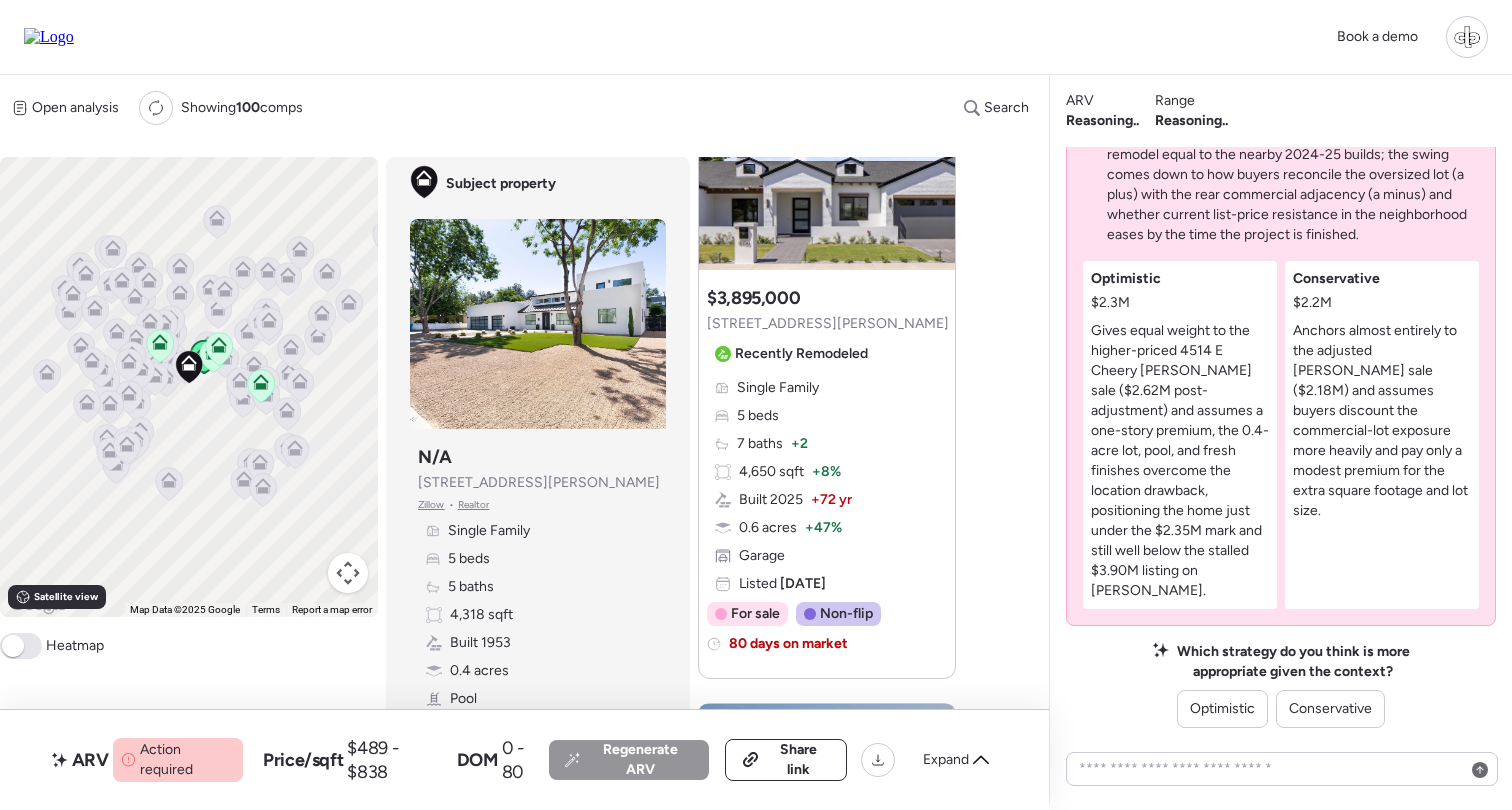 scroll, scrollTop: 918, scrollLeft: 0, axis: vertical 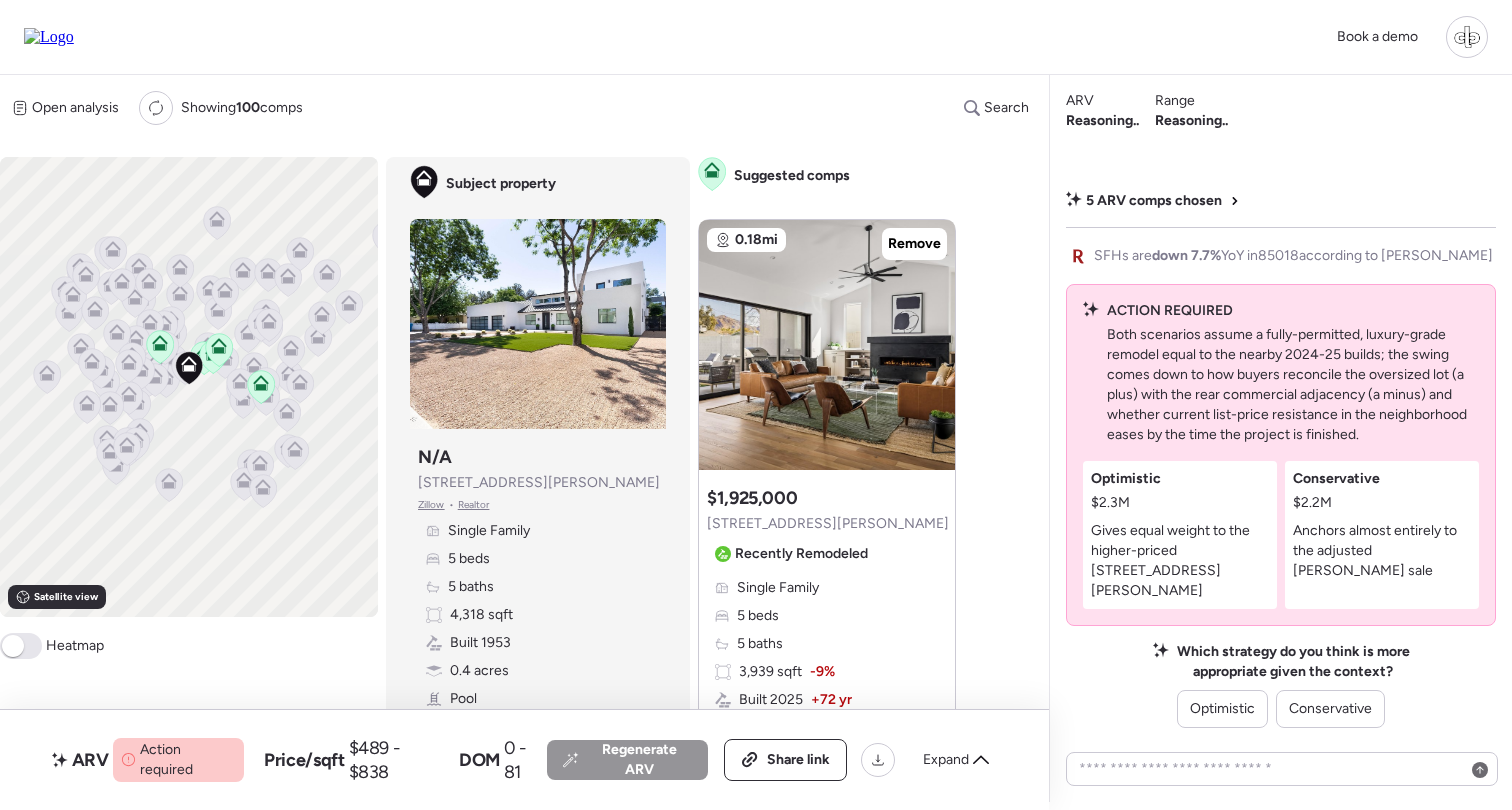 click at bounding box center (49, 37) 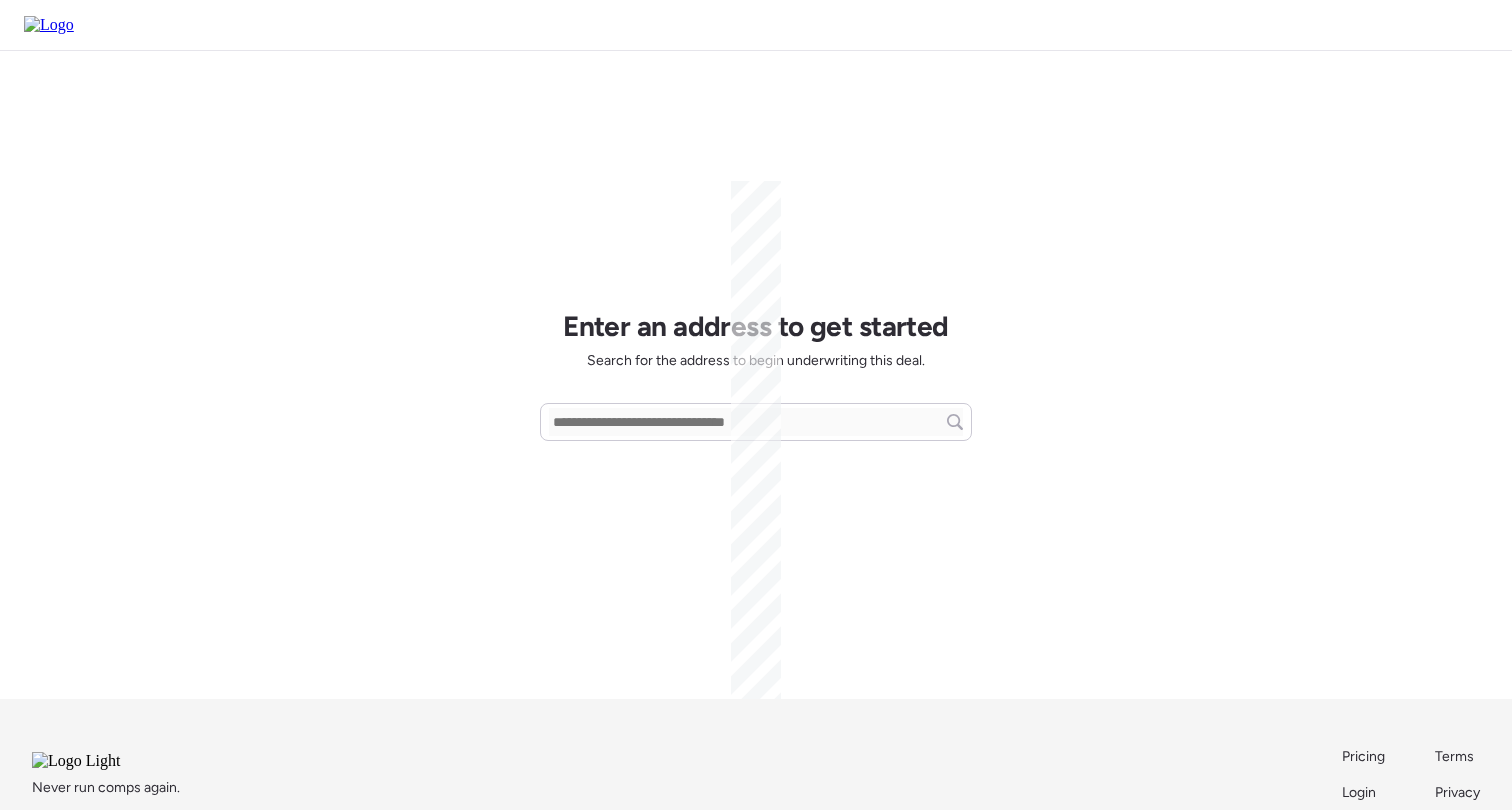 scroll, scrollTop: 0, scrollLeft: 0, axis: both 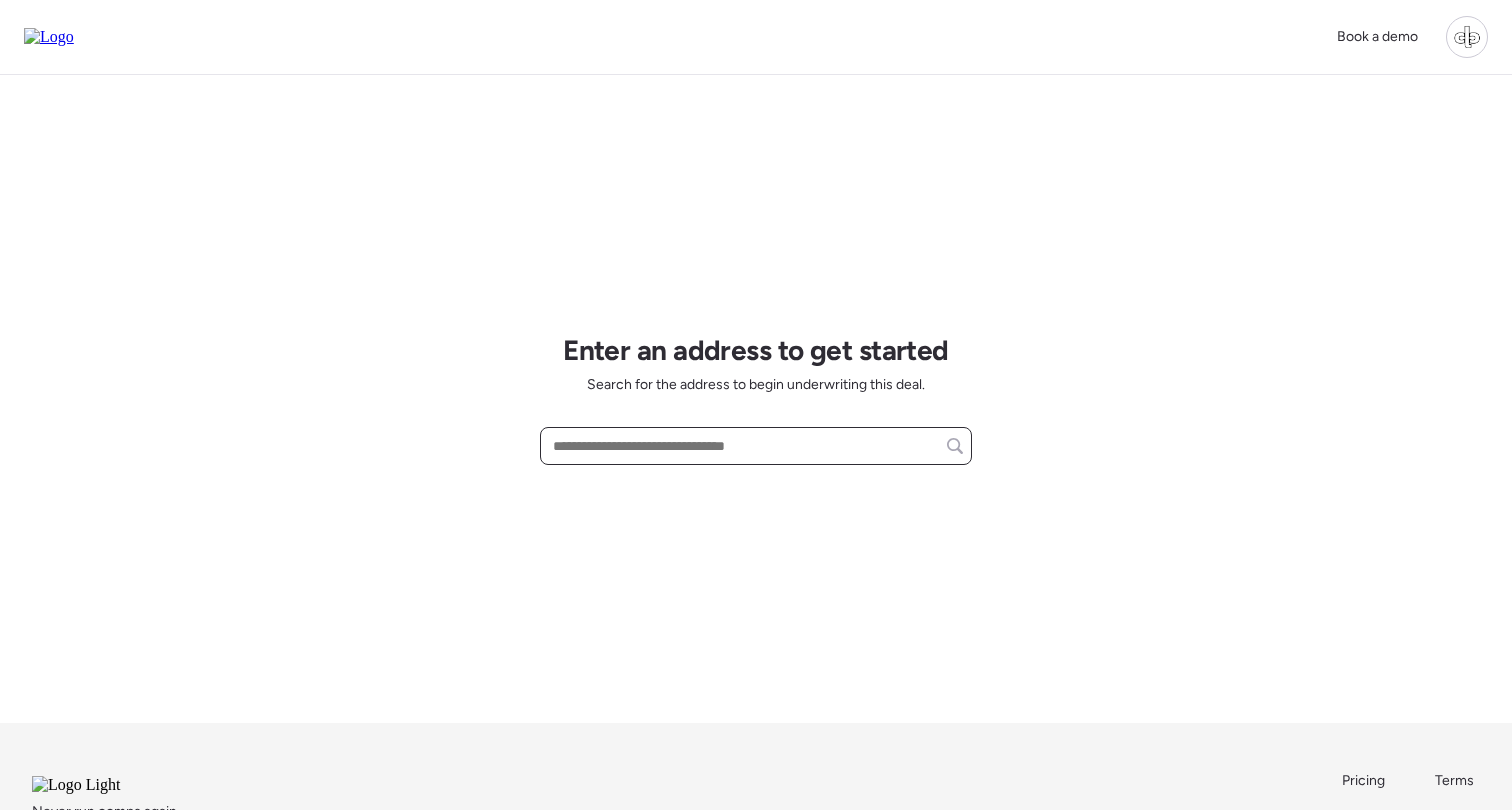 click at bounding box center [756, 446] 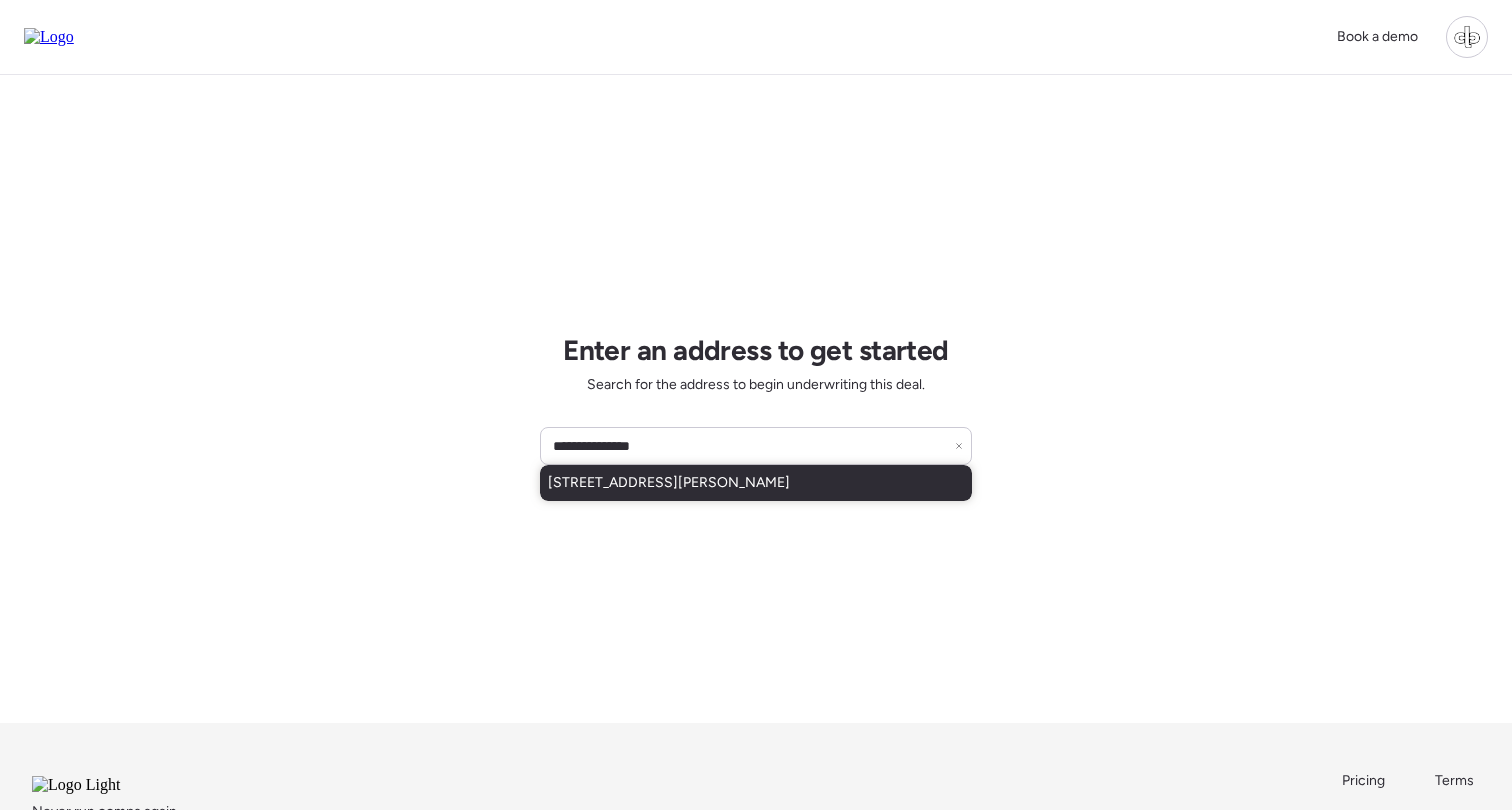 click on "[STREET_ADDRESS][PERSON_NAME]" at bounding box center (756, 483) 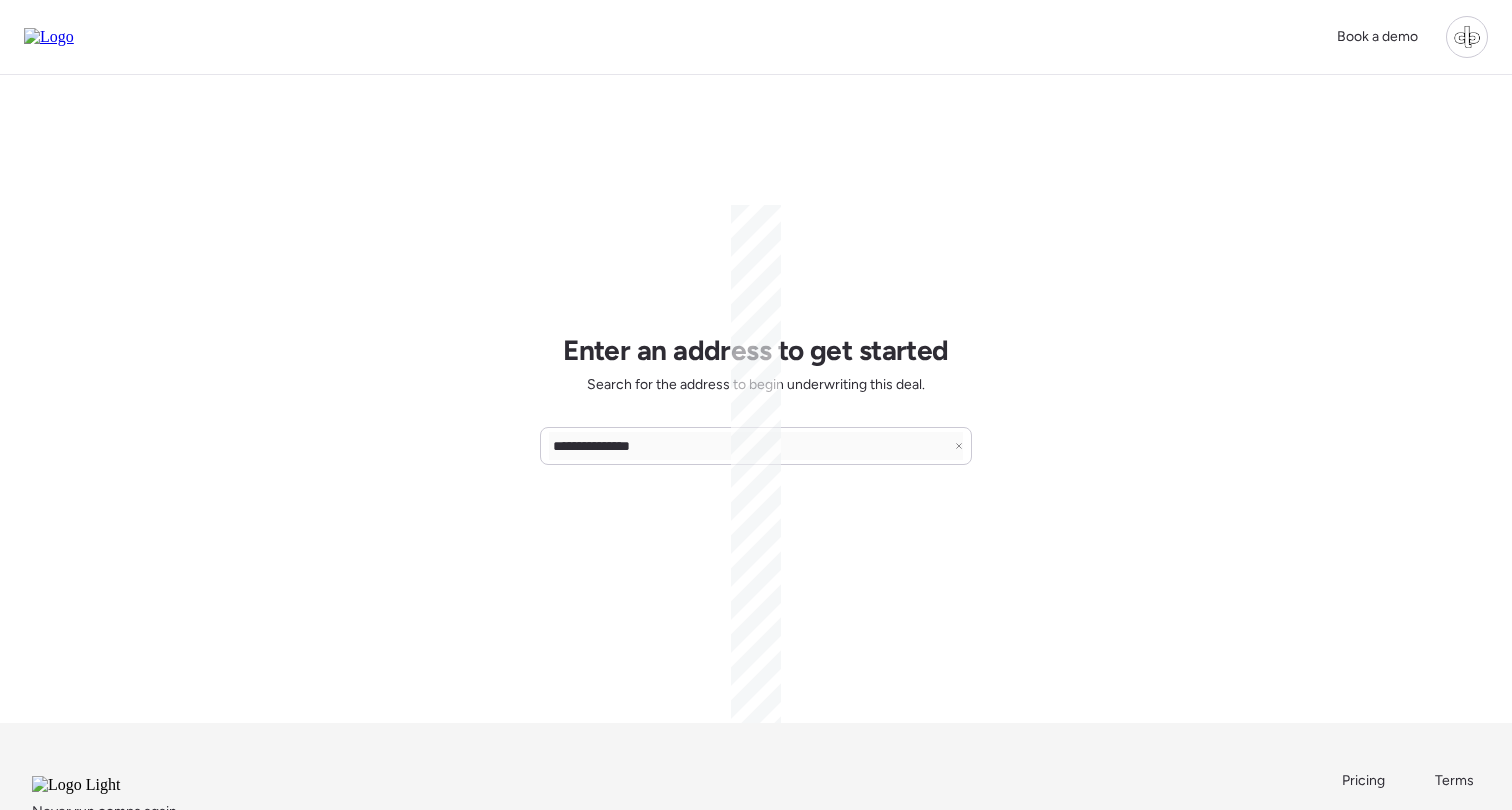 type on "**********" 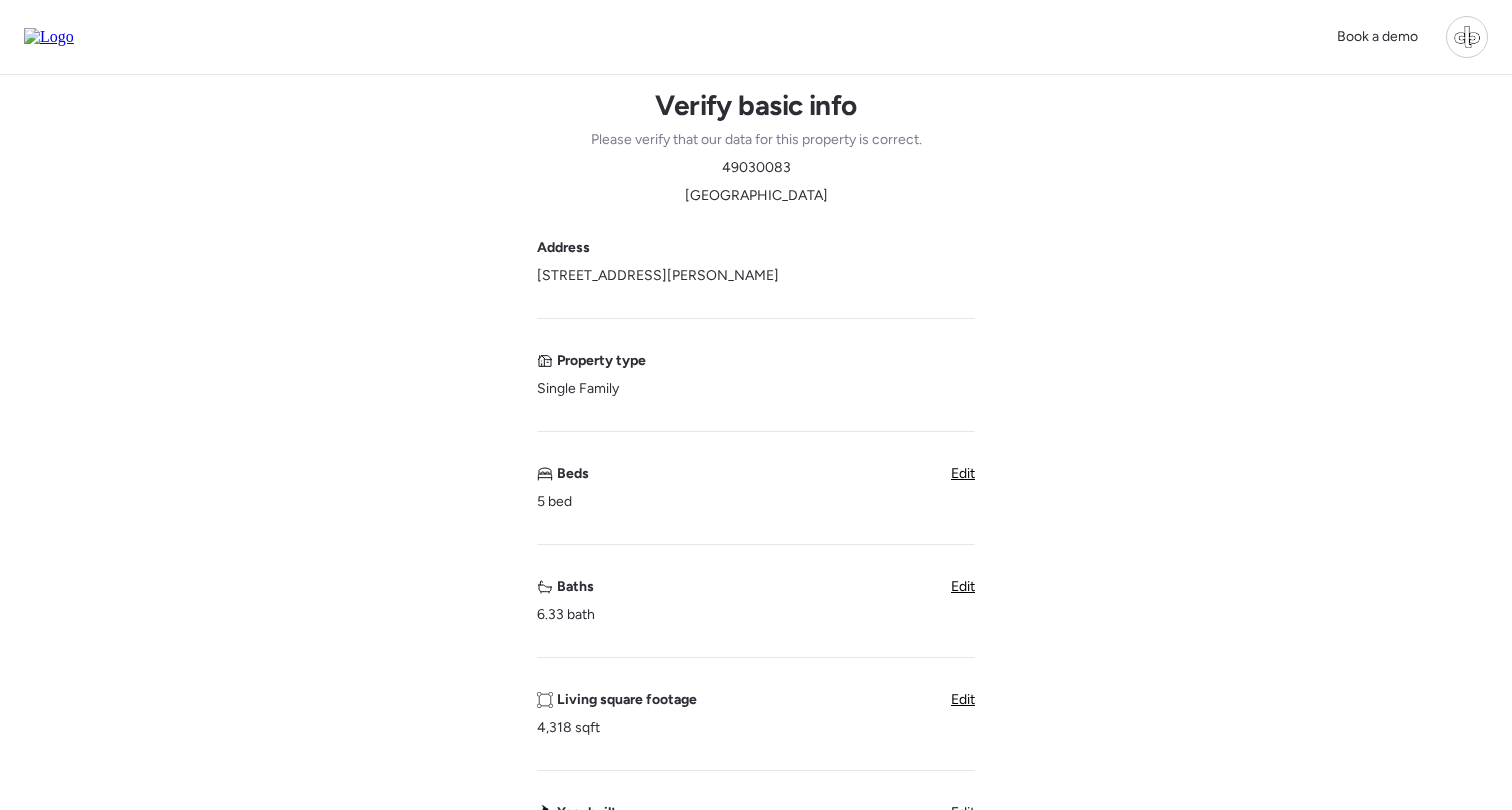 scroll, scrollTop: 56, scrollLeft: 0, axis: vertical 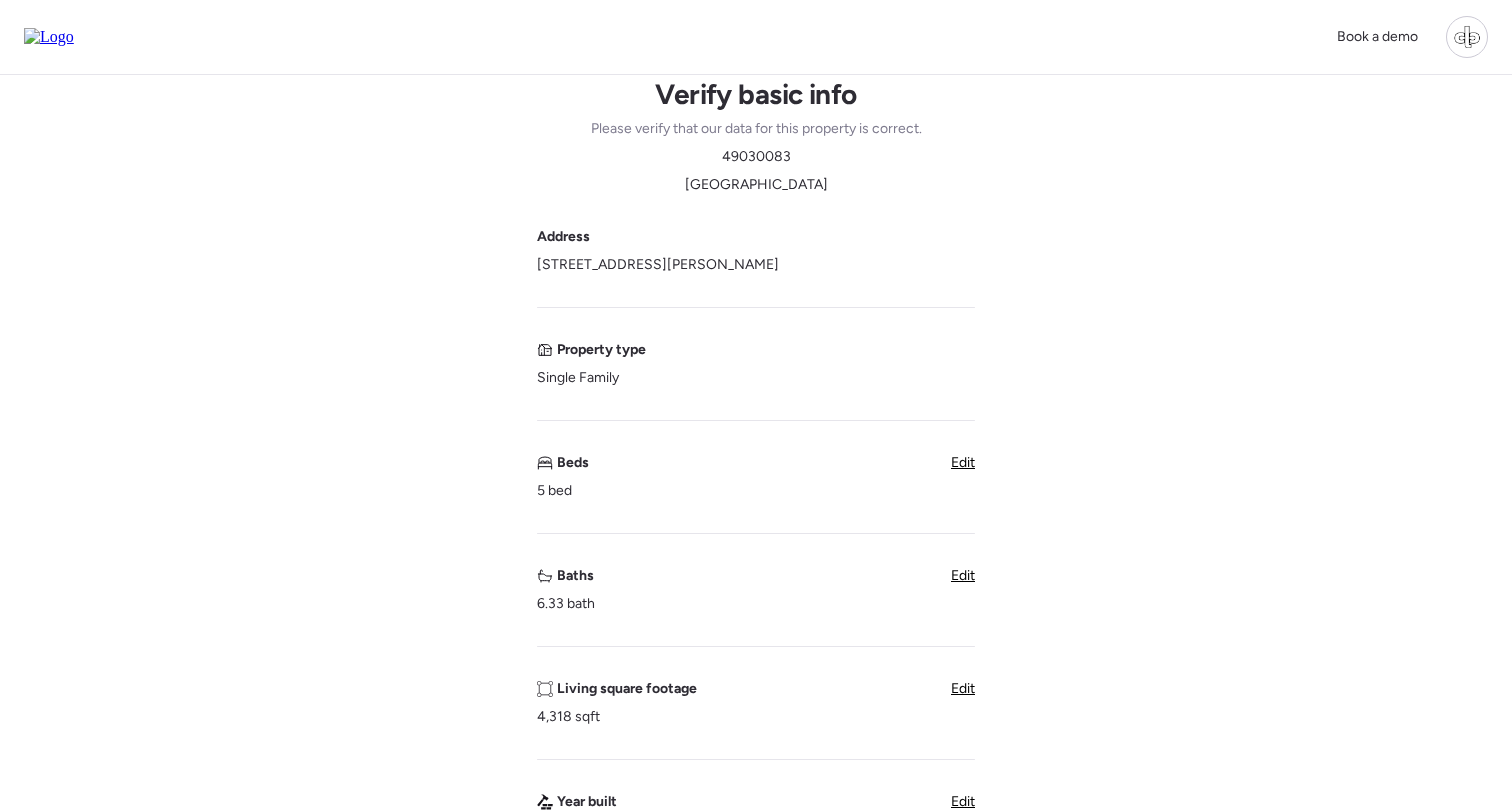 click on "Edit" at bounding box center [963, 575] 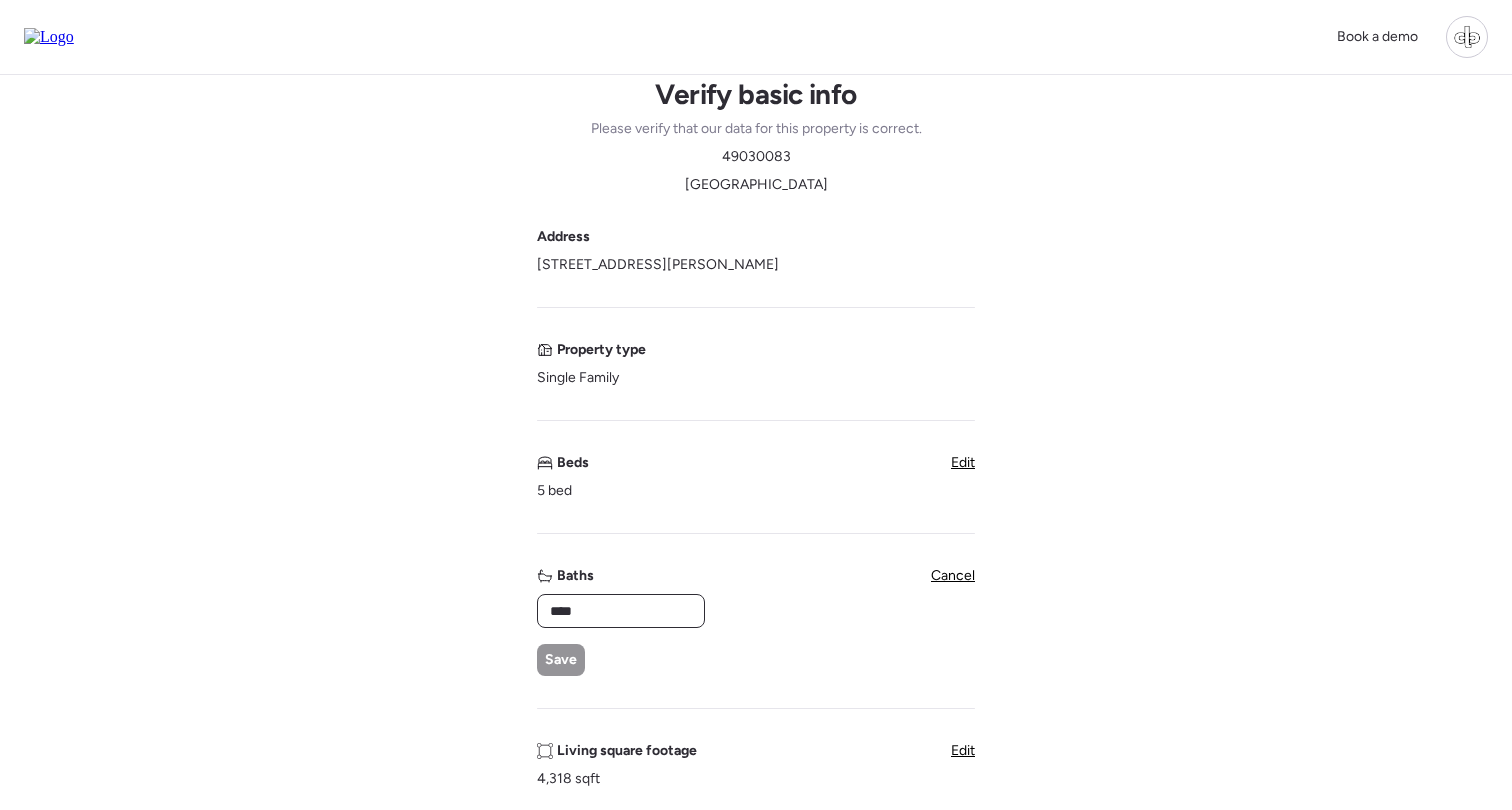 click on "****" at bounding box center (621, 611) 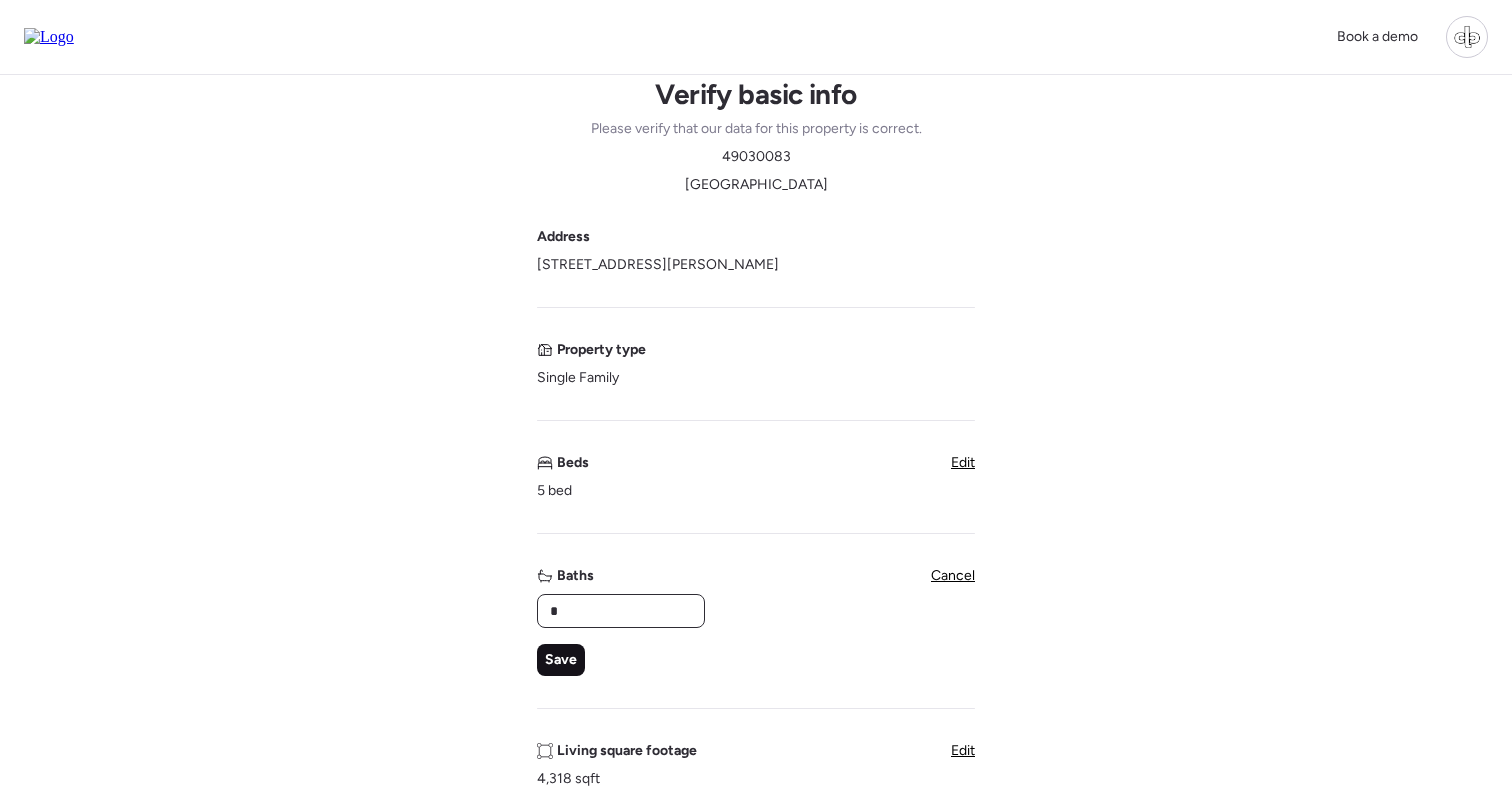 type on "*" 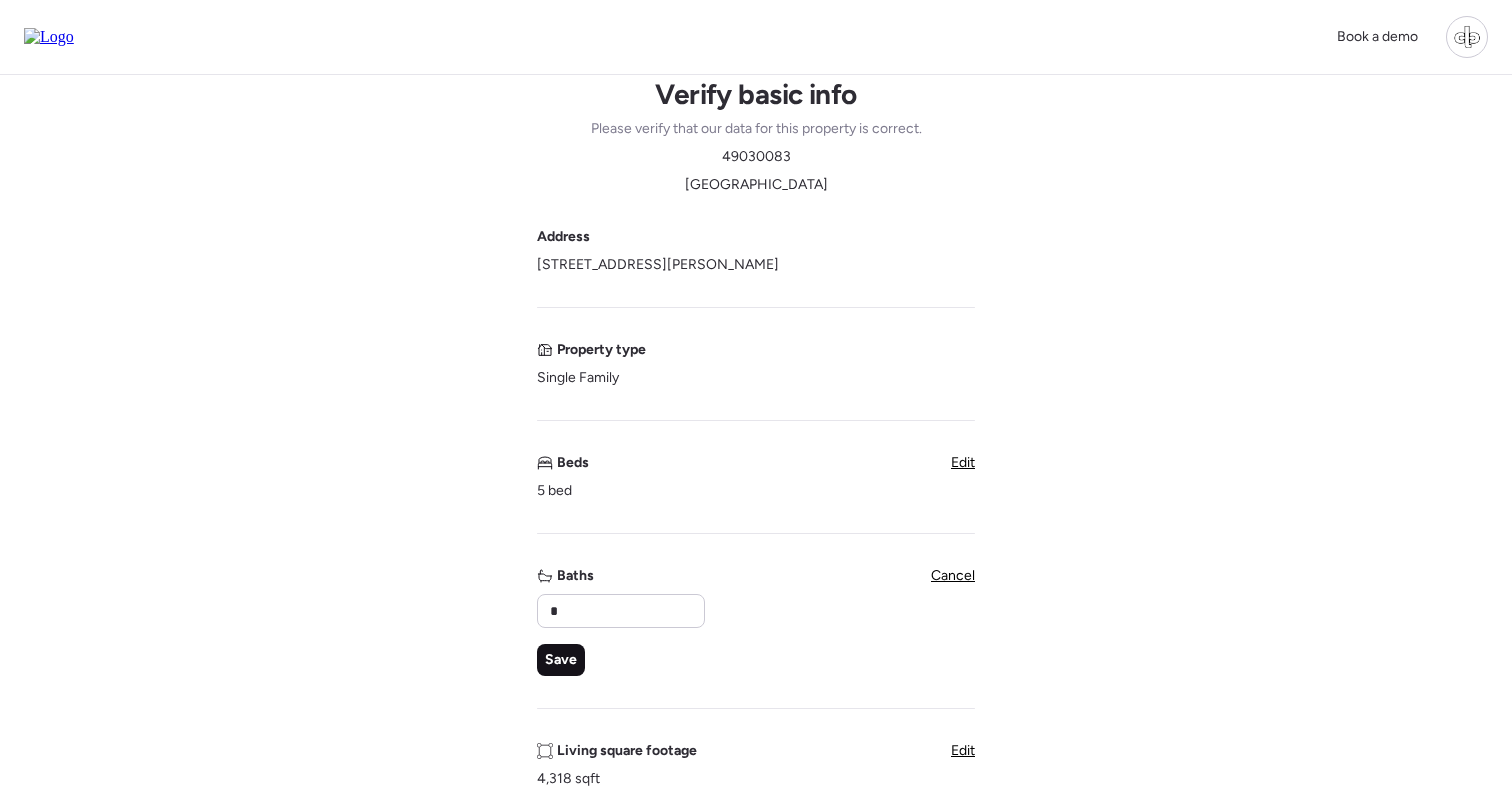 click on "Save" at bounding box center [561, 660] 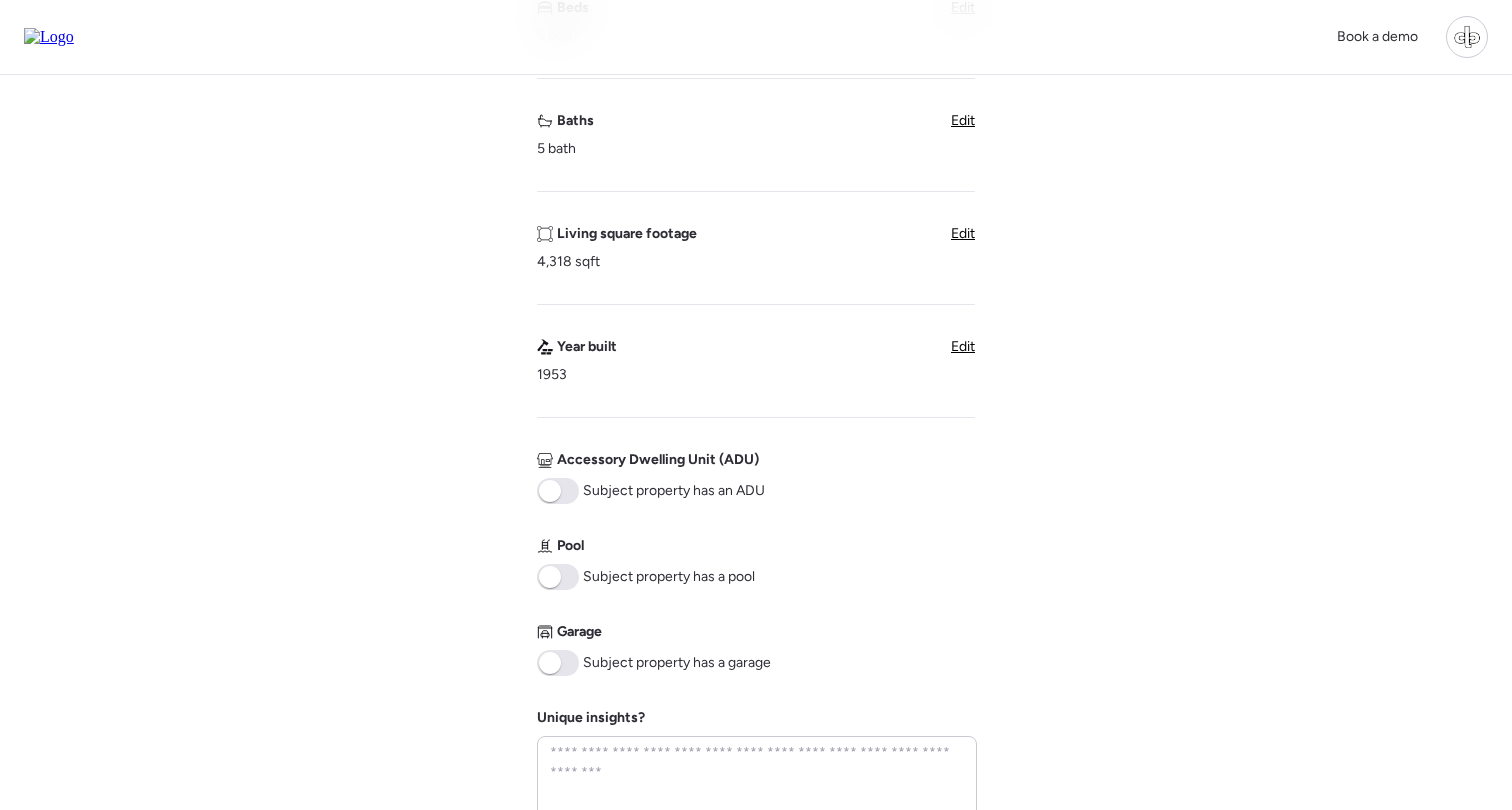 scroll, scrollTop: 512, scrollLeft: 0, axis: vertical 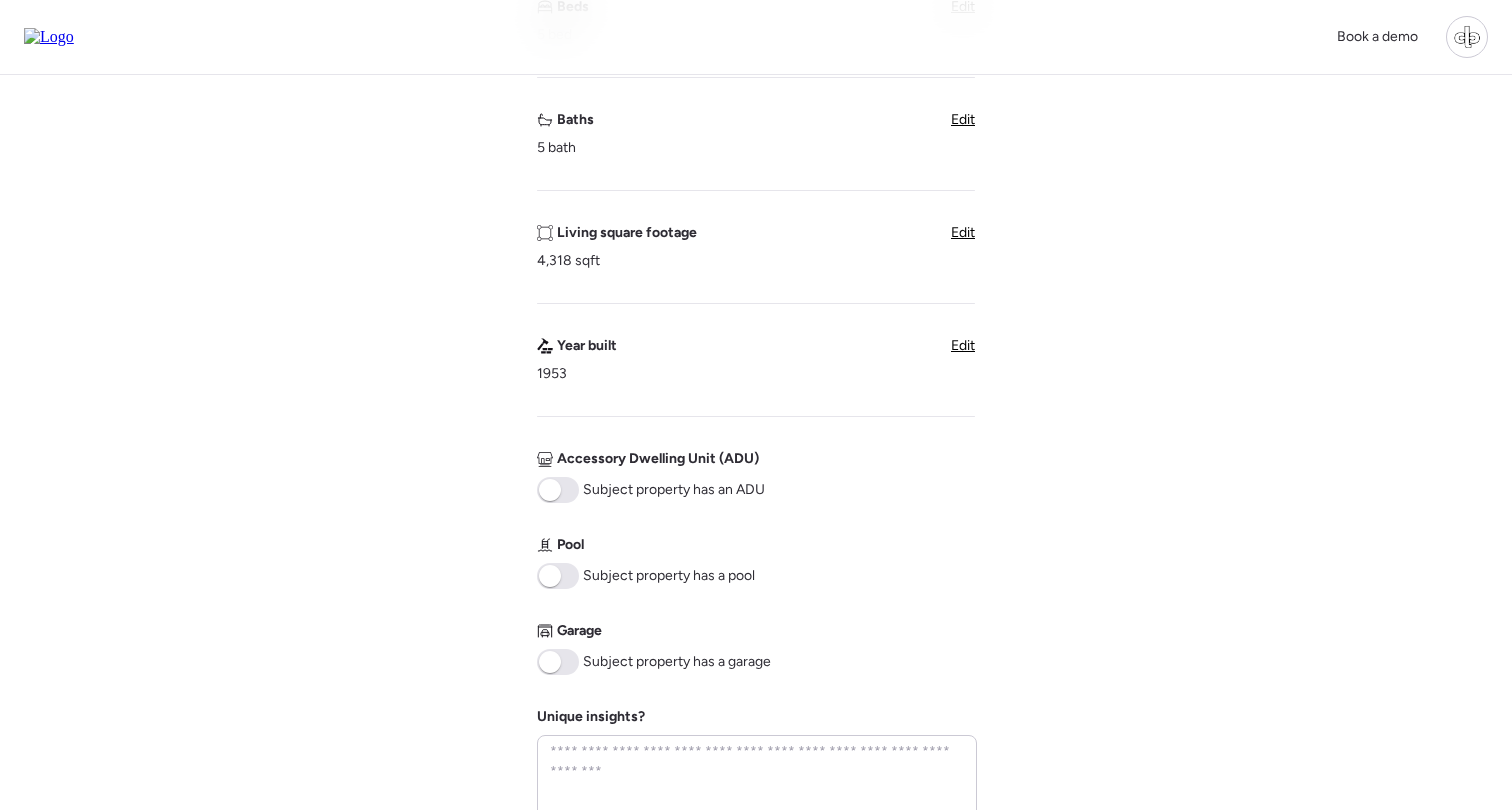 click at bounding box center [550, 662] 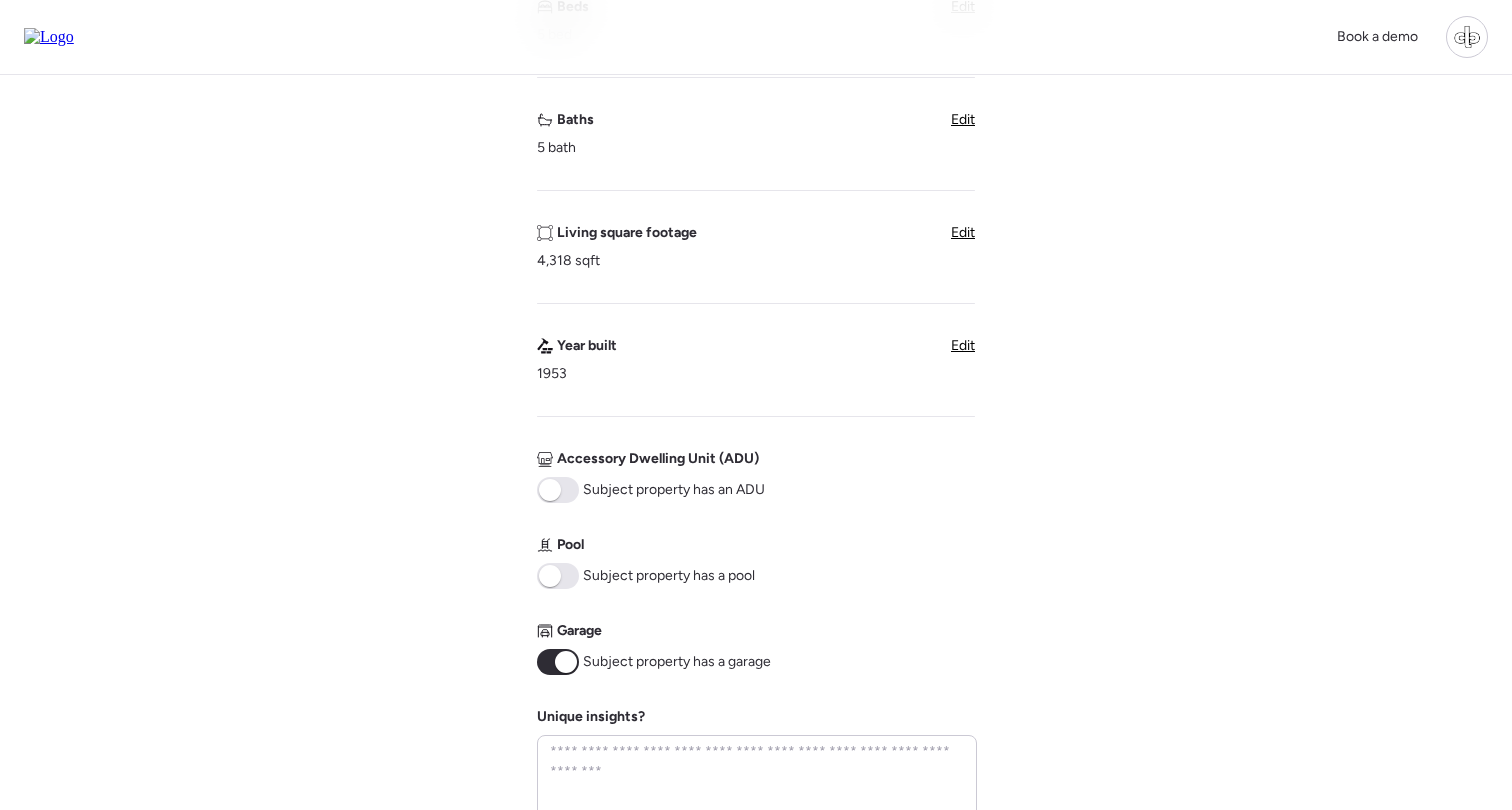 click at bounding box center [550, 576] 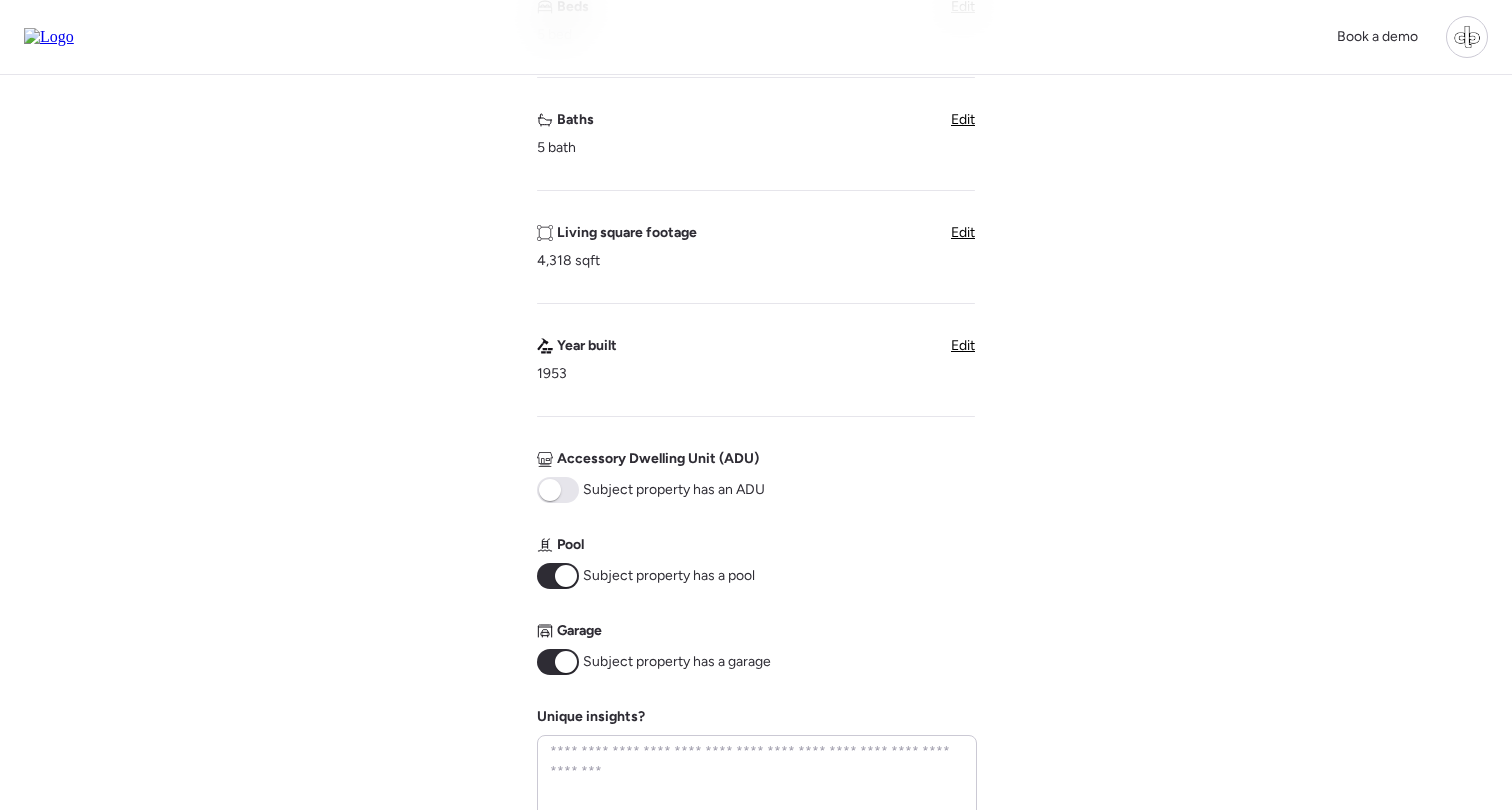 scroll, scrollTop: 803, scrollLeft: 0, axis: vertical 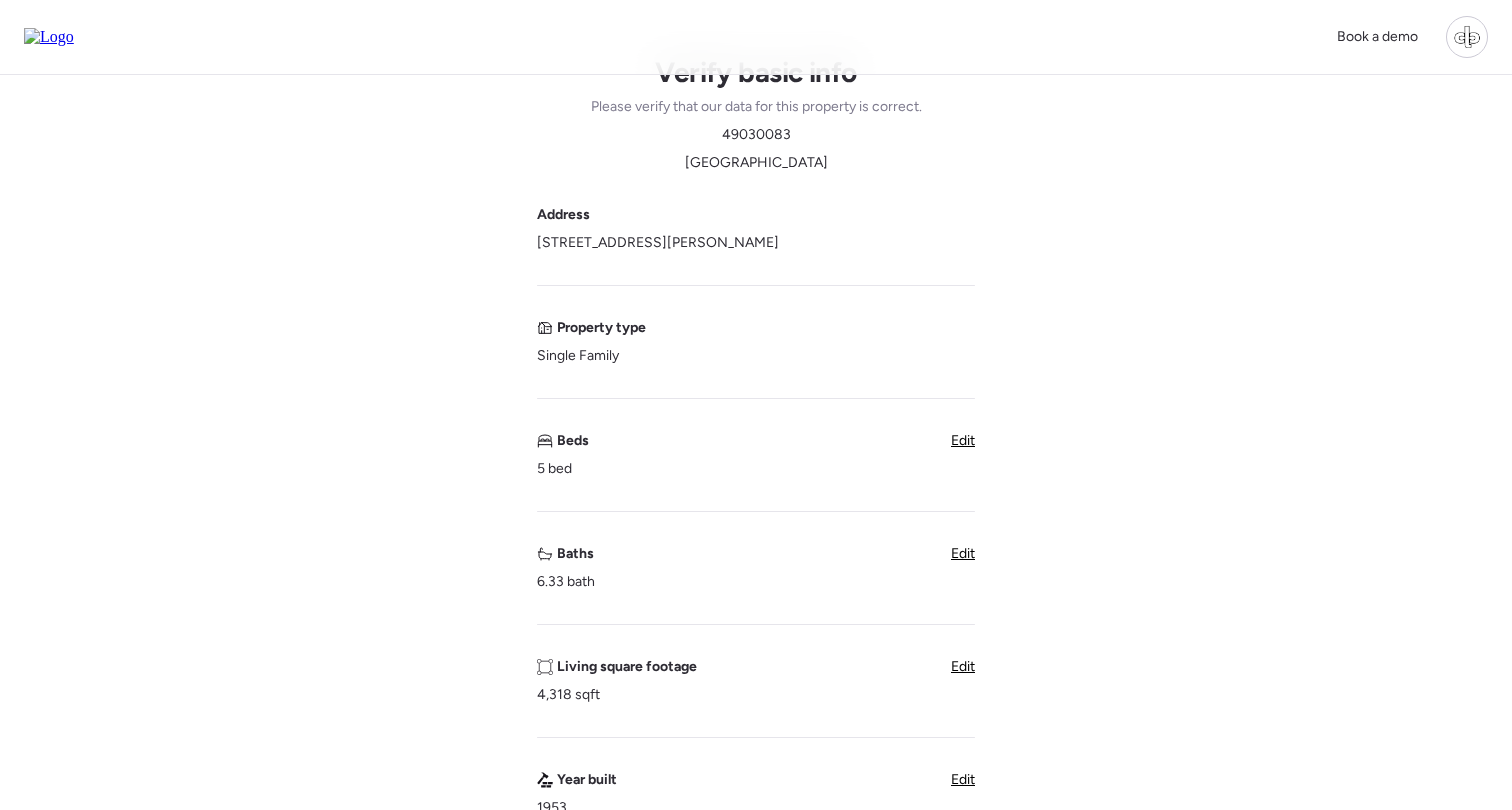 click on "Edit" at bounding box center (963, 553) 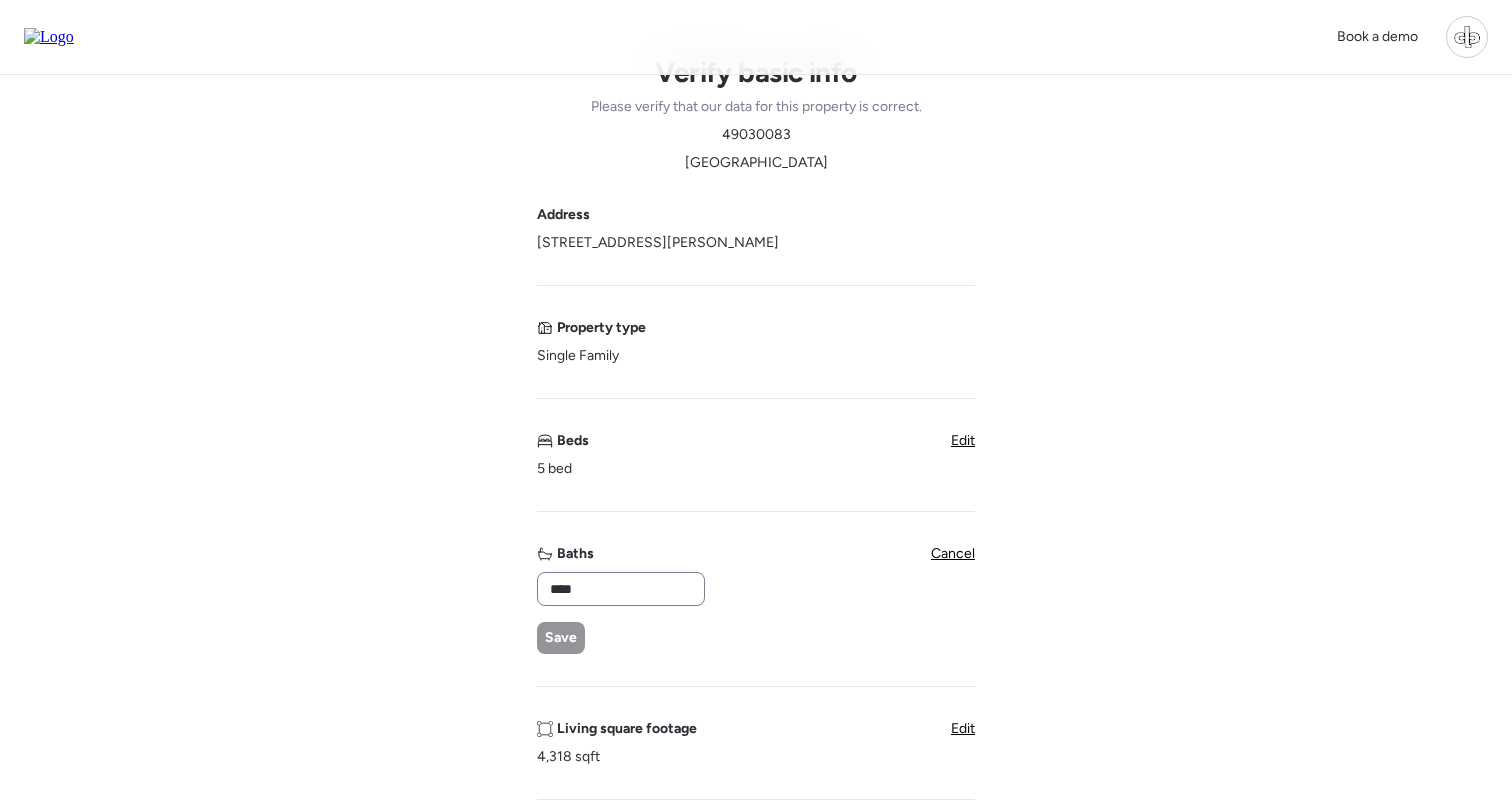 click on "****" at bounding box center (621, 589) 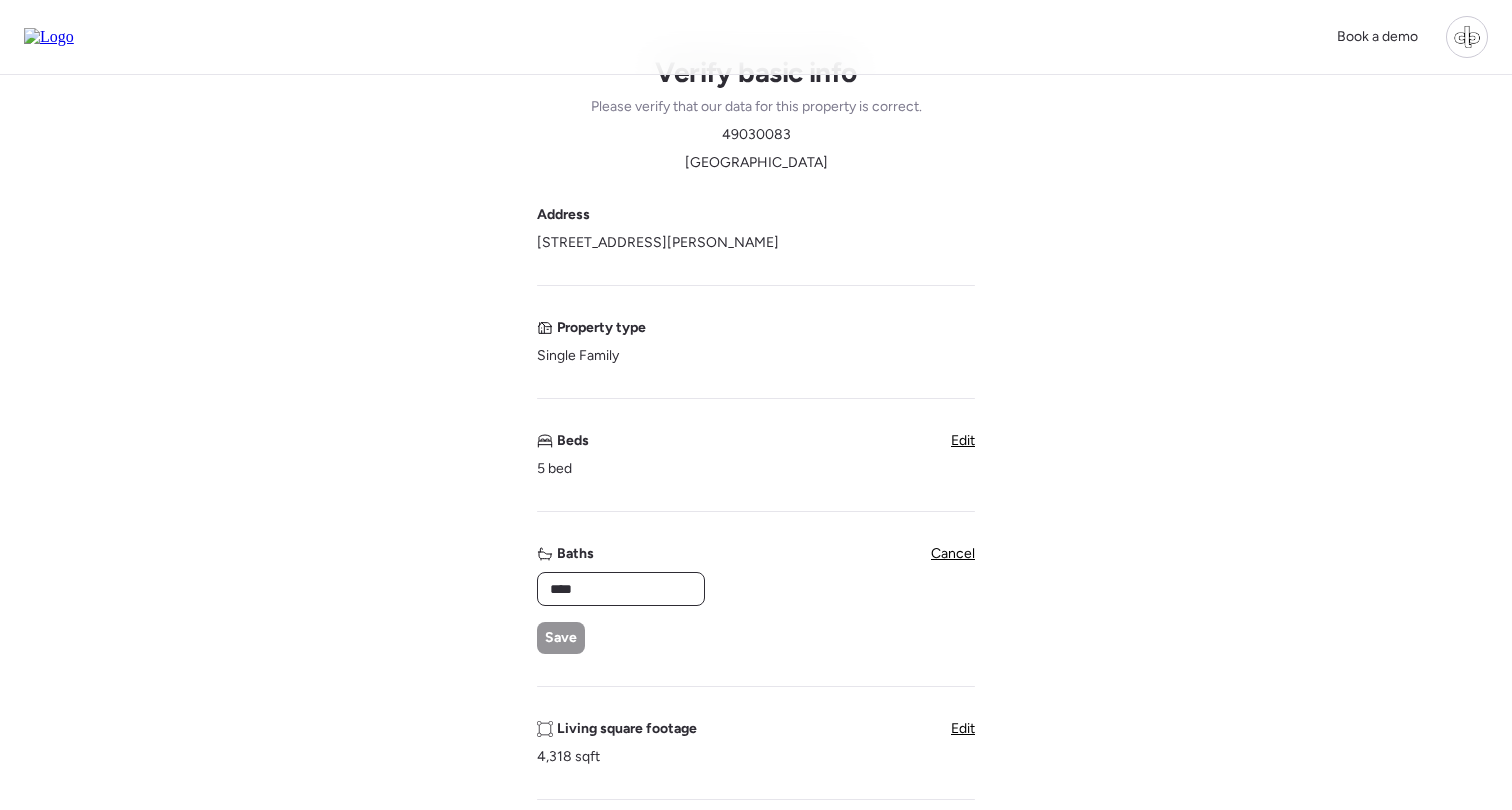 click on "****" at bounding box center (621, 589) 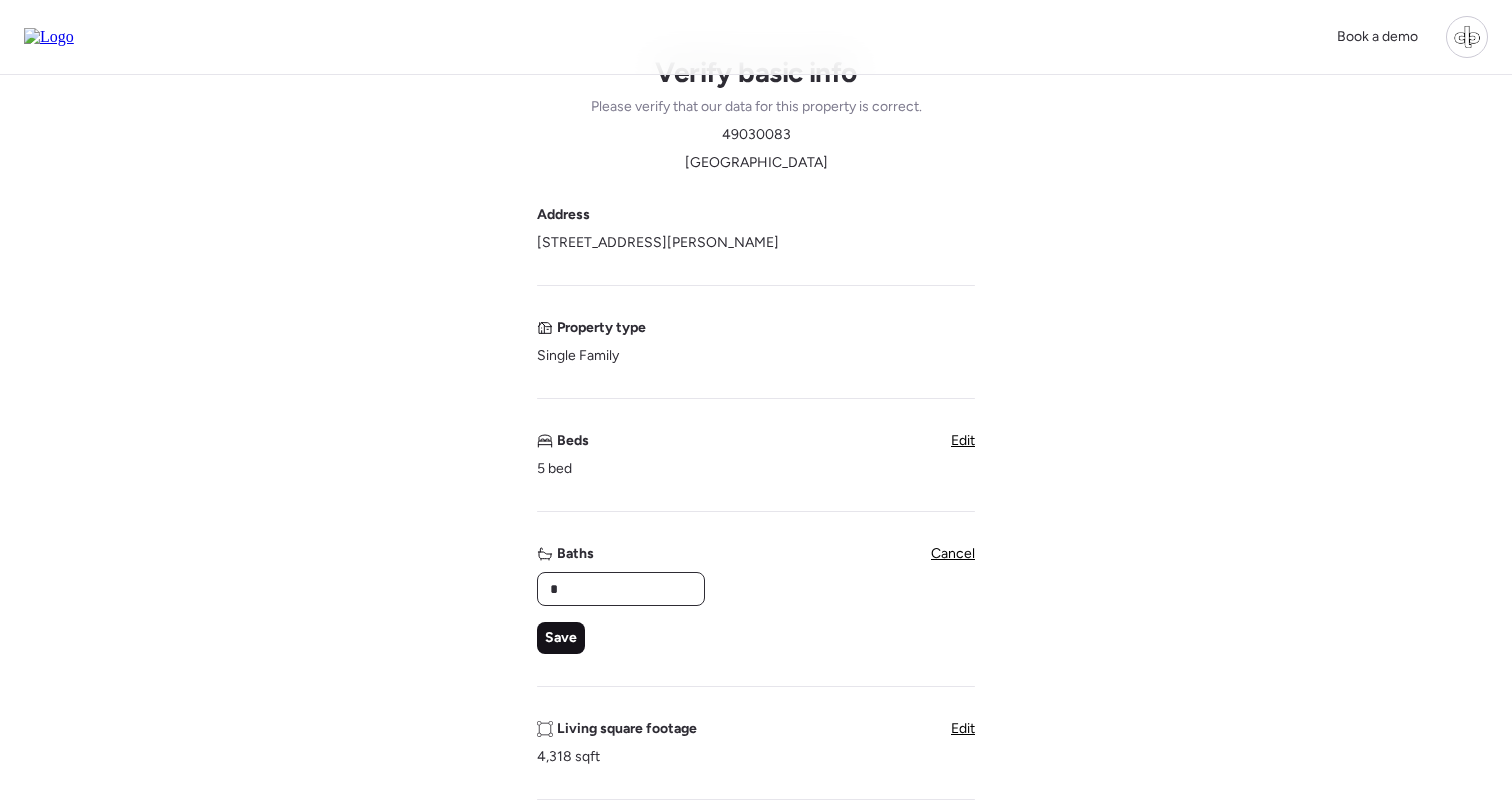 type on "*" 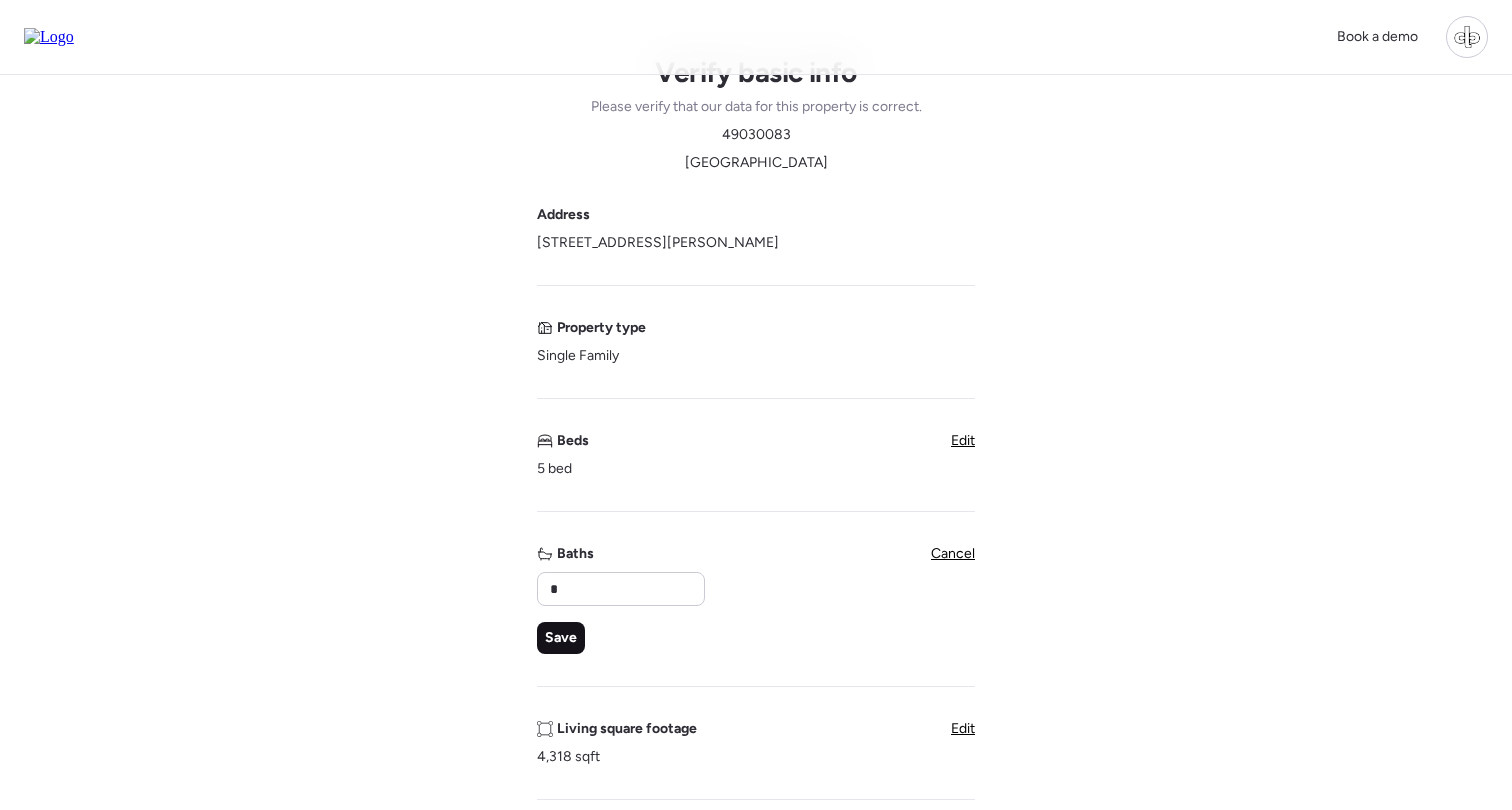 click on "Save" at bounding box center [561, 638] 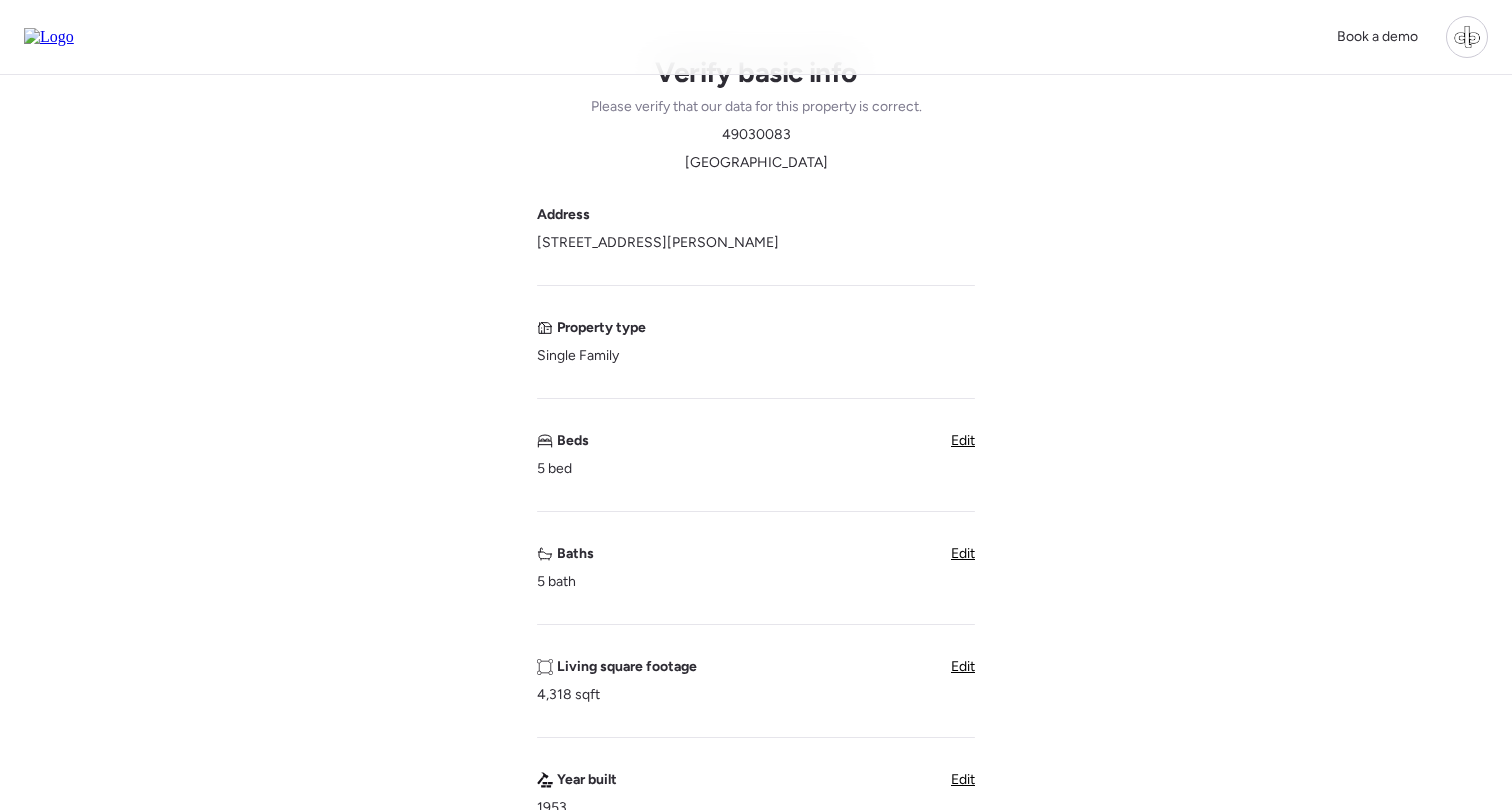 scroll, scrollTop: 439, scrollLeft: 0, axis: vertical 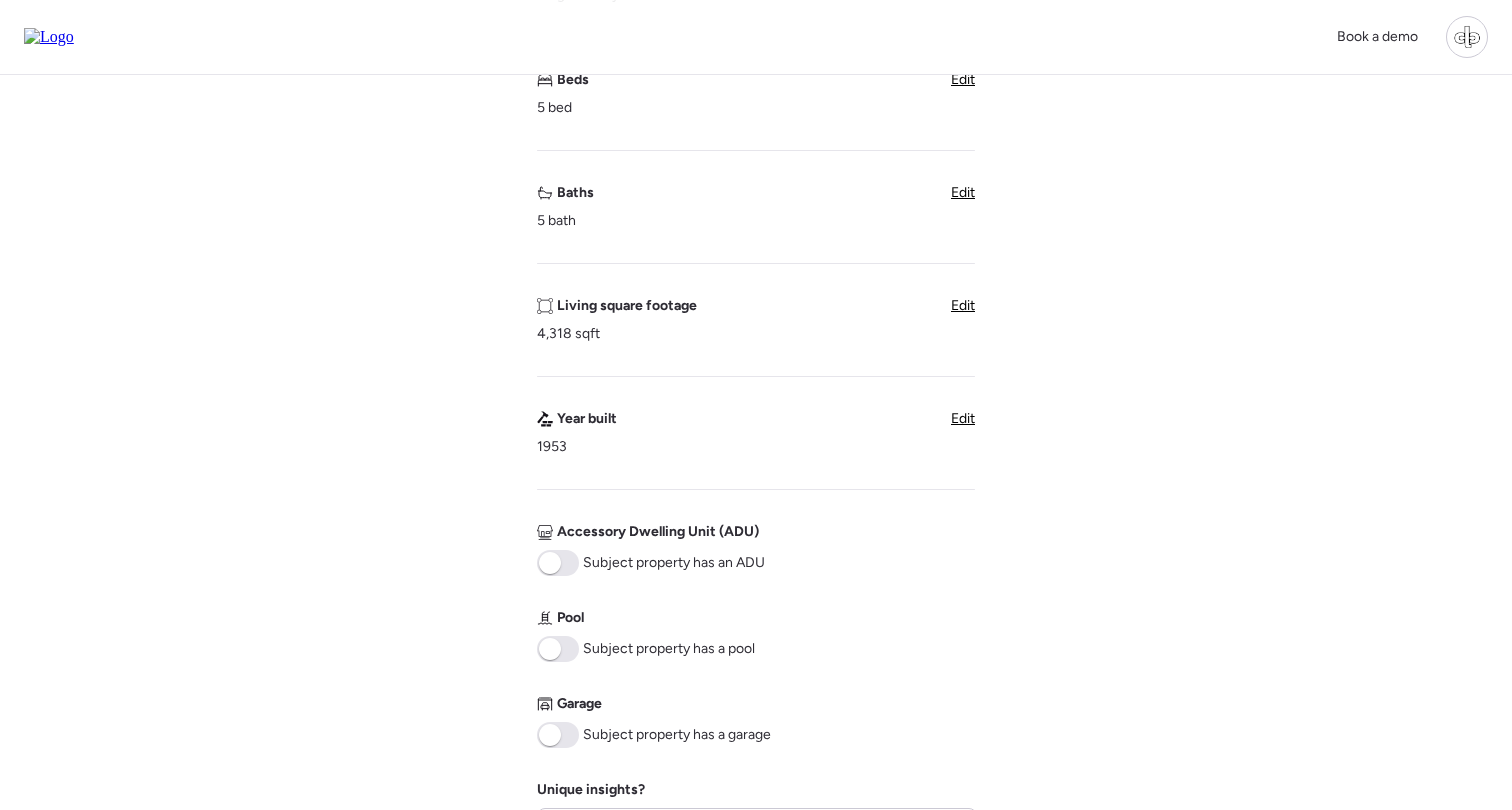 click at bounding box center (558, 649) 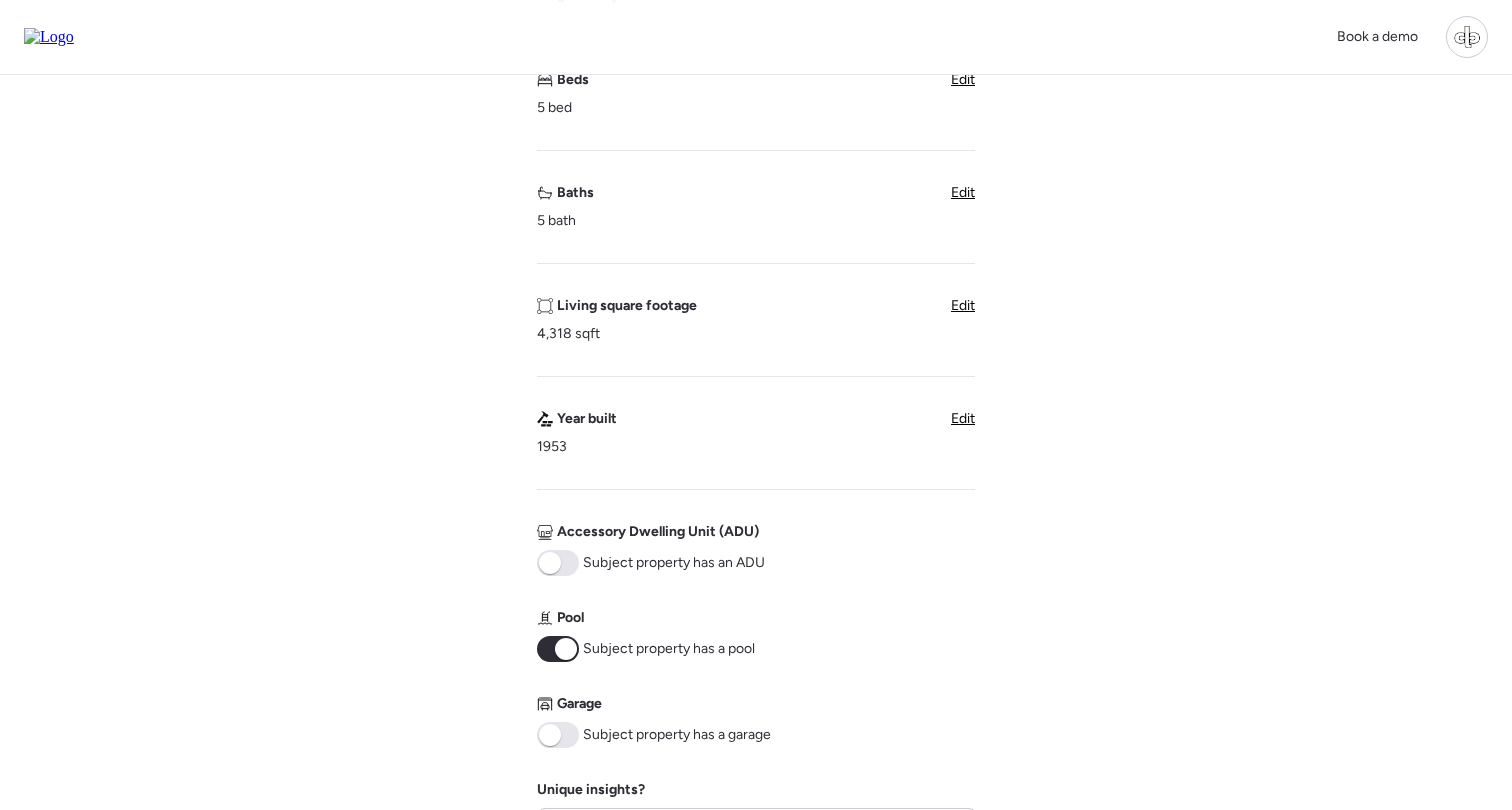 click at bounding box center (550, 735) 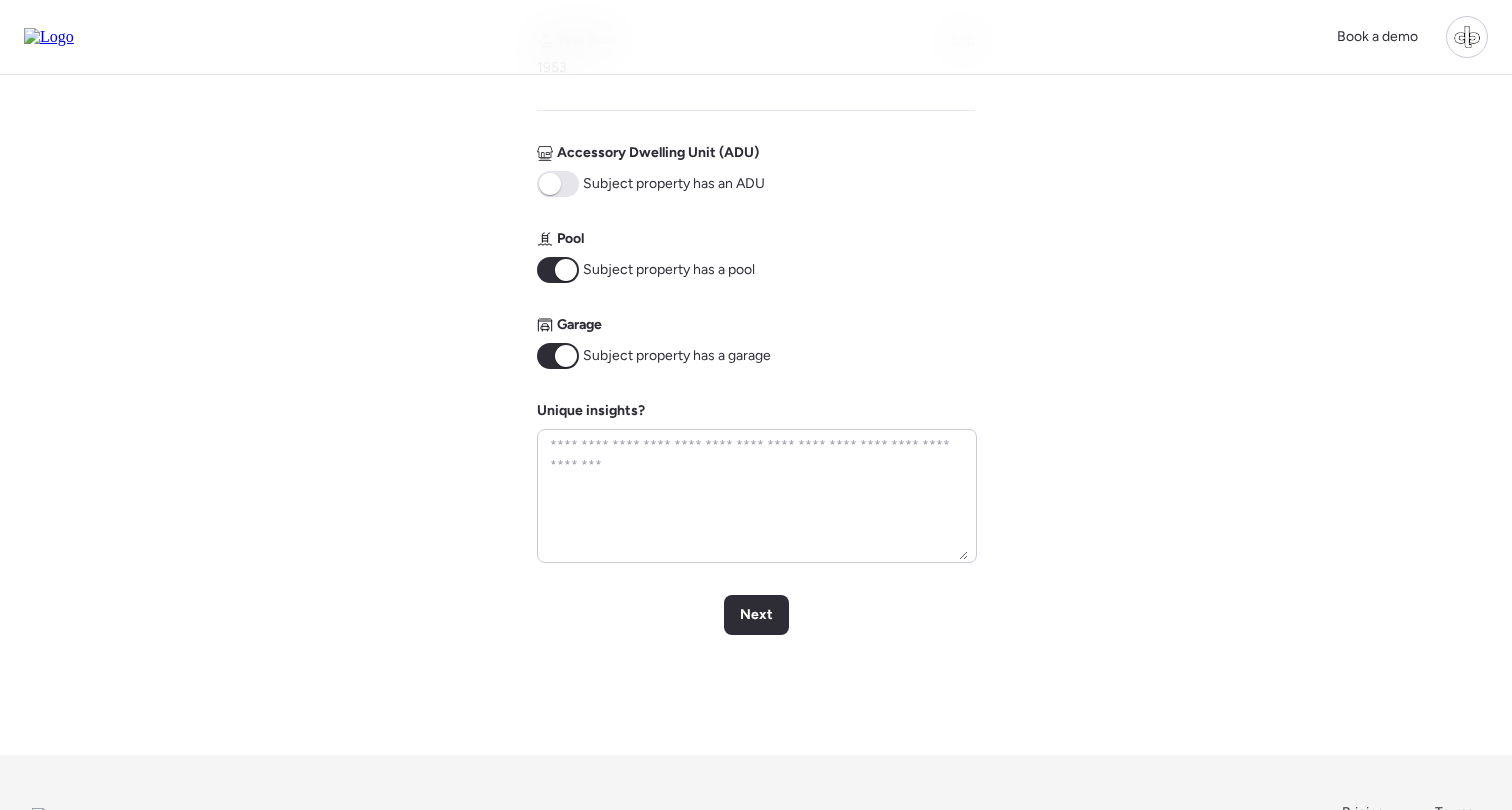 scroll, scrollTop: 976, scrollLeft: 0, axis: vertical 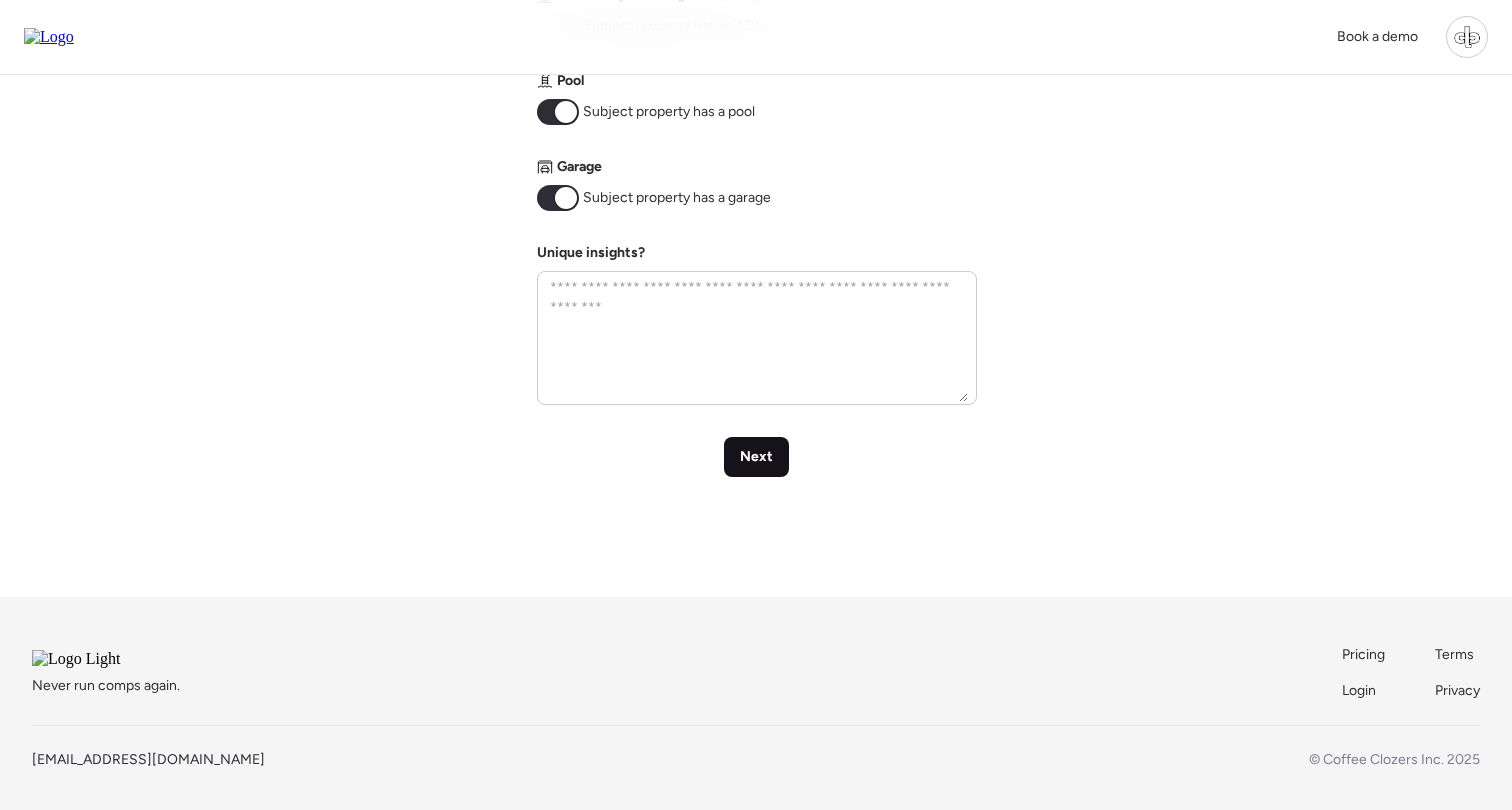 click on "Next" at bounding box center [756, 457] 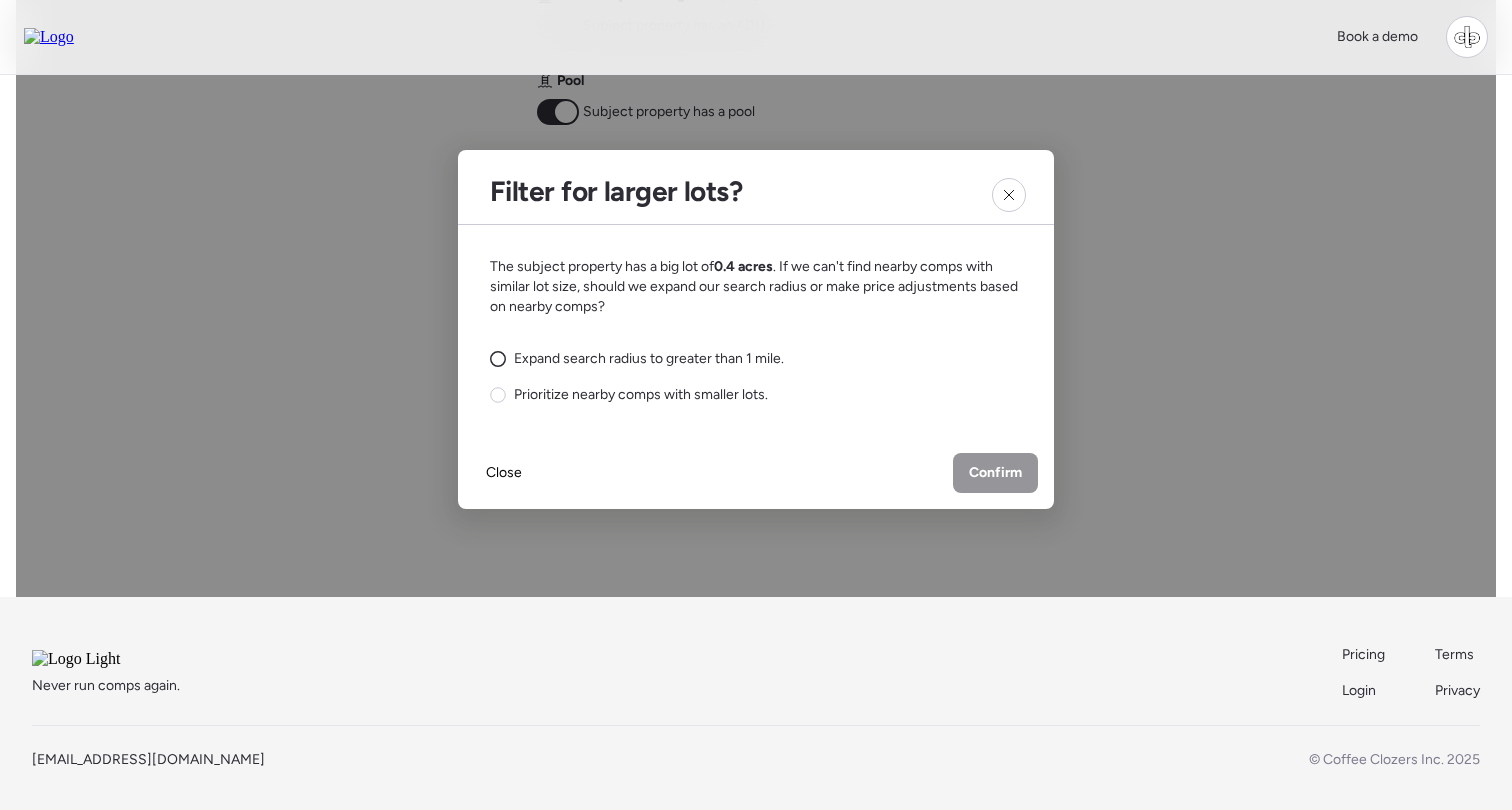click on "Expand search radius to greater than 1 mile." at bounding box center [649, 359] 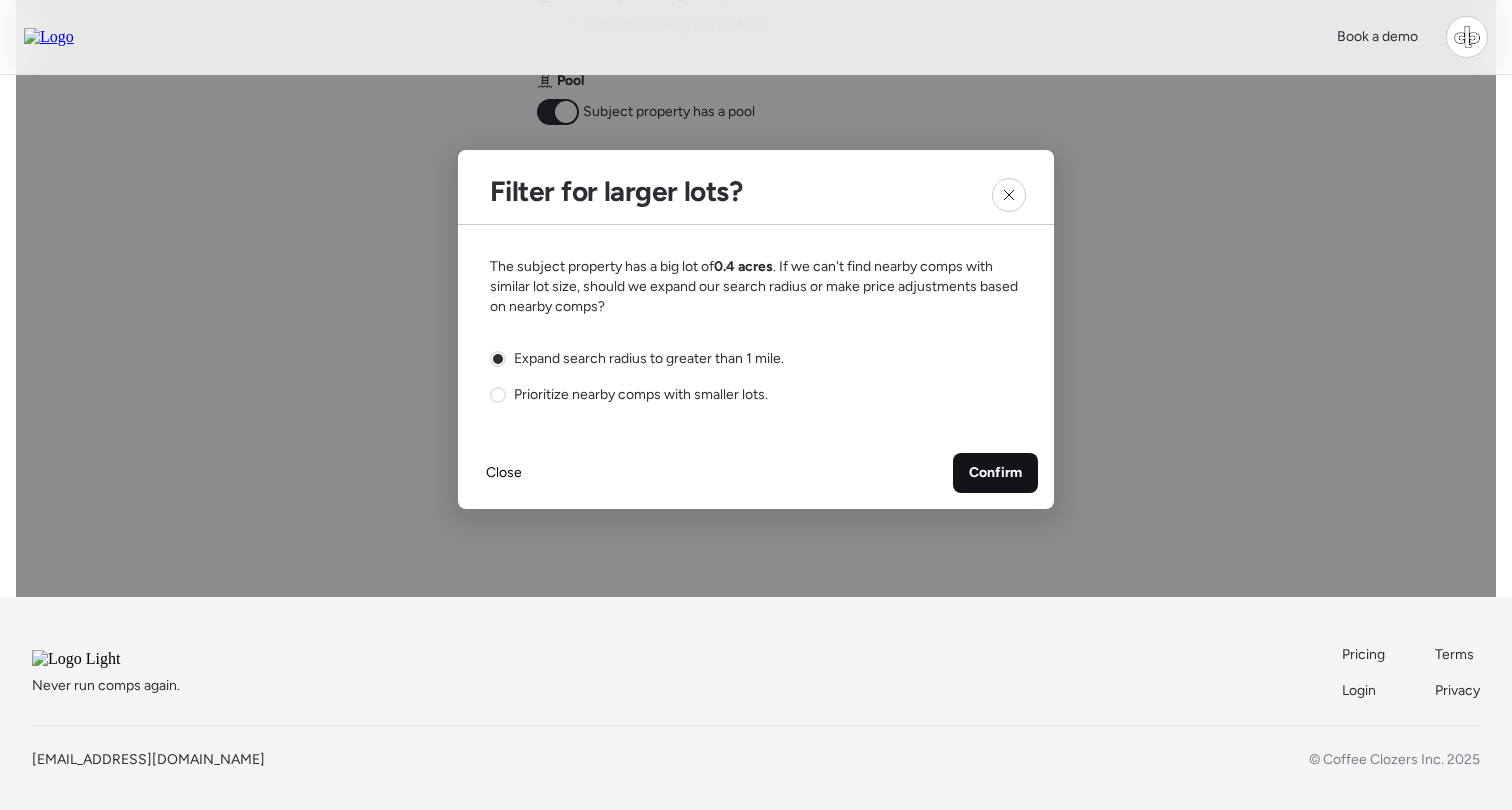 click on "Confirm" at bounding box center [995, 473] 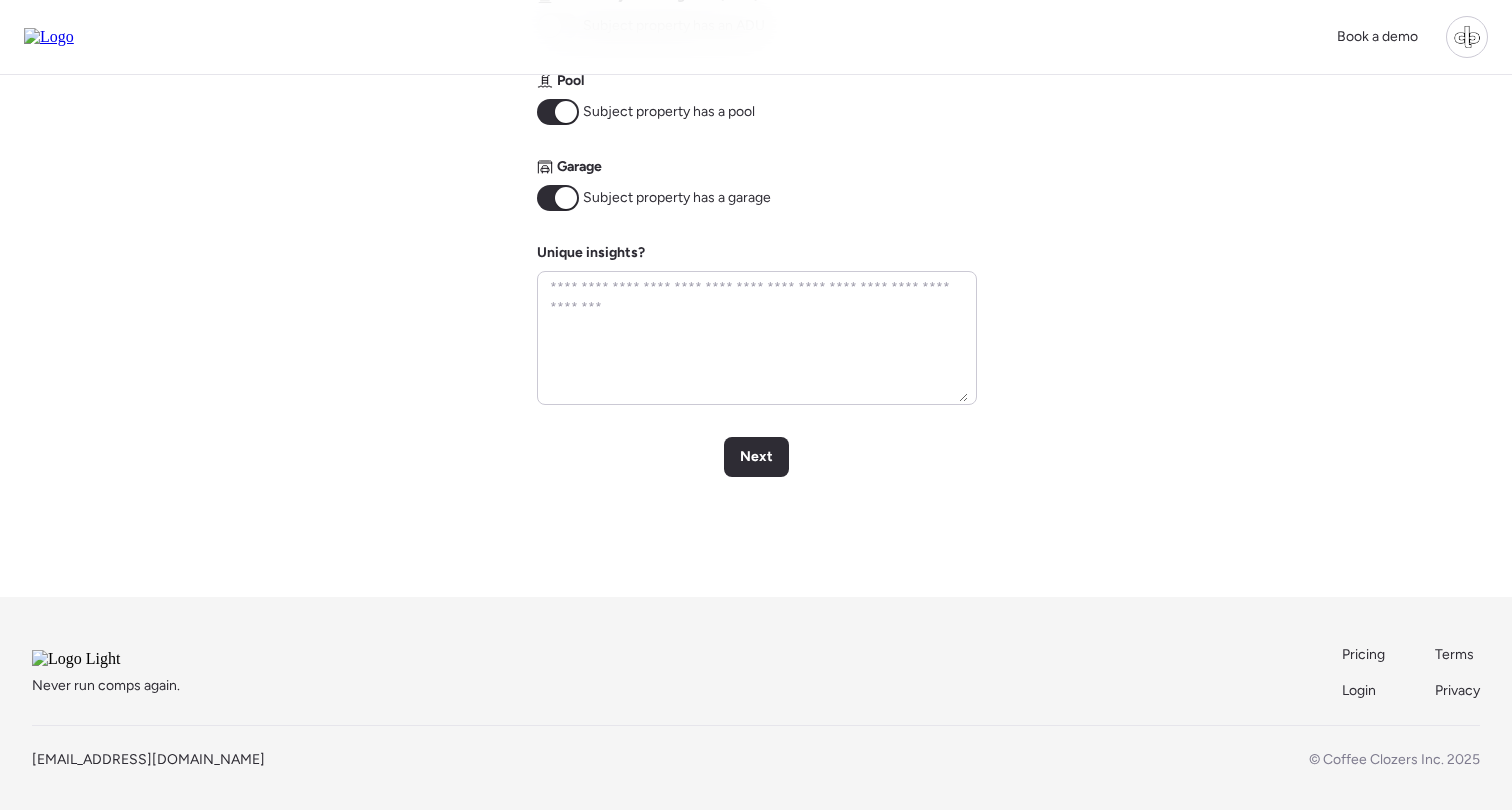 scroll, scrollTop: 0, scrollLeft: 0, axis: both 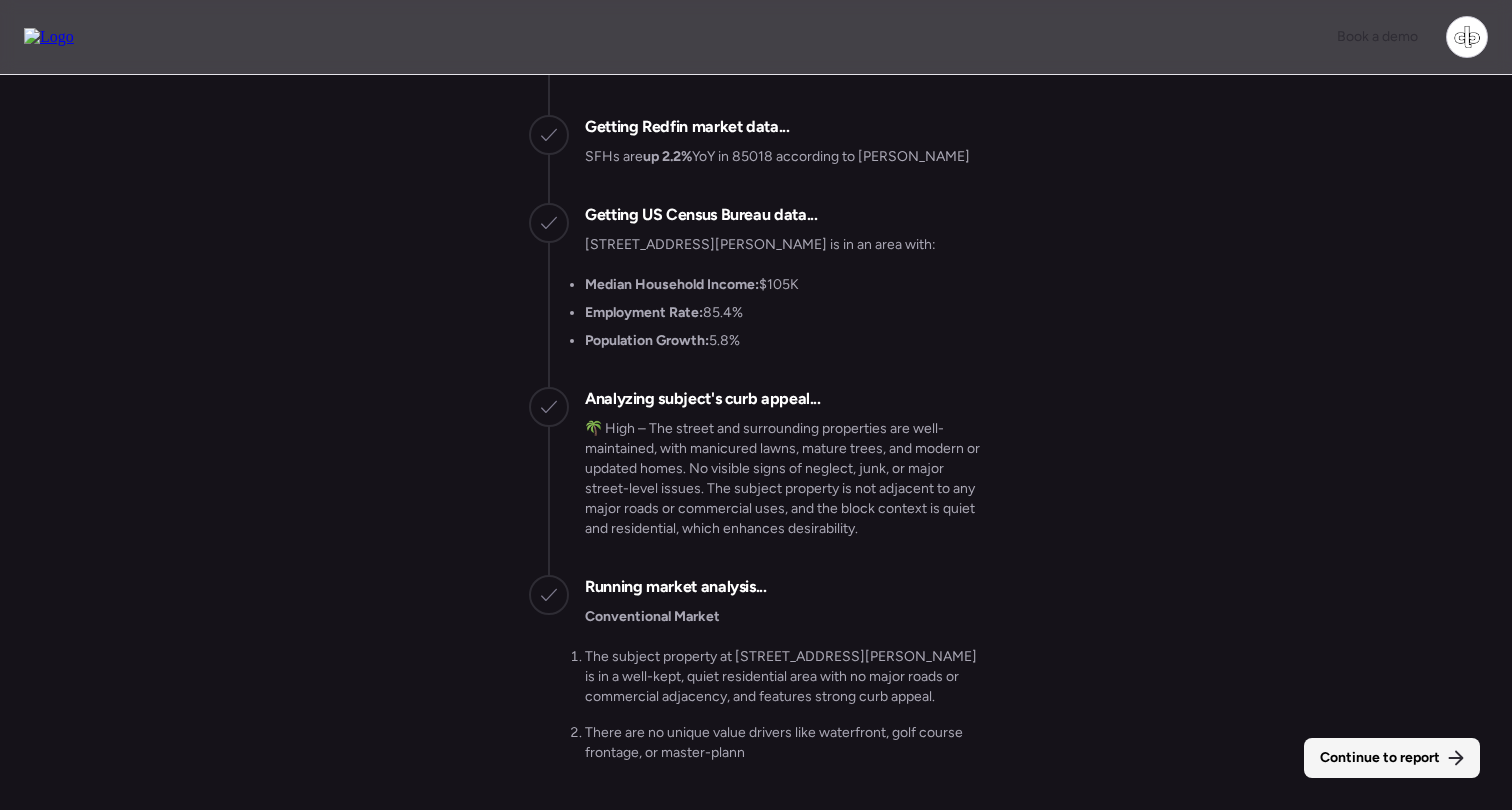 click on "Continue to report" at bounding box center (1380, 758) 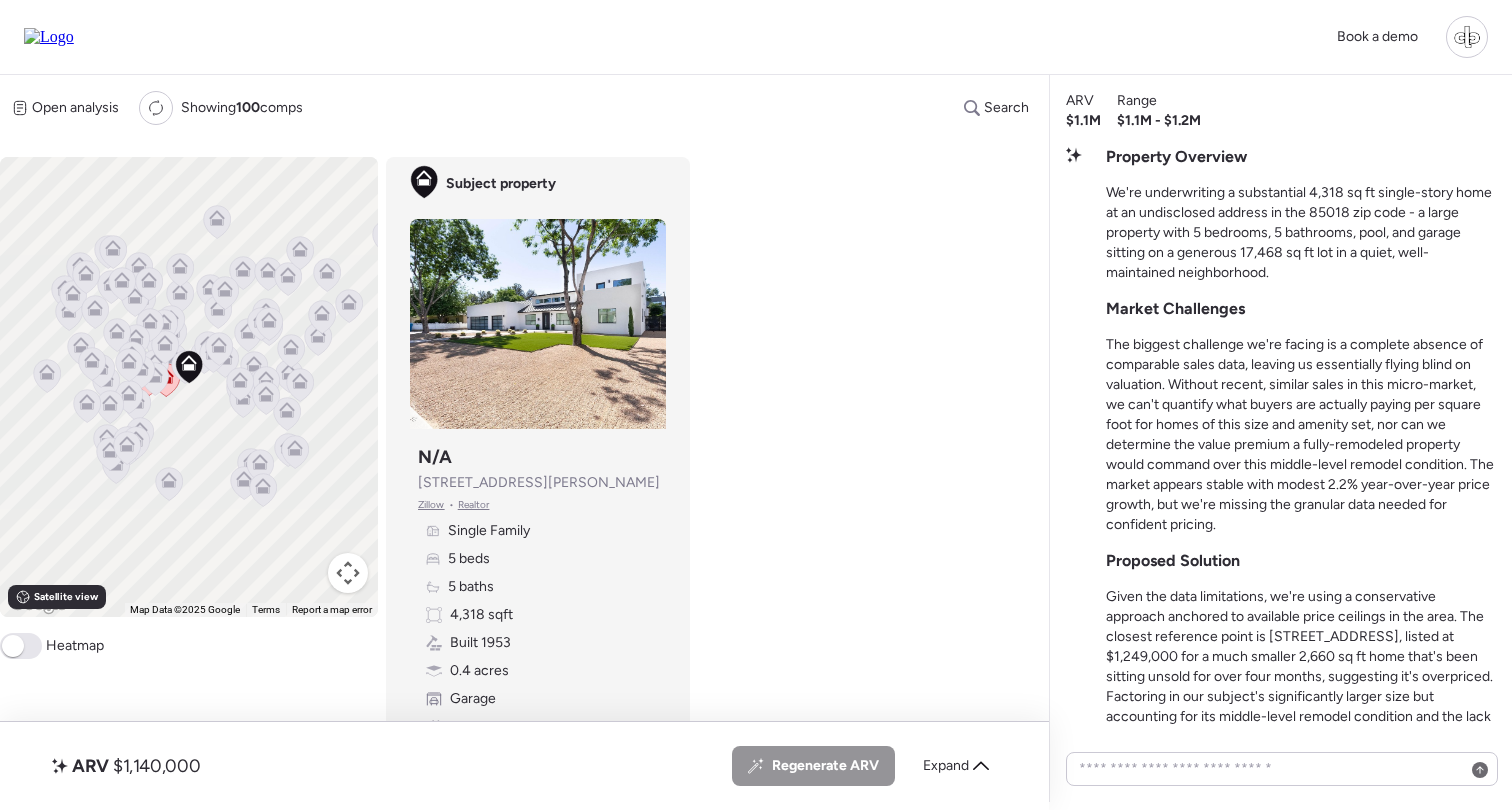 scroll, scrollTop: -119, scrollLeft: 0, axis: vertical 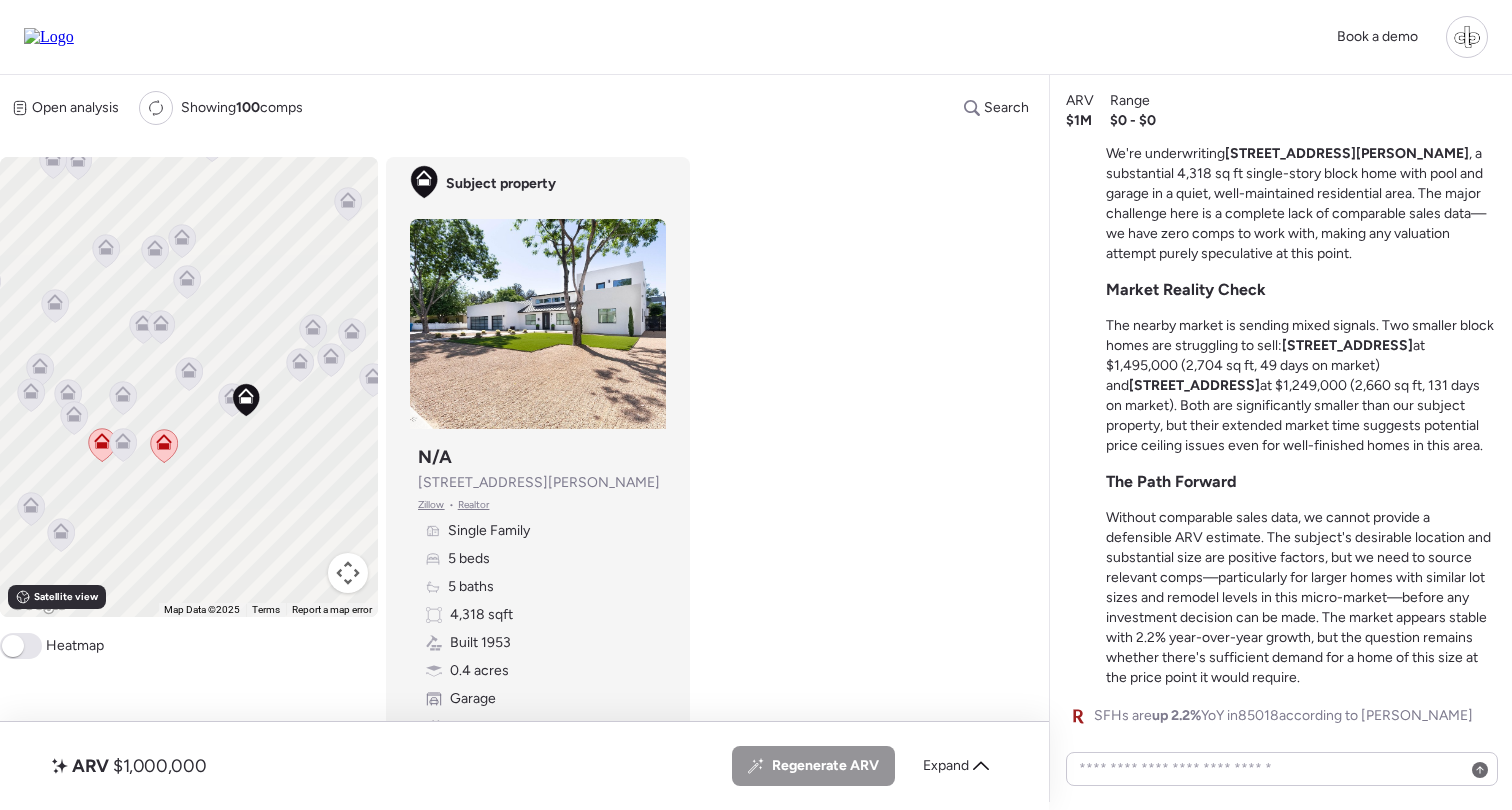 click 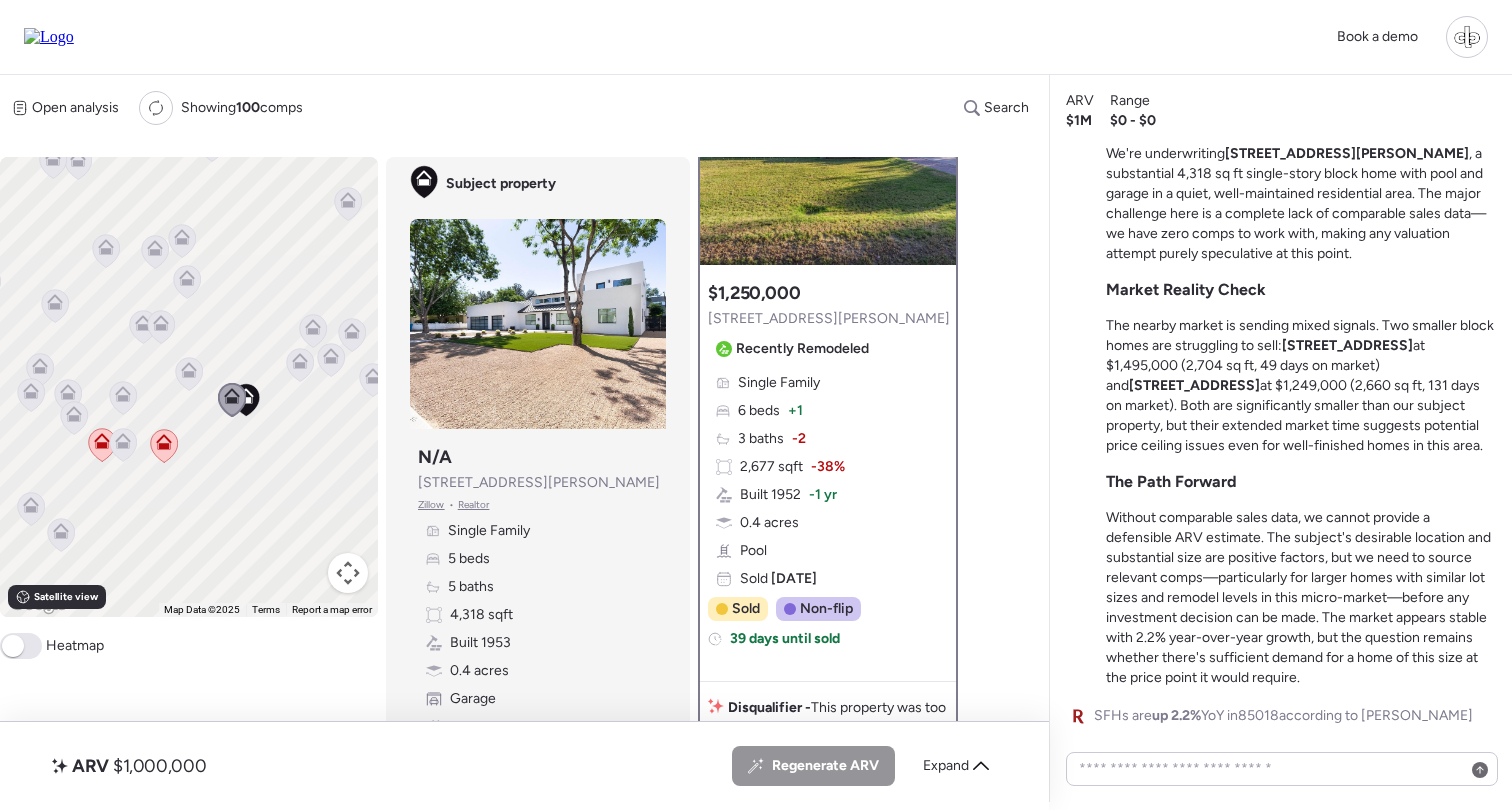 scroll, scrollTop: 146, scrollLeft: 0, axis: vertical 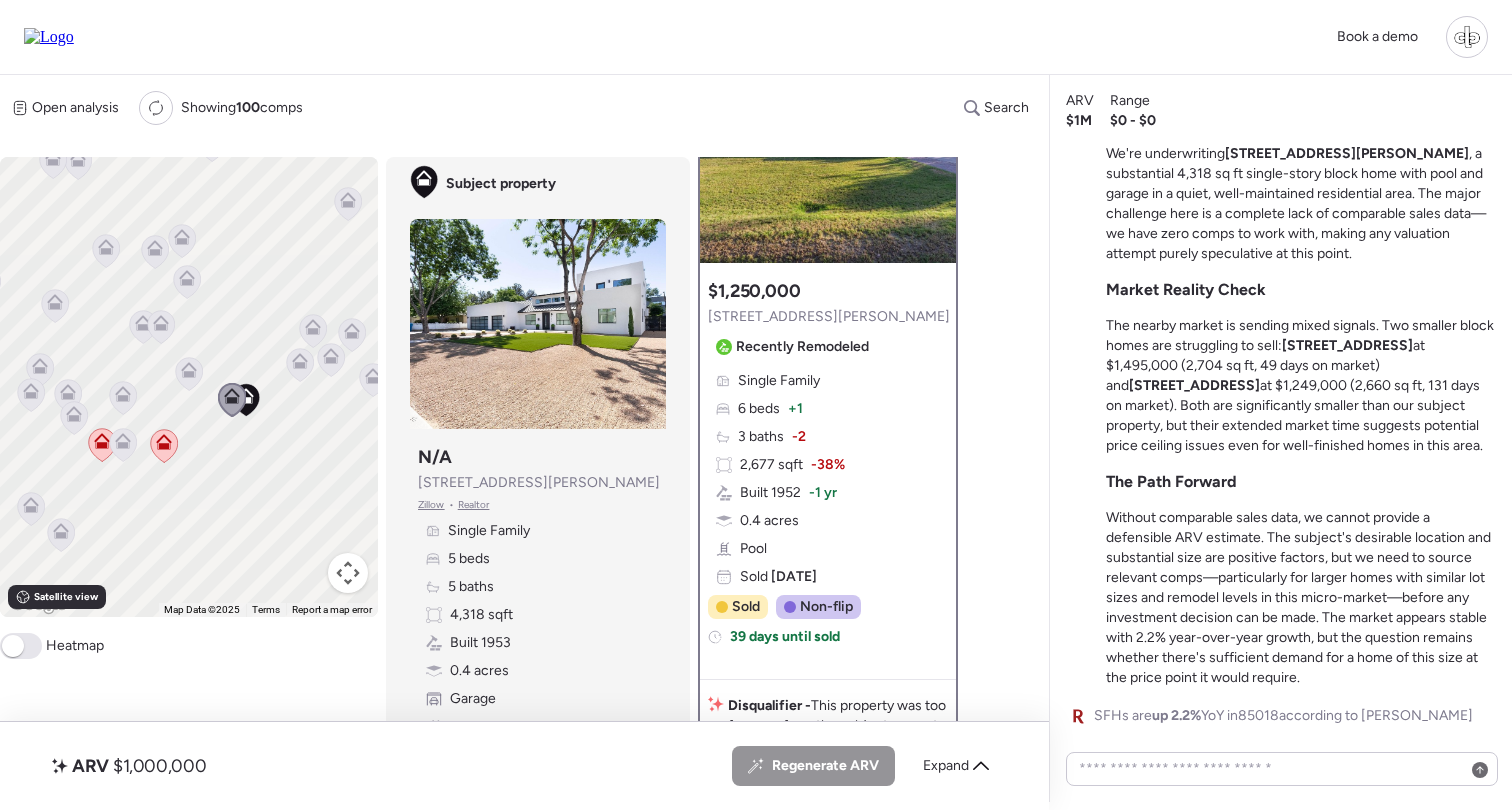 click 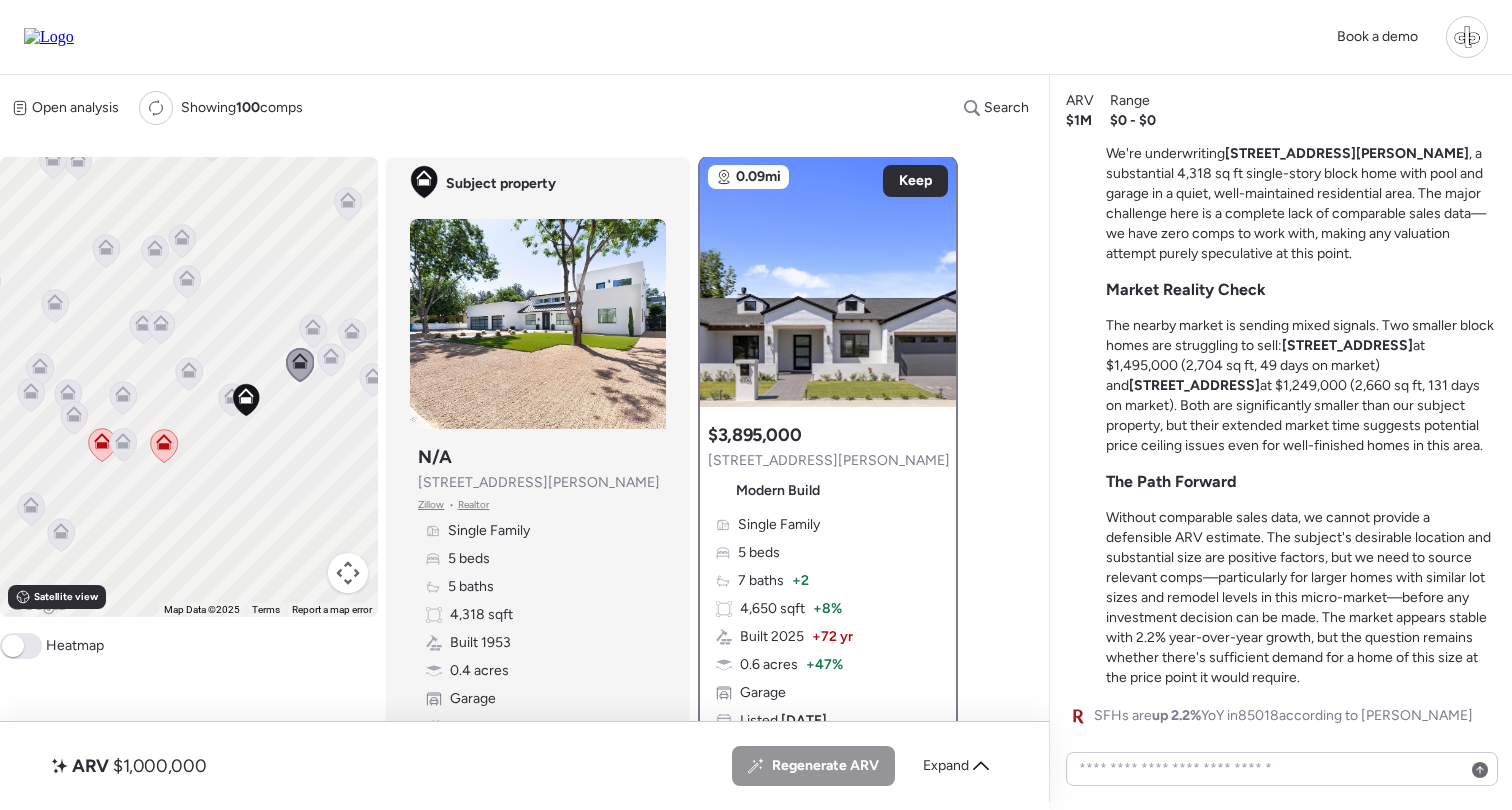 scroll, scrollTop: 0, scrollLeft: 0, axis: both 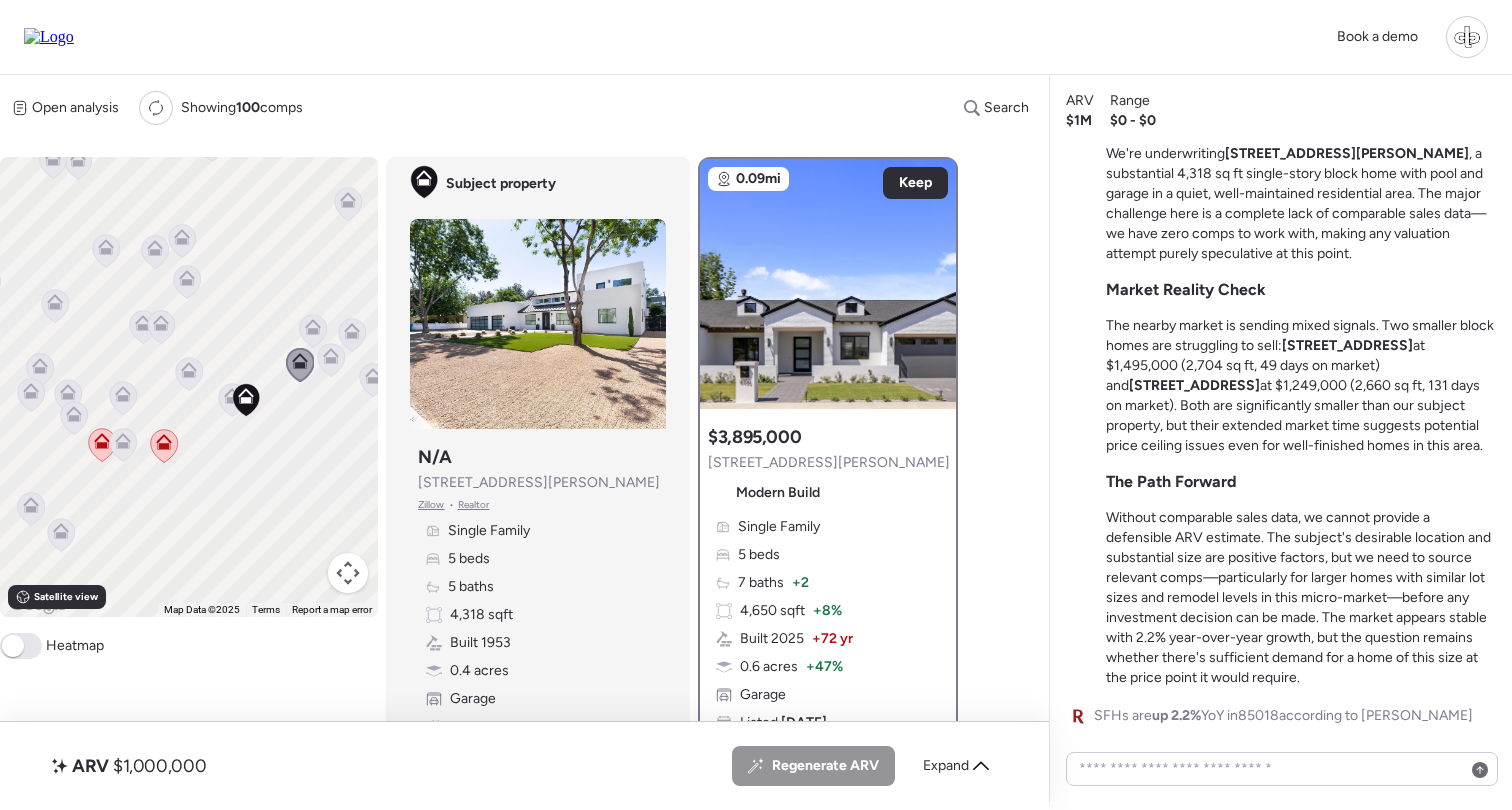 click 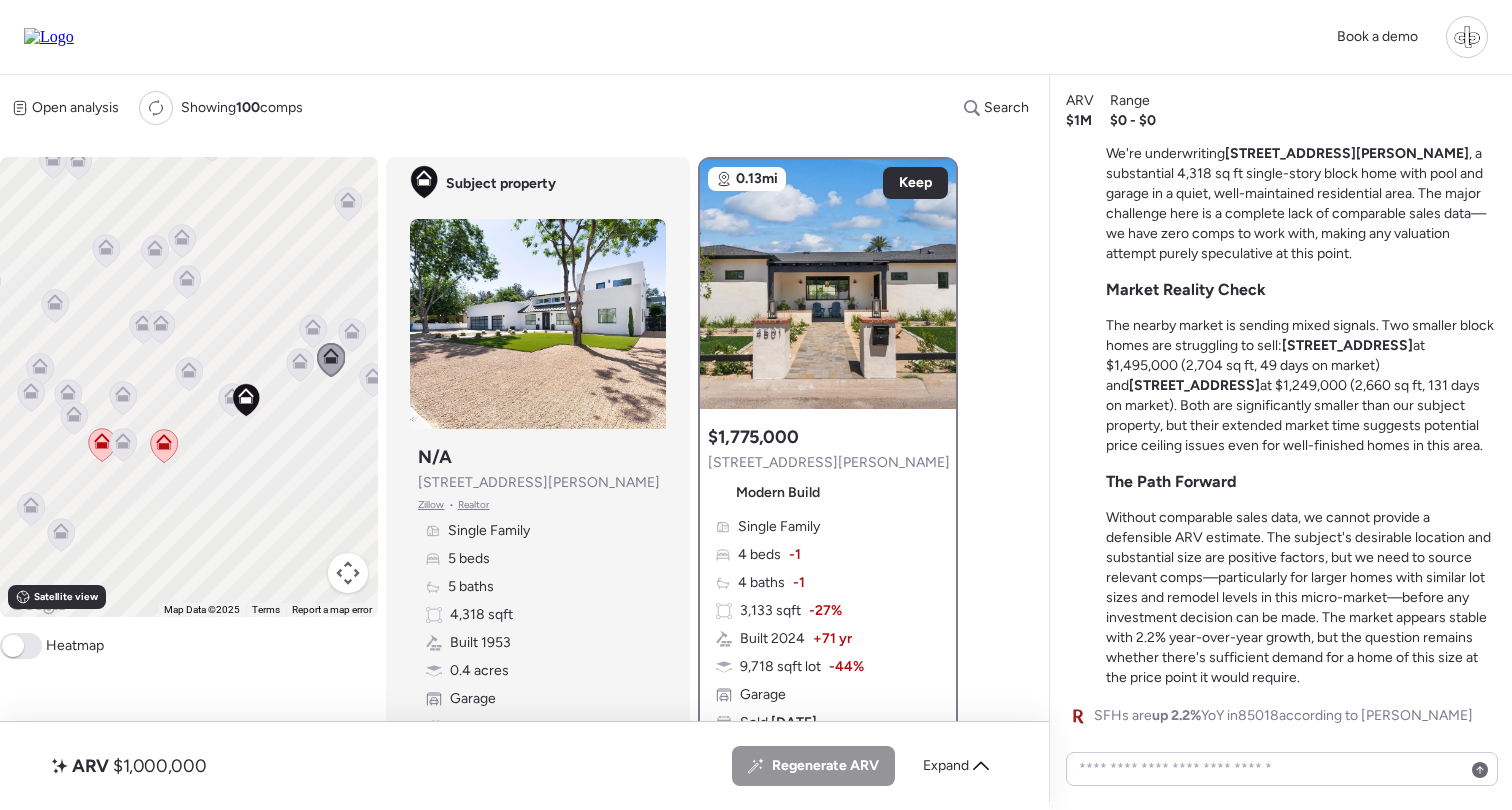 click 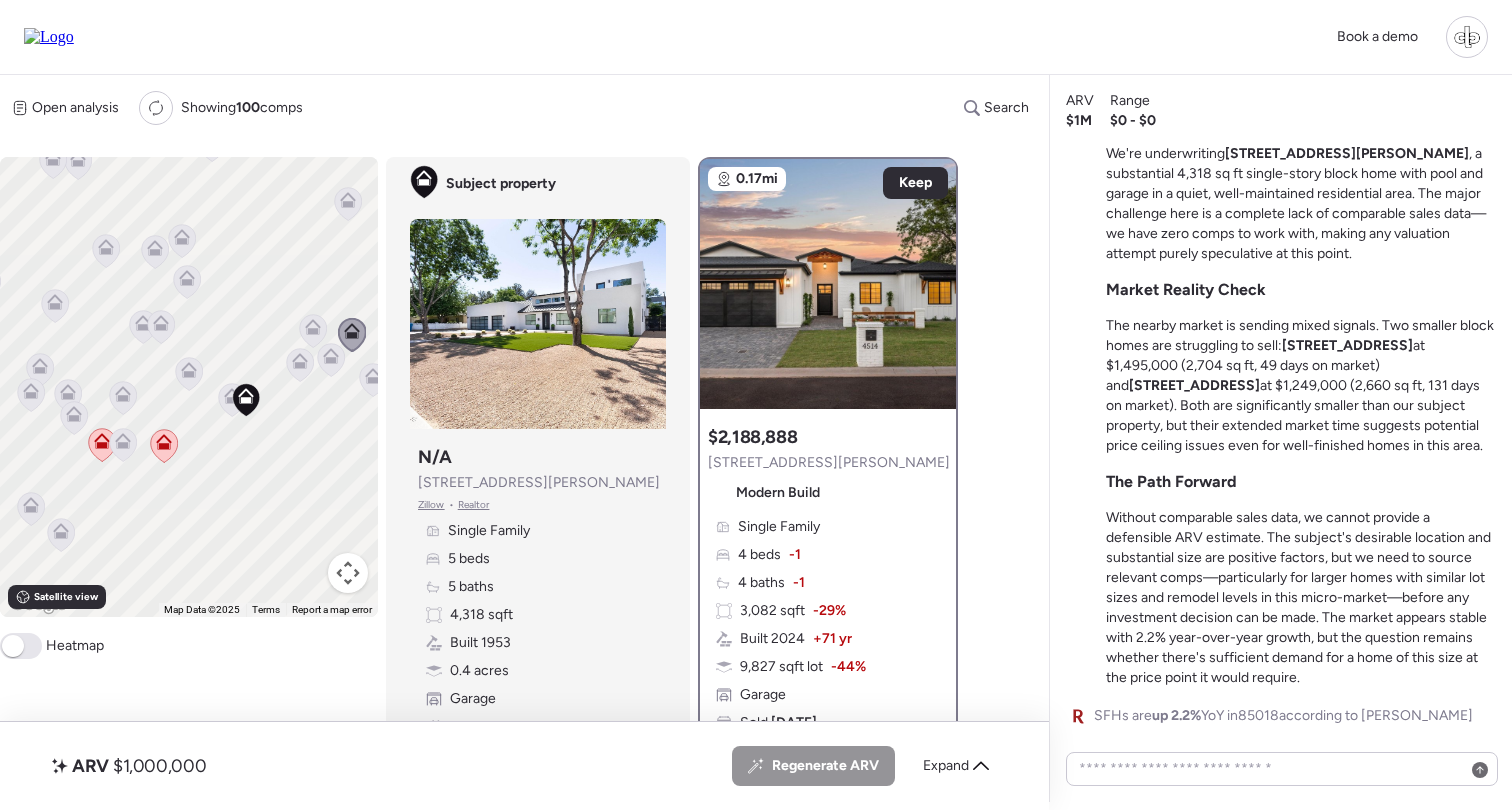 click 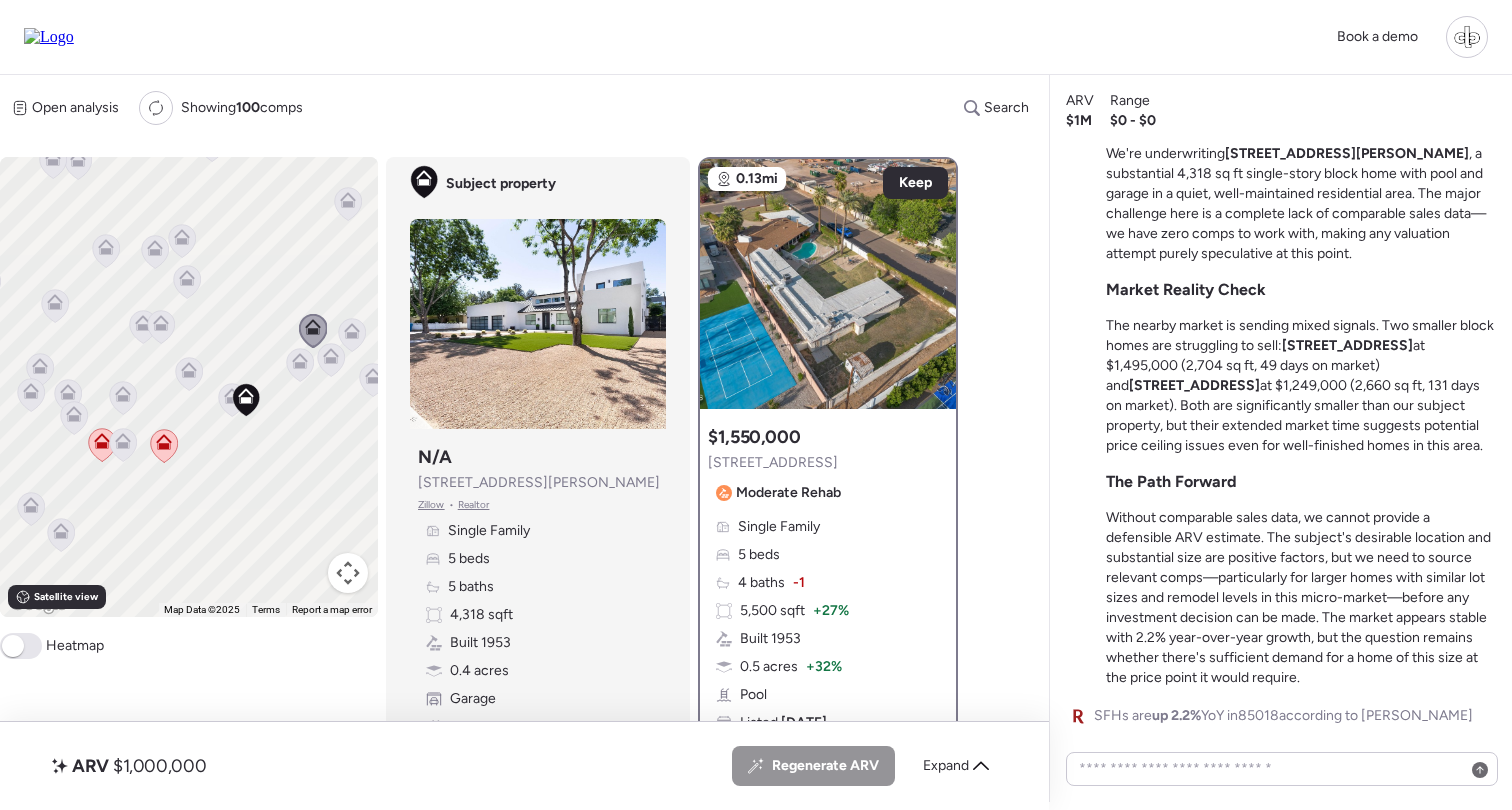 click 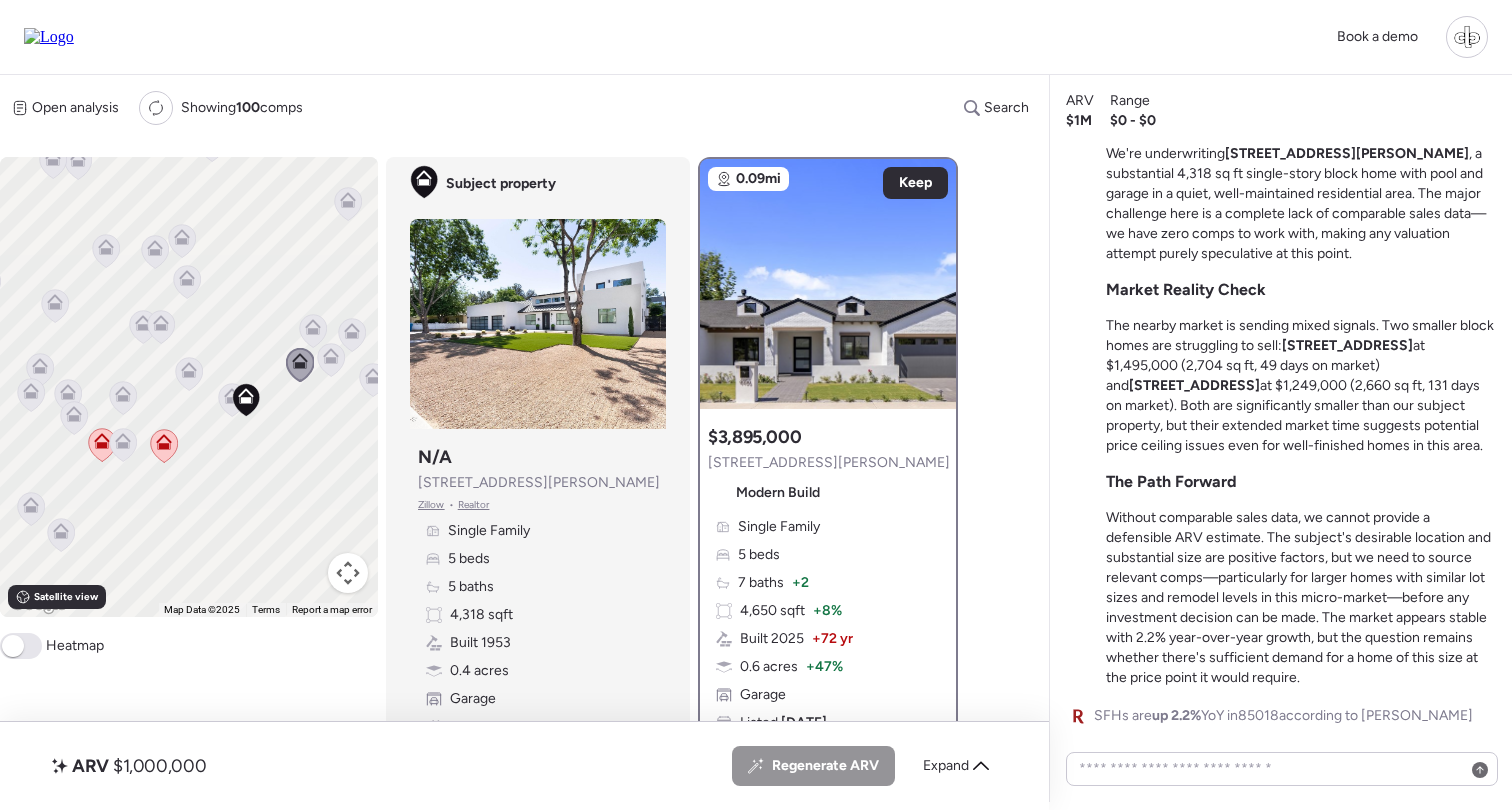 click 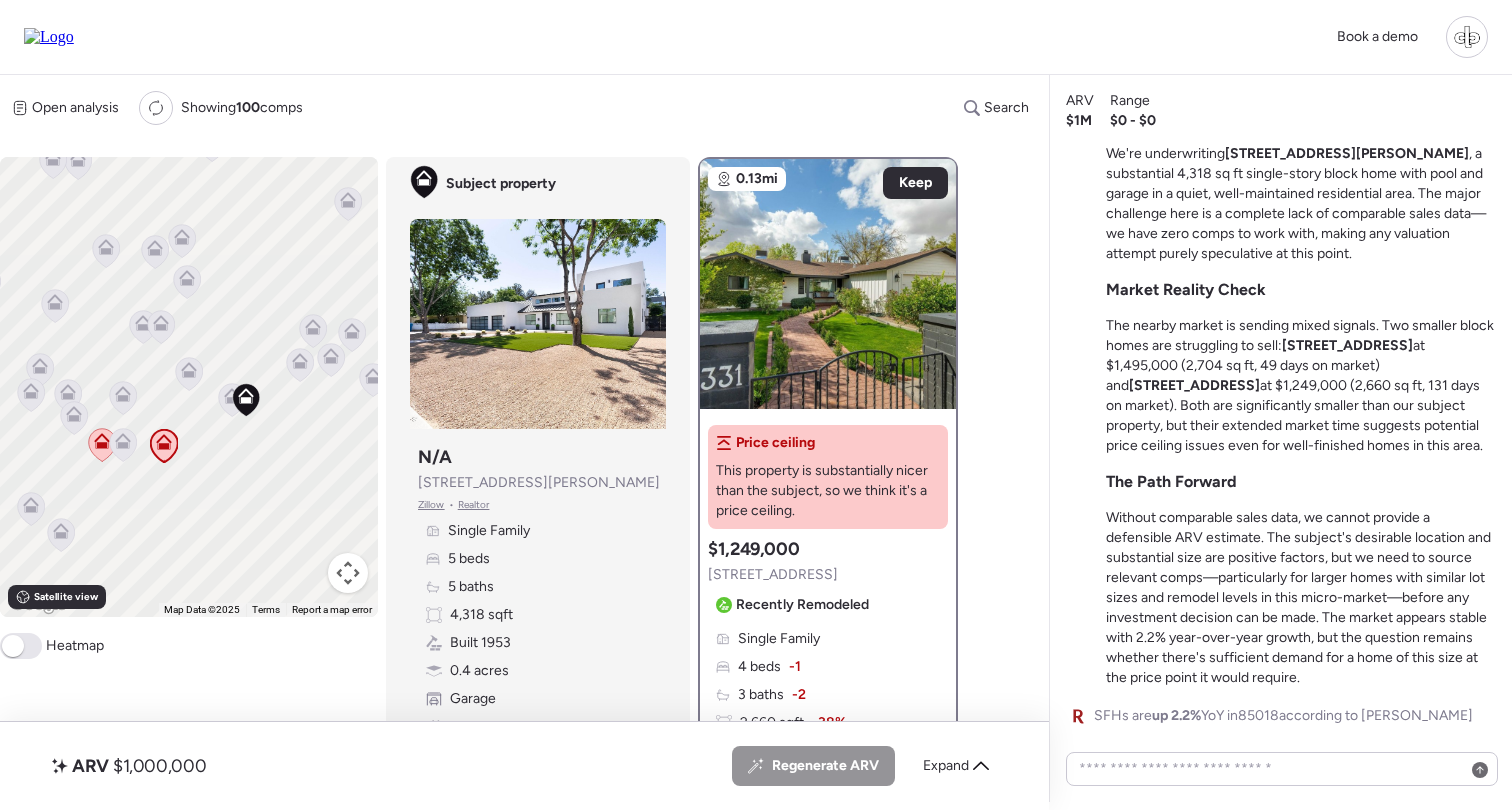 click 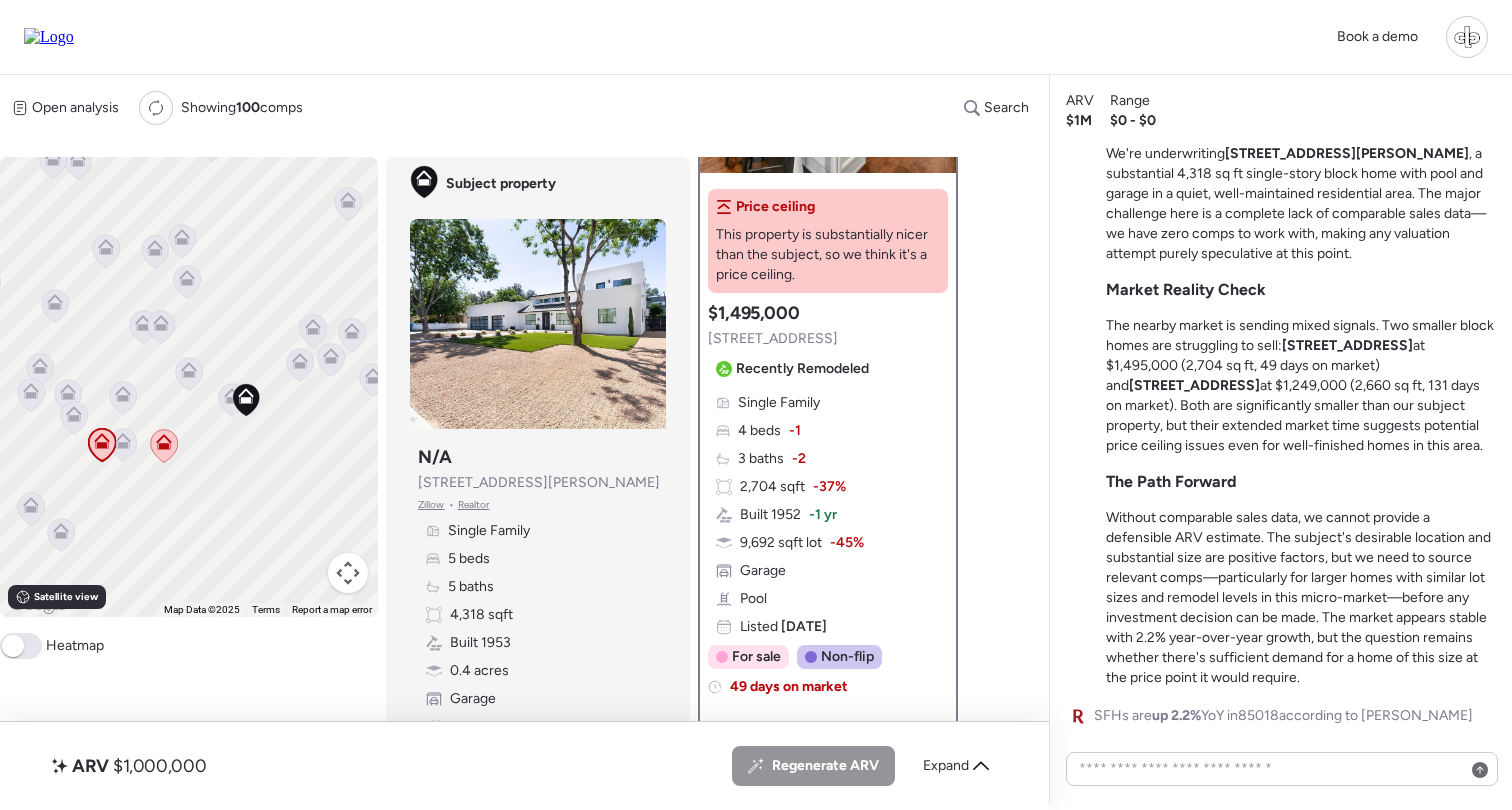 scroll, scrollTop: 240, scrollLeft: 0, axis: vertical 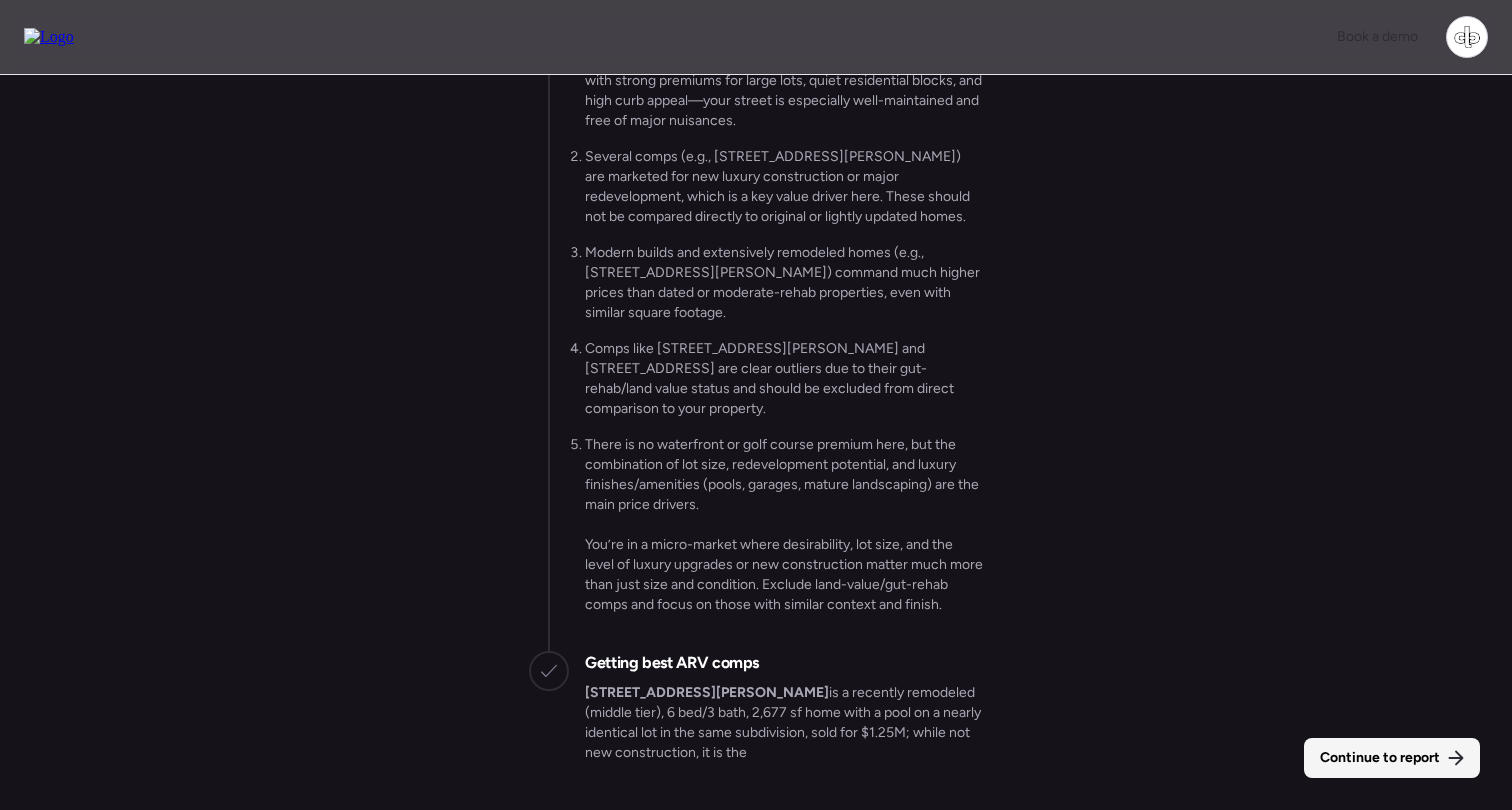 click on "Continue to report" at bounding box center (1380, 758) 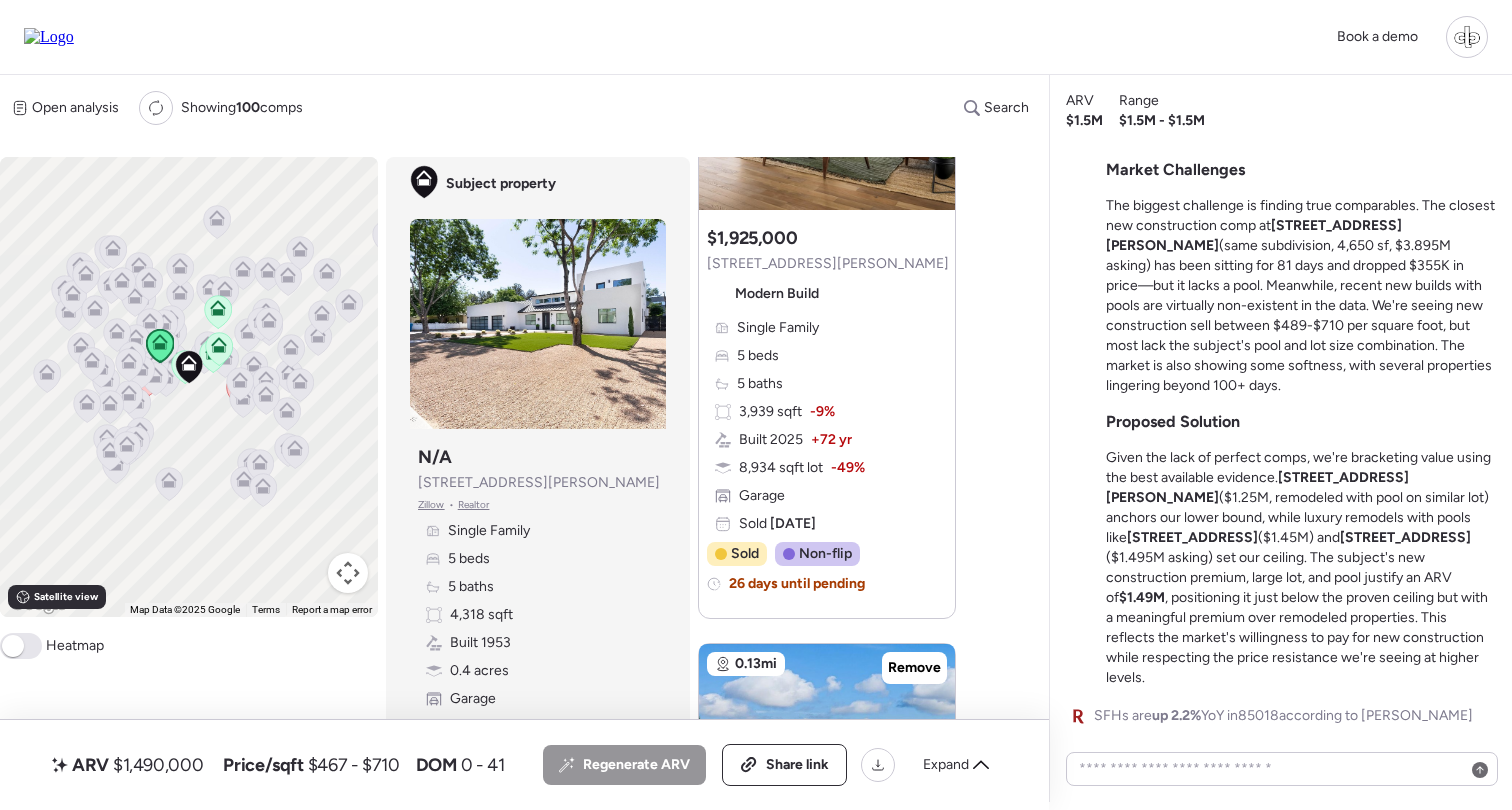 scroll, scrollTop: 777, scrollLeft: 0, axis: vertical 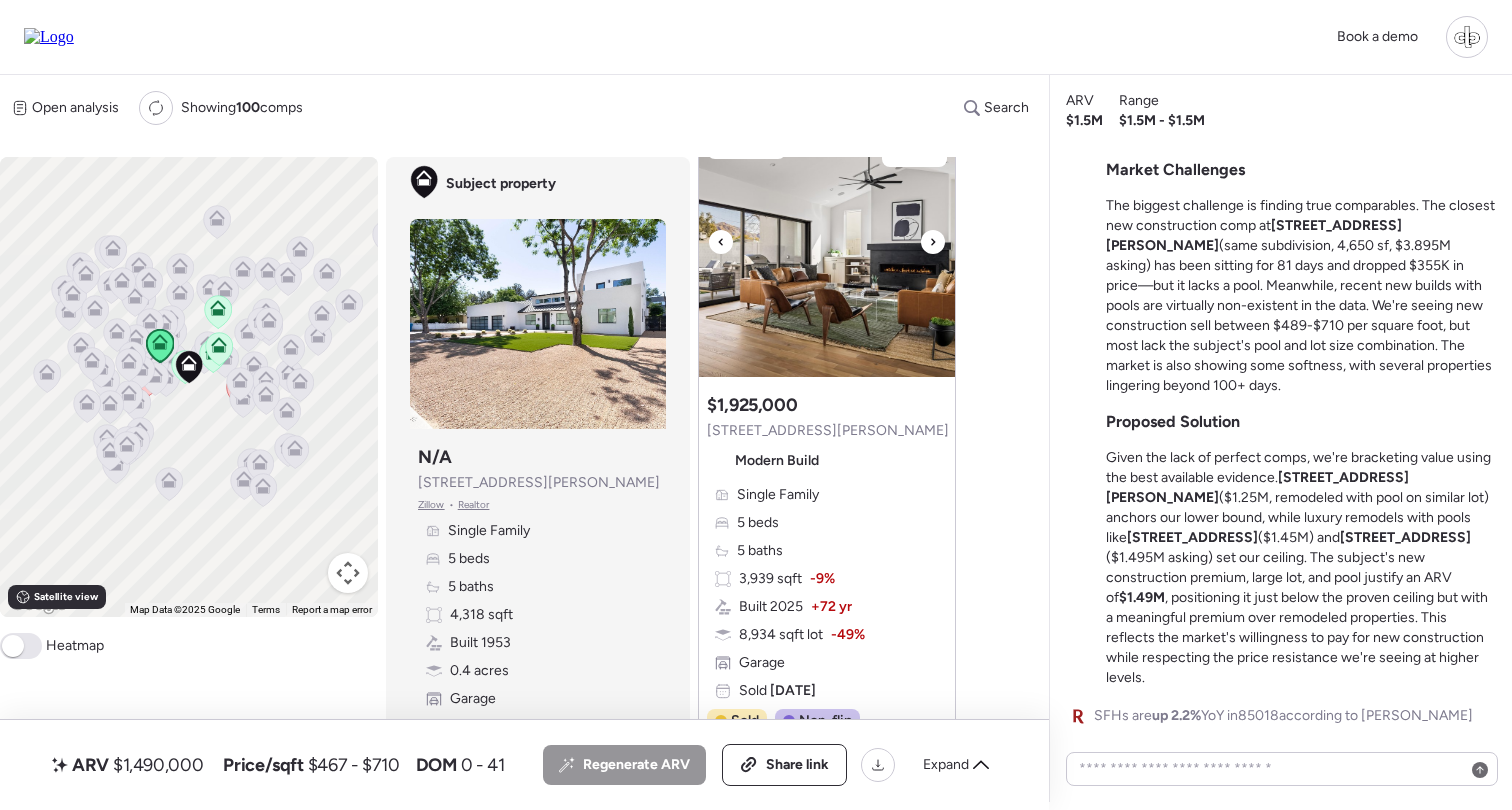 click at bounding box center (827, 252) 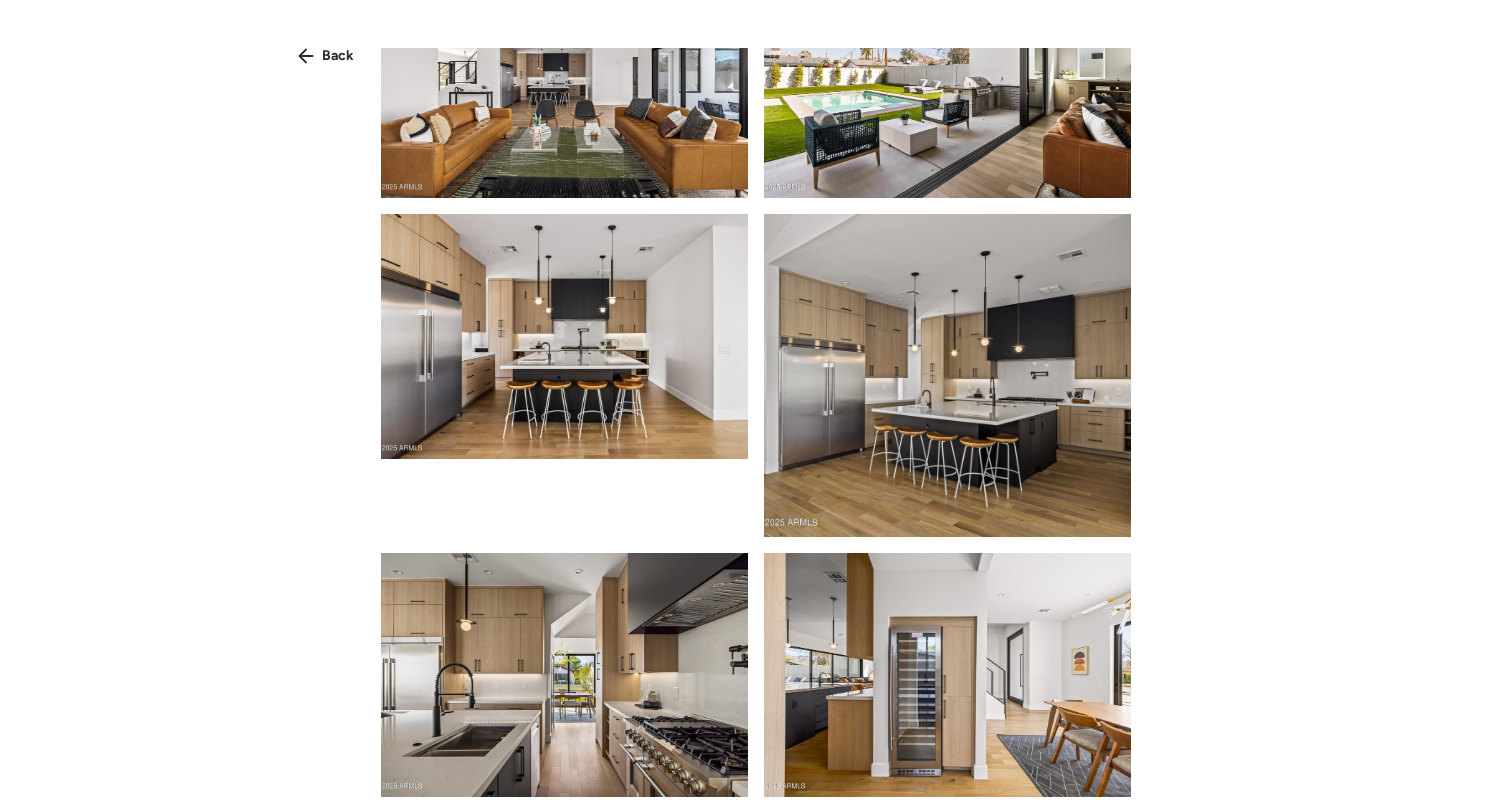 scroll, scrollTop: 1309, scrollLeft: 0, axis: vertical 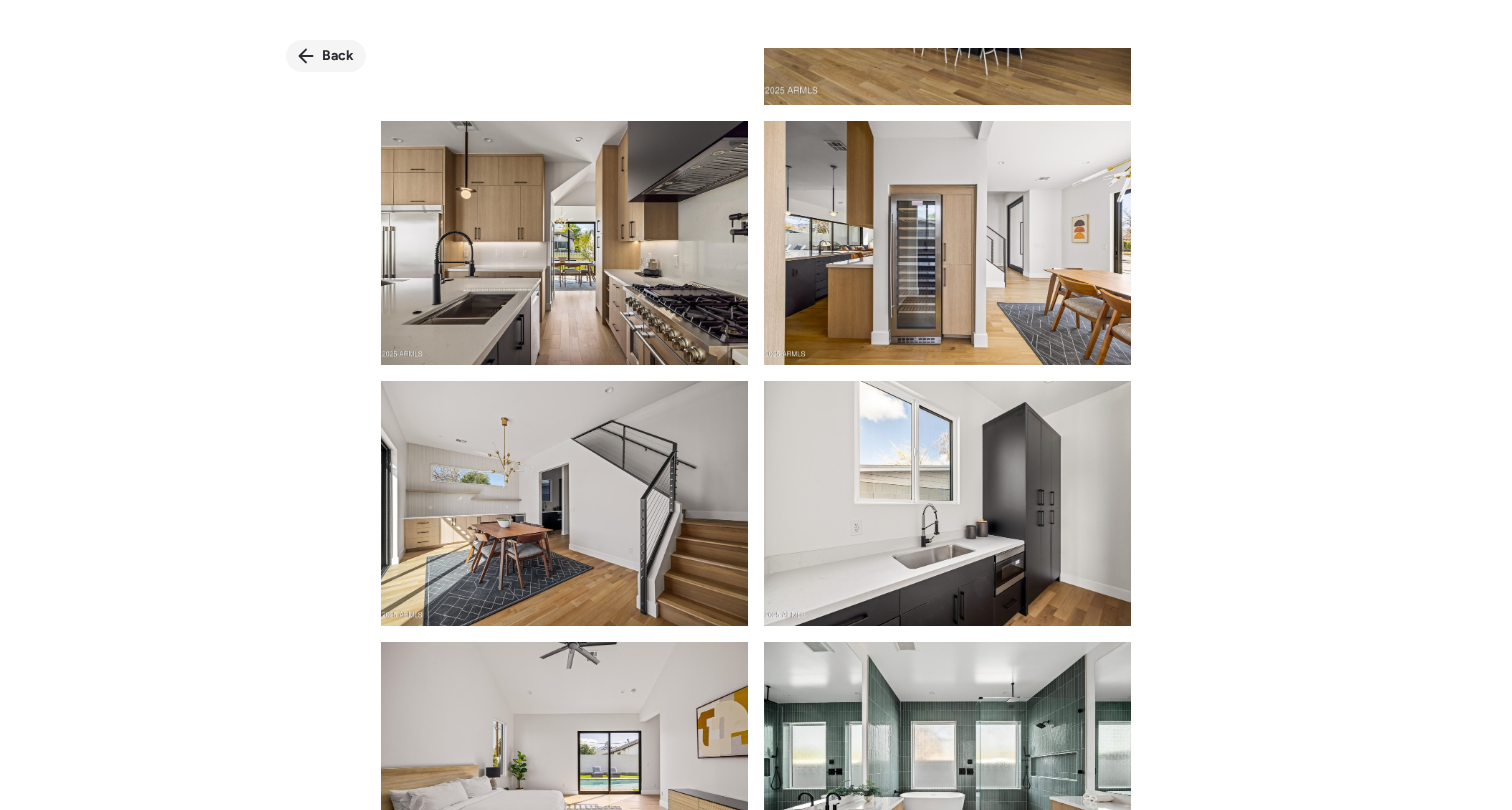 click on "Back" at bounding box center (326, 56) 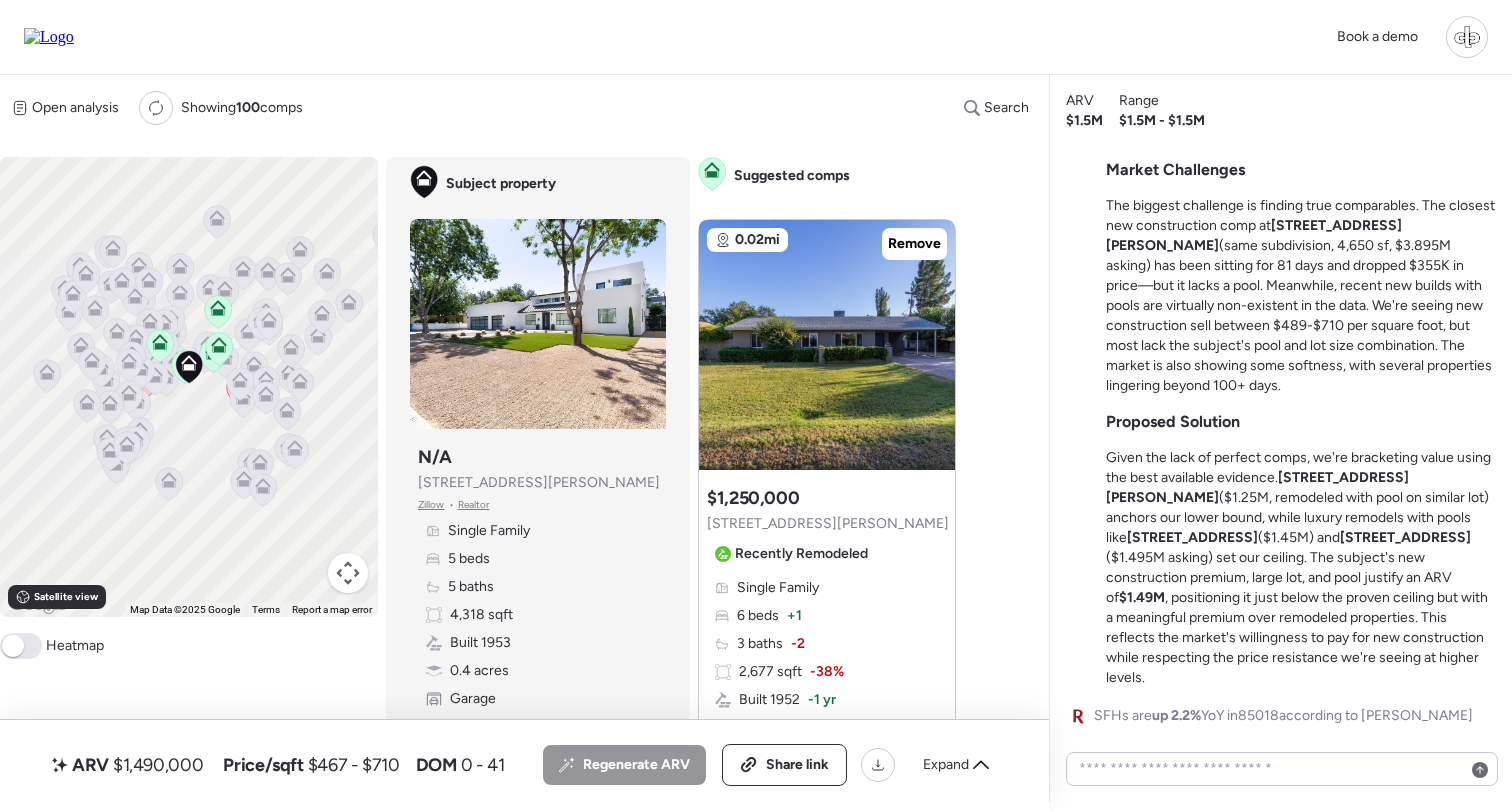 scroll, scrollTop: 0, scrollLeft: 0, axis: both 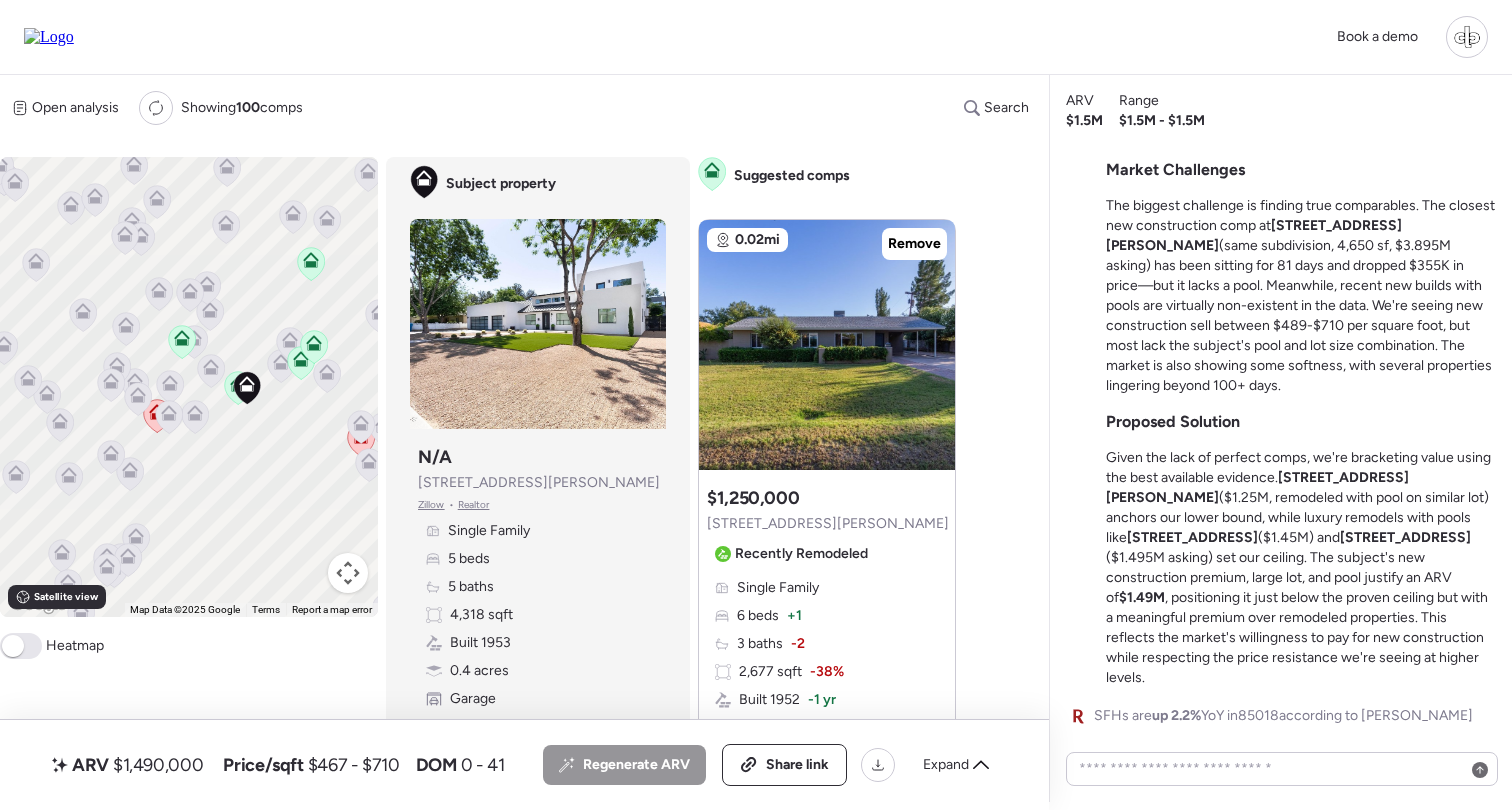 click at bounding box center [361, 428] 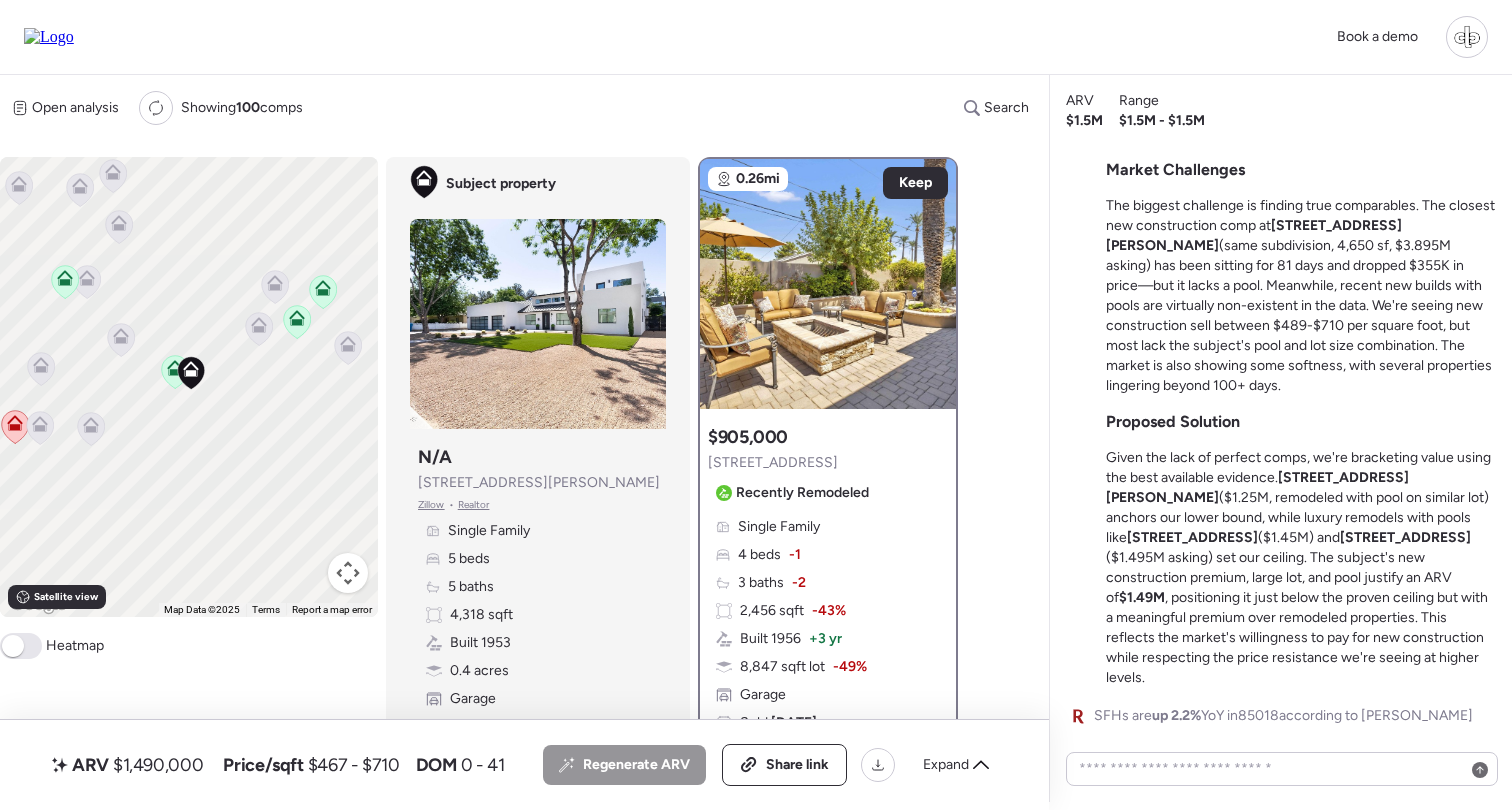 drag, startPoint x: 336, startPoint y: 474, endPoint x: 220, endPoint y: 431, distance: 123.71338 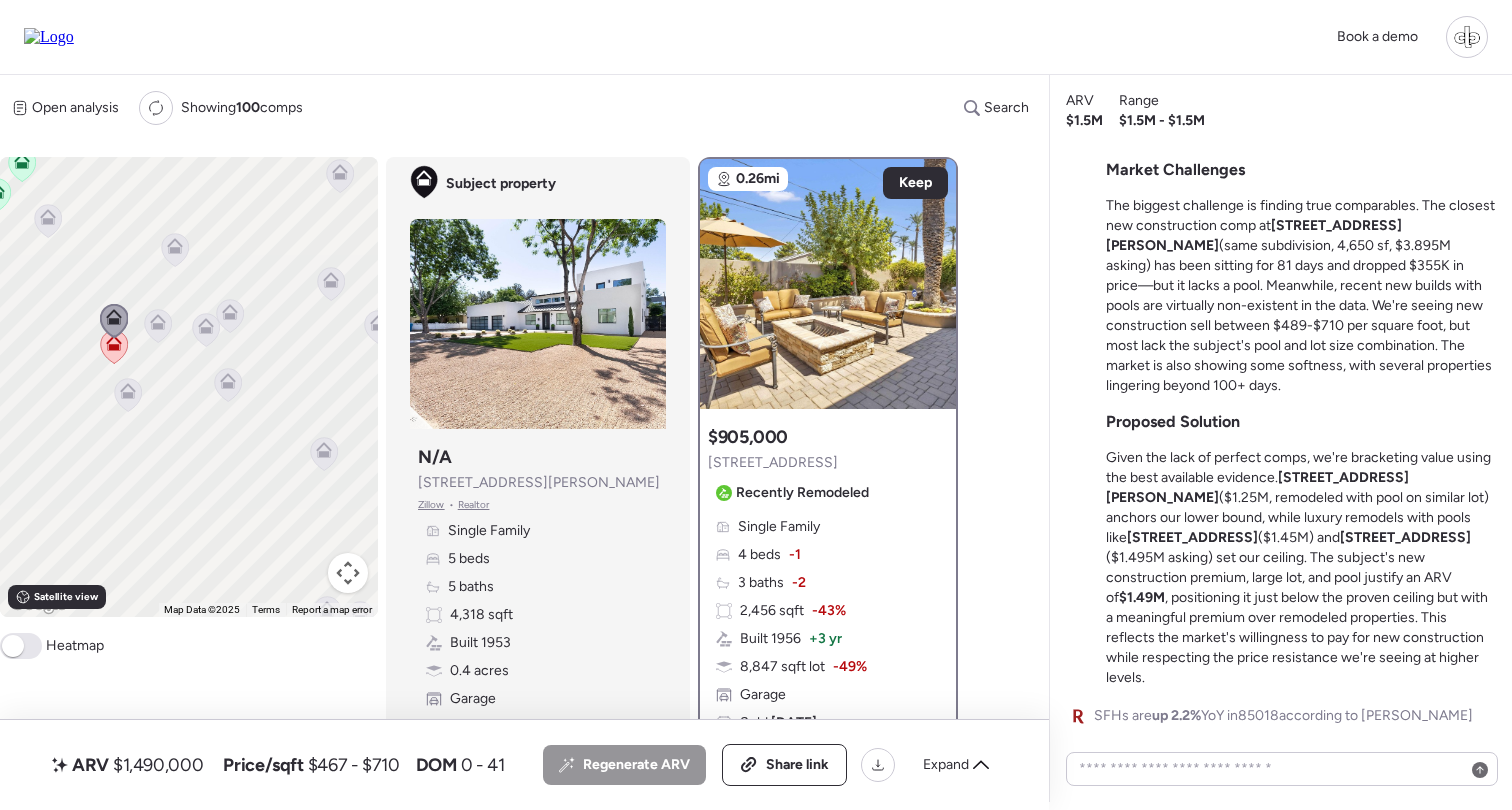 click 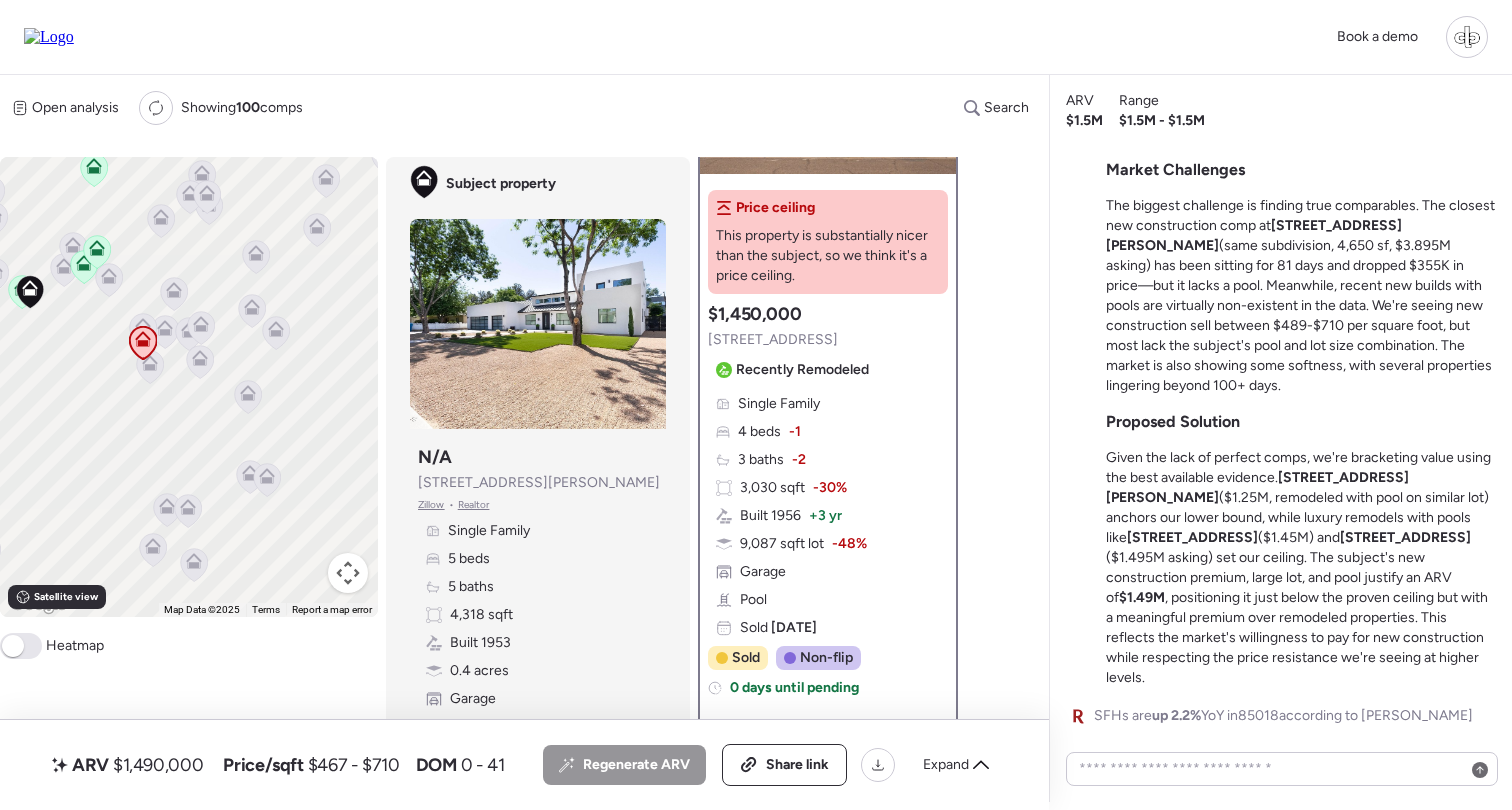 scroll, scrollTop: 237, scrollLeft: 0, axis: vertical 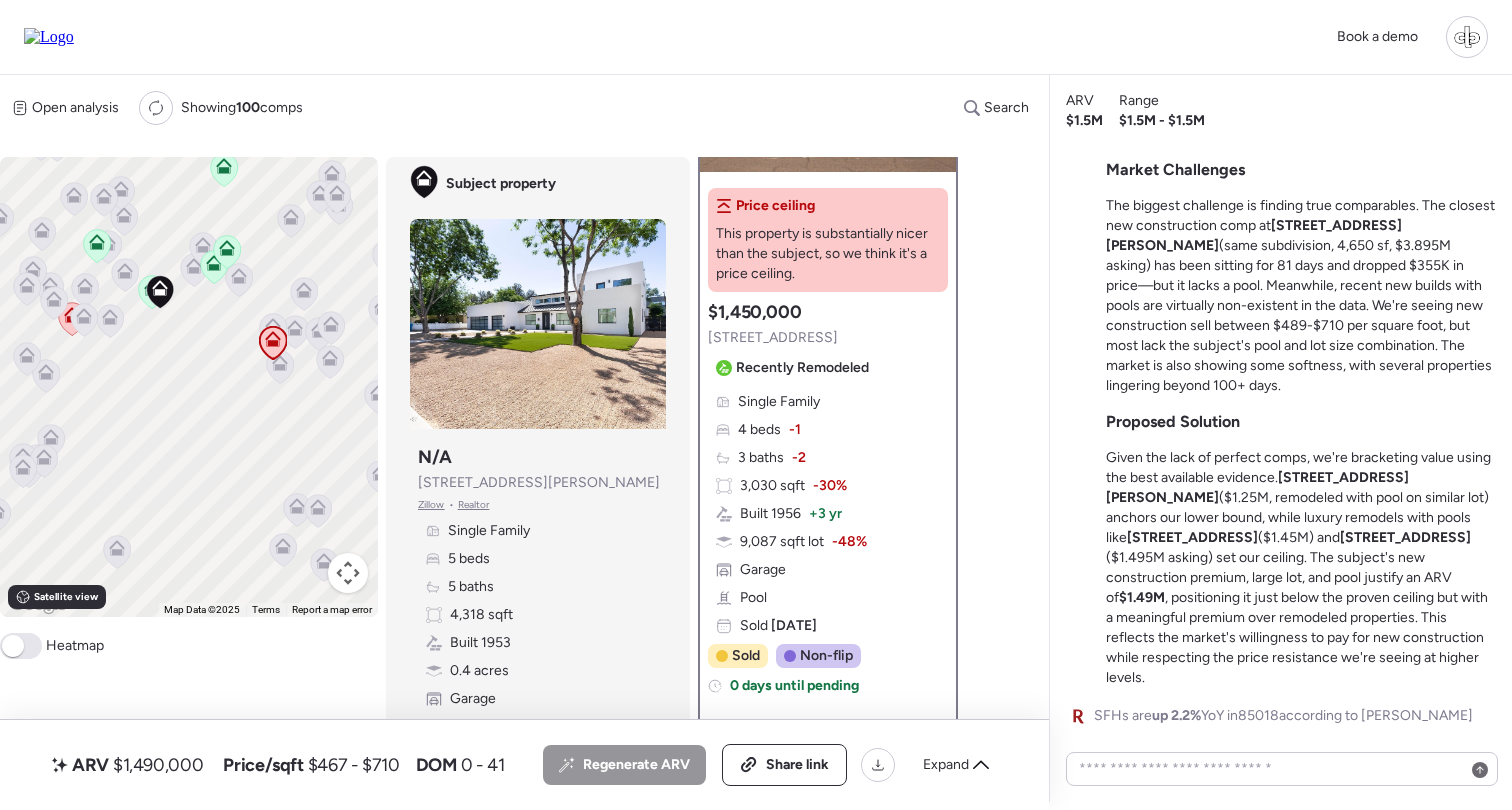 drag, startPoint x: 91, startPoint y: 312, endPoint x: 252, endPoint y: 312, distance: 161 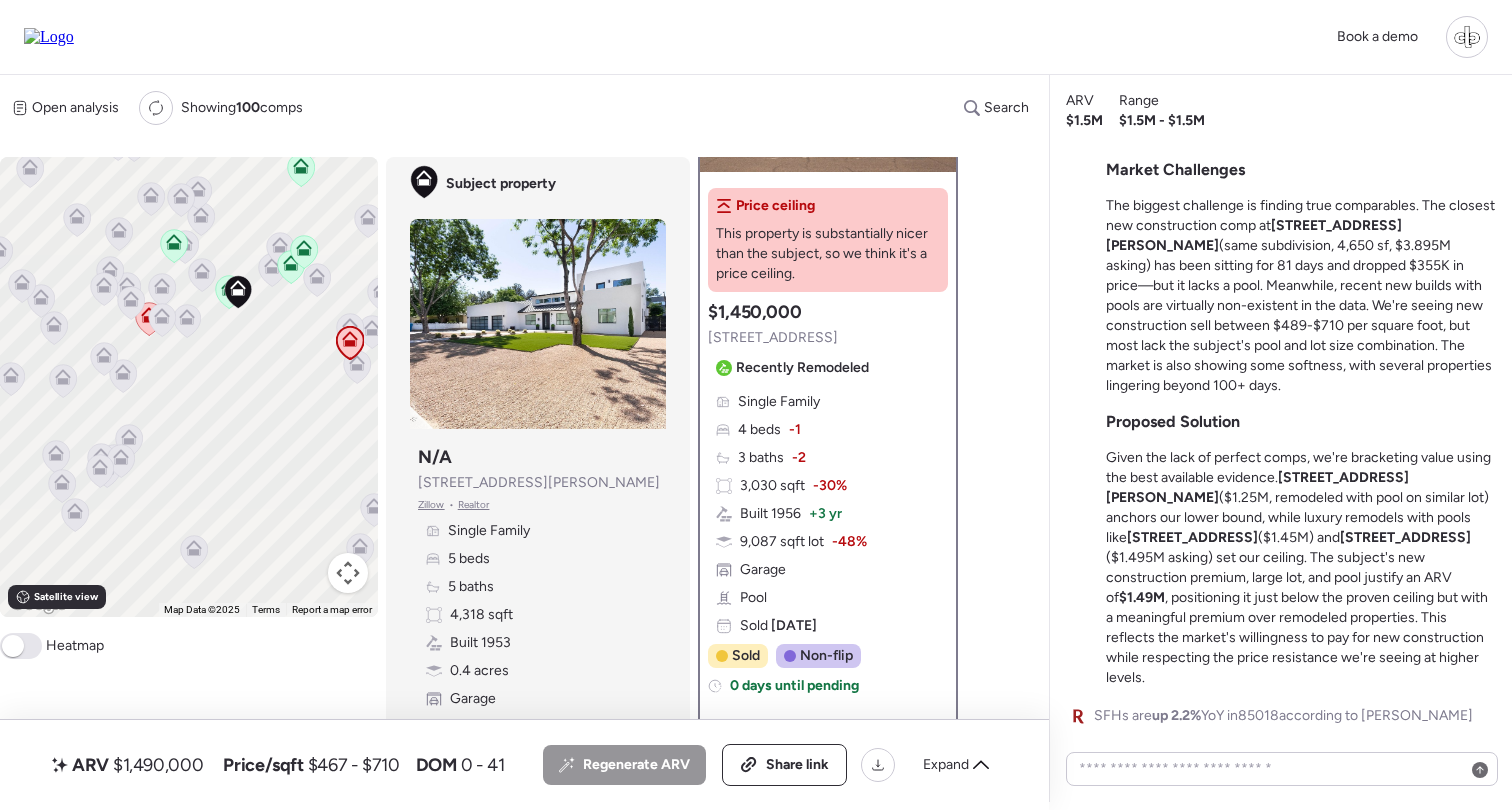 click 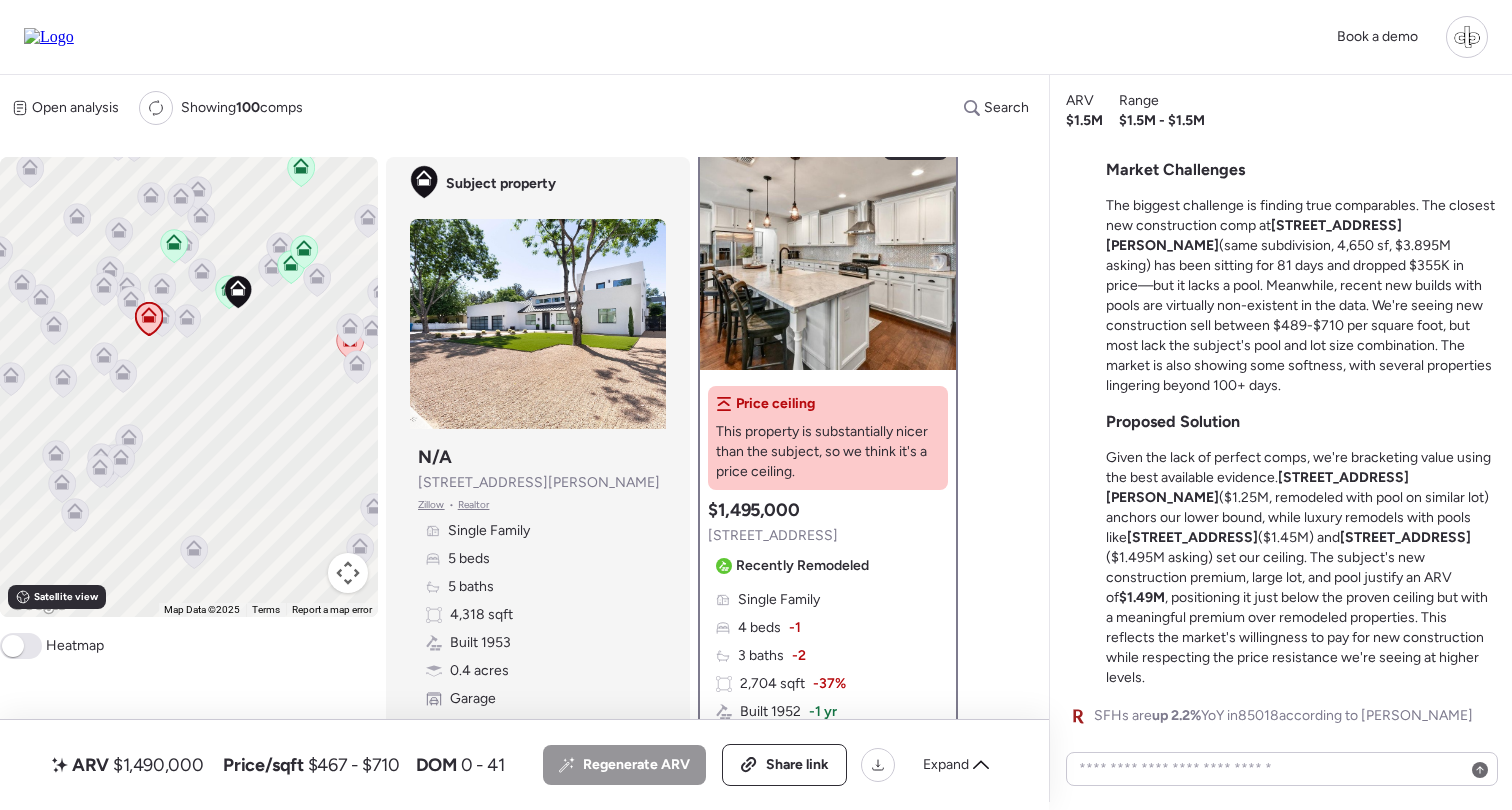 scroll, scrollTop: 38, scrollLeft: 0, axis: vertical 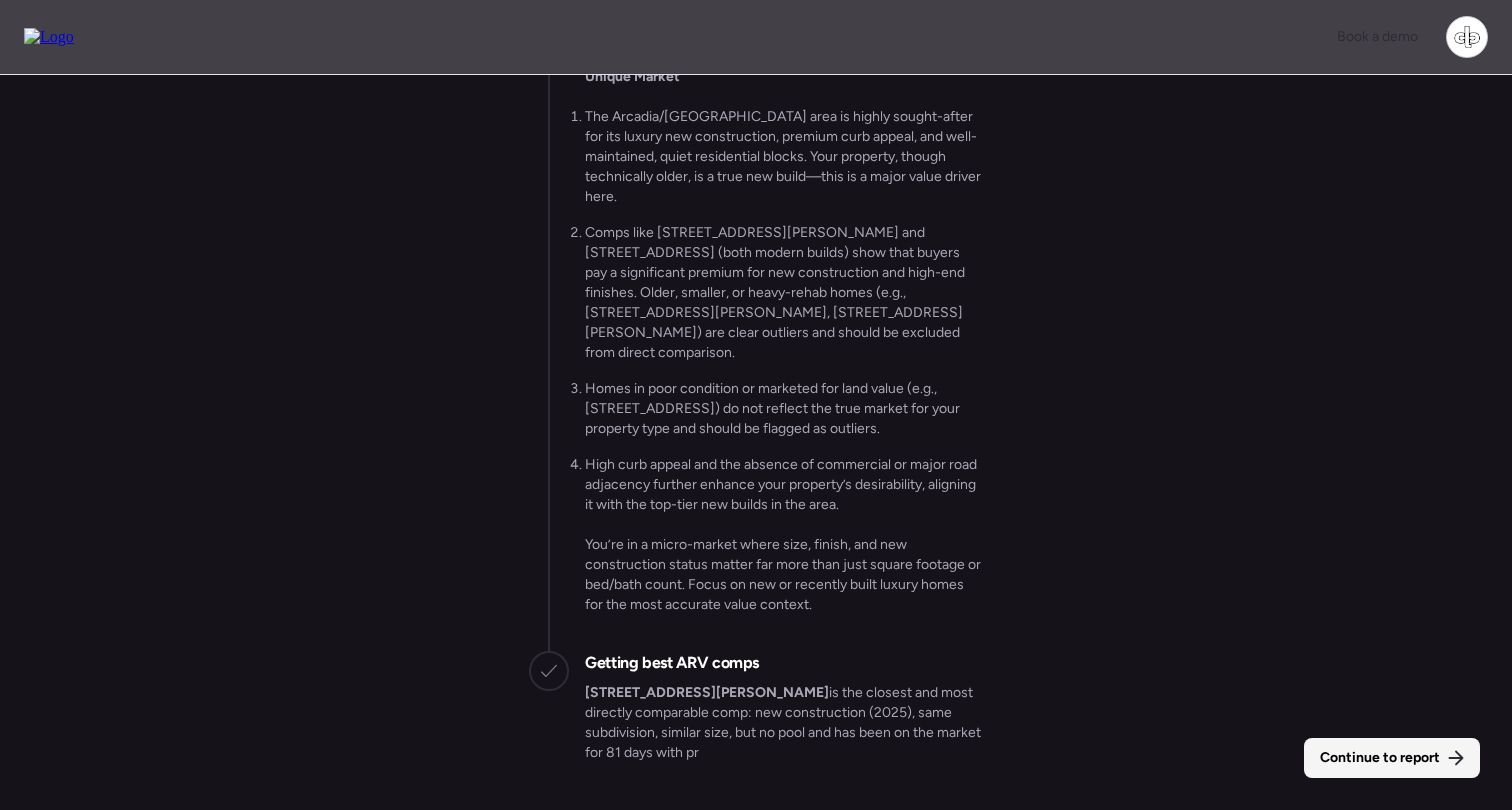 click on "Continue to report" at bounding box center (1380, 758) 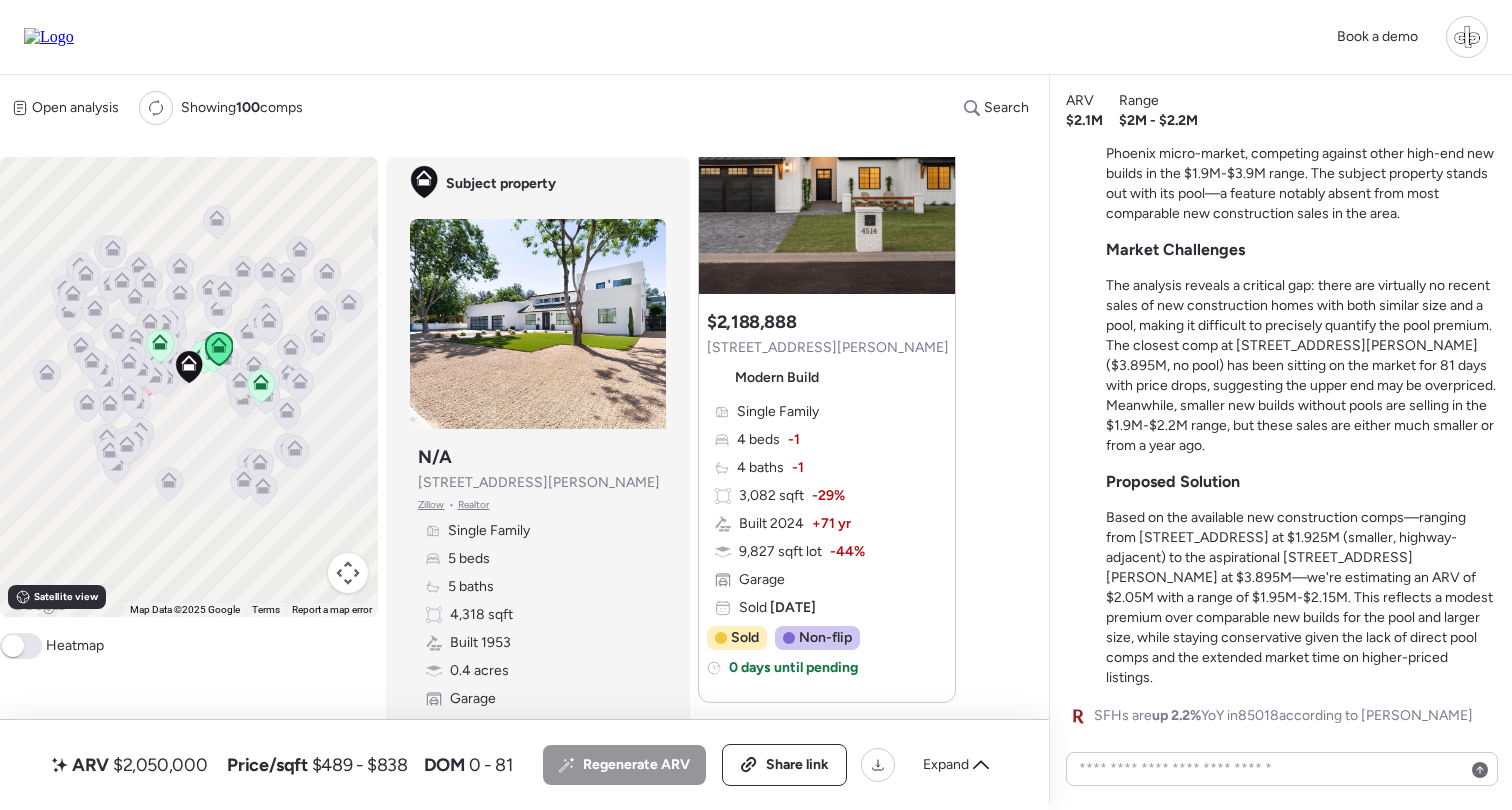 scroll, scrollTop: 2913, scrollLeft: 0, axis: vertical 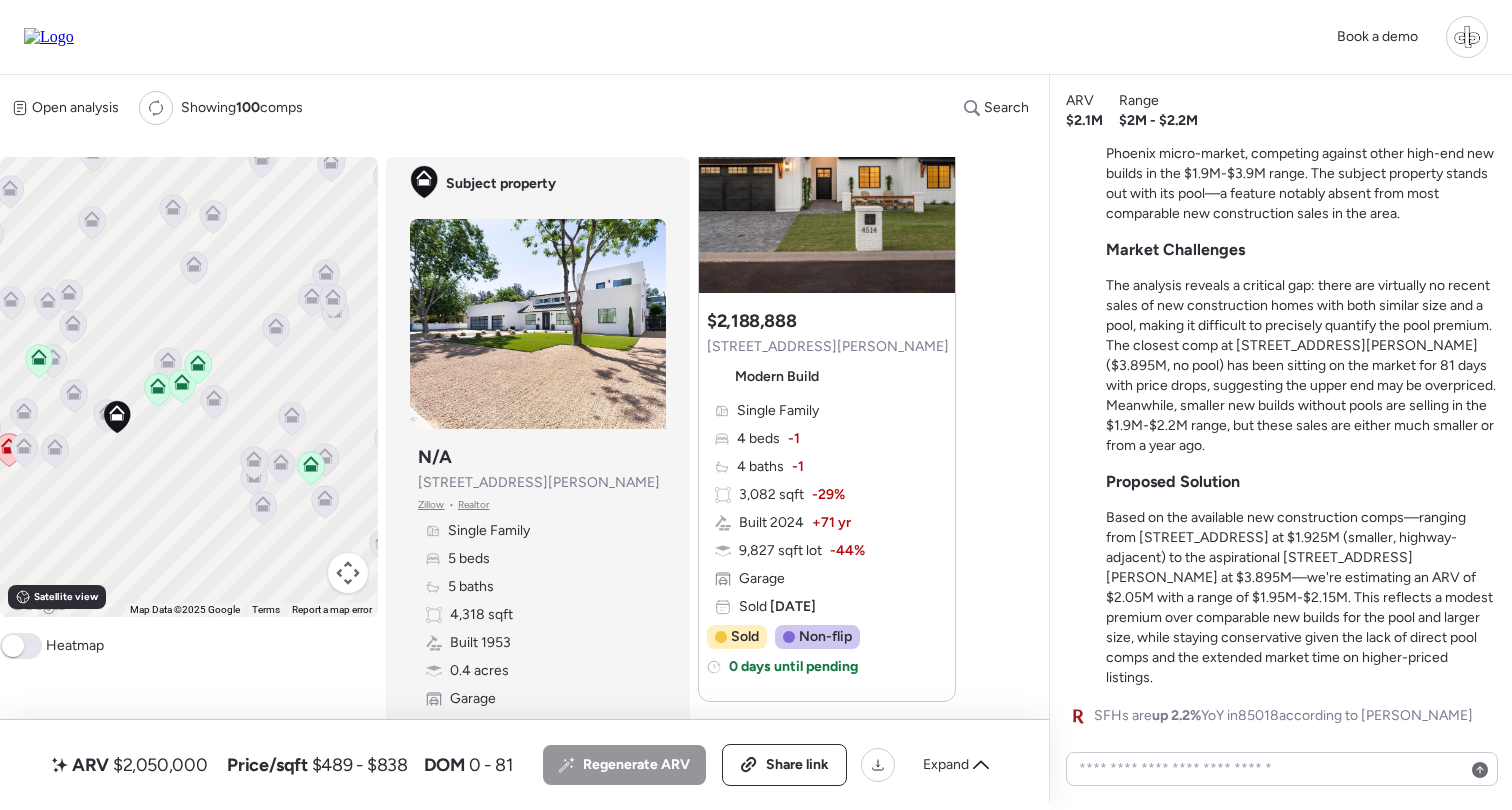 click 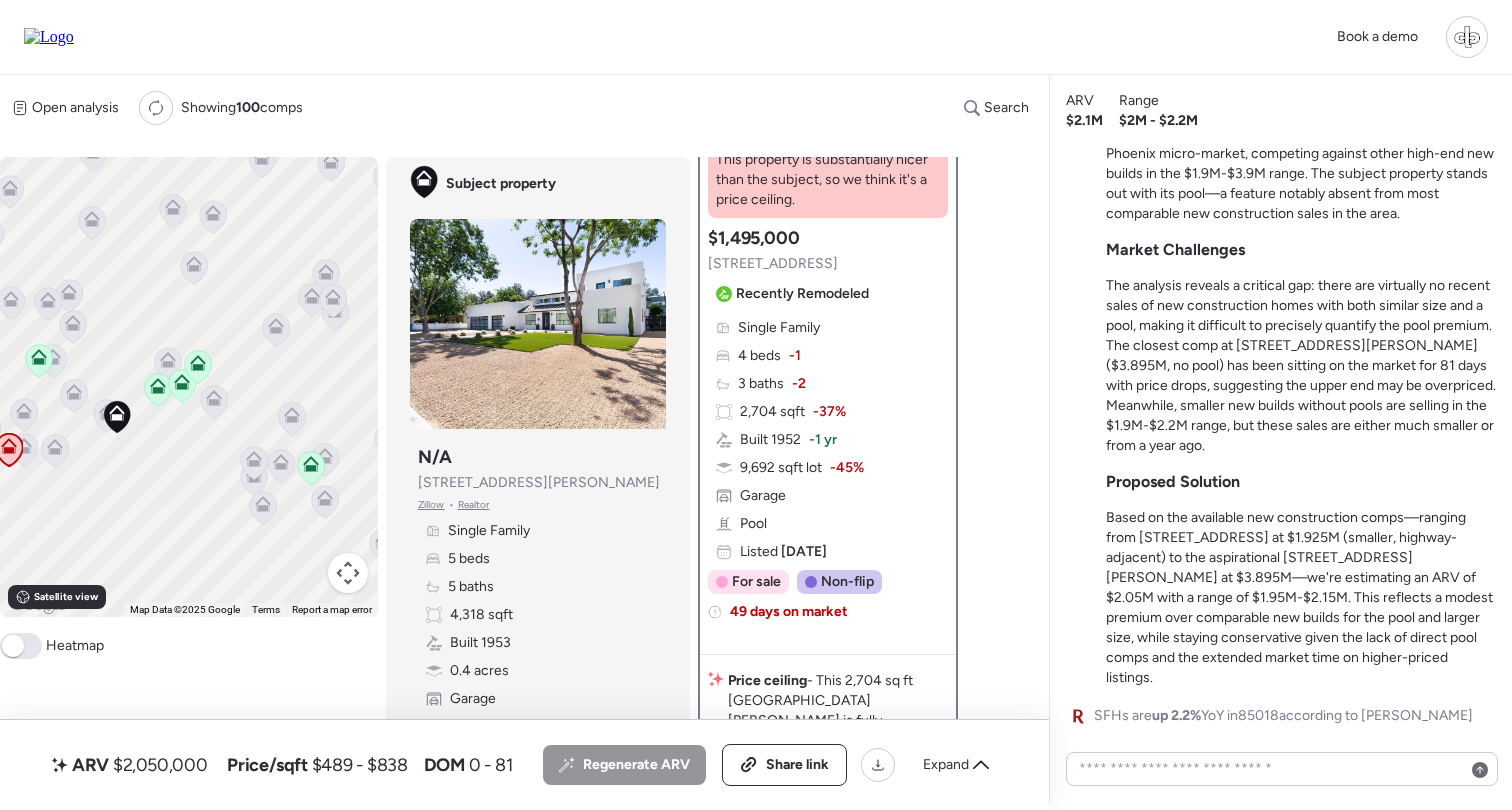 scroll, scrollTop: 310, scrollLeft: 0, axis: vertical 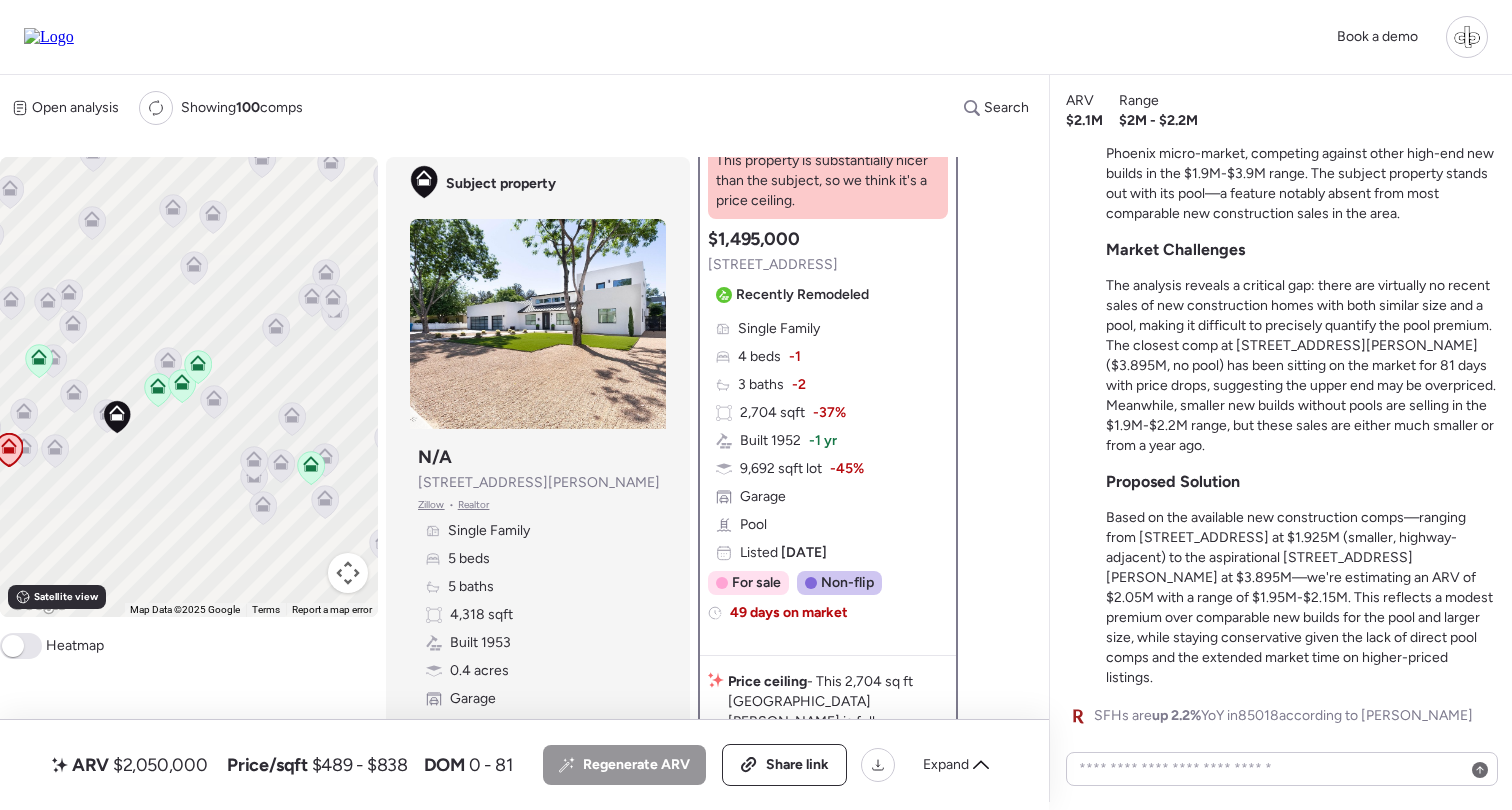 click on "The analysis reveals a critical gap: there are virtually no recent sales of new construction homes with both similar size and a pool, making it difficult to precisely quantify the pool premium. The closest comp at 4456 E Earll Dr ($3.895M, no pool) has been sitting on the market for 81 days with price drops, suggesting the upper end may be overpriced. Meanwhile, smaller new builds without pools are selling in the $1.9M-$2.2M range, but these sales are either much smaller or from a year ago." at bounding box center (1301, 366) 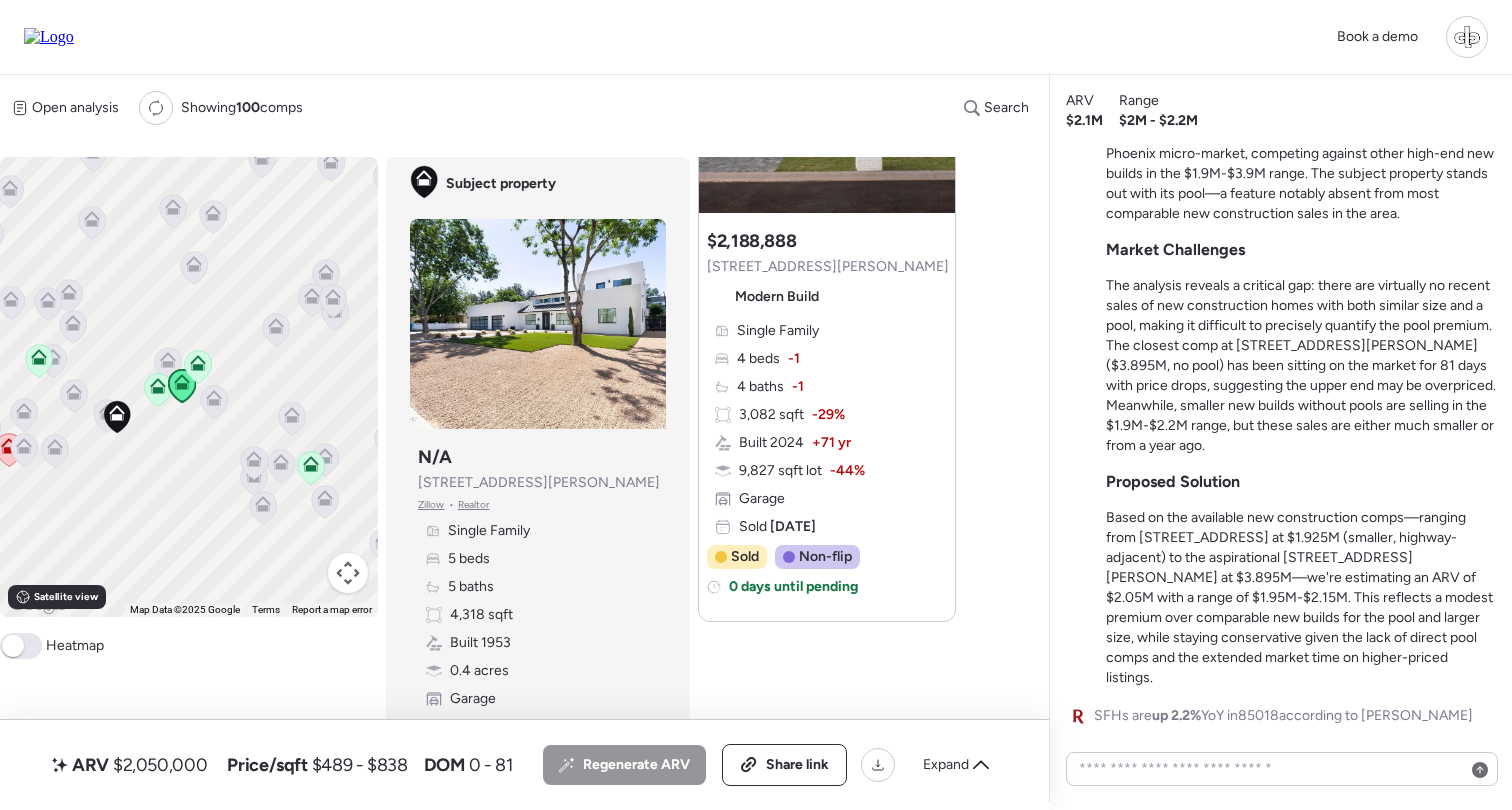 scroll, scrollTop: 4039, scrollLeft: 0, axis: vertical 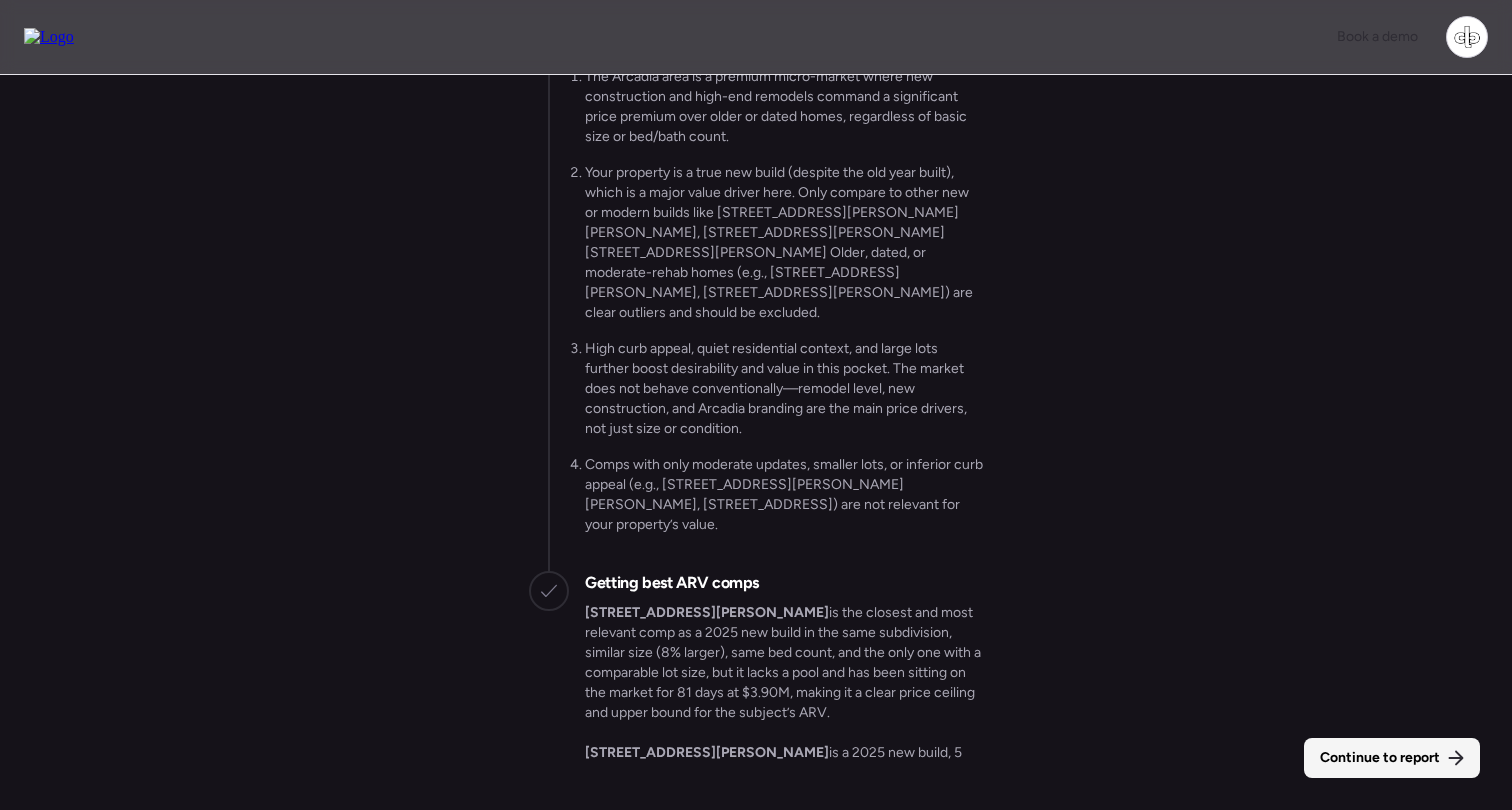 click on "Continue to report" at bounding box center [1380, 758] 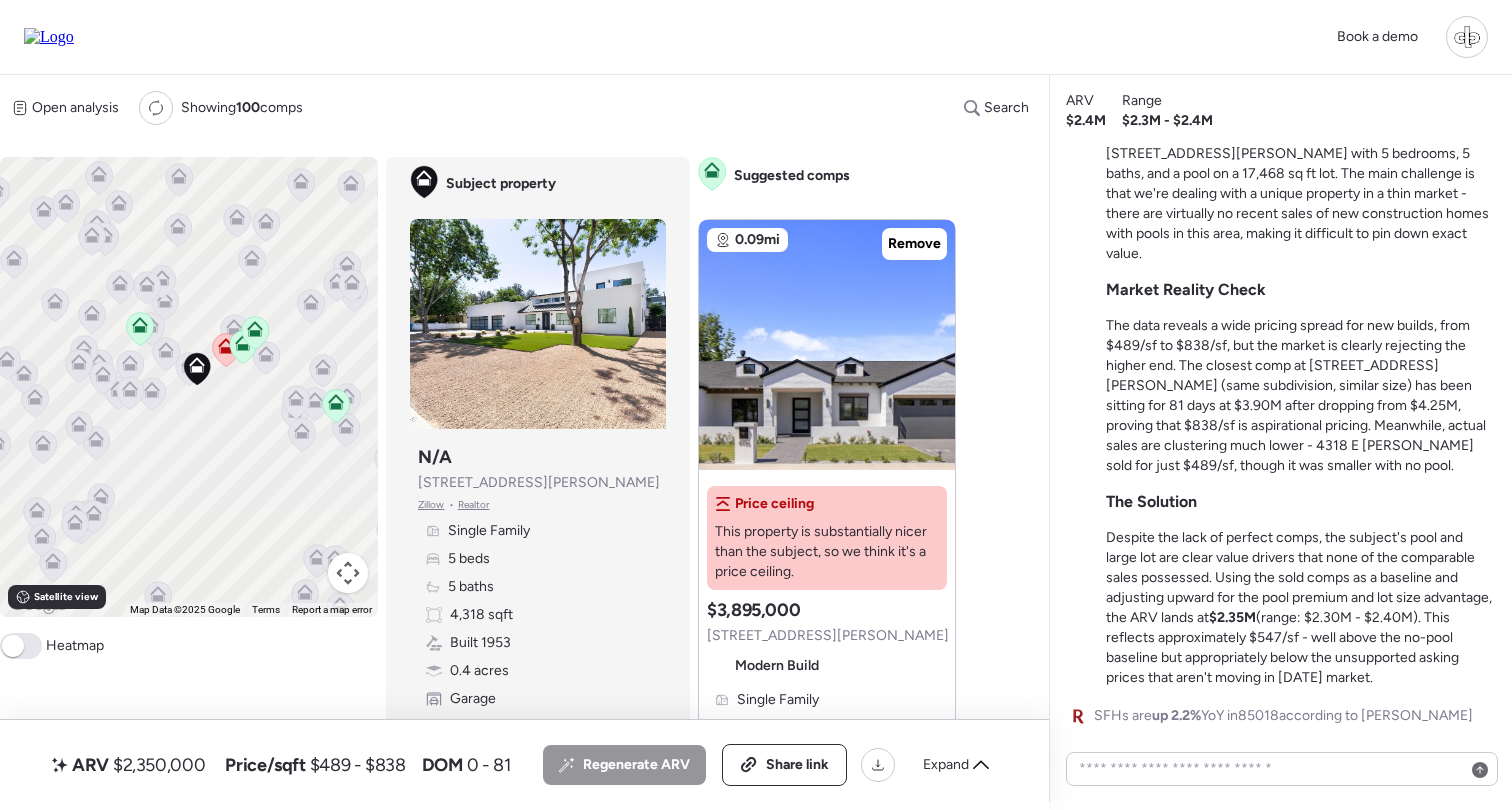 click 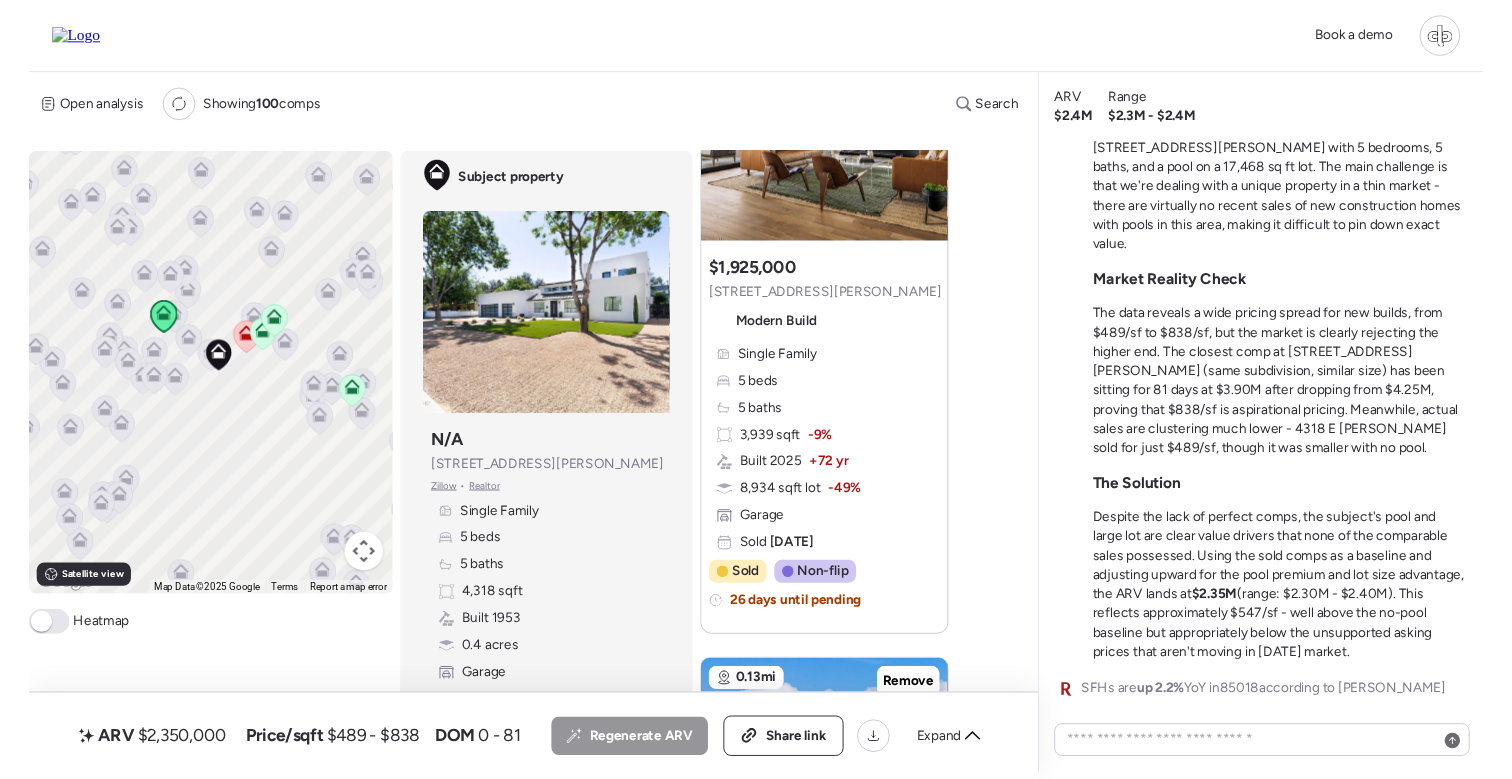 scroll, scrollTop: 1221, scrollLeft: 0, axis: vertical 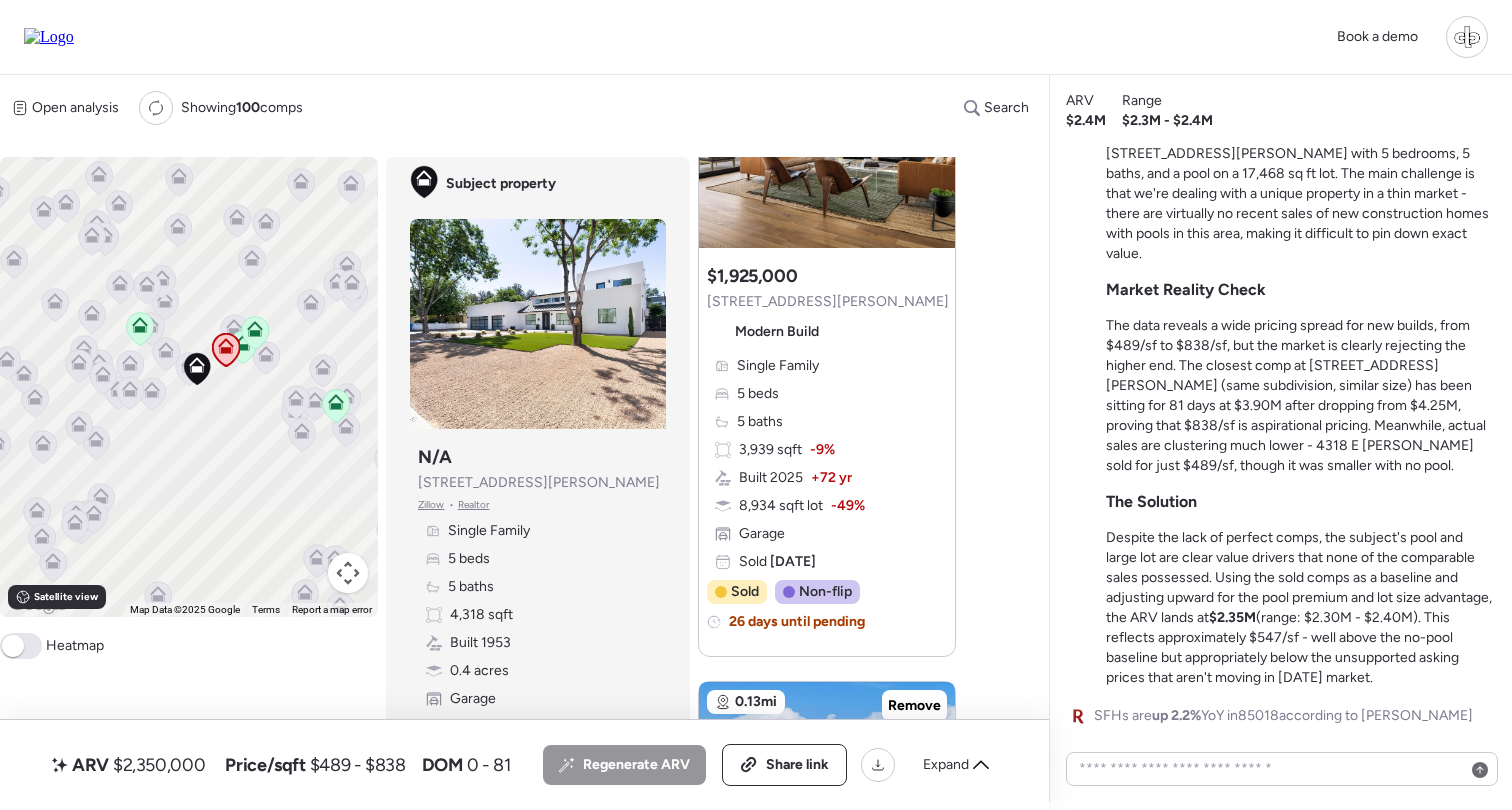 click on "The data reveals a wide pricing spread for new builds, from $489/sf to $838/sf, but the market is clearly rejecting the higher end. The closest comp at 4456 E Earll Dr (same subdivision, similar size) has been sitting for 81 days at $3.90M after dropping from $4.25M, proving that $838/sf is aspirational pricing. Meanwhile, actual sales are clustering much lower - 4318 E Cheery Lynn sold for just $489/sf, though it was smaller with no pool." at bounding box center (1301, 396) 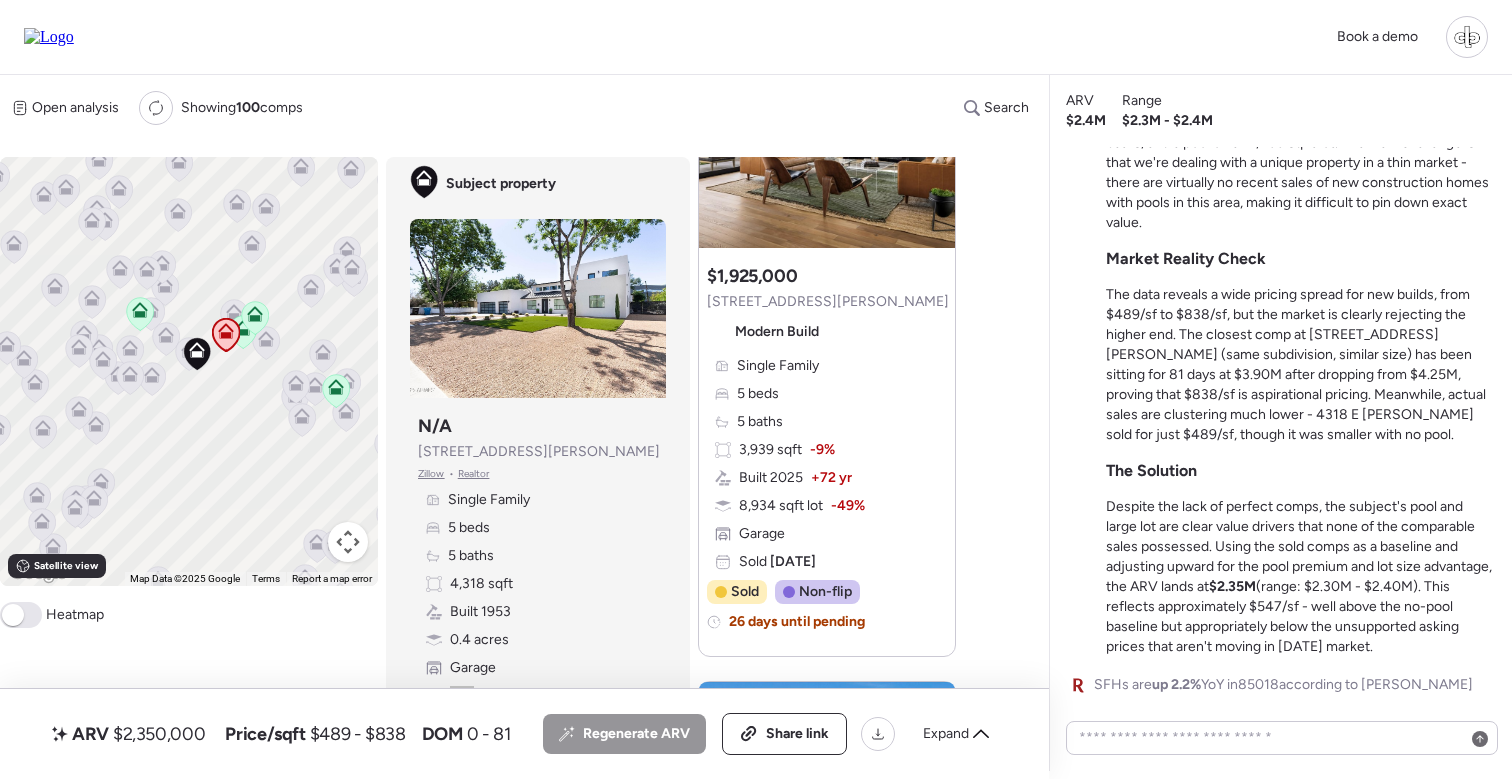 scroll, scrollTop: 0, scrollLeft: 0, axis: both 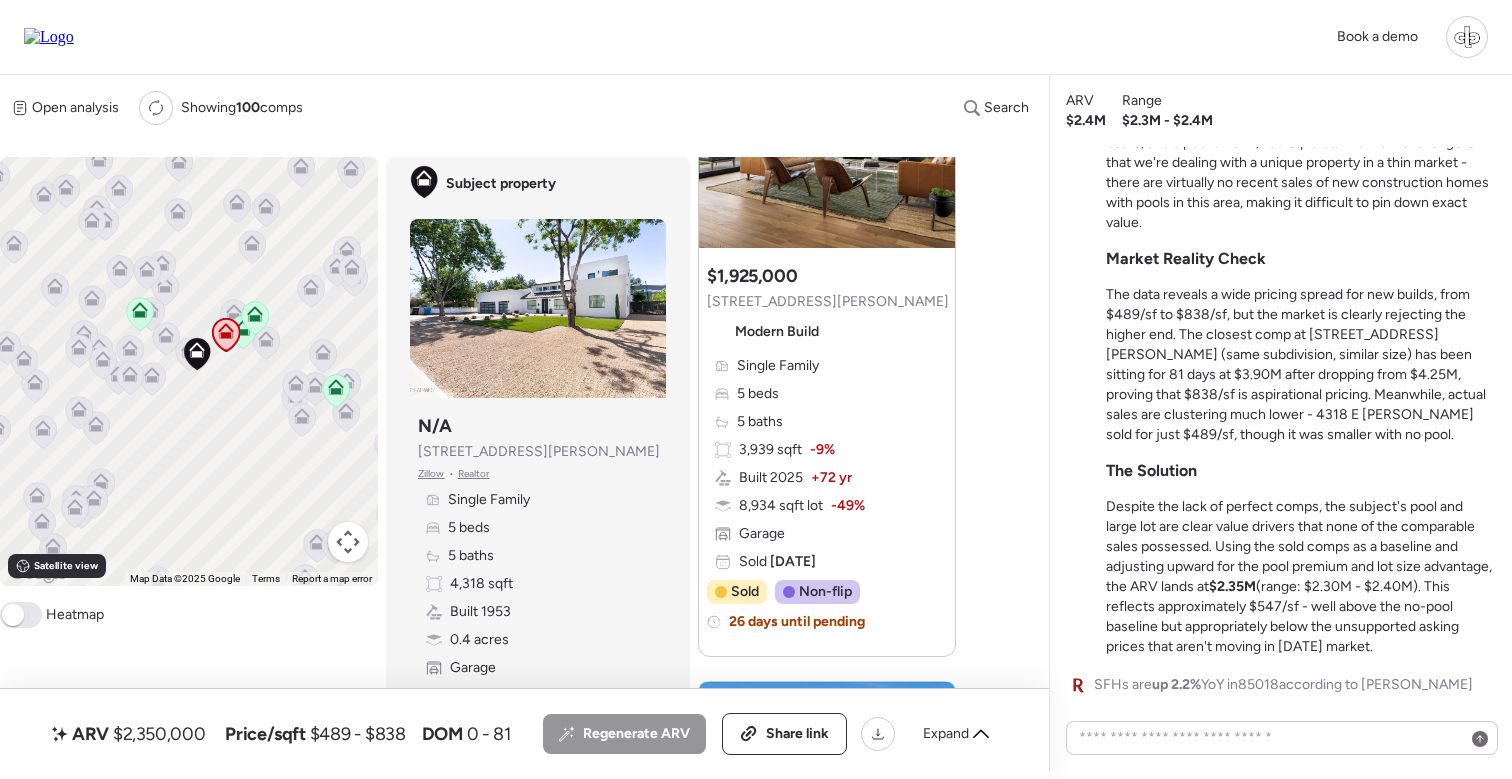 click on "The data reveals a wide pricing spread for new builds, from $489/sf to $838/sf, but the market is clearly rejecting the higher end. The closest comp at [STREET_ADDRESS][PERSON_NAME] (same subdivision, similar size) has been sitting for 81 days at $3.90M after dropping from $4.25M, proving that $838/sf is aspirational pricing. Meanwhile, actual sales are clustering much lower - 4318 E [PERSON_NAME] sold for just $489/sf, though it was smaller with no pool." at bounding box center [1301, 365] 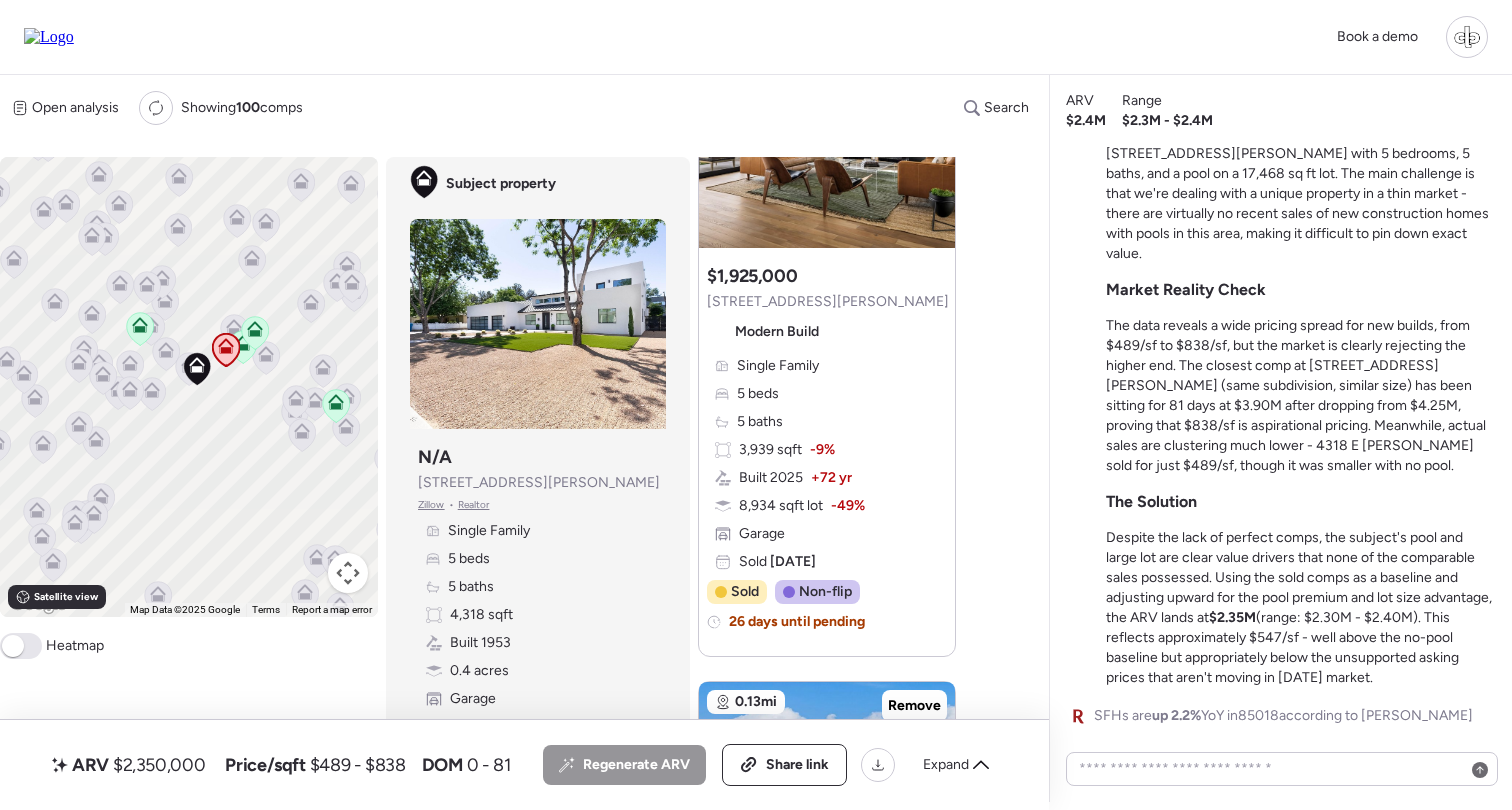 click 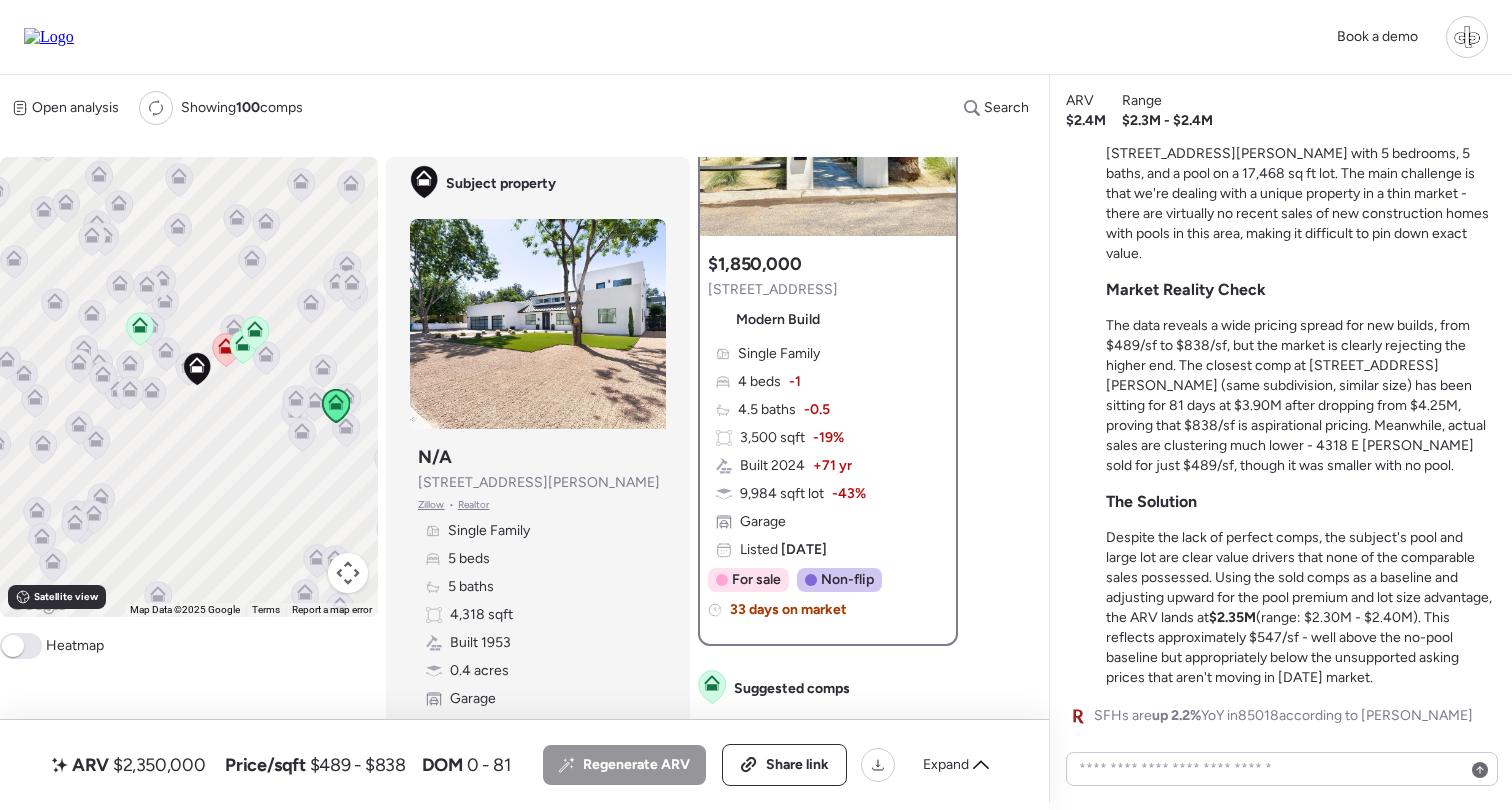 scroll, scrollTop: 0, scrollLeft: 0, axis: both 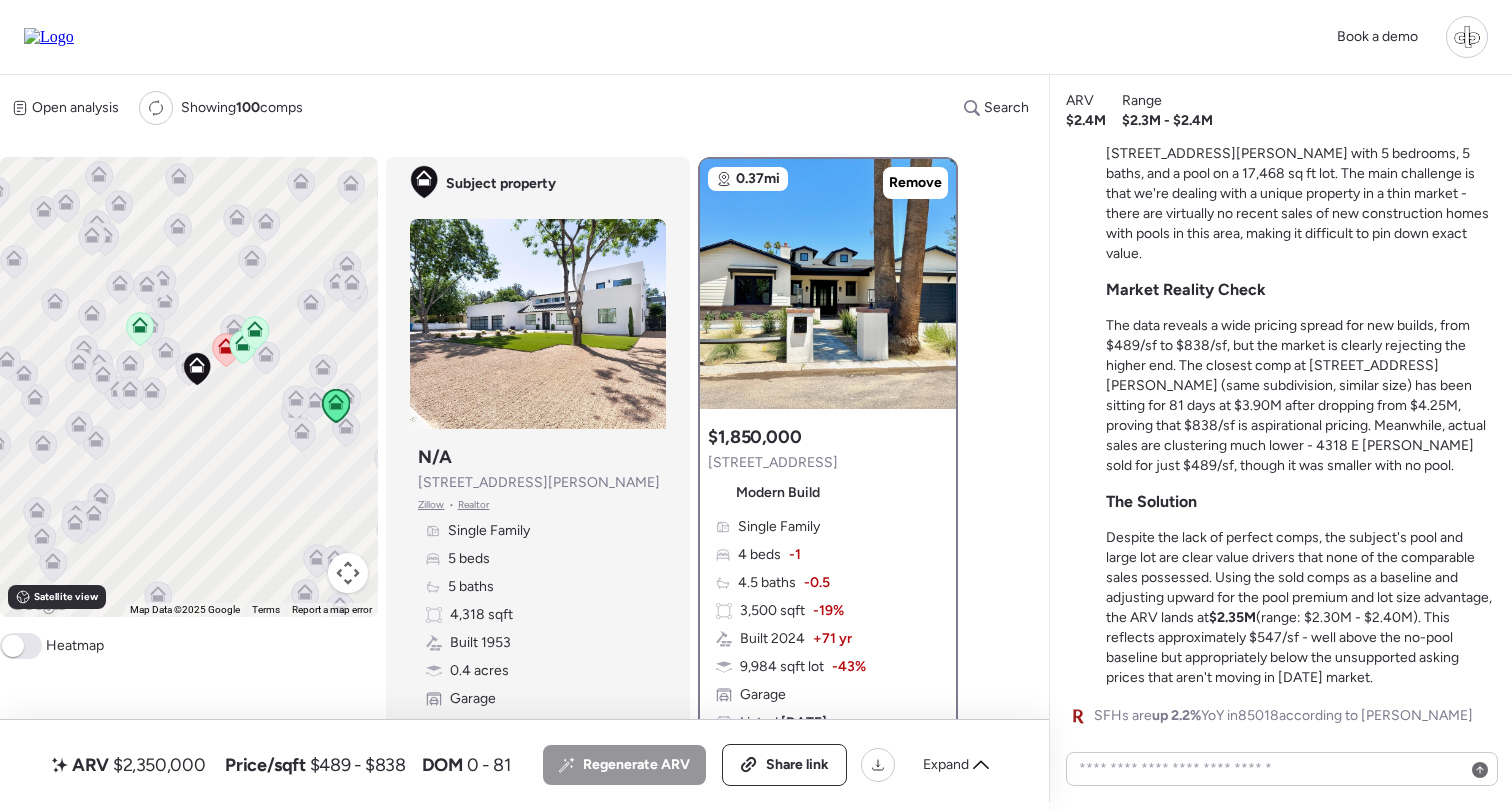 click 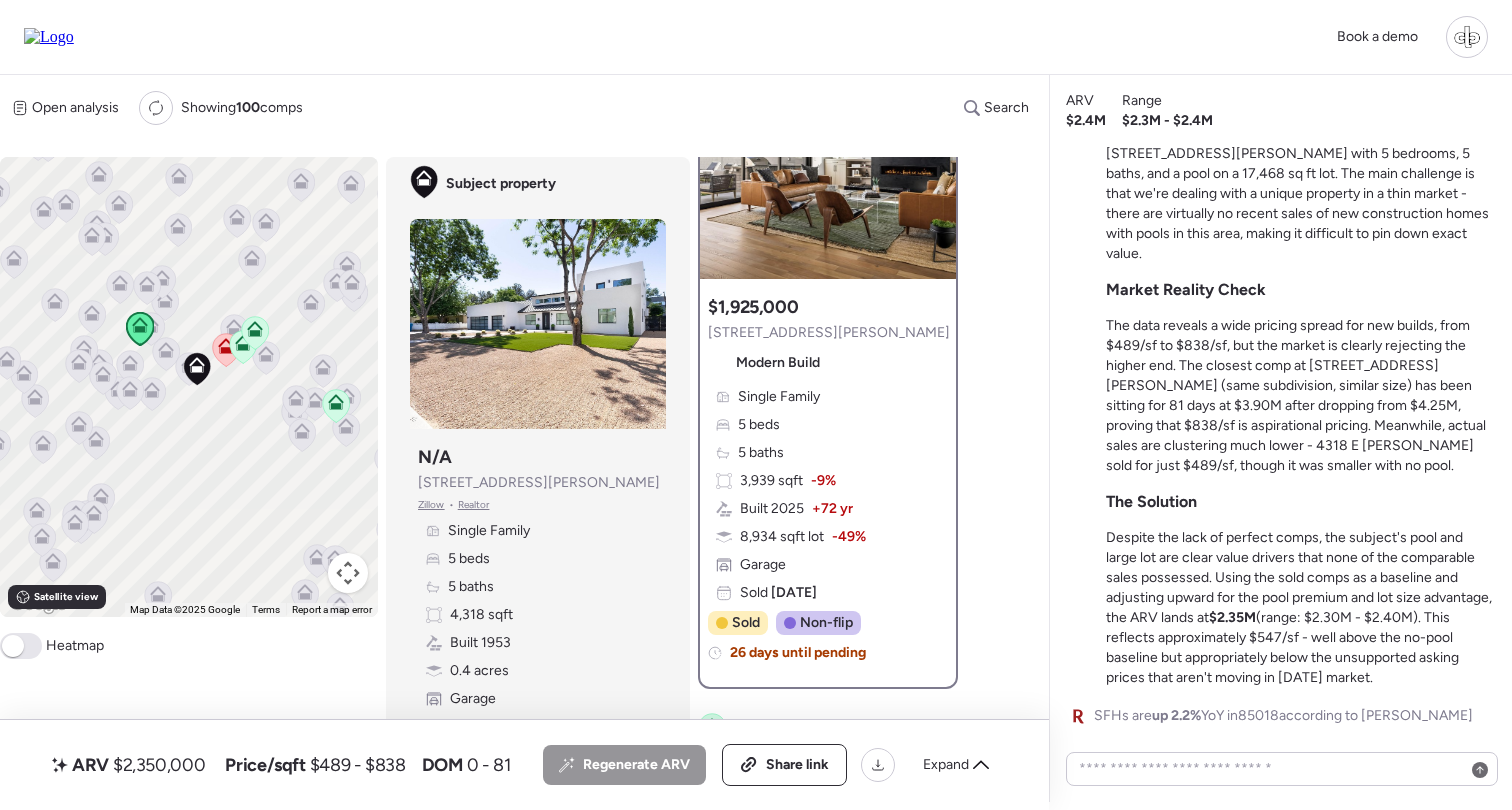 scroll, scrollTop: 132, scrollLeft: 0, axis: vertical 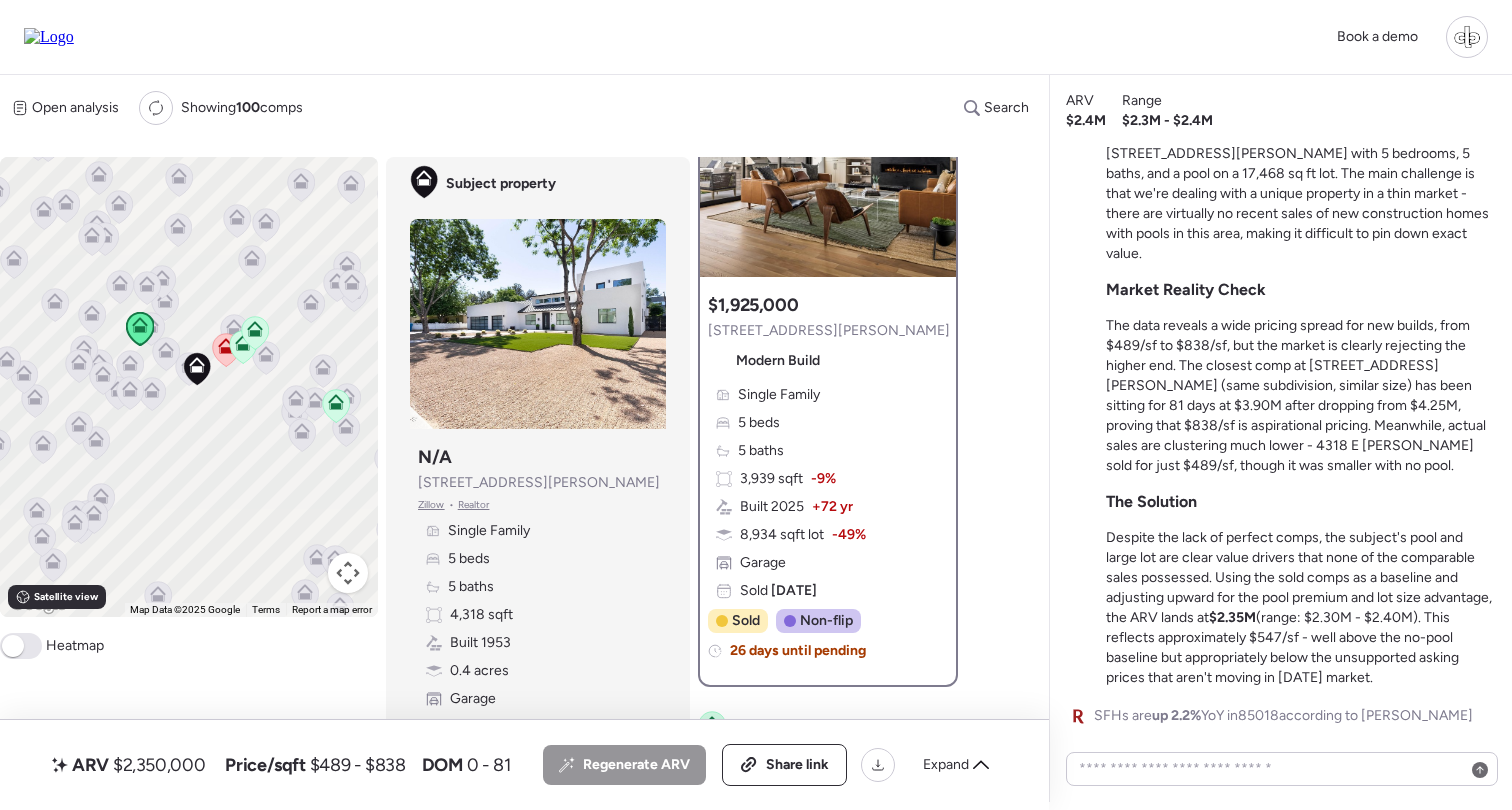 click on "Market Reality Check" at bounding box center (1186, 290) 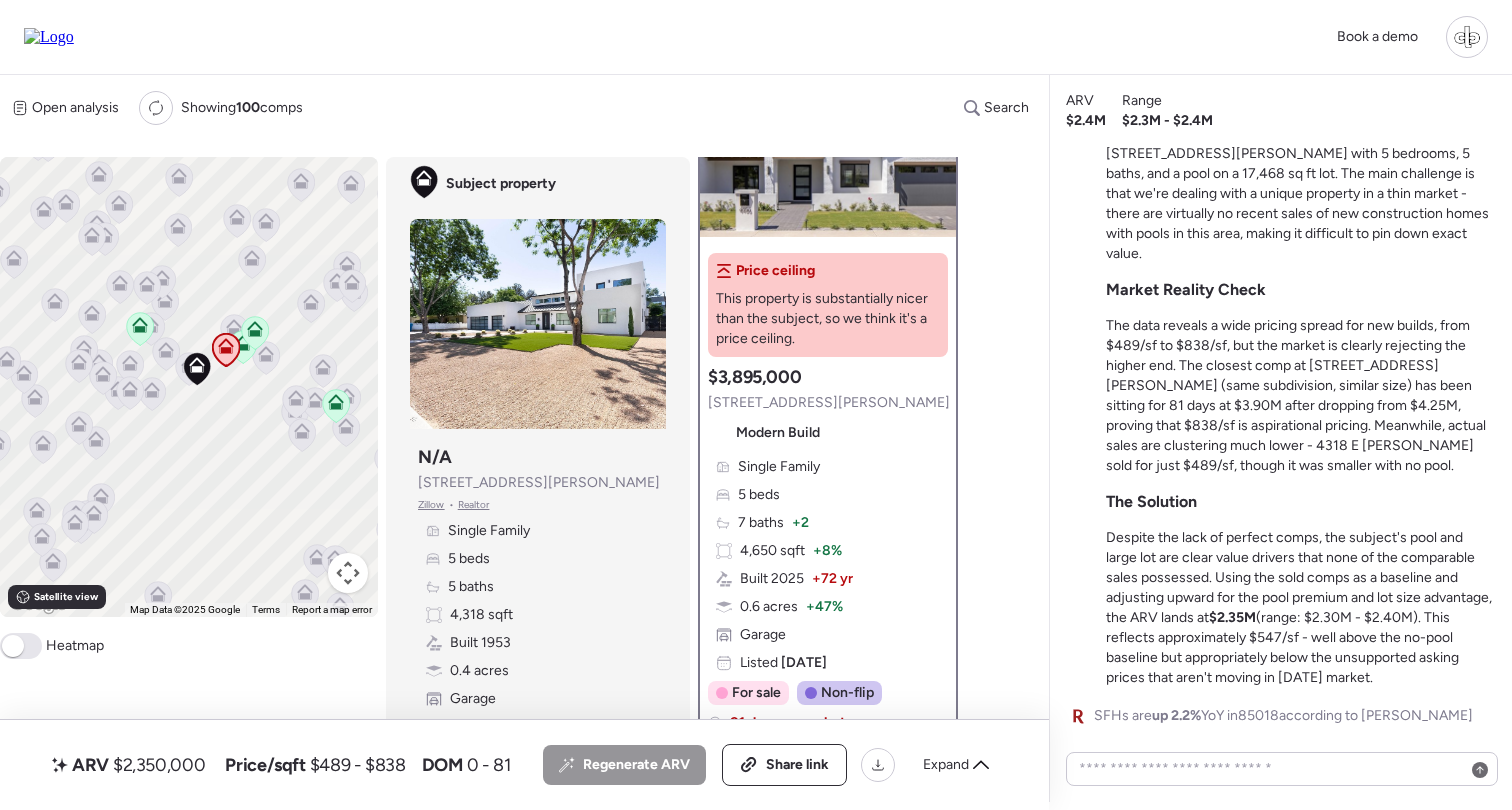 scroll, scrollTop: 157, scrollLeft: 0, axis: vertical 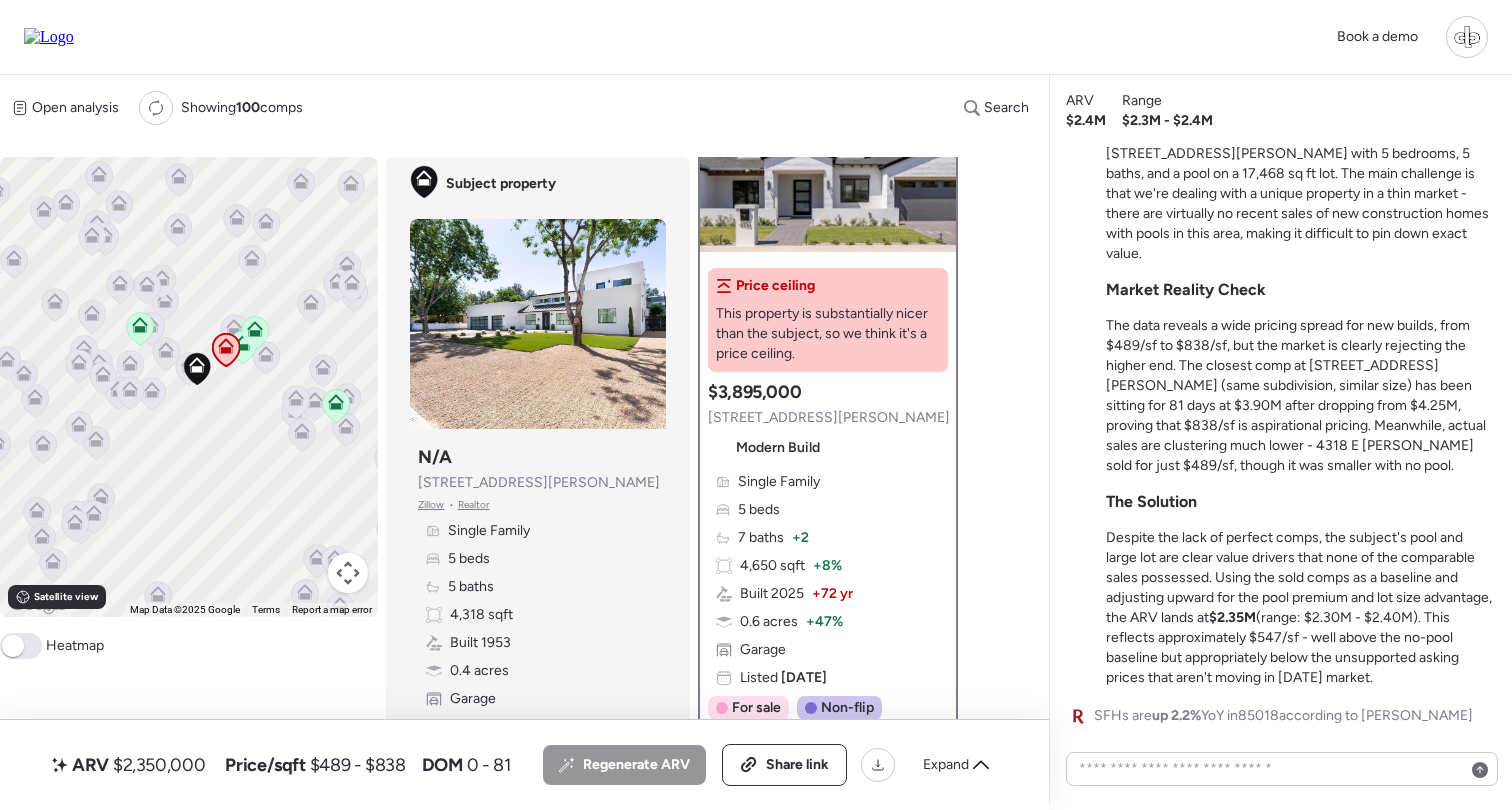 click on "Single Family 5 beds 7 baths + 2 4,650 sqft + 8% Built 2025 + 72 yr 0.6 acres + 47% Garage Listed   91 days ago" at bounding box center [828, 580] 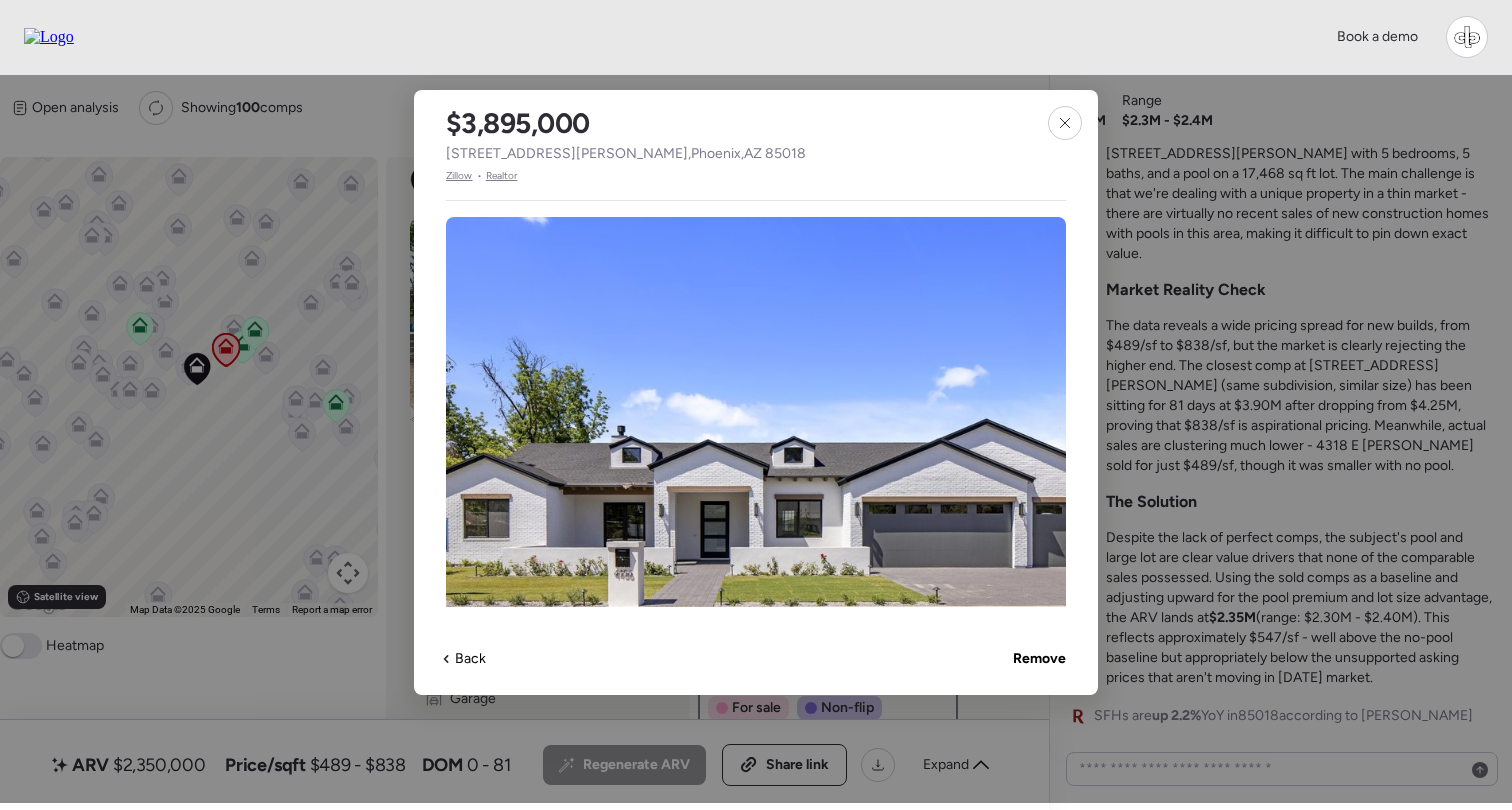 click on "Zillow" at bounding box center [459, 176] 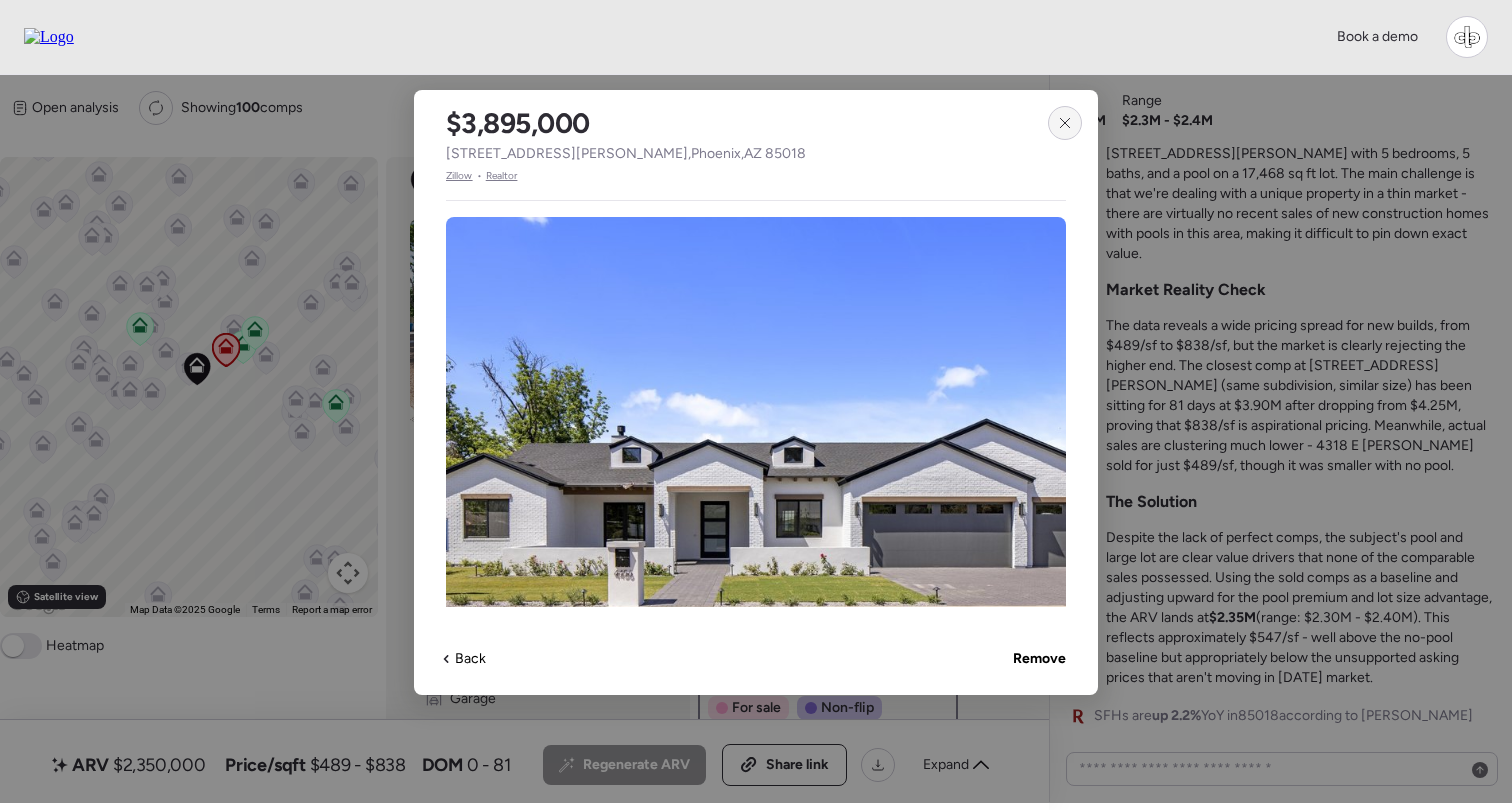 click 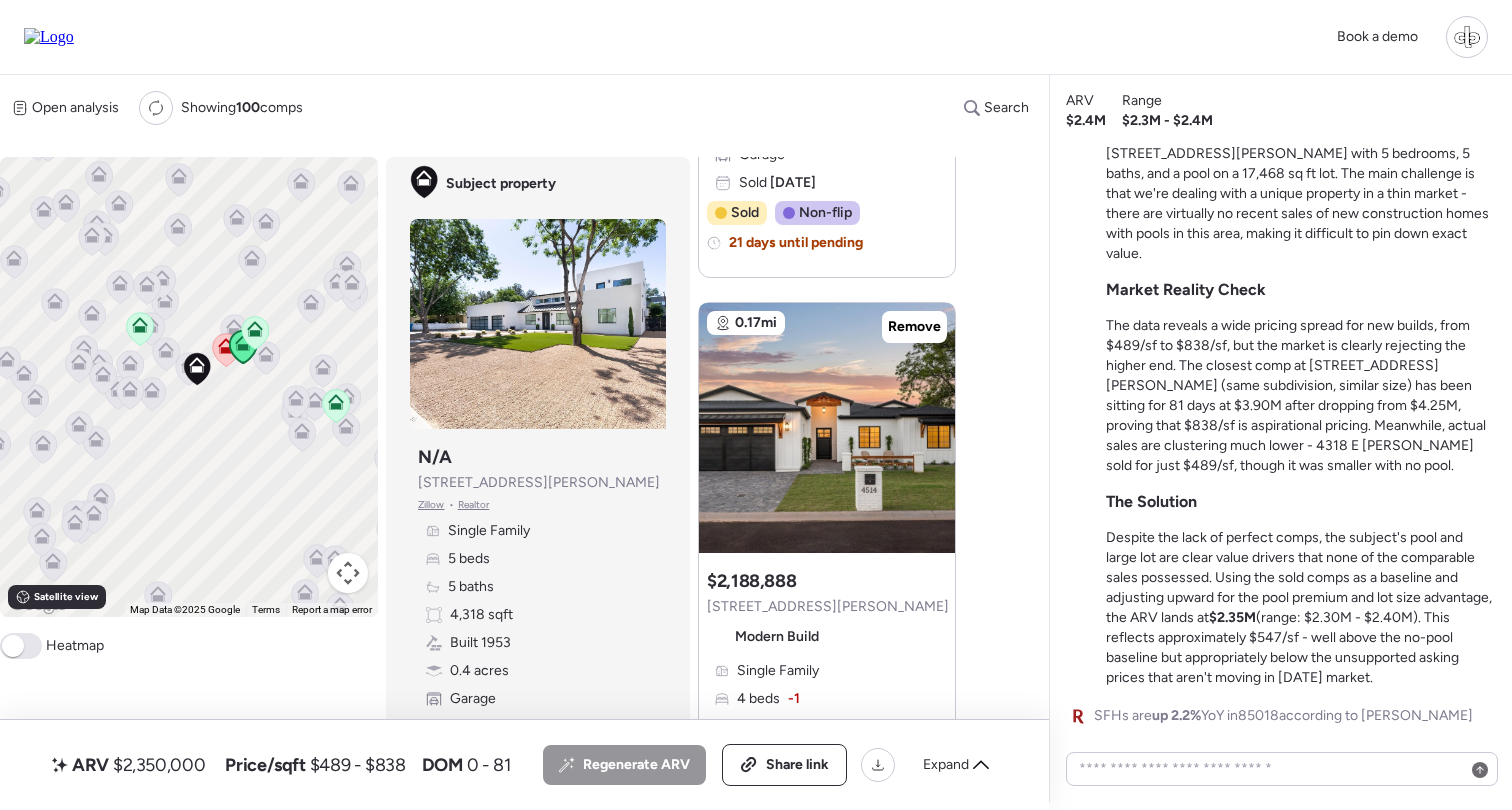 scroll, scrollTop: 2765, scrollLeft: 0, axis: vertical 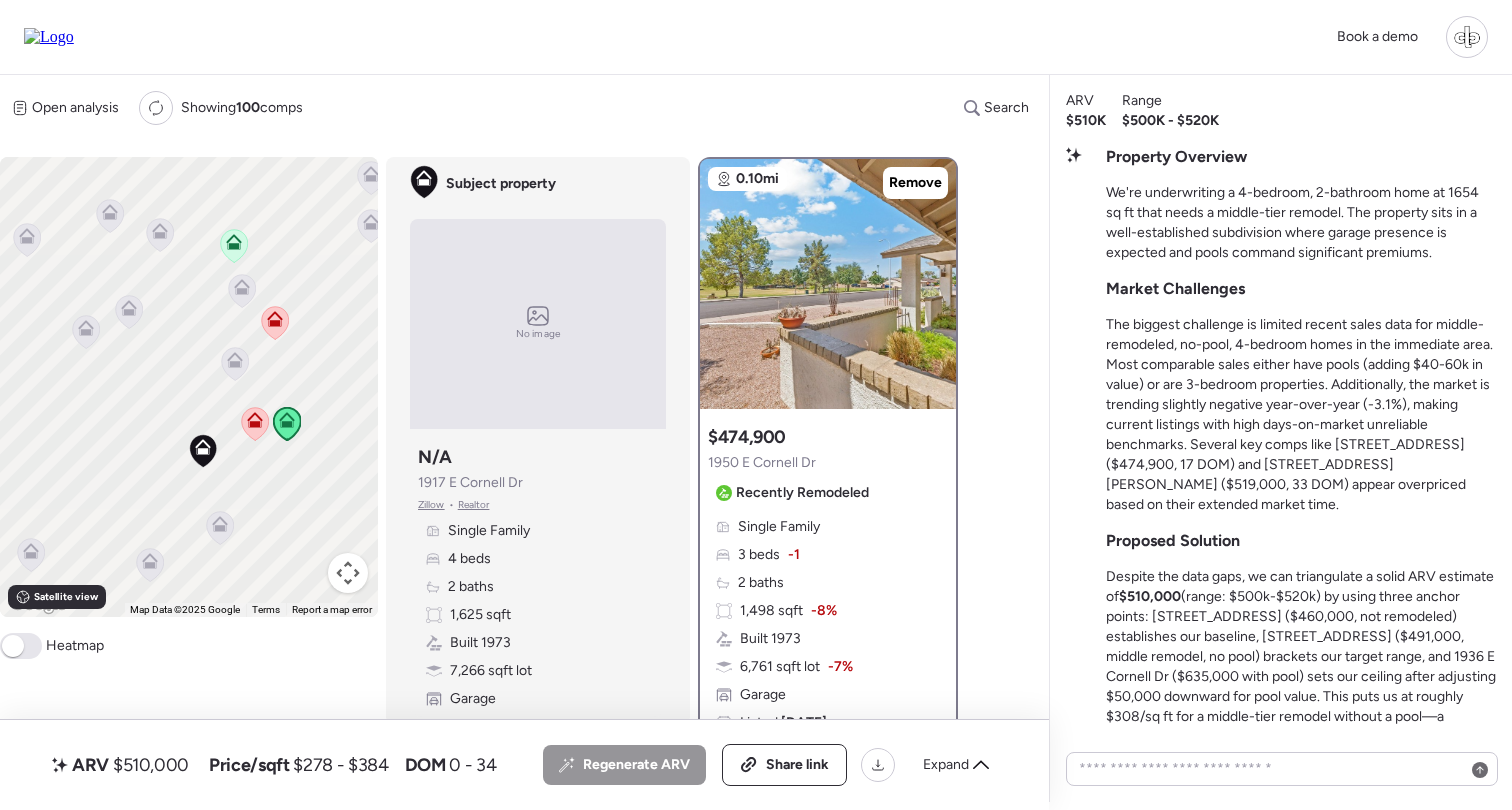 click 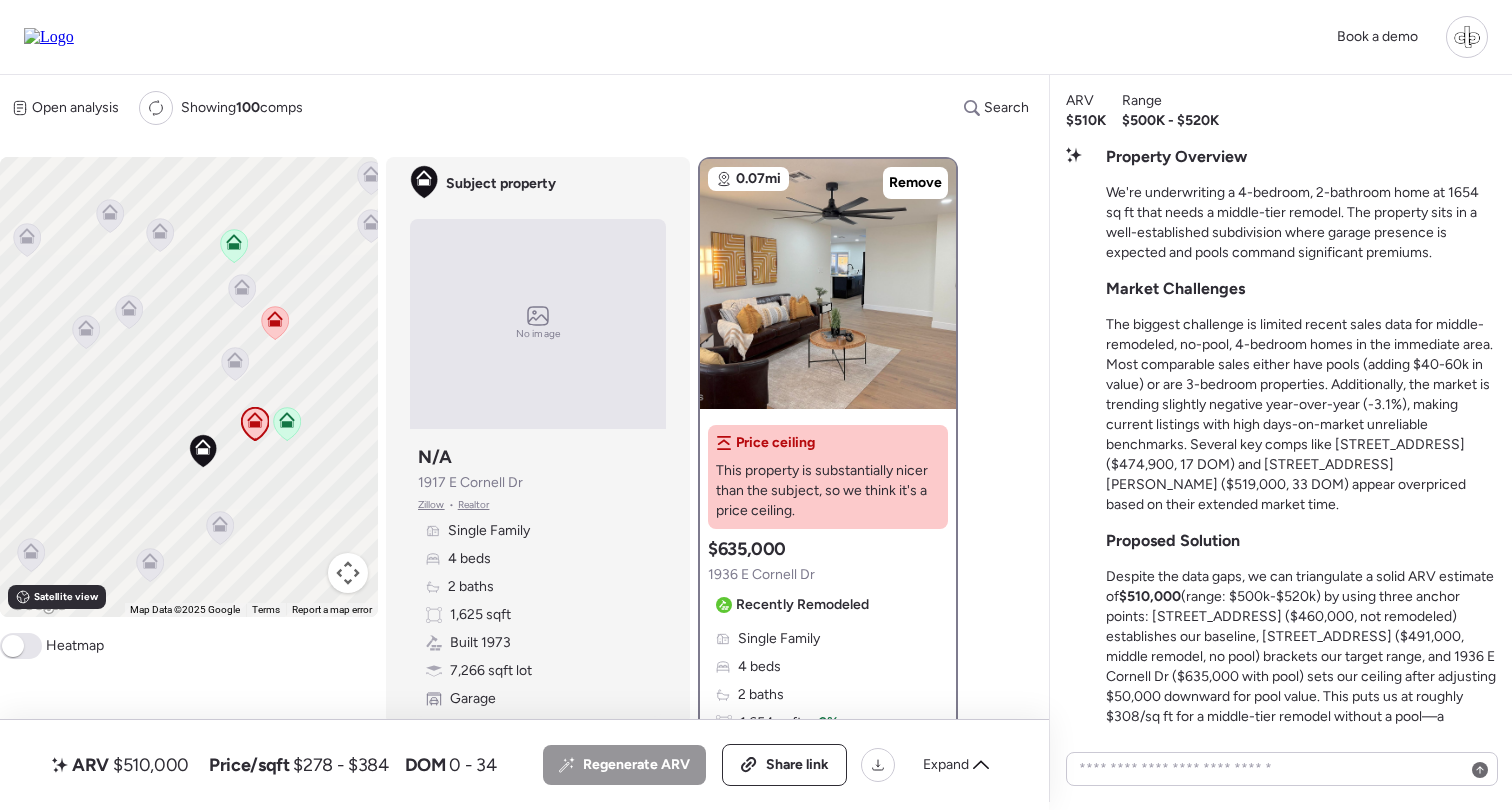 click 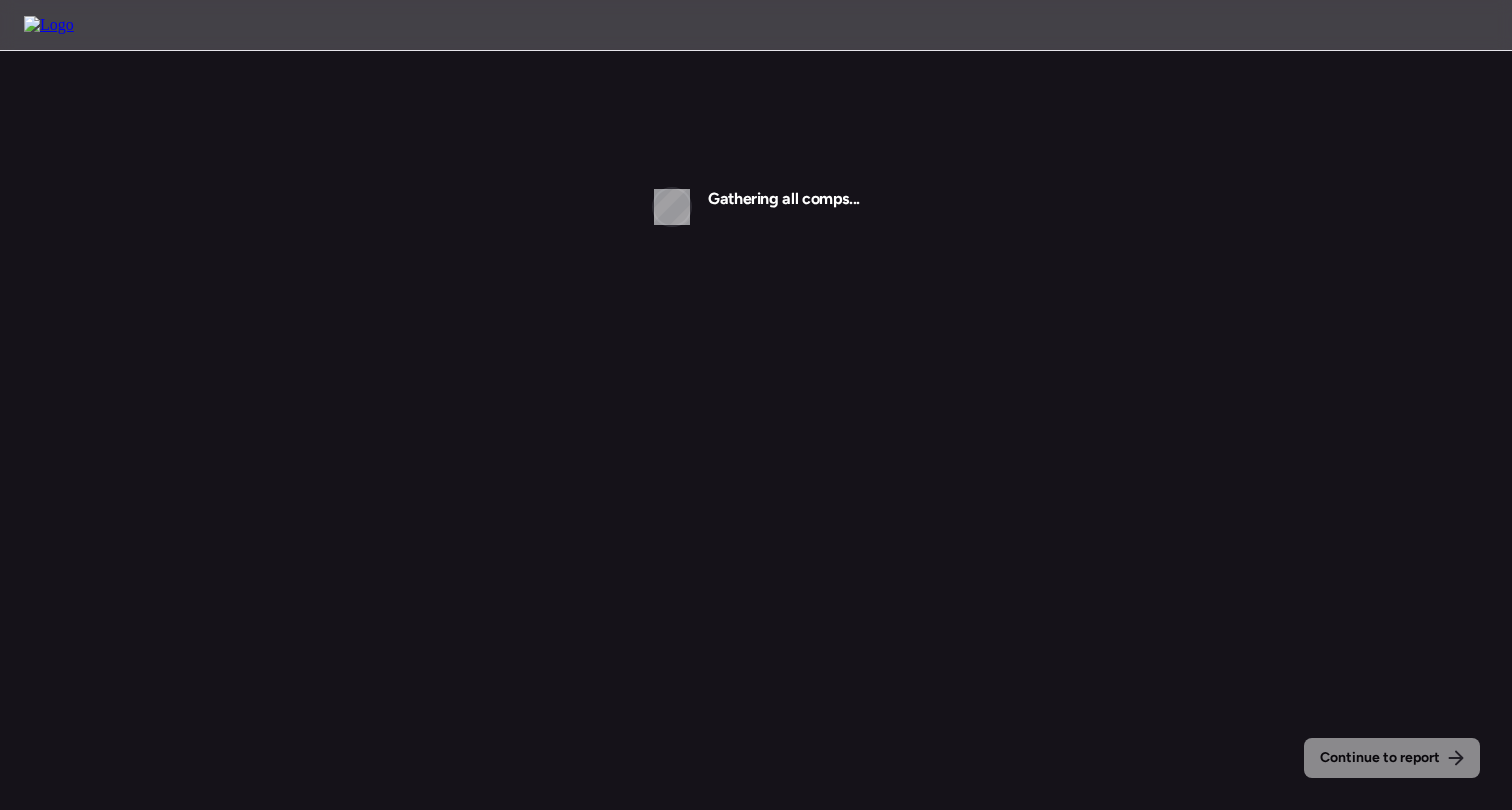scroll, scrollTop: 0, scrollLeft: 0, axis: both 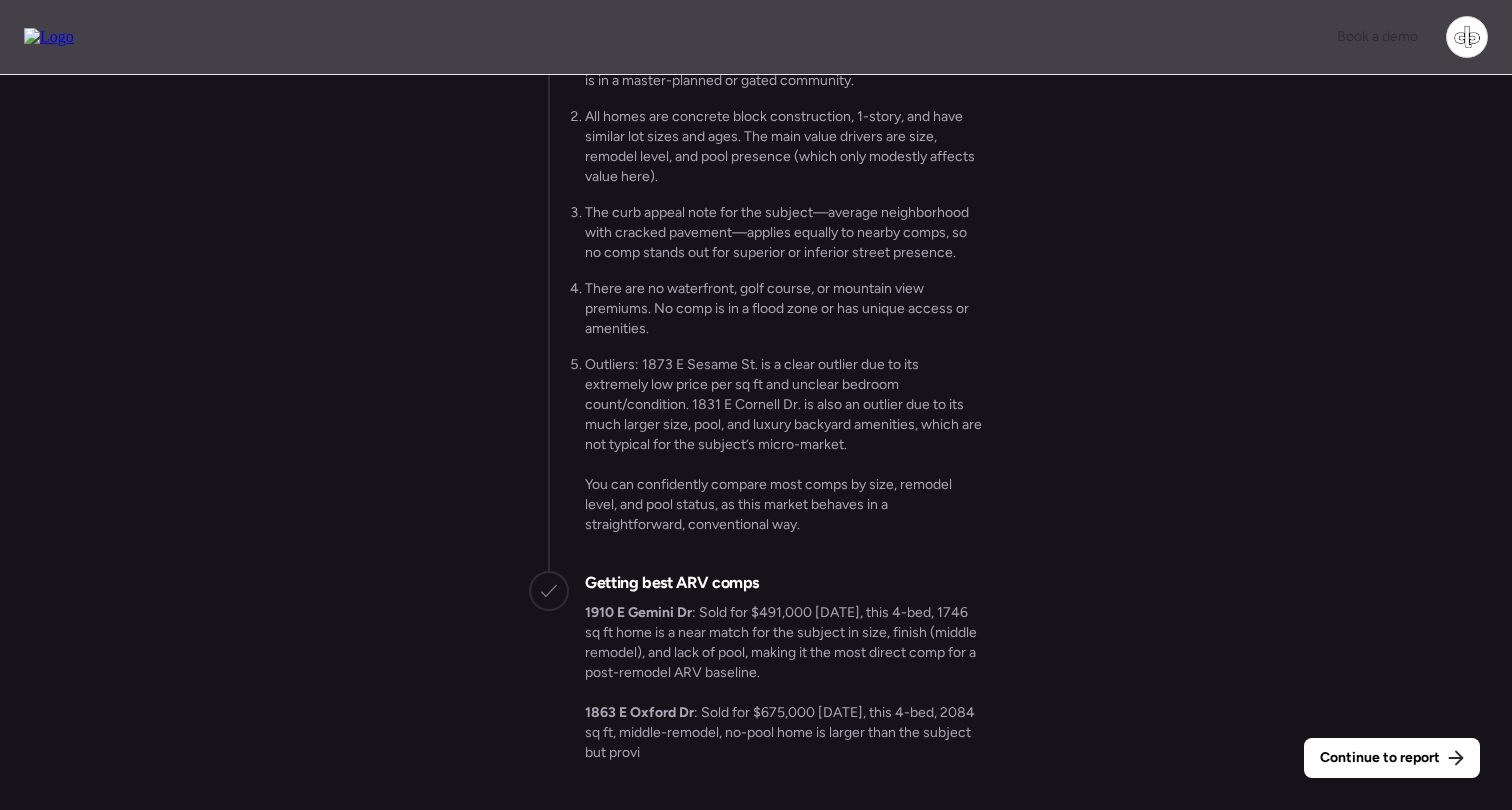 click on "Continue to report Gathering all comps... I found 100 possible comps near [STREET_ADDRESS]
Getting Redfin market data... SFHs are  down 3.1%  YoY in 85283 according to Redfin
Getting US Census Bureau data... [STREET_ADDRESS] is in an area with:
Median Household Income:  $126K
Employment Rate:  81.2%
Population Growth:  0%
Analyzing subject's curb appeal... 🛣️ Average. The neighborhood appears well-kept with tidy landscaping and no visible junk or major disrepair on neighboring properties. However, the street pavement is notably cracked and patched throughout, which detracts from curb appeal and could negatively impact marketability for both the subject property and nearby homes.
Running market analysis... Conventional Market
All homes are concrete block construction, 1-story, and have similar lot sizes and ages. The main value drivers are size, remodel level, and pool presence (which only modestly affects value here).
Getting best ARV comps" at bounding box center (756, 445) 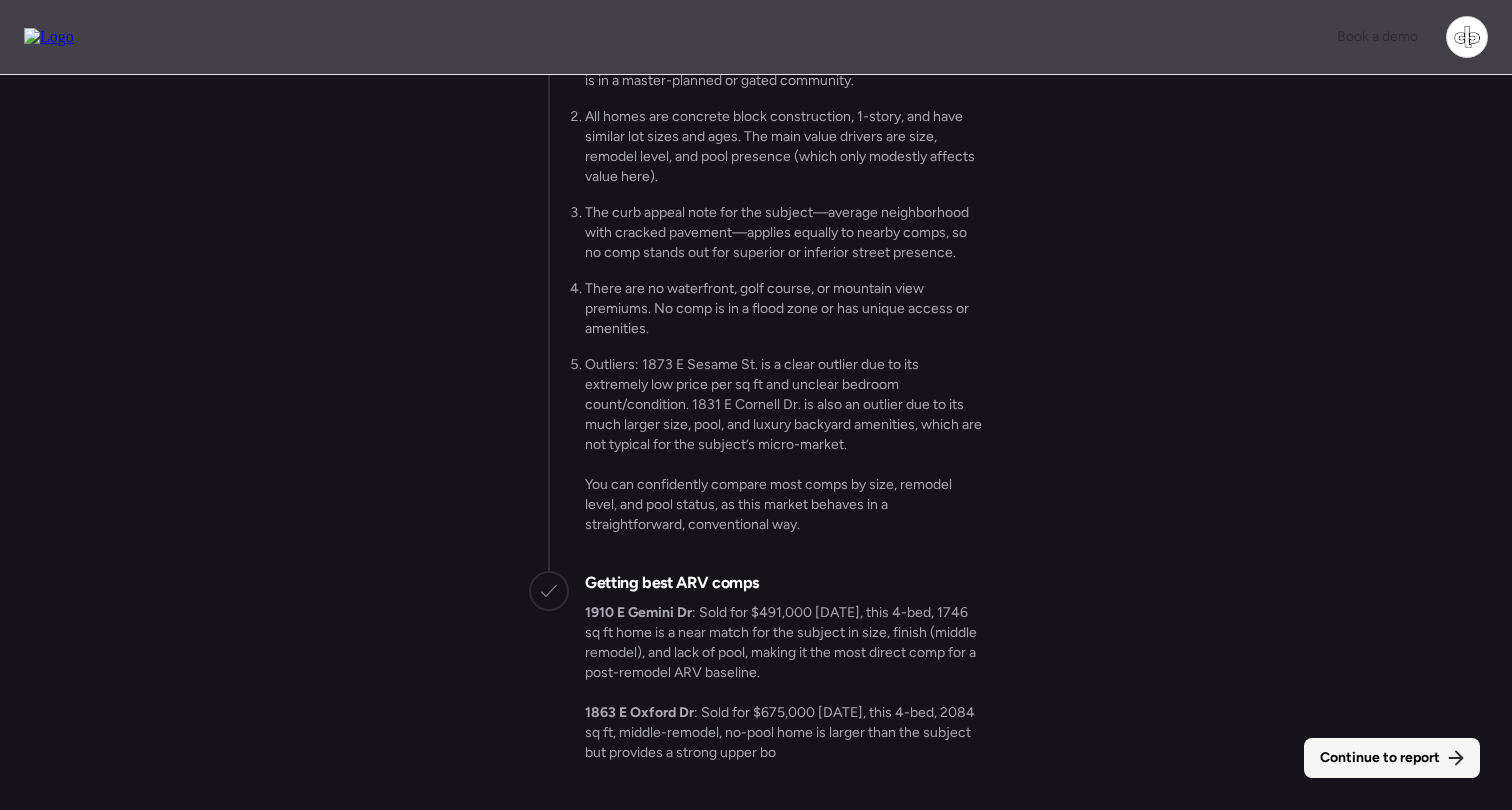 click on "Continue to report" at bounding box center [1380, 758] 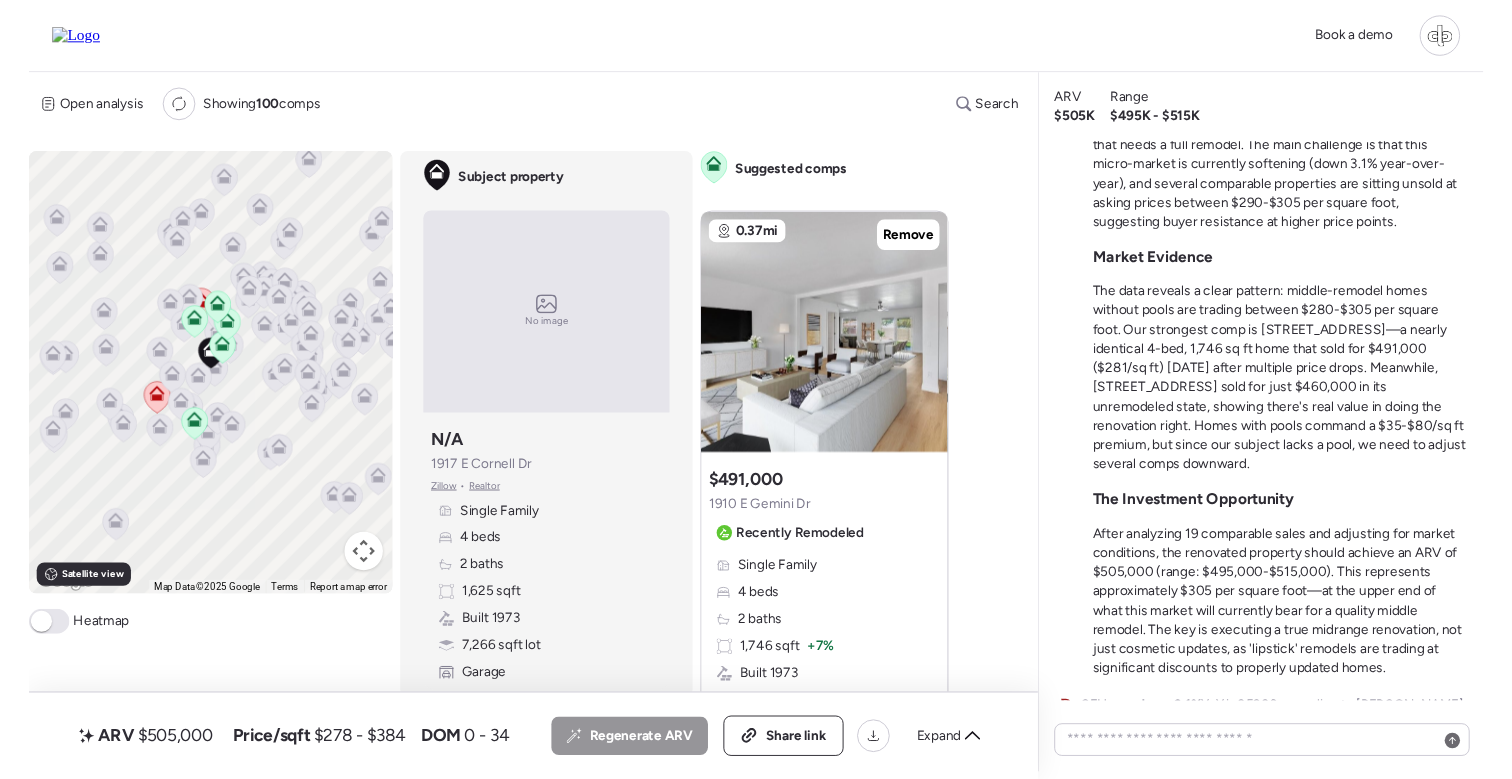 scroll, scrollTop: -7, scrollLeft: 0, axis: vertical 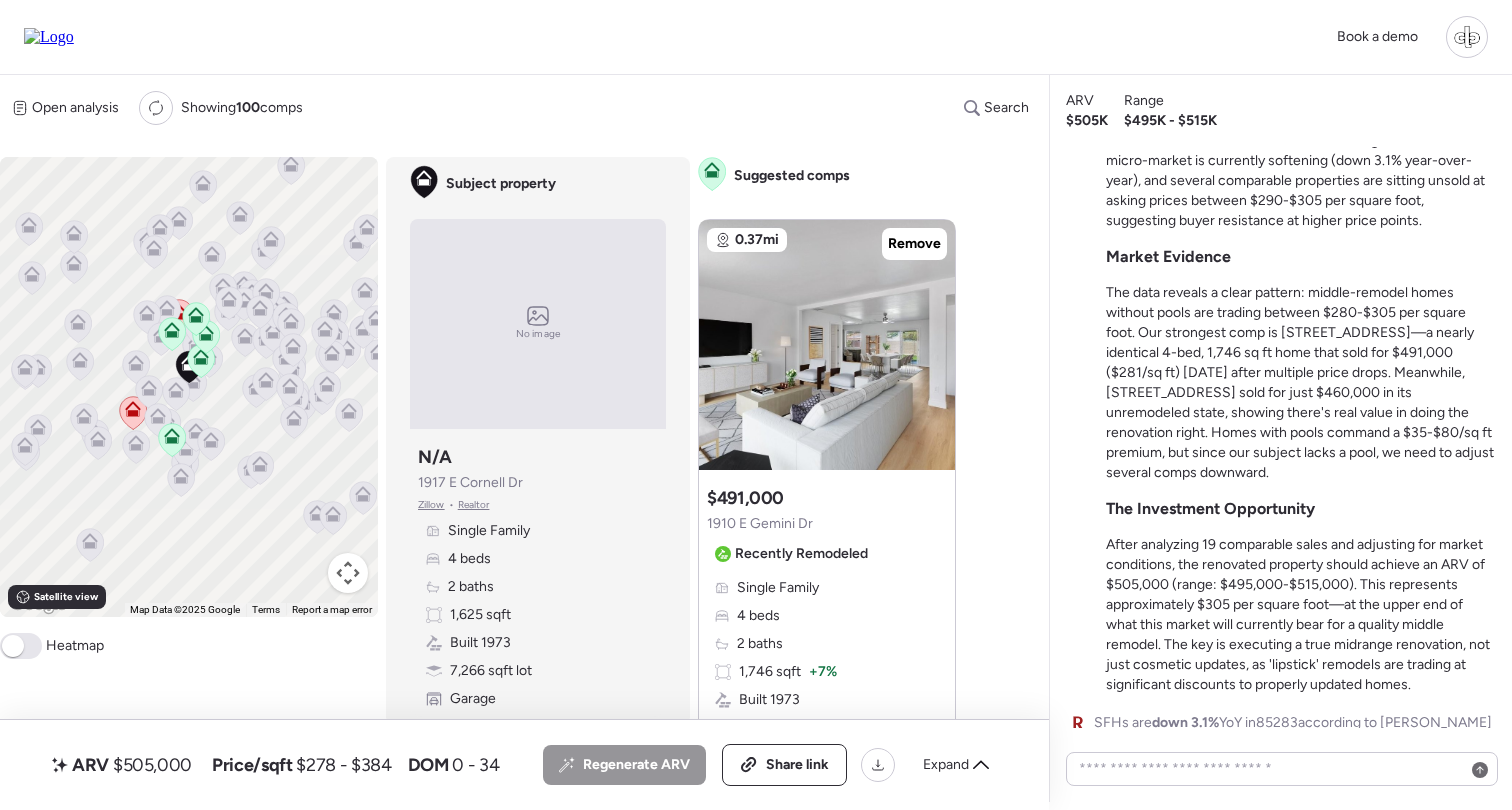click on "The data reveals a clear pattern: middle-remodel homes without pools are trading between $280-$305 per square foot. Our strongest comp is [STREET_ADDRESS]—a nearly identical 4-bed, 1,746 sq ft home that sold for $491,000 ($281/sq ft) [DATE] after multiple price drops. Meanwhile, [STREET_ADDRESS] sold for just $460,000 in its unremodeled state, showing there's real value in doing the renovation right. Homes with pools command a $35-$80/sq ft premium, but since our subject lacks a pool, we need to adjust several comps downward." at bounding box center (1301, 383) 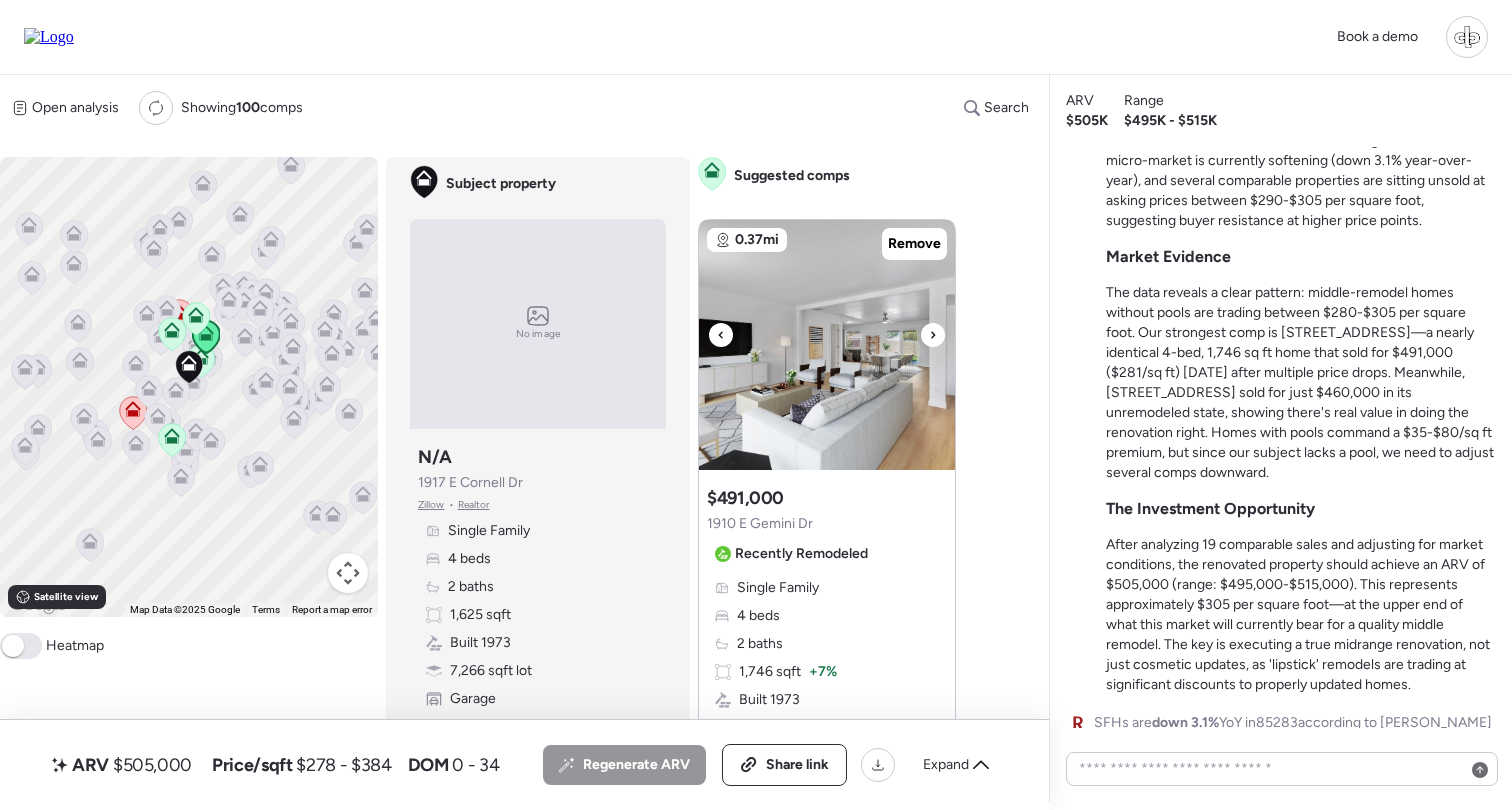 scroll, scrollTop: 0, scrollLeft: 0, axis: both 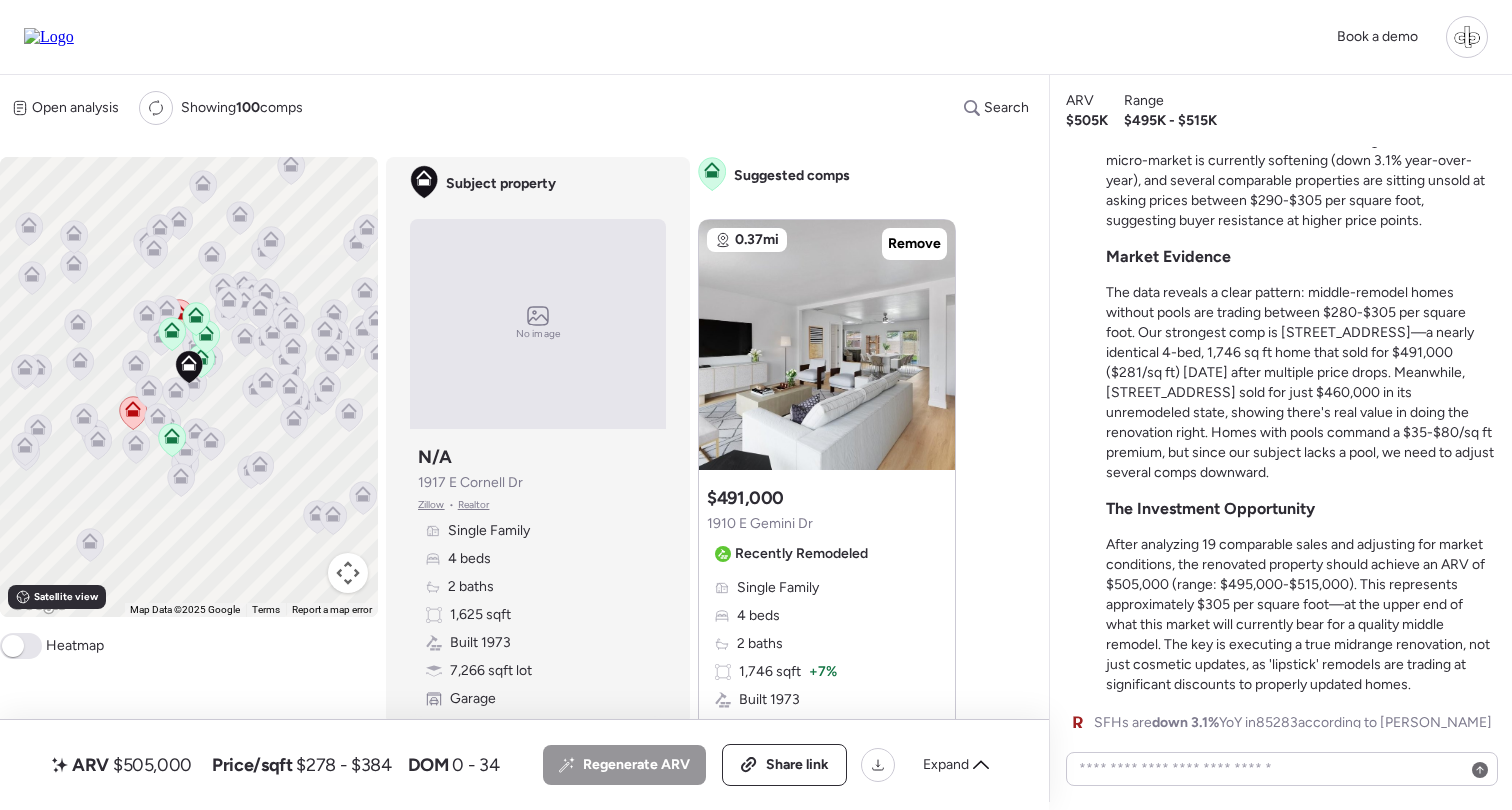 click 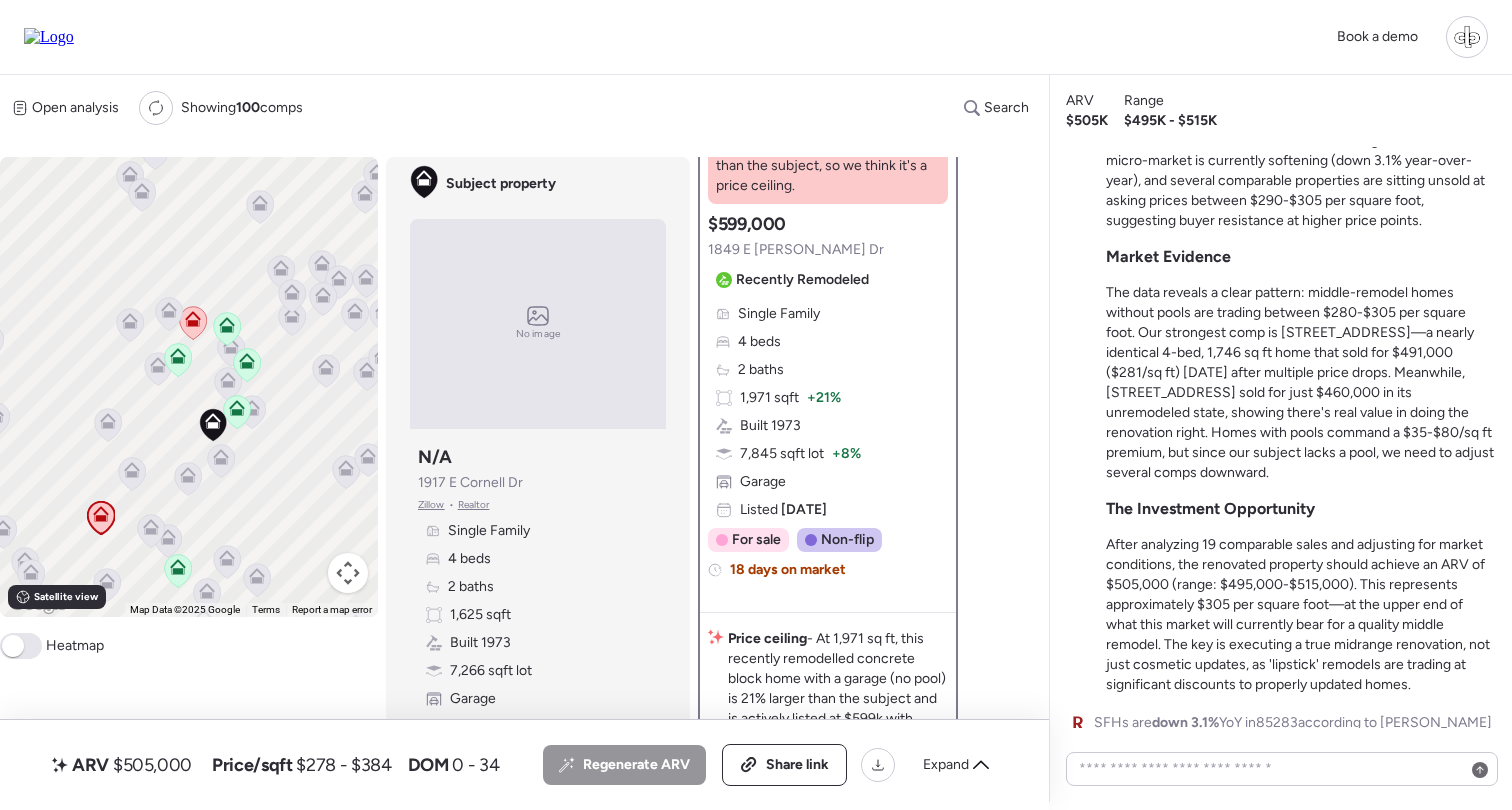 scroll, scrollTop: 40, scrollLeft: 0, axis: vertical 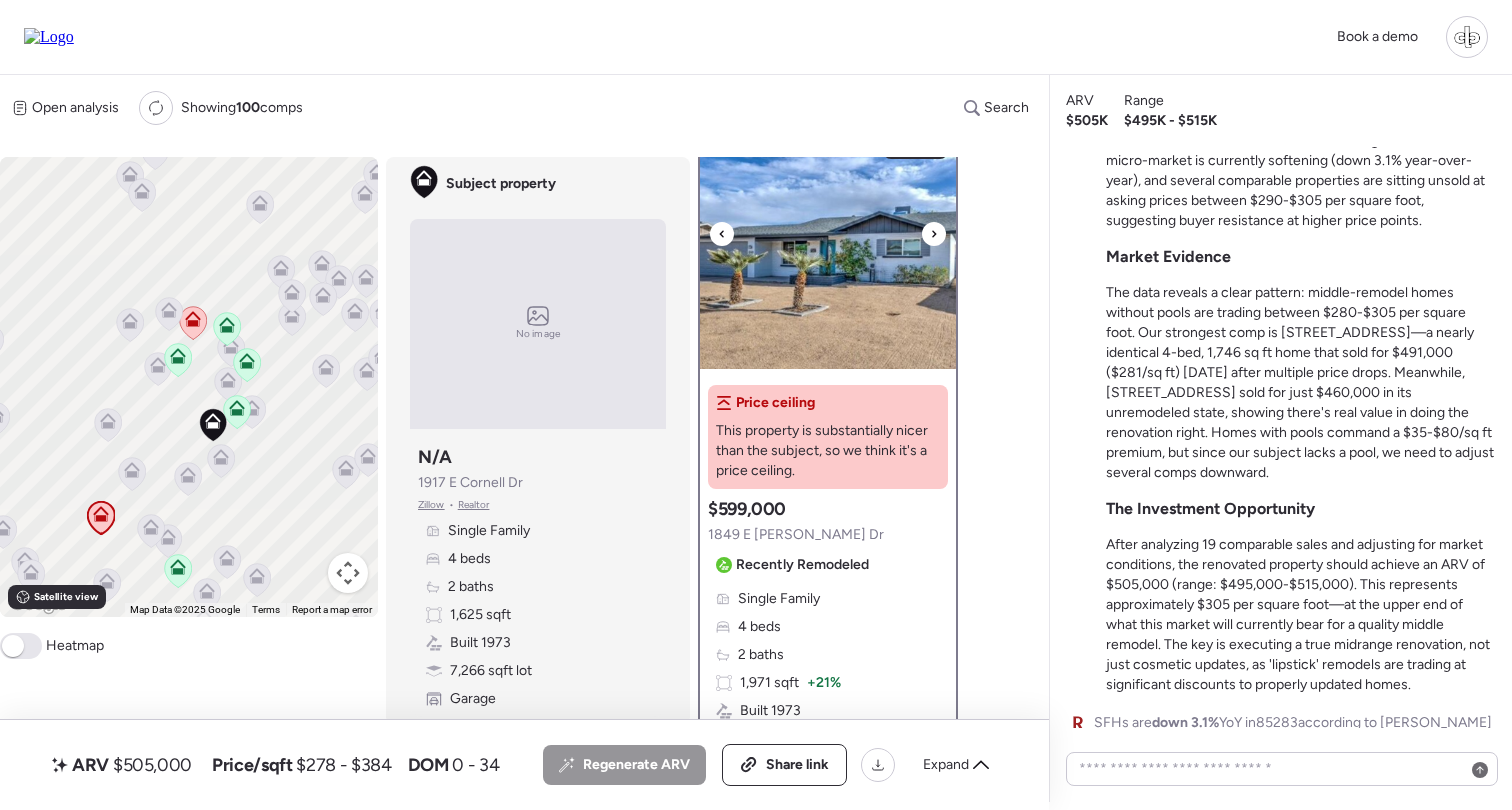 click at bounding box center (828, 361) 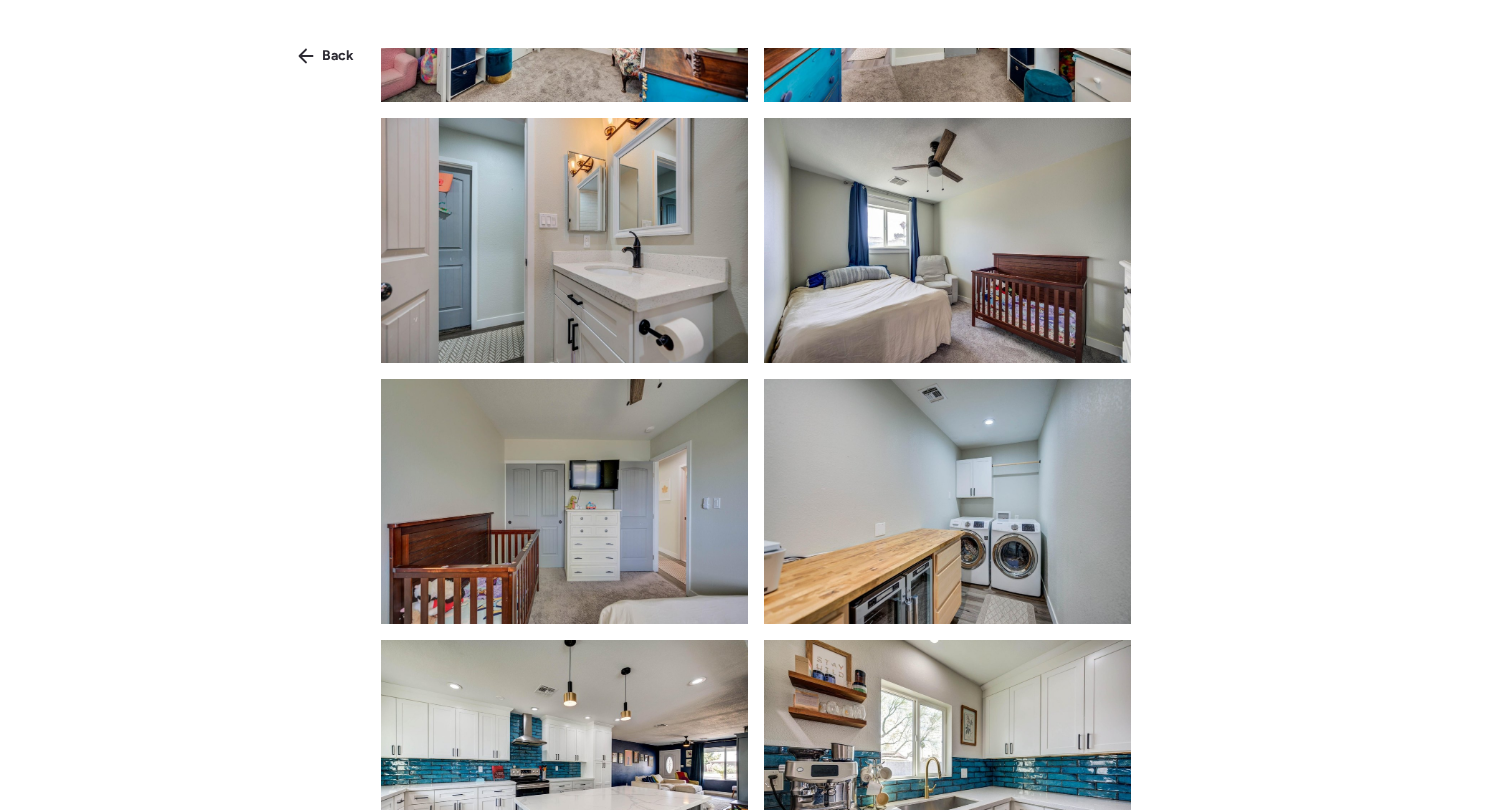 scroll, scrollTop: 3134, scrollLeft: 0, axis: vertical 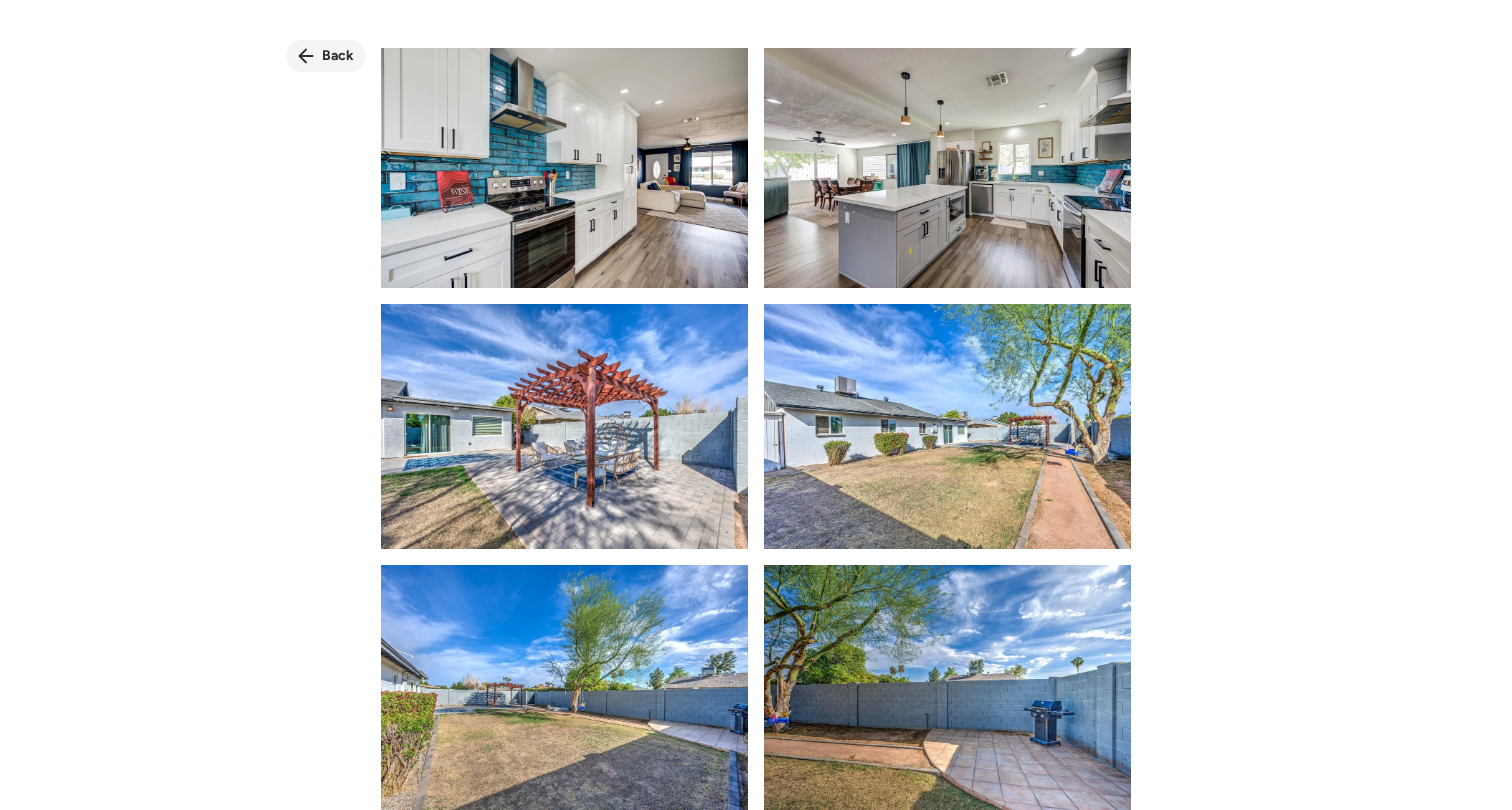 click on "Back" at bounding box center (338, 56) 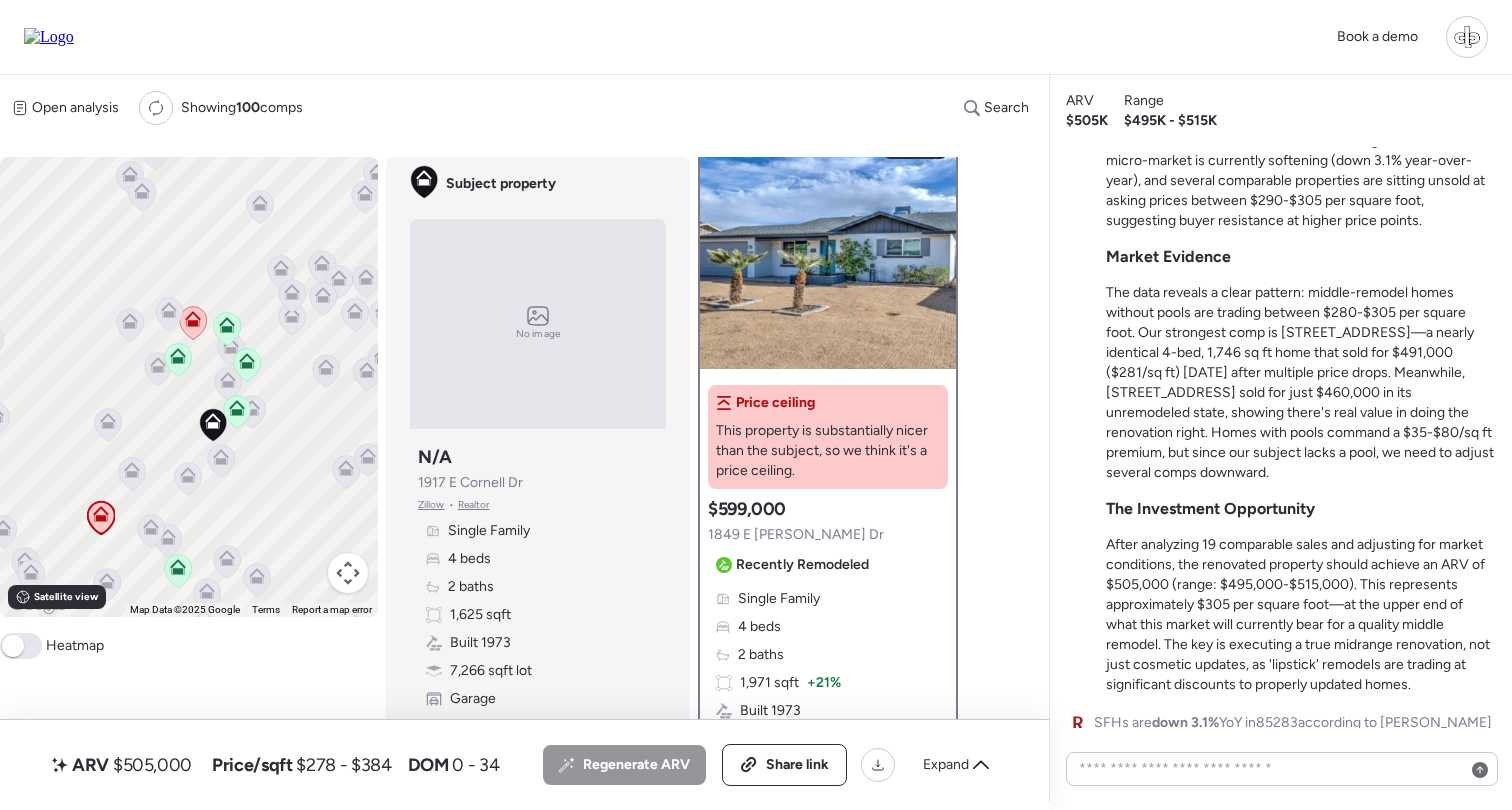 click 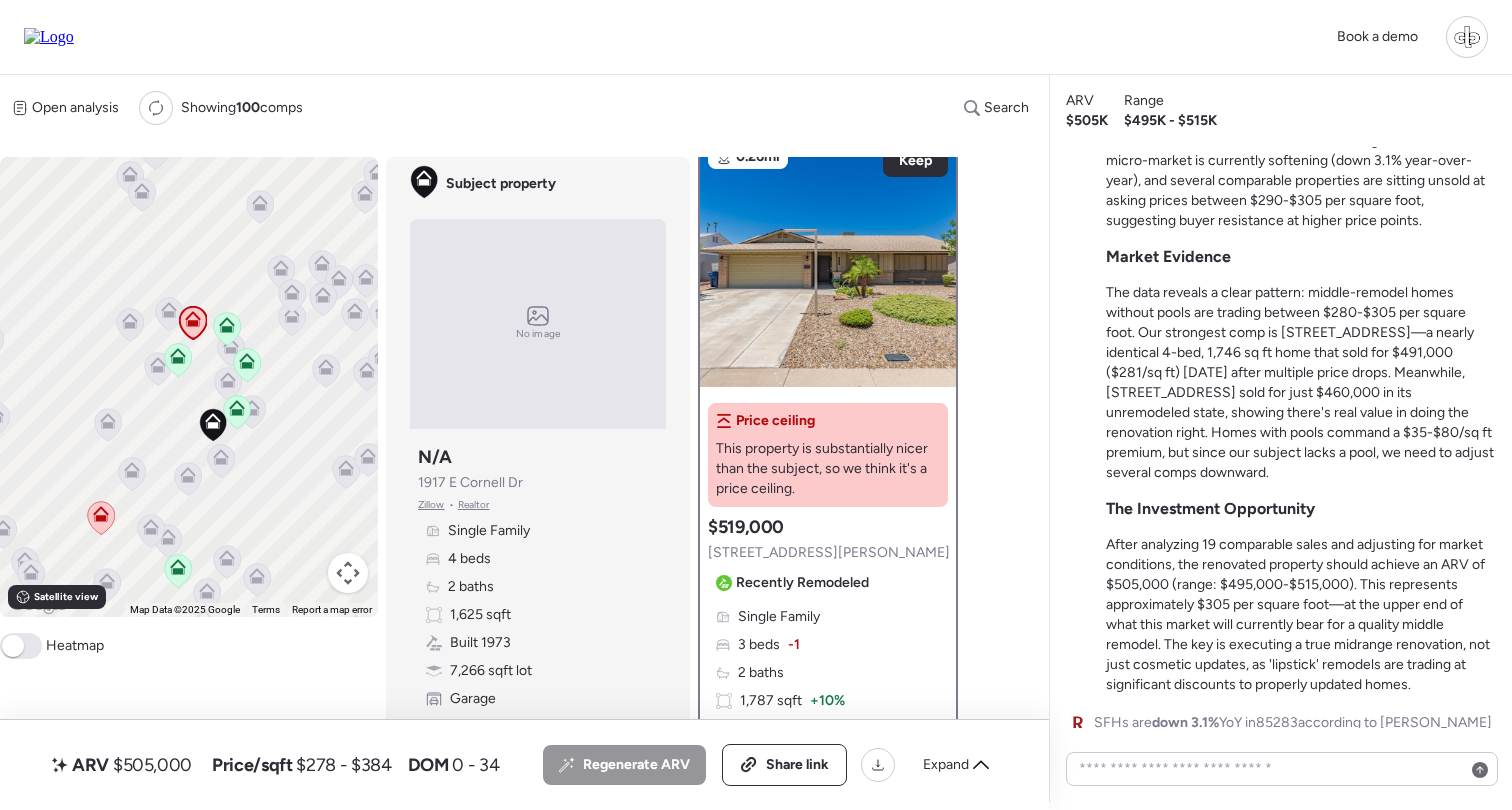 scroll, scrollTop: 0, scrollLeft: 0, axis: both 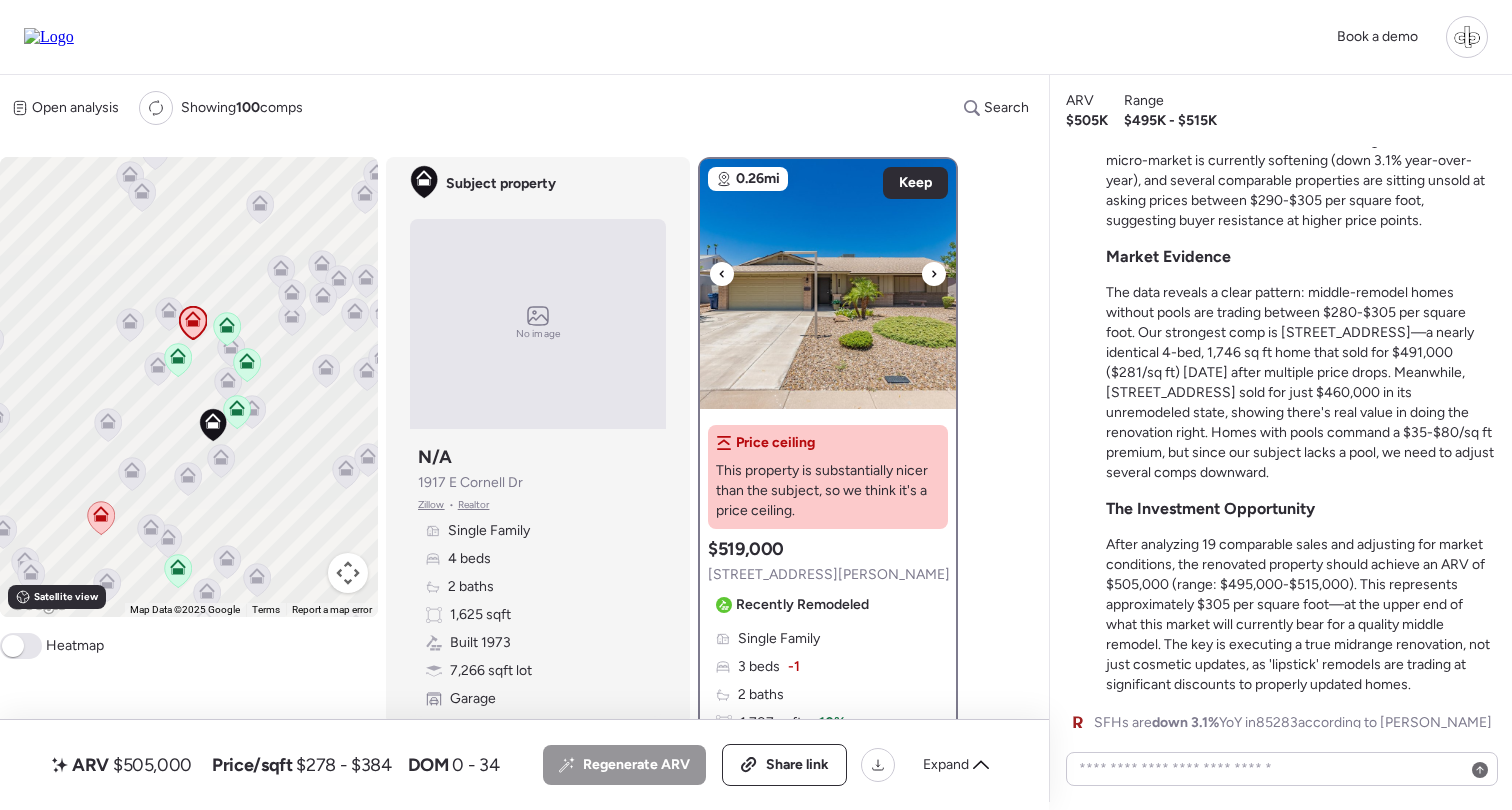 click at bounding box center (828, 284) 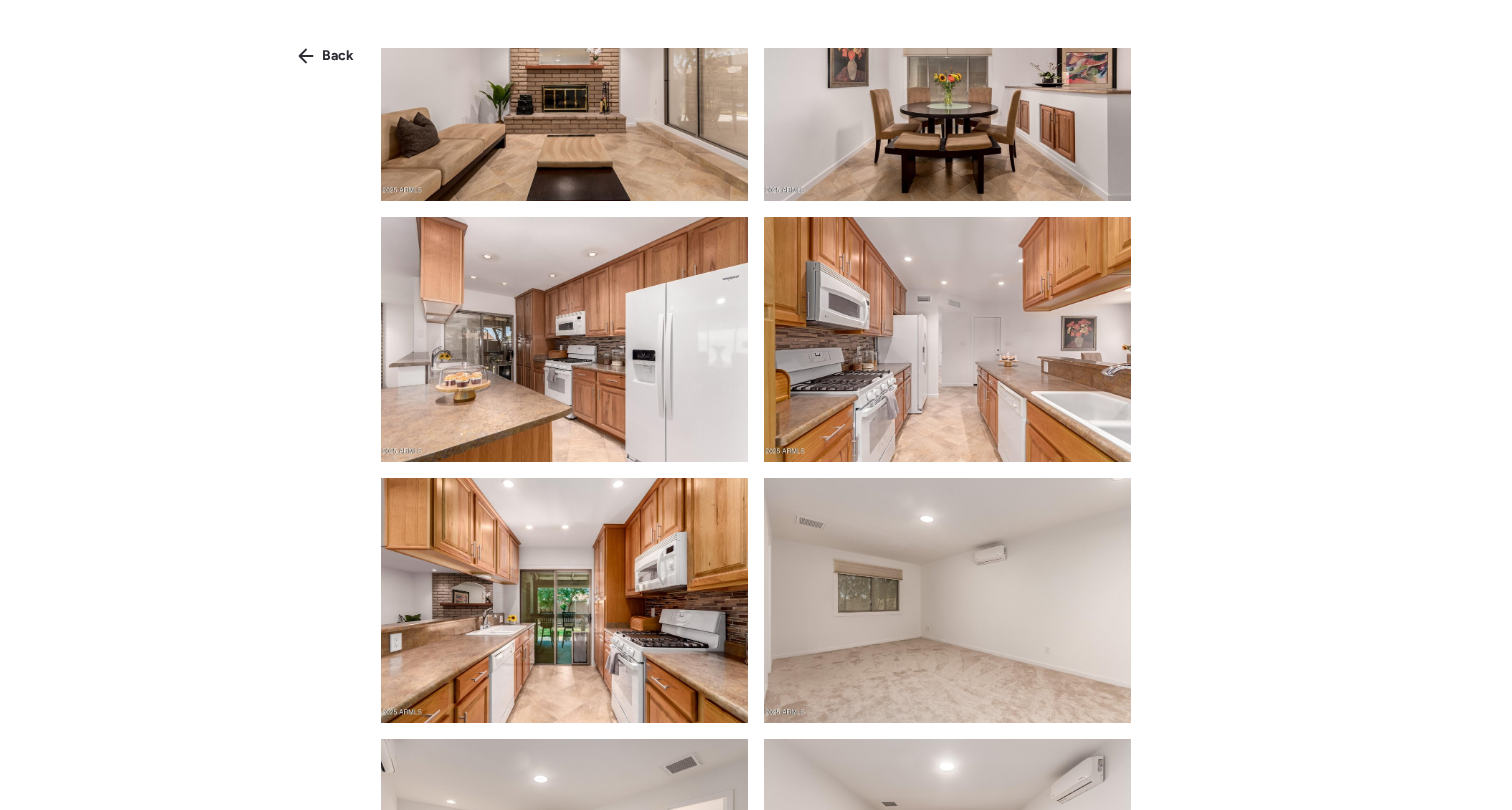 scroll, scrollTop: 1045, scrollLeft: 0, axis: vertical 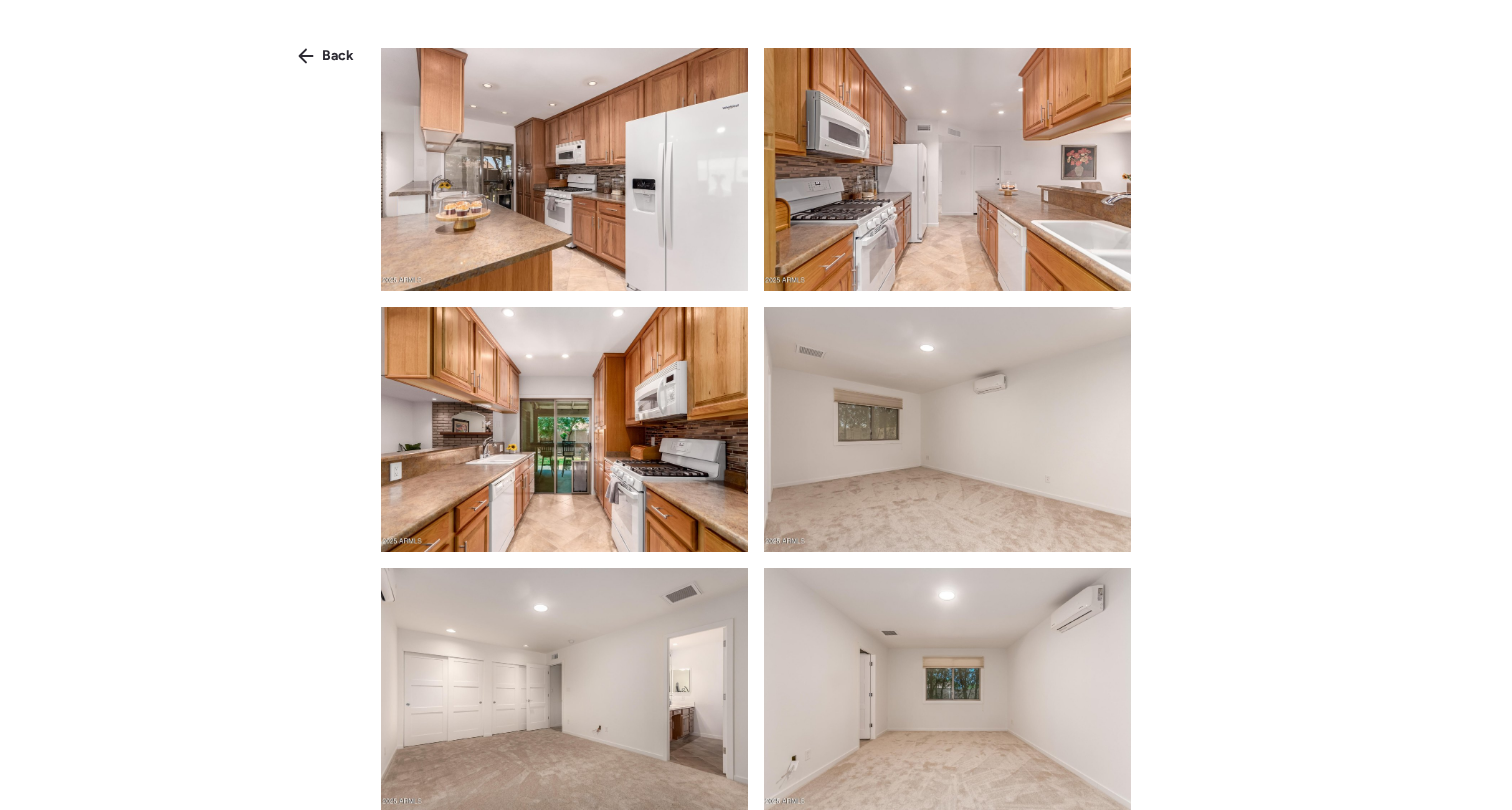 click on "Back" at bounding box center (338, 56) 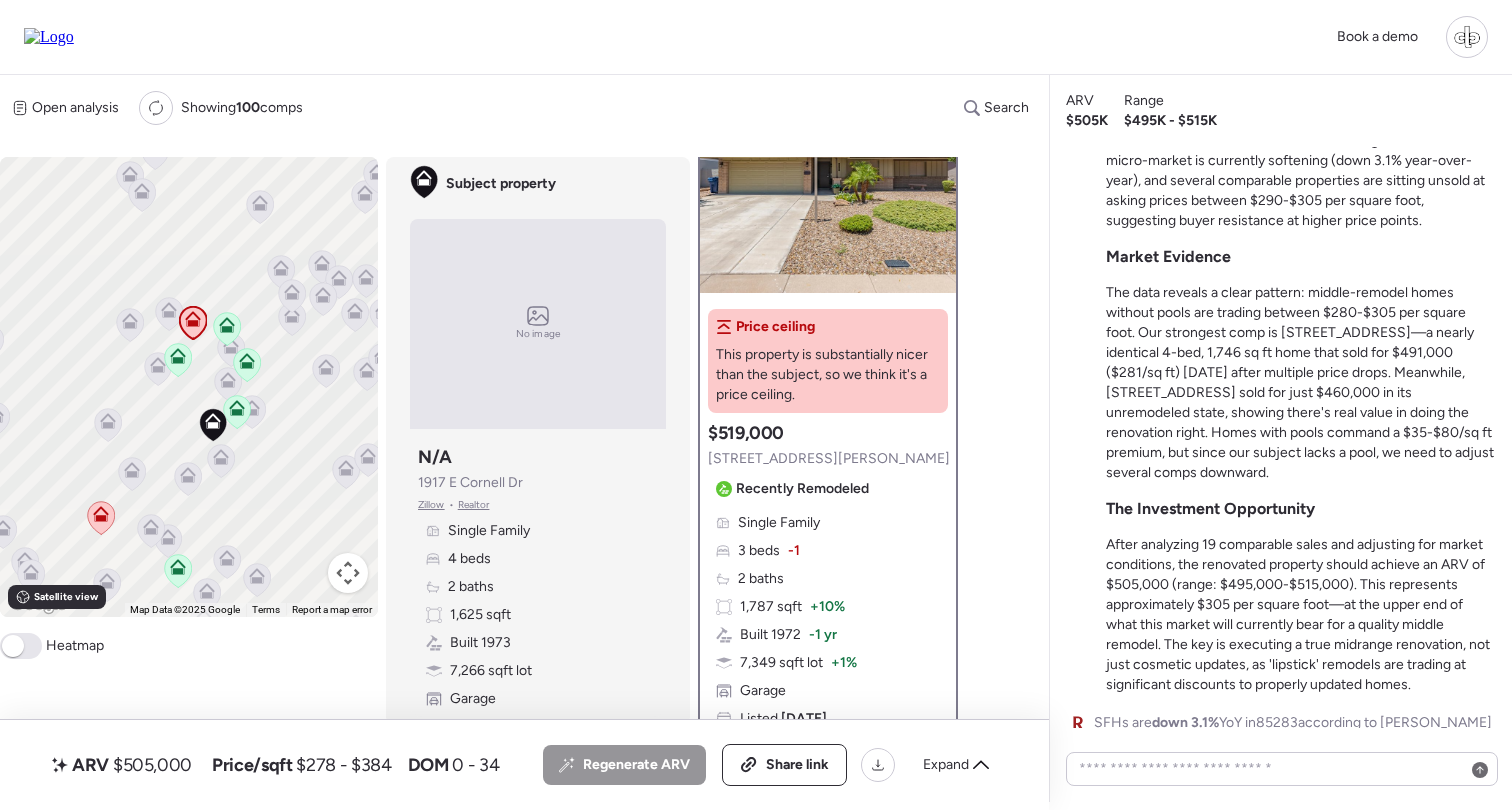 scroll, scrollTop: 25, scrollLeft: 0, axis: vertical 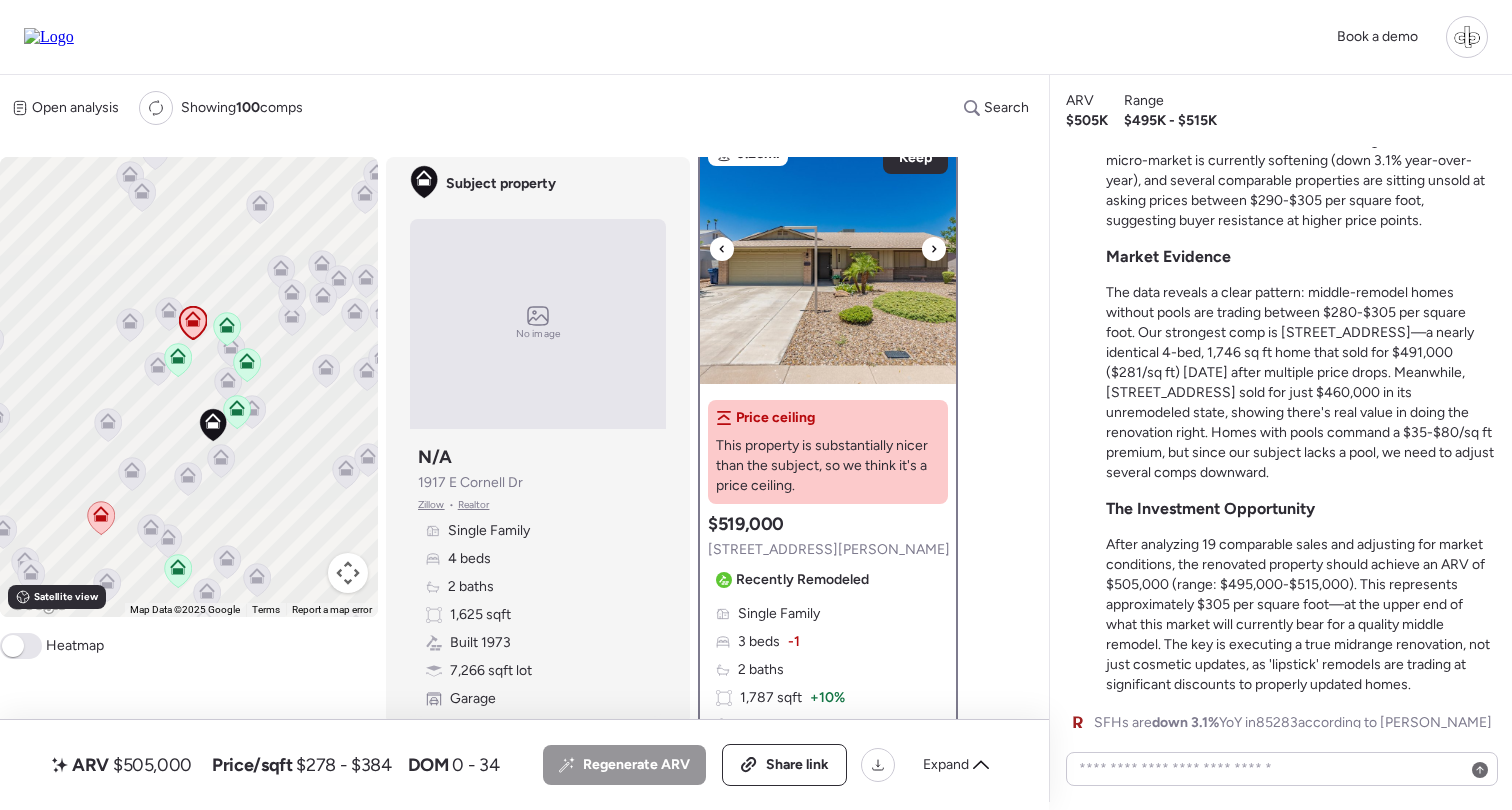 click at bounding box center [828, 259] 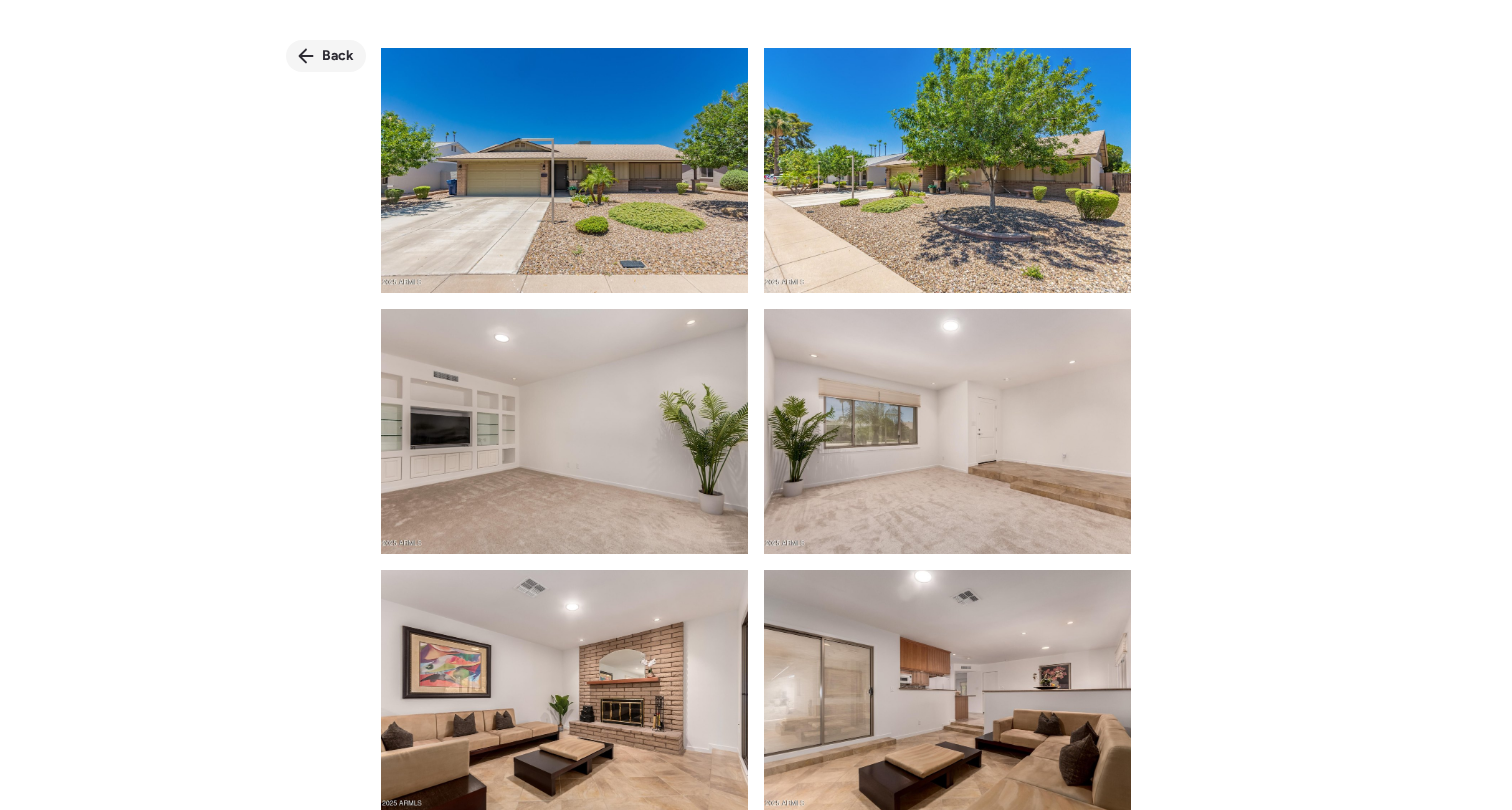 scroll, scrollTop: 0, scrollLeft: 0, axis: both 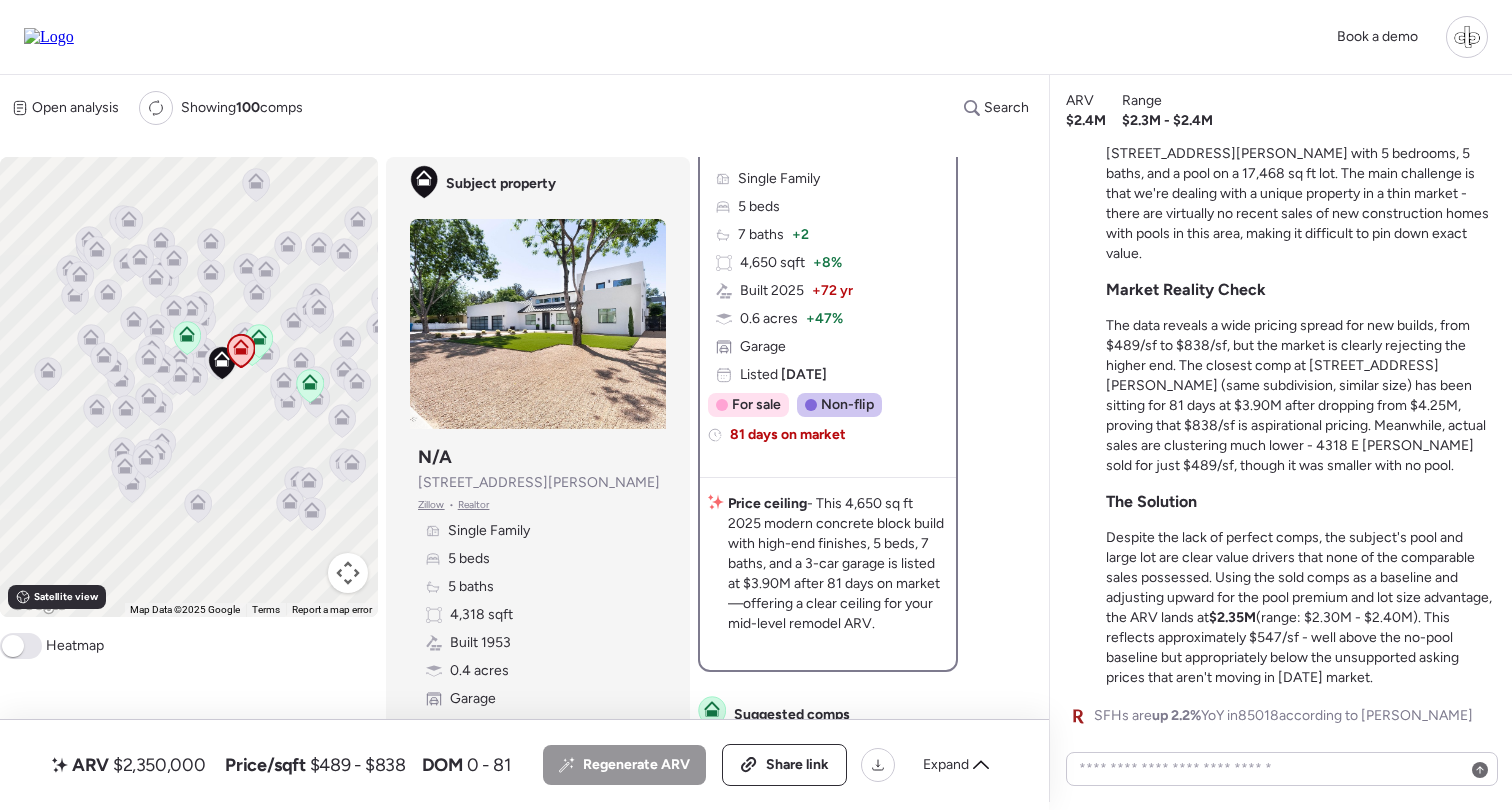 click 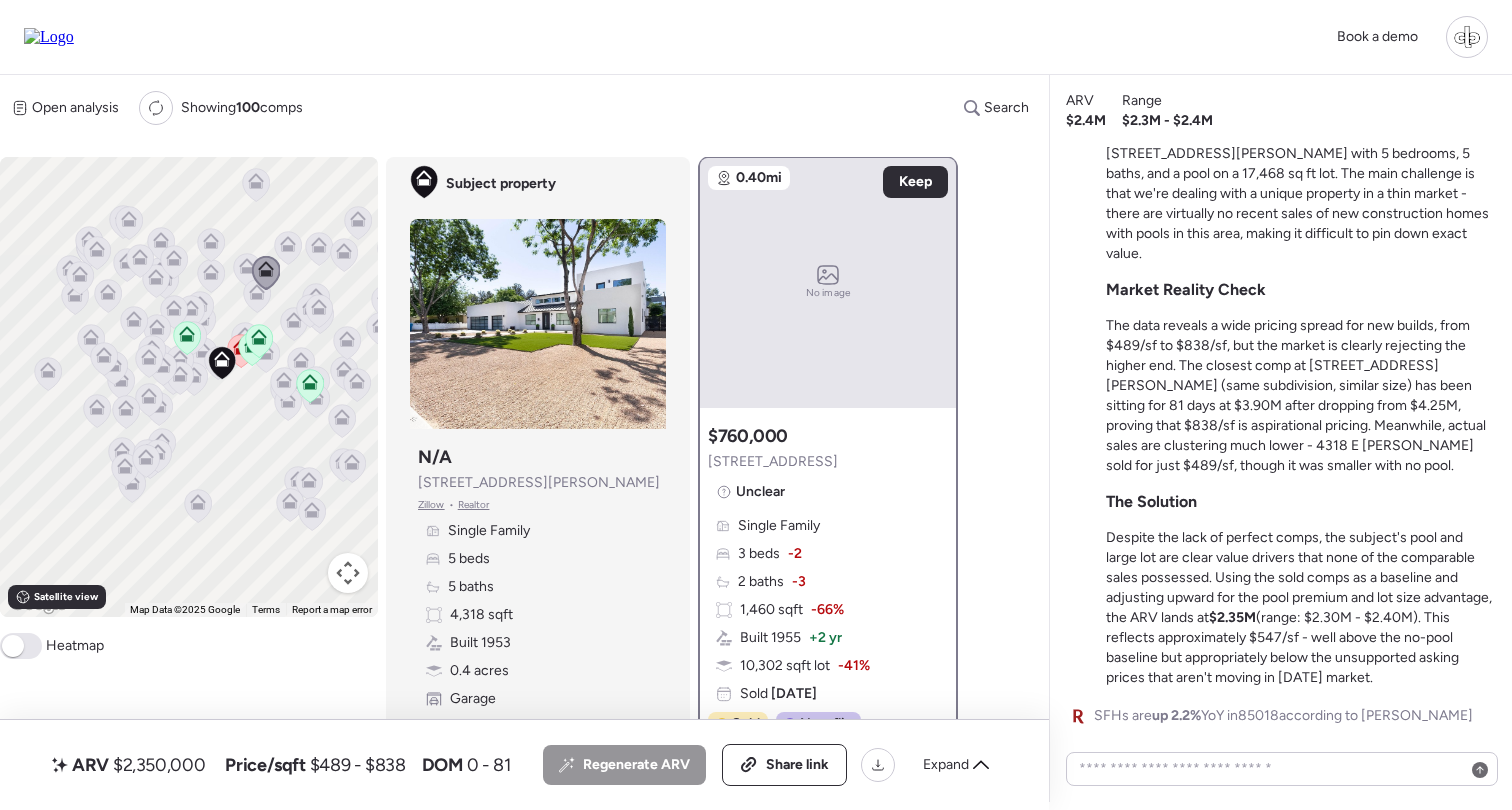 scroll, scrollTop: 0, scrollLeft: 0, axis: both 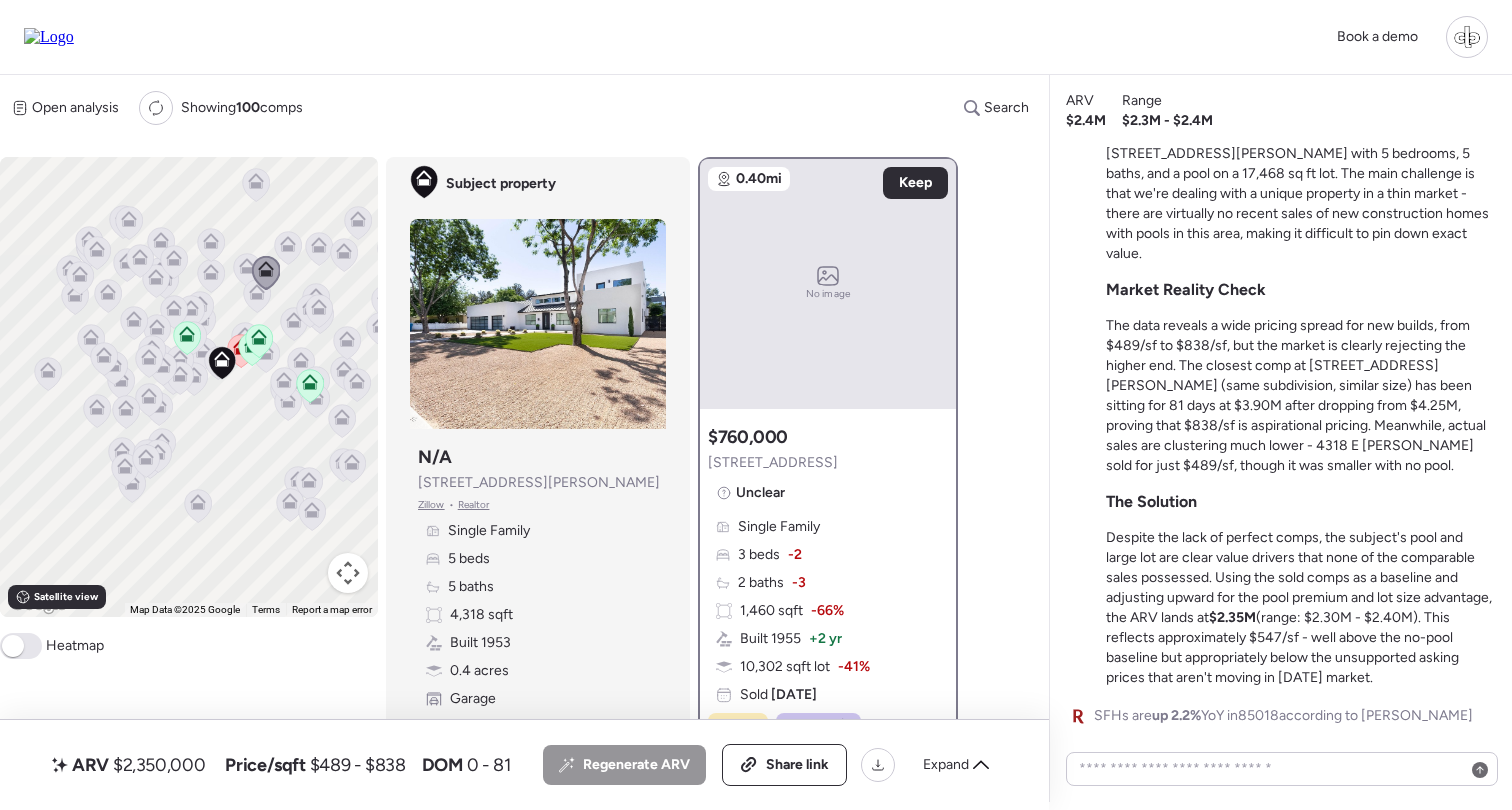 click 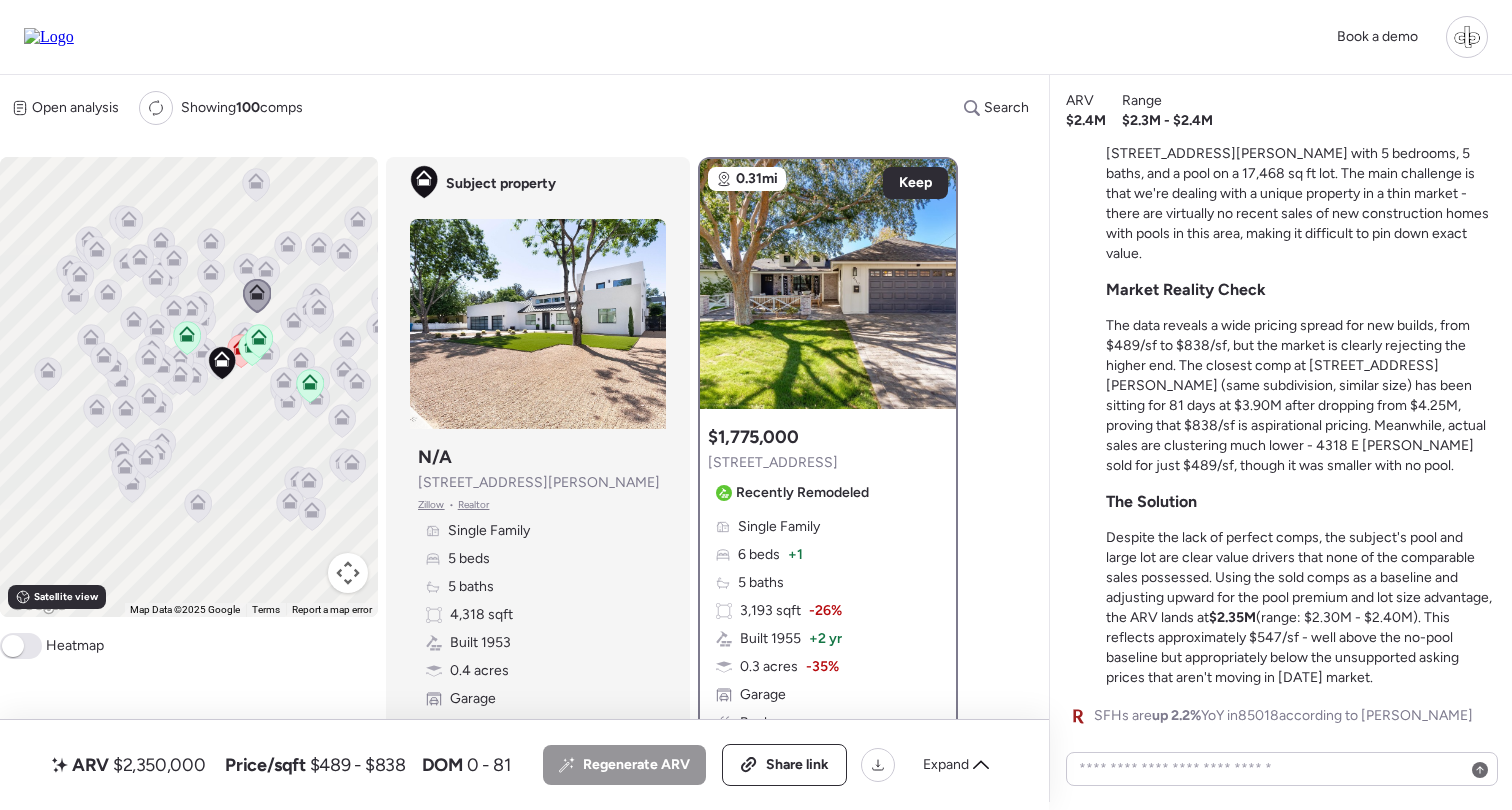 click at bounding box center (310, 312) 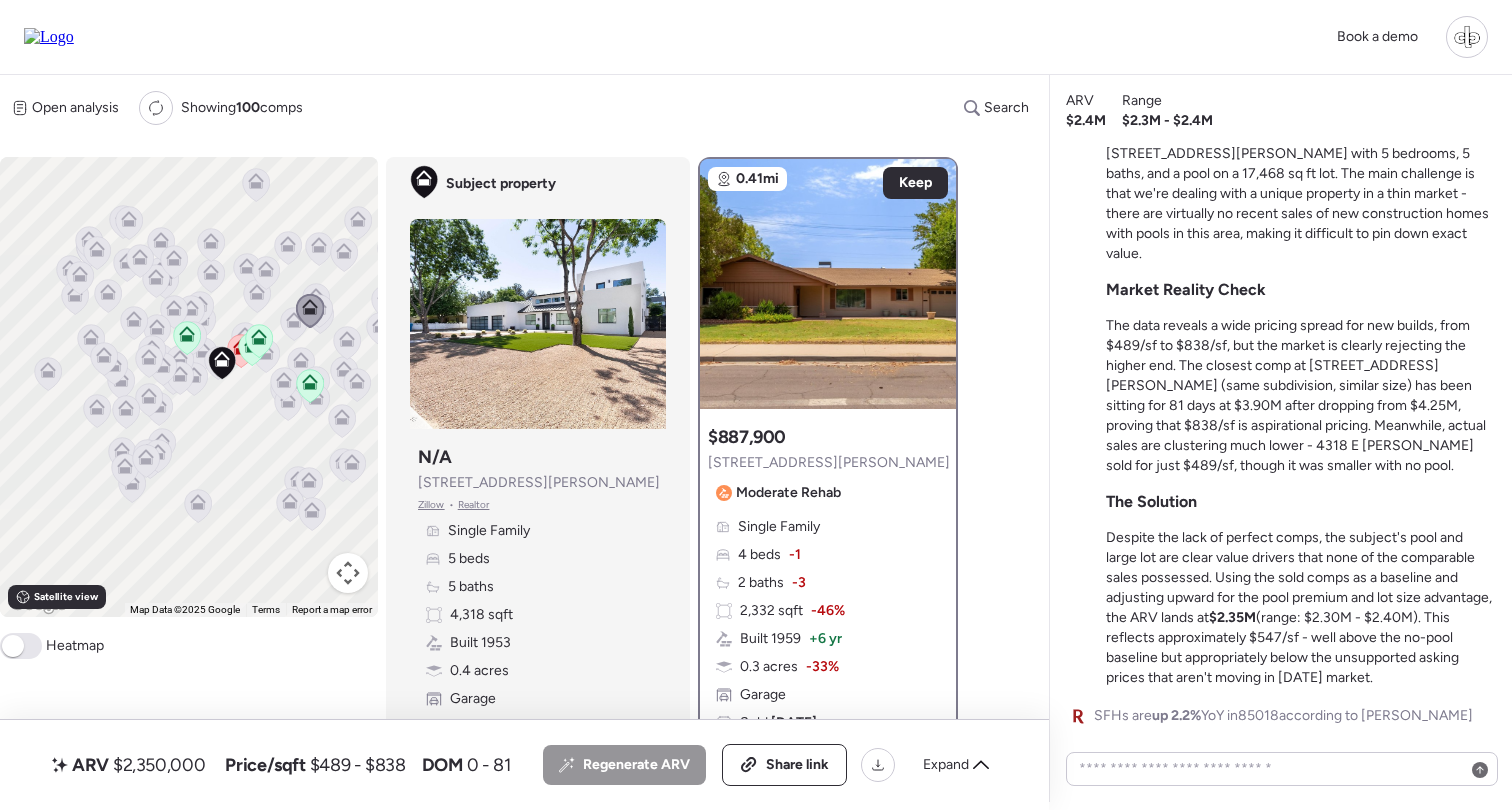 click 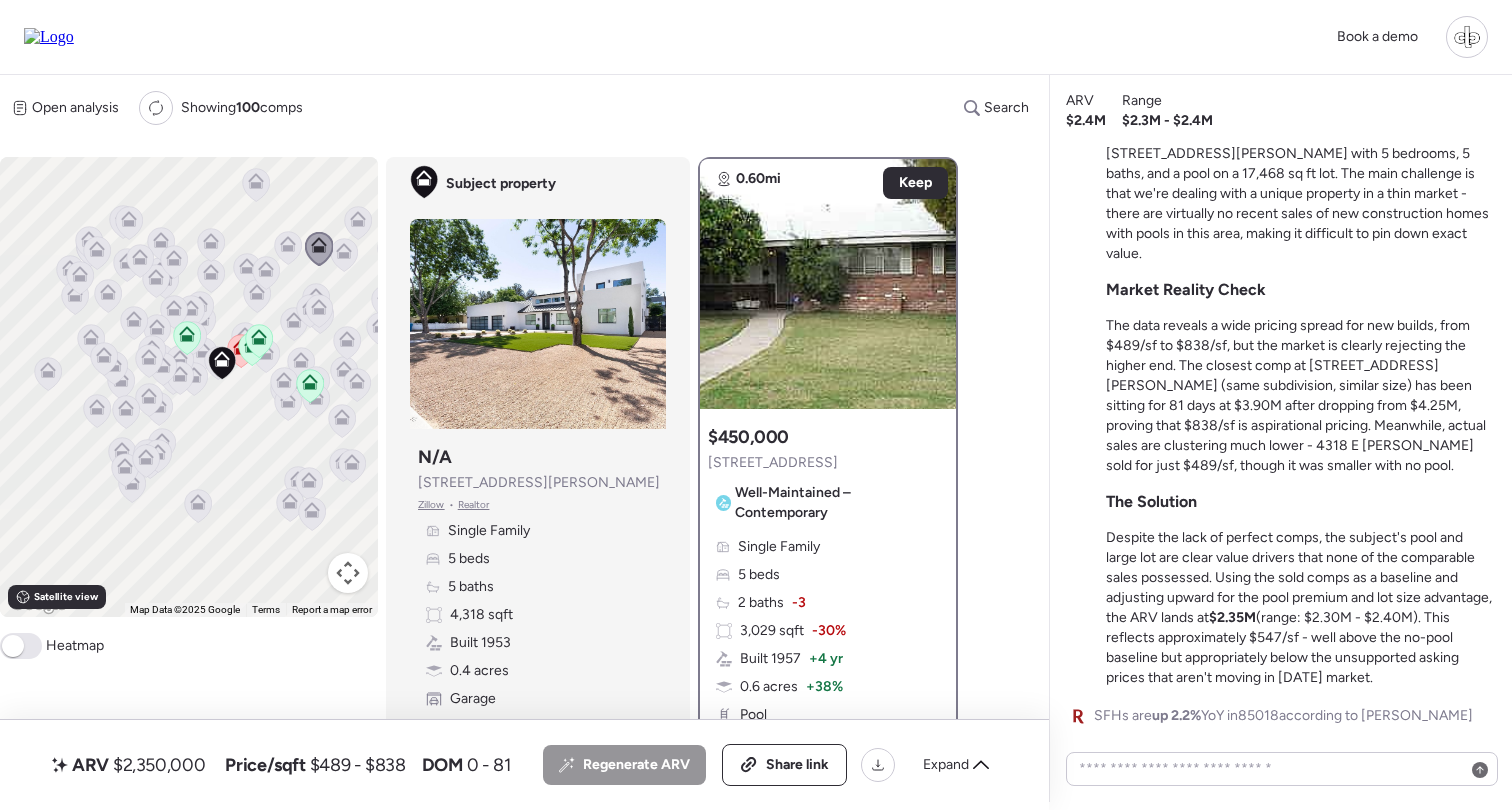 click 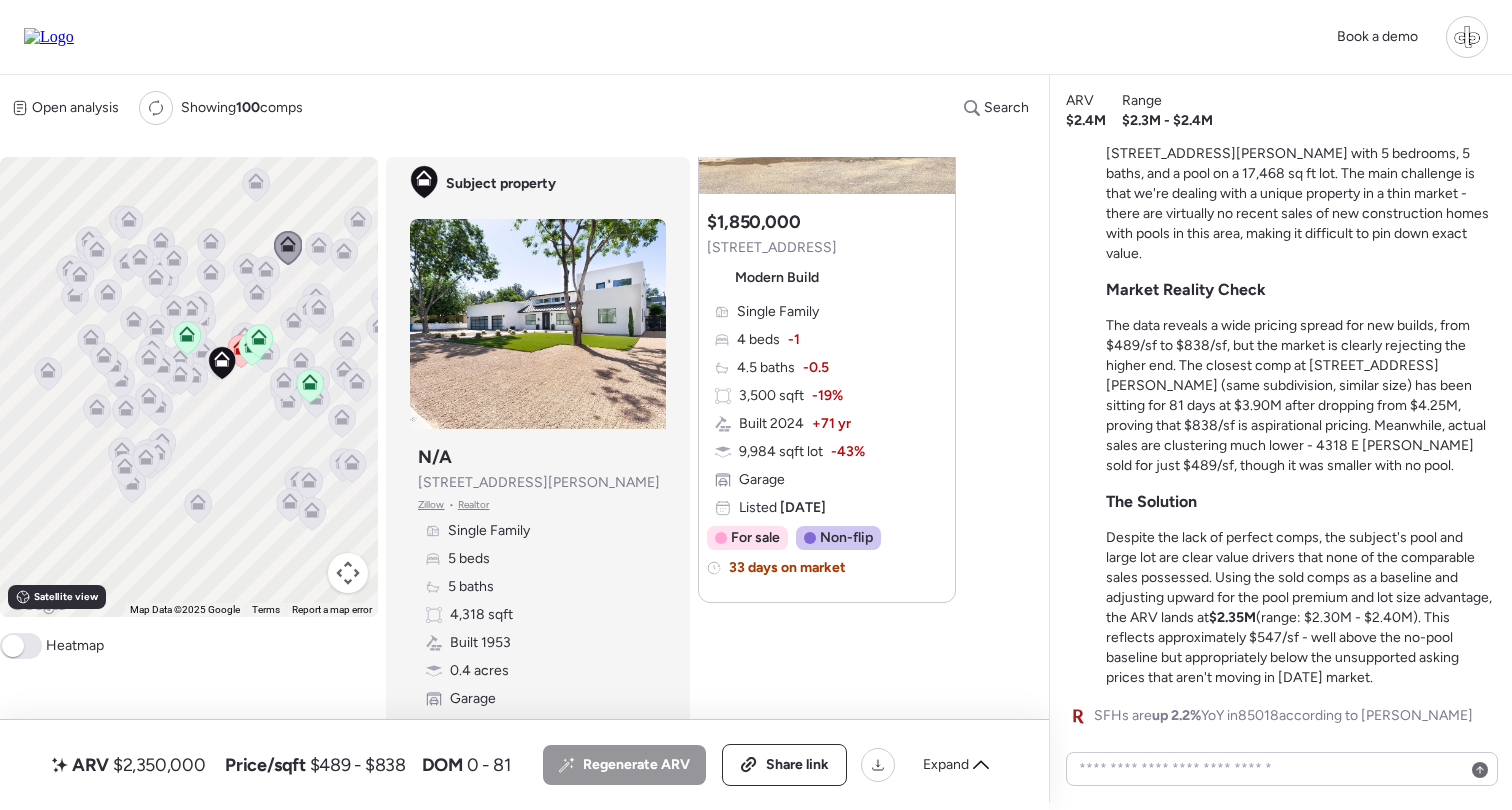 scroll, scrollTop: 4160, scrollLeft: 0, axis: vertical 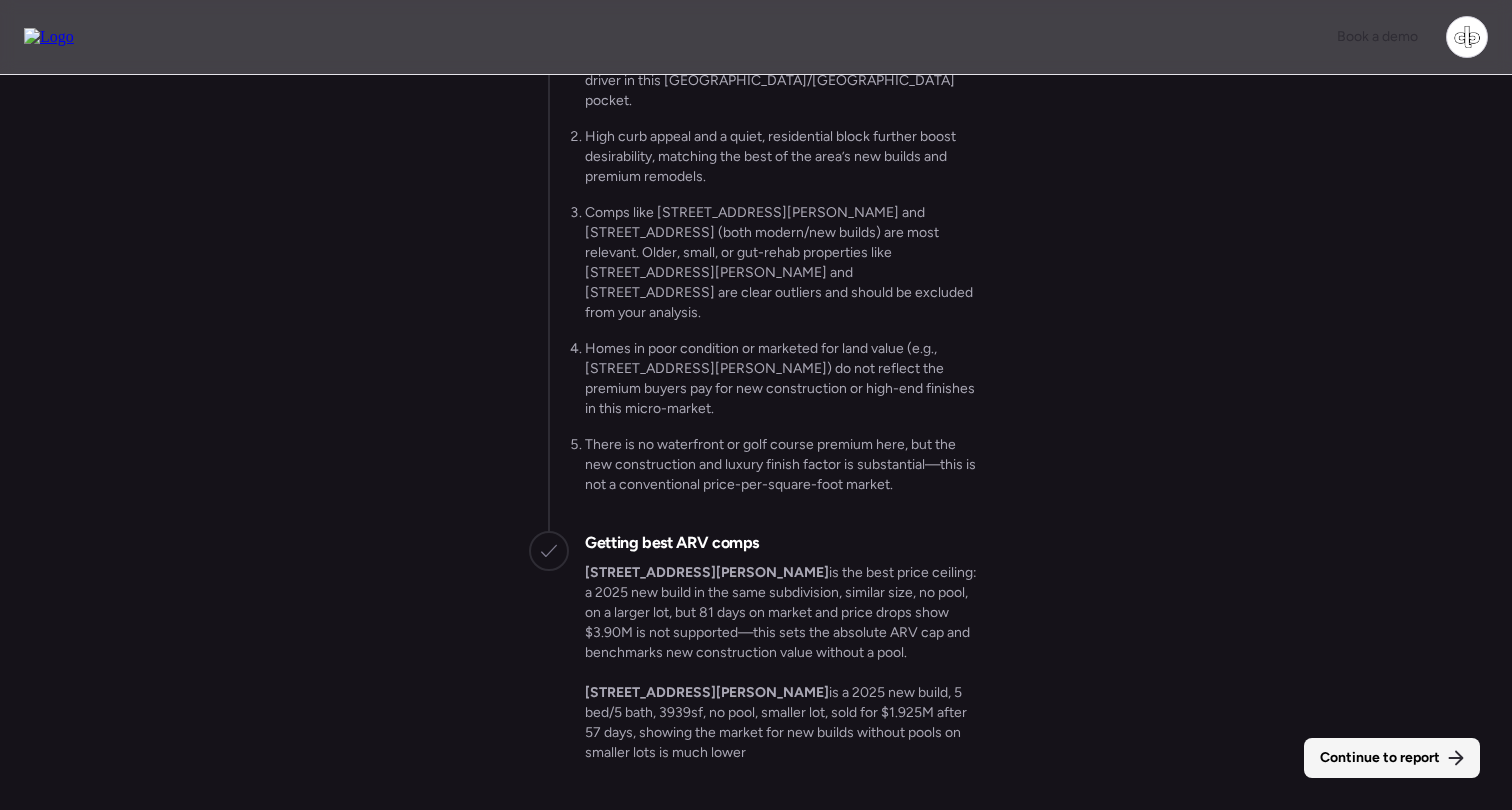 click on "Continue to report" at bounding box center (1380, 758) 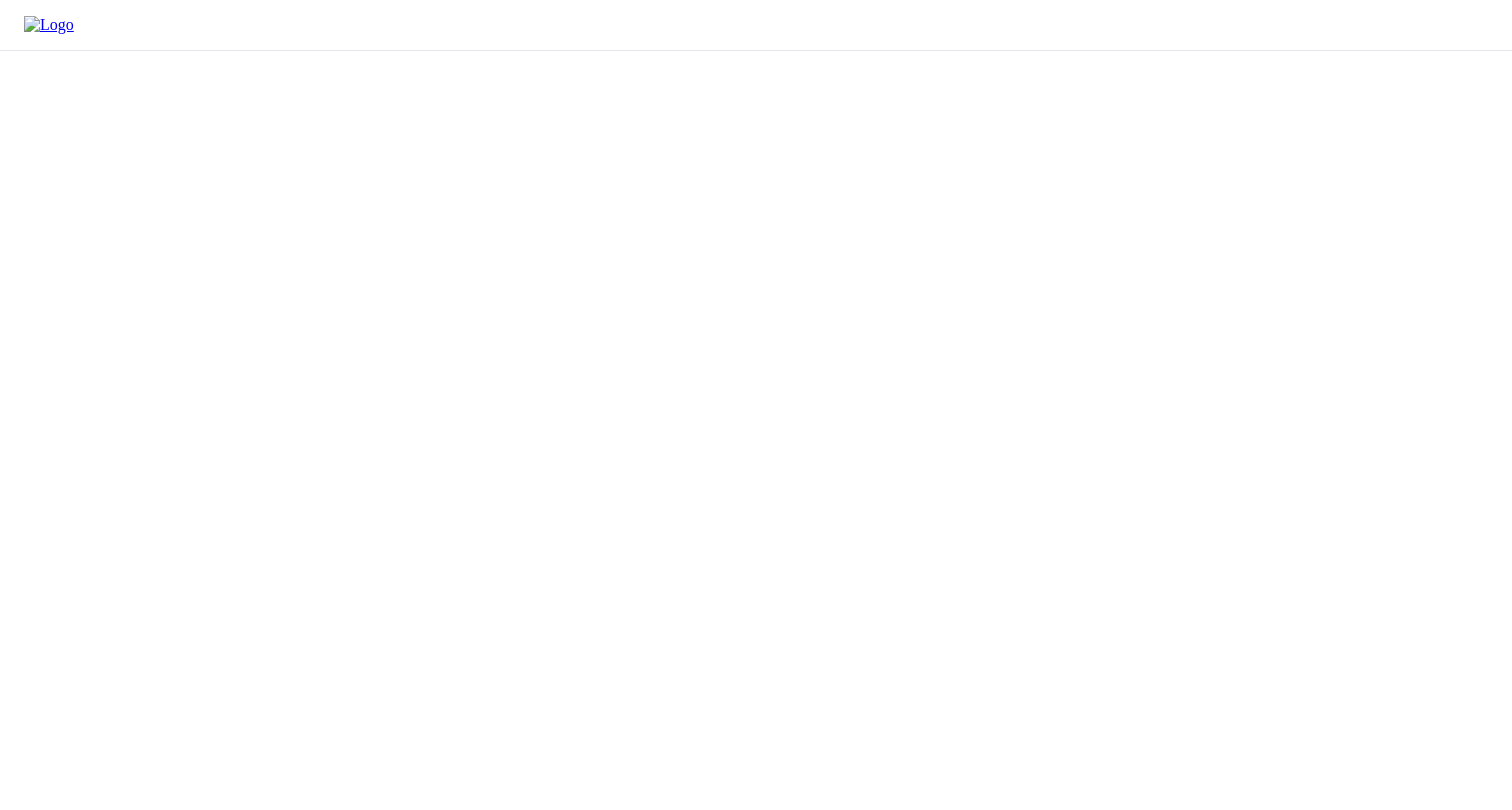 scroll, scrollTop: 0, scrollLeft: 0, axis: both 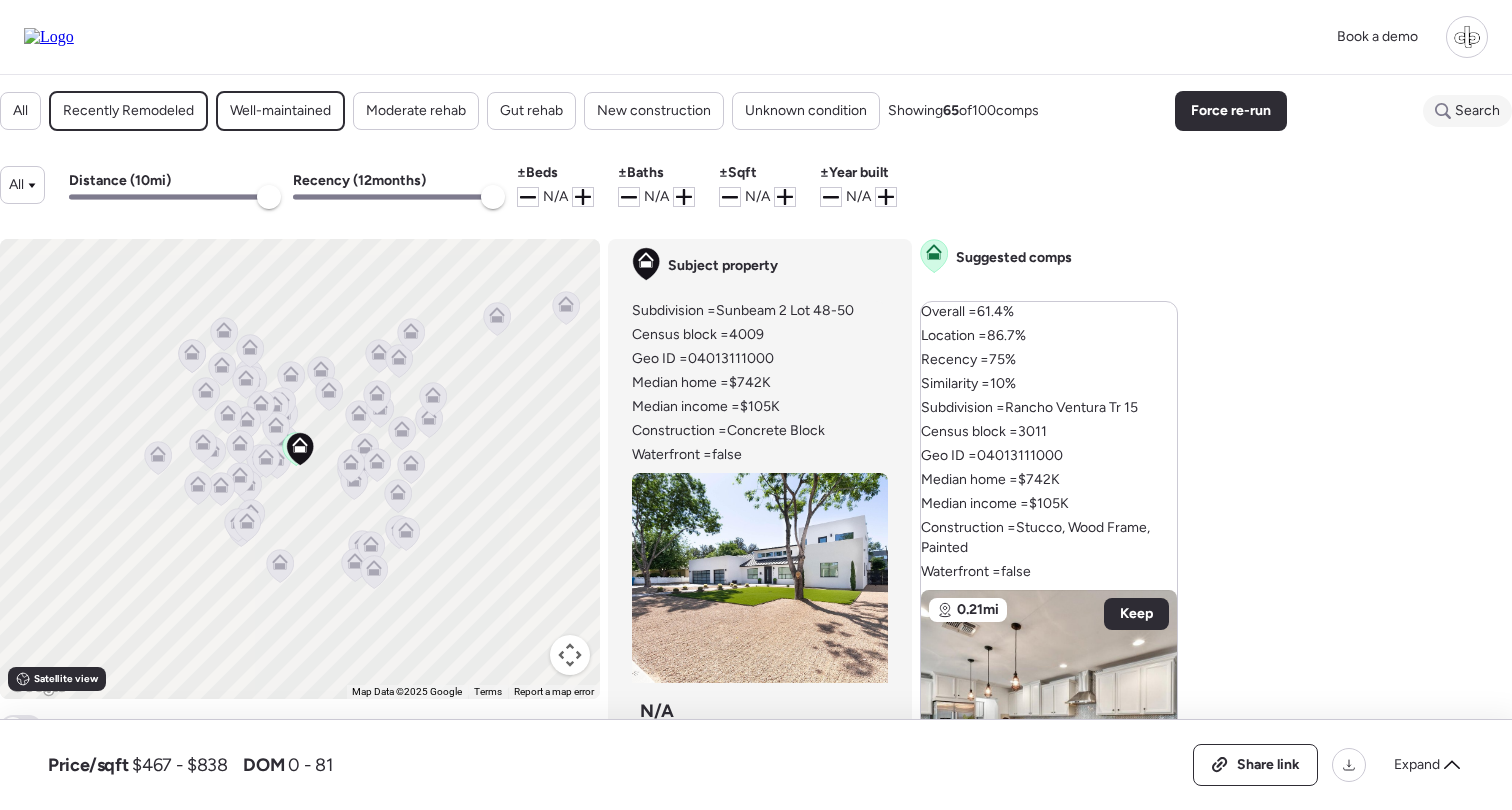 click on "Search" at bounding box center [1477, 111] 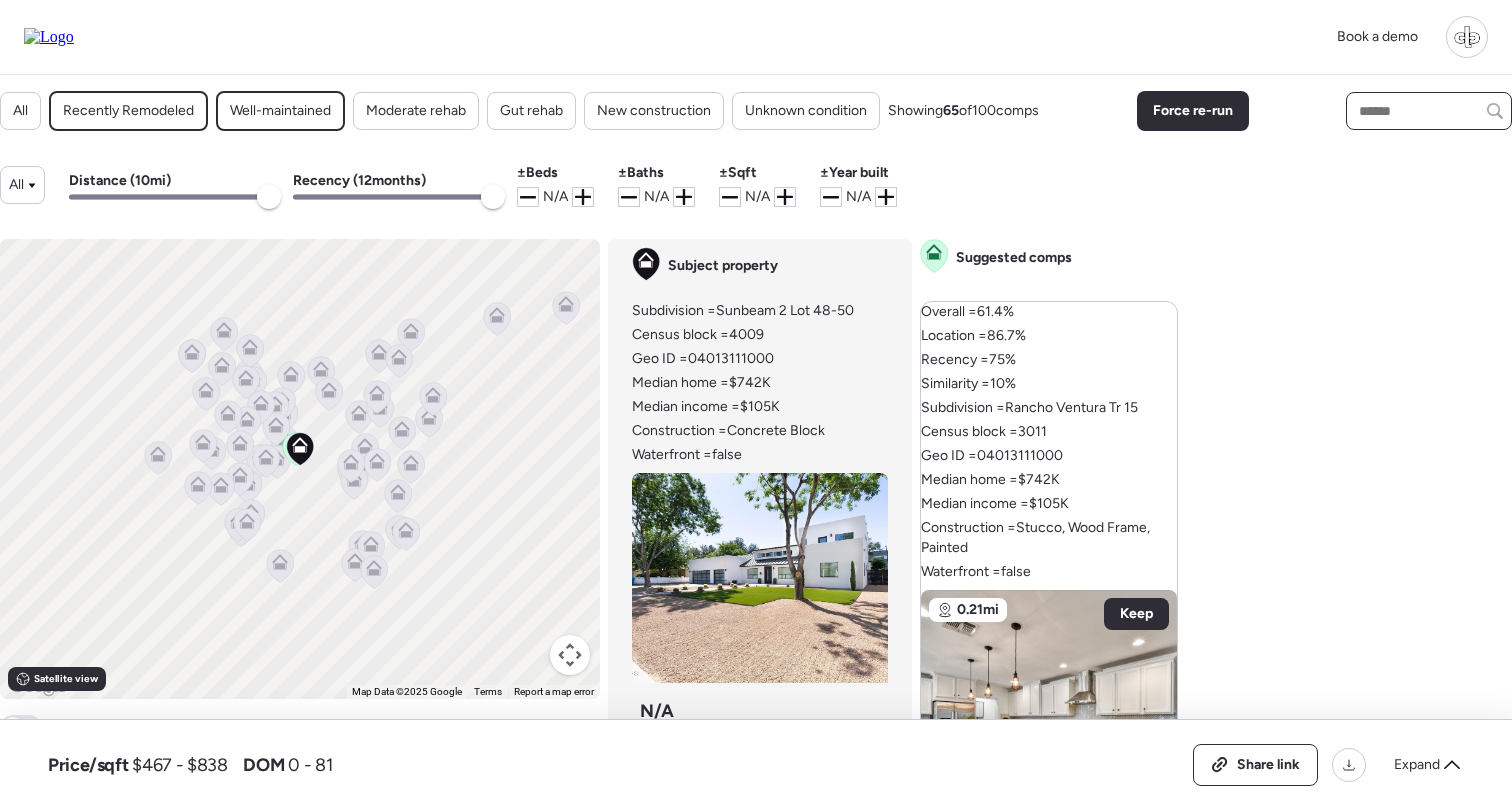click at bounding box center (1429, 111) 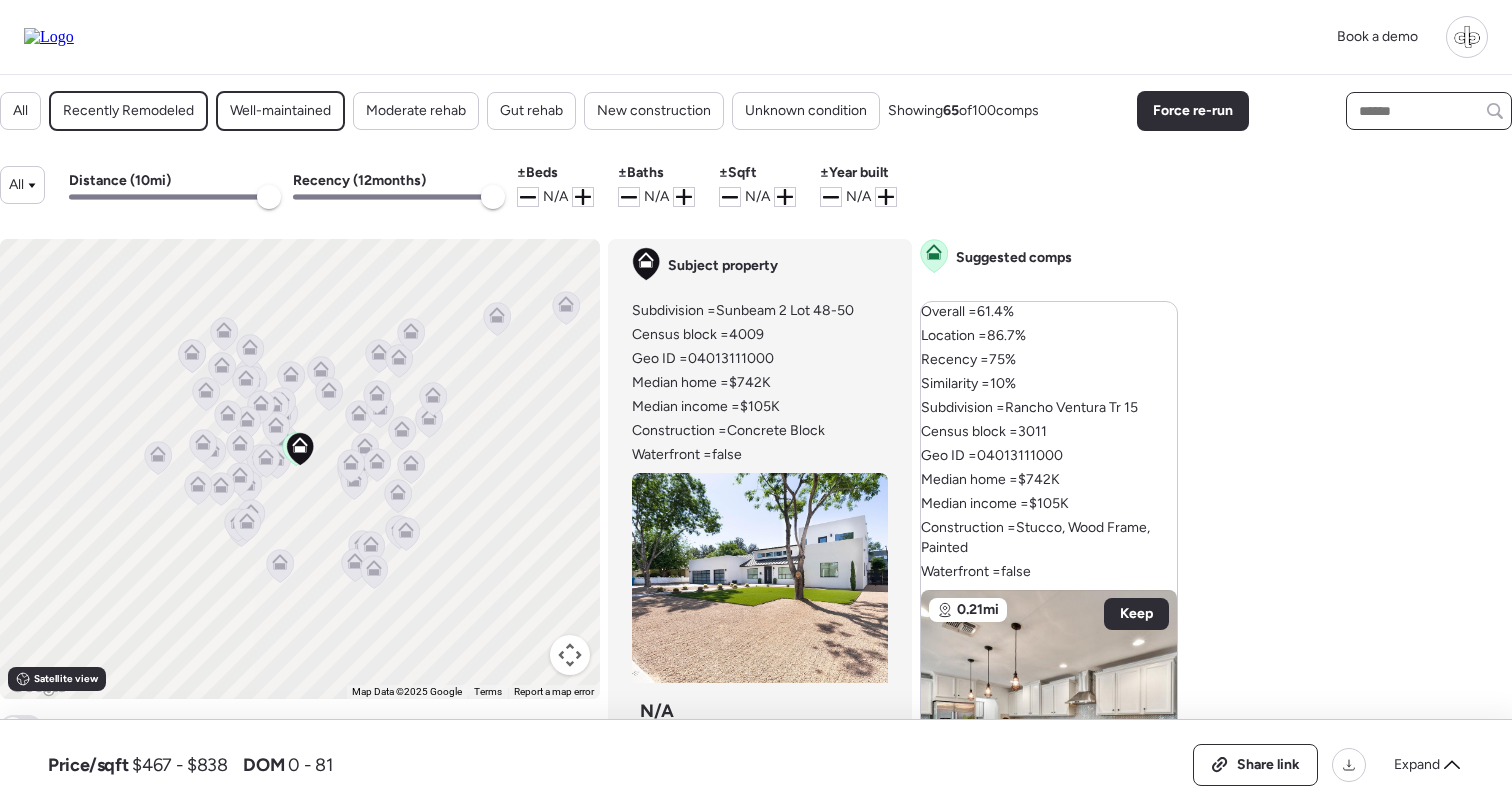 paste on "*******" 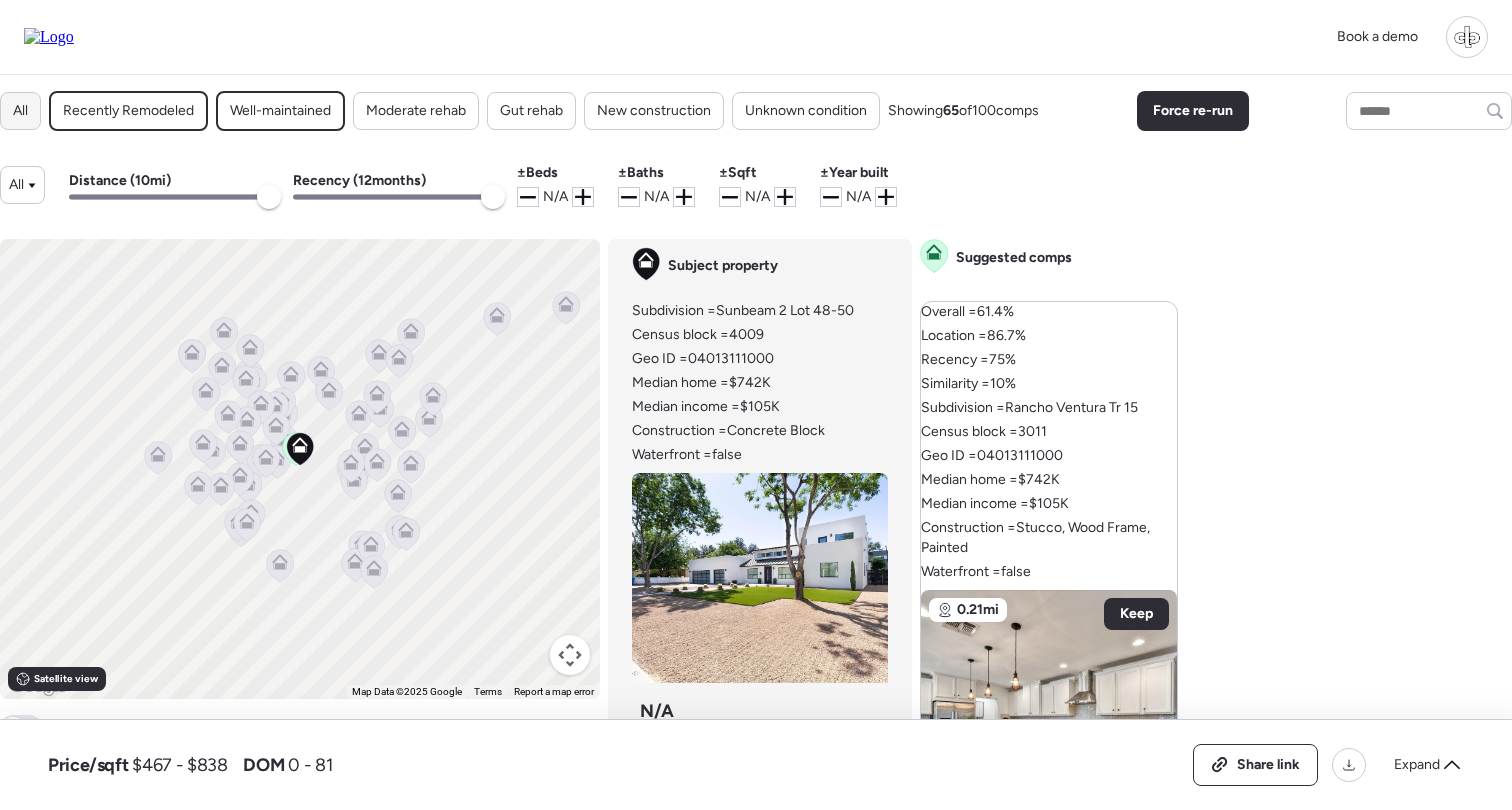 click on "All" at bounding box center [20, 111] 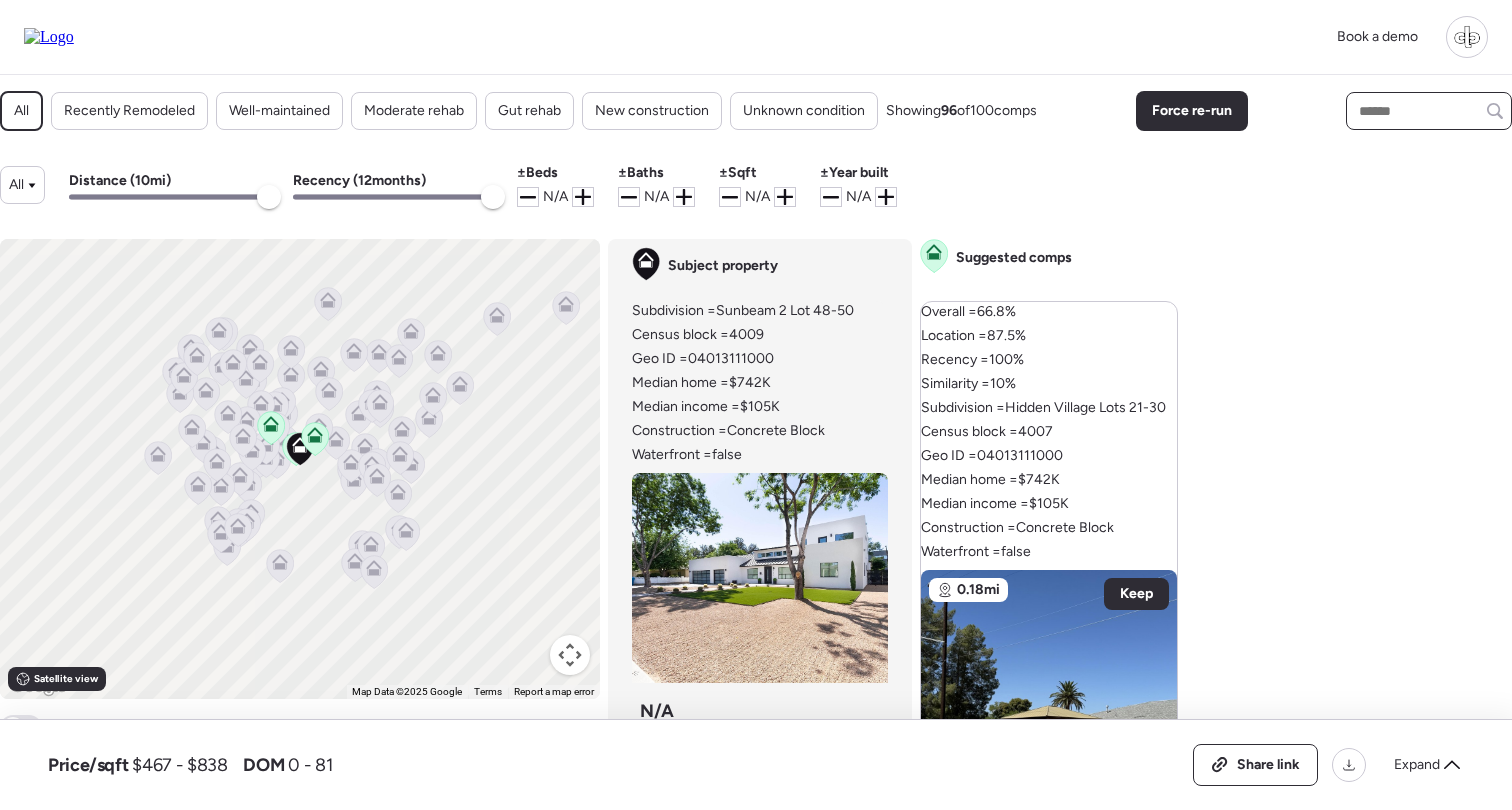 click at bounding box center [1429, 111] 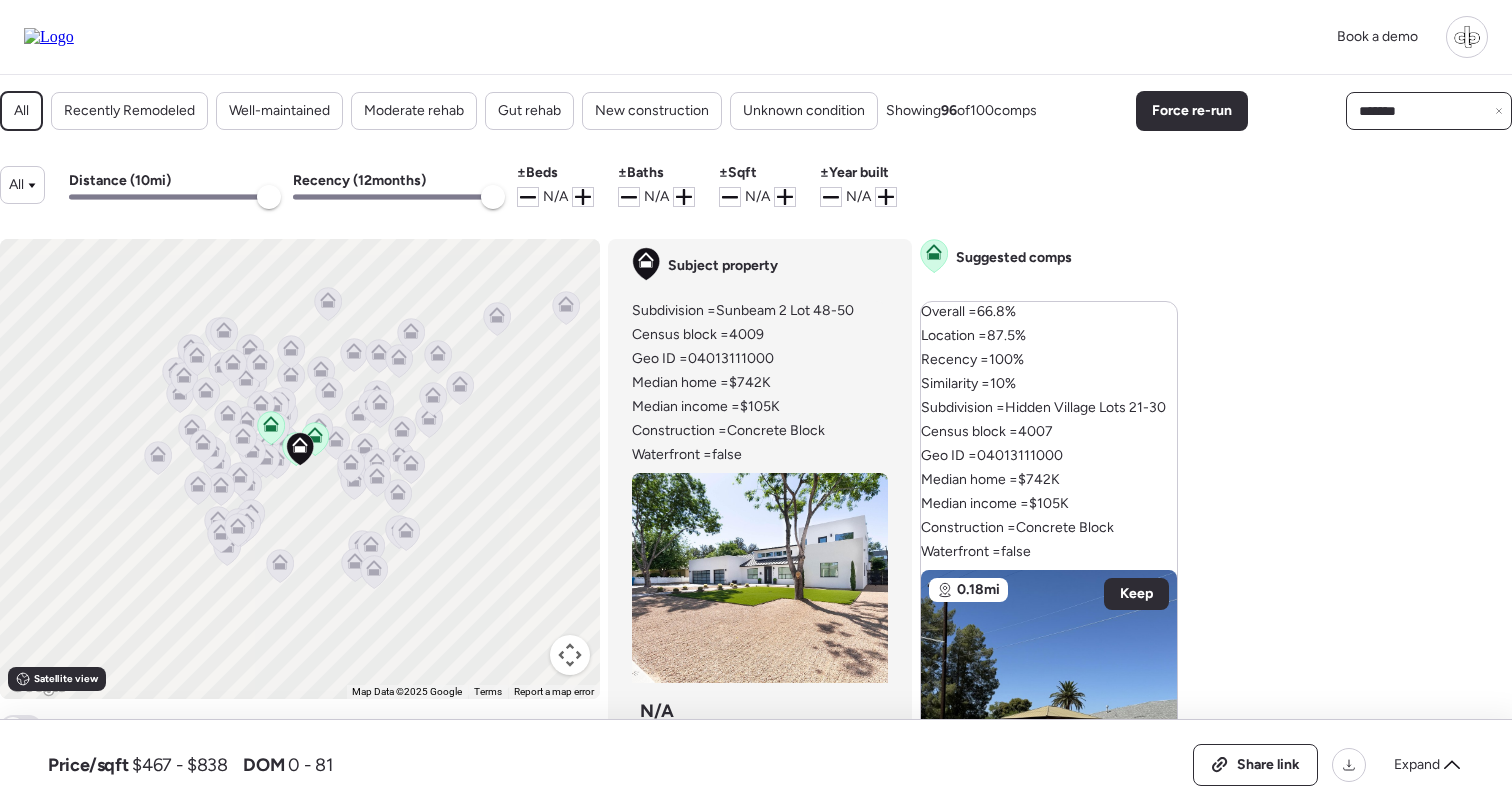 type 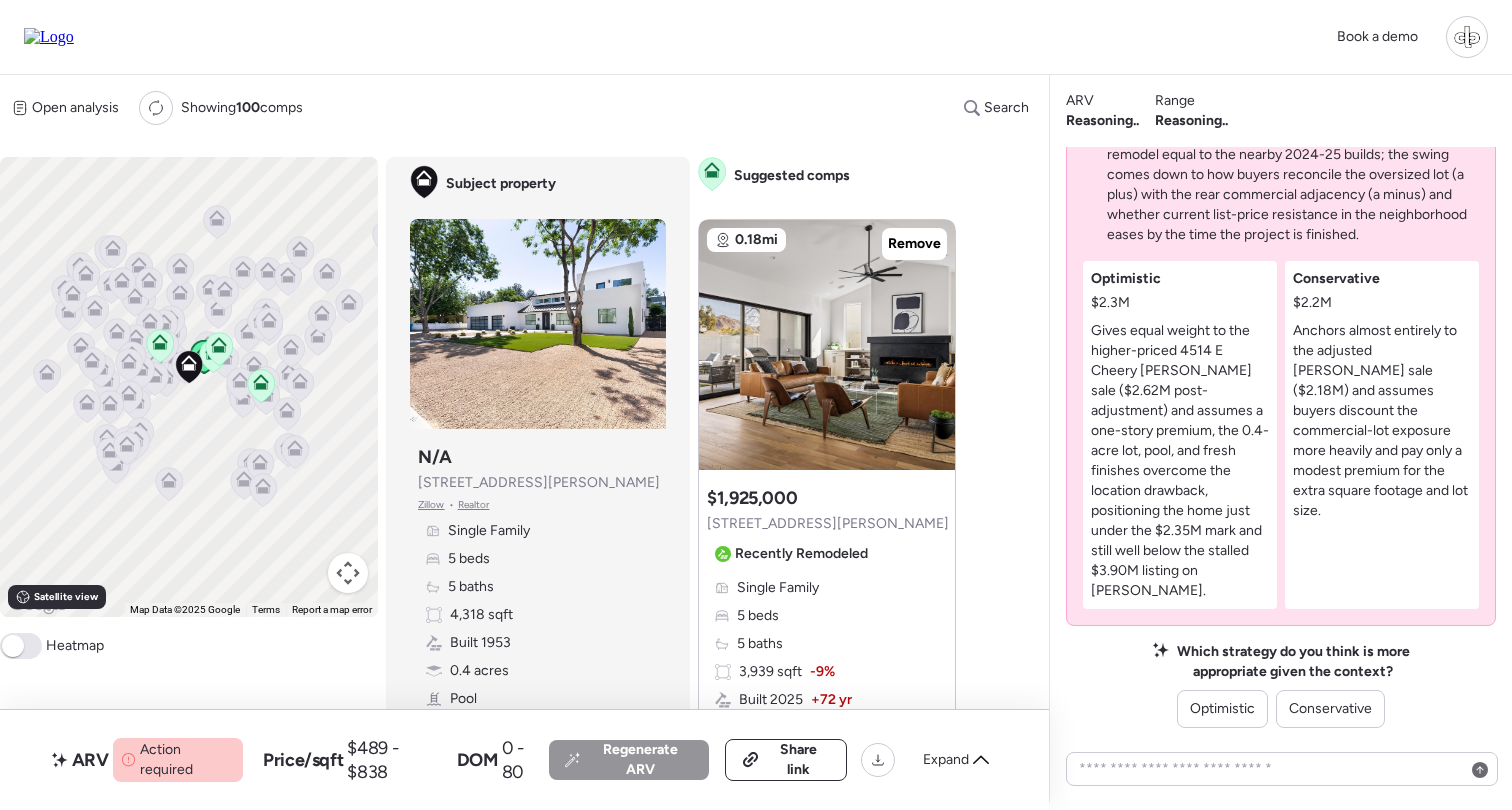 scroll, scrollTop: 0, scrollLeft: 0, axis: both 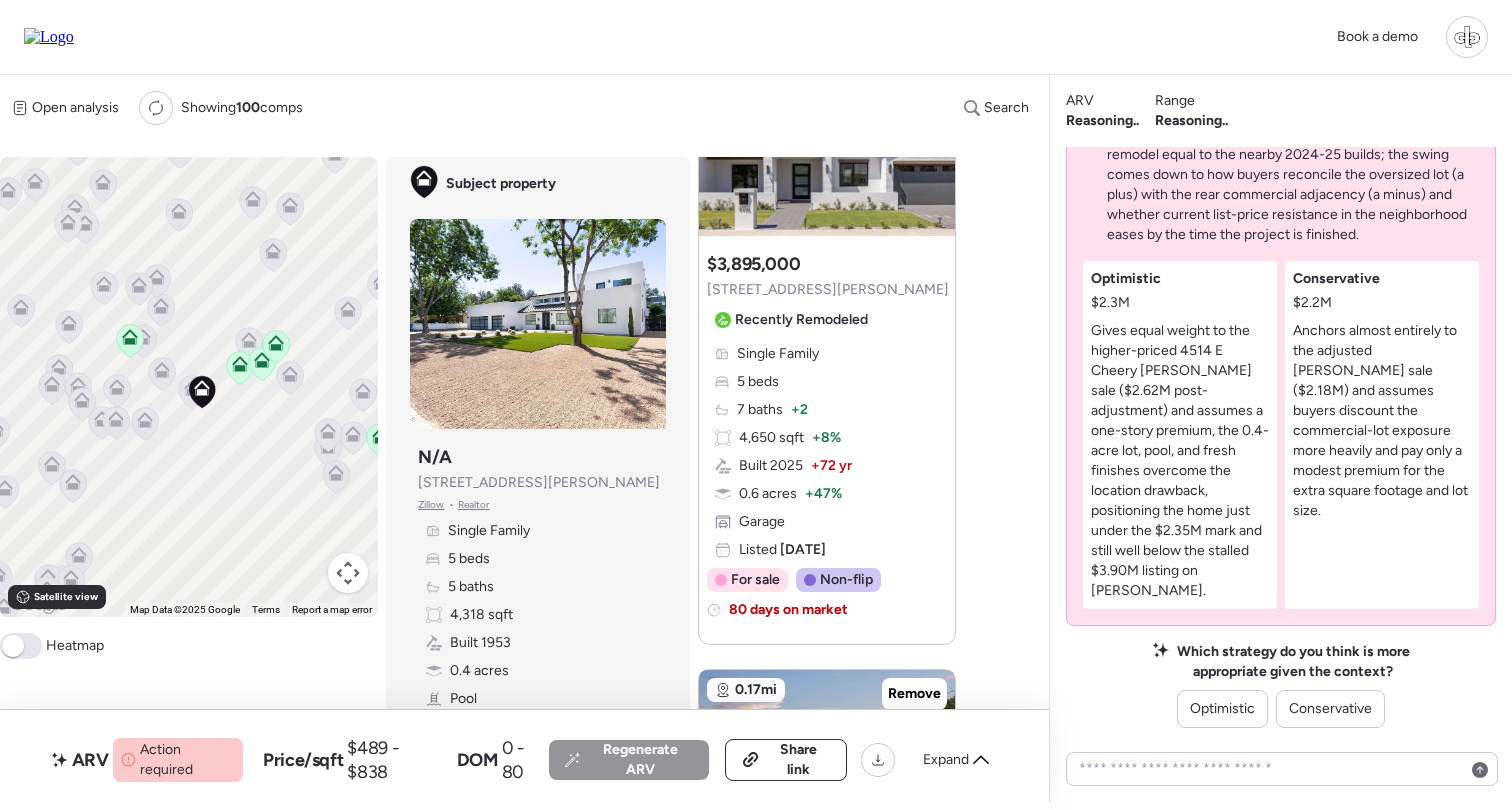 drag, startPoint x: 220, startPoint y: 374, endPoint x: 328, endPoint y: 381, distance: 108.226616 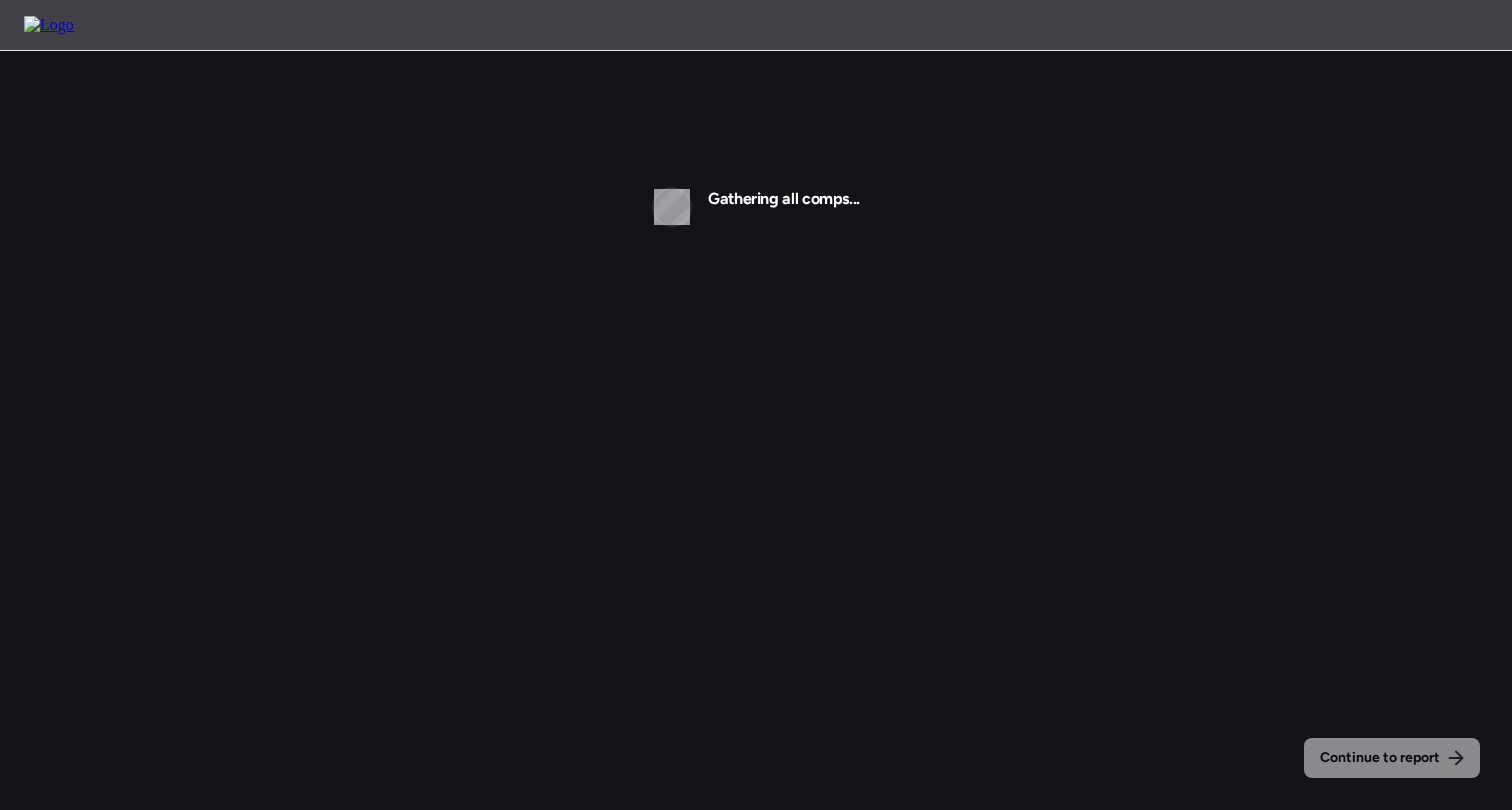 scroll, scrollTop: 0, scrollLeft: 0, axis: both 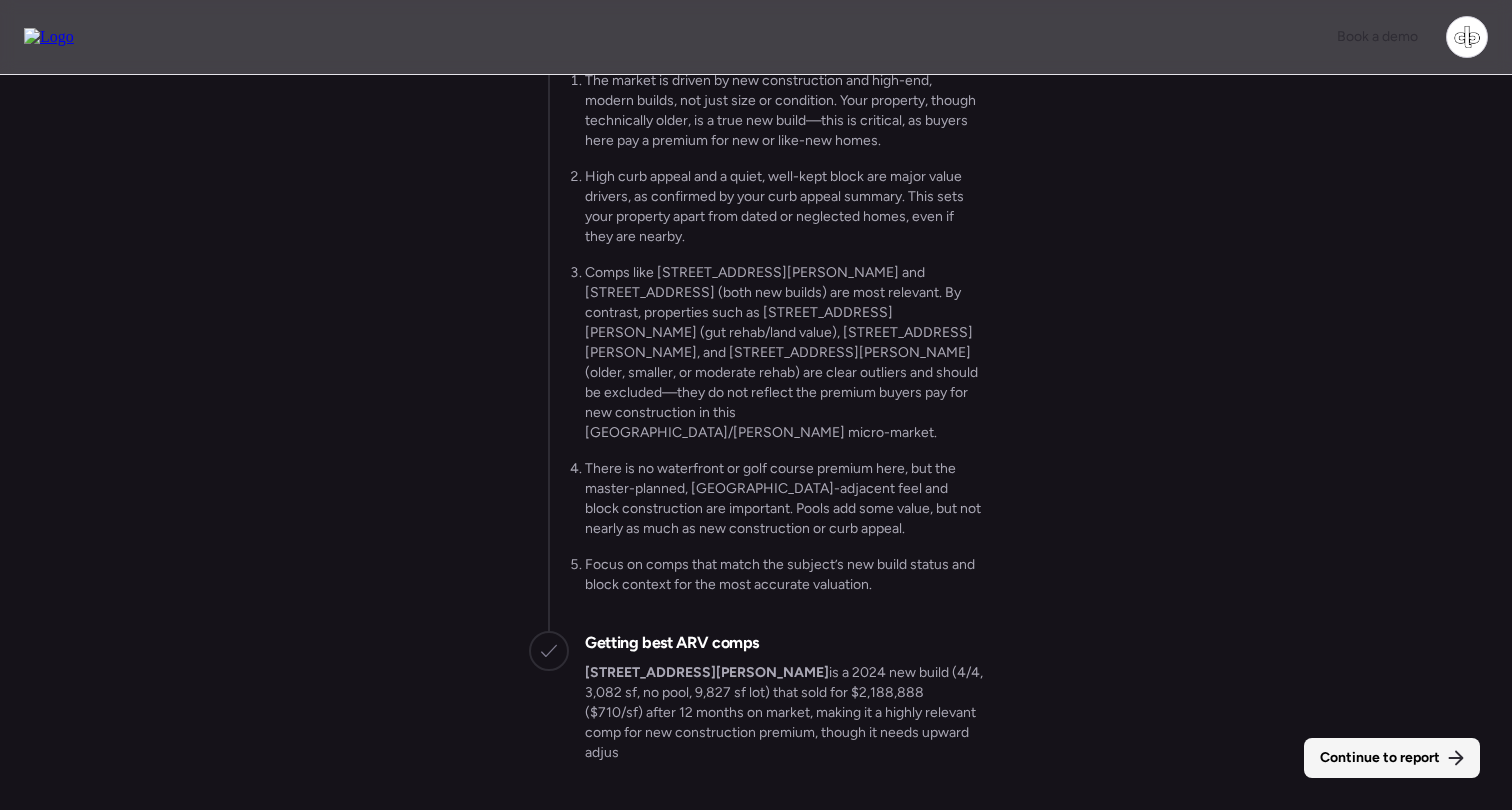 click on "Continue to report" at bounding box center (1392, 758) 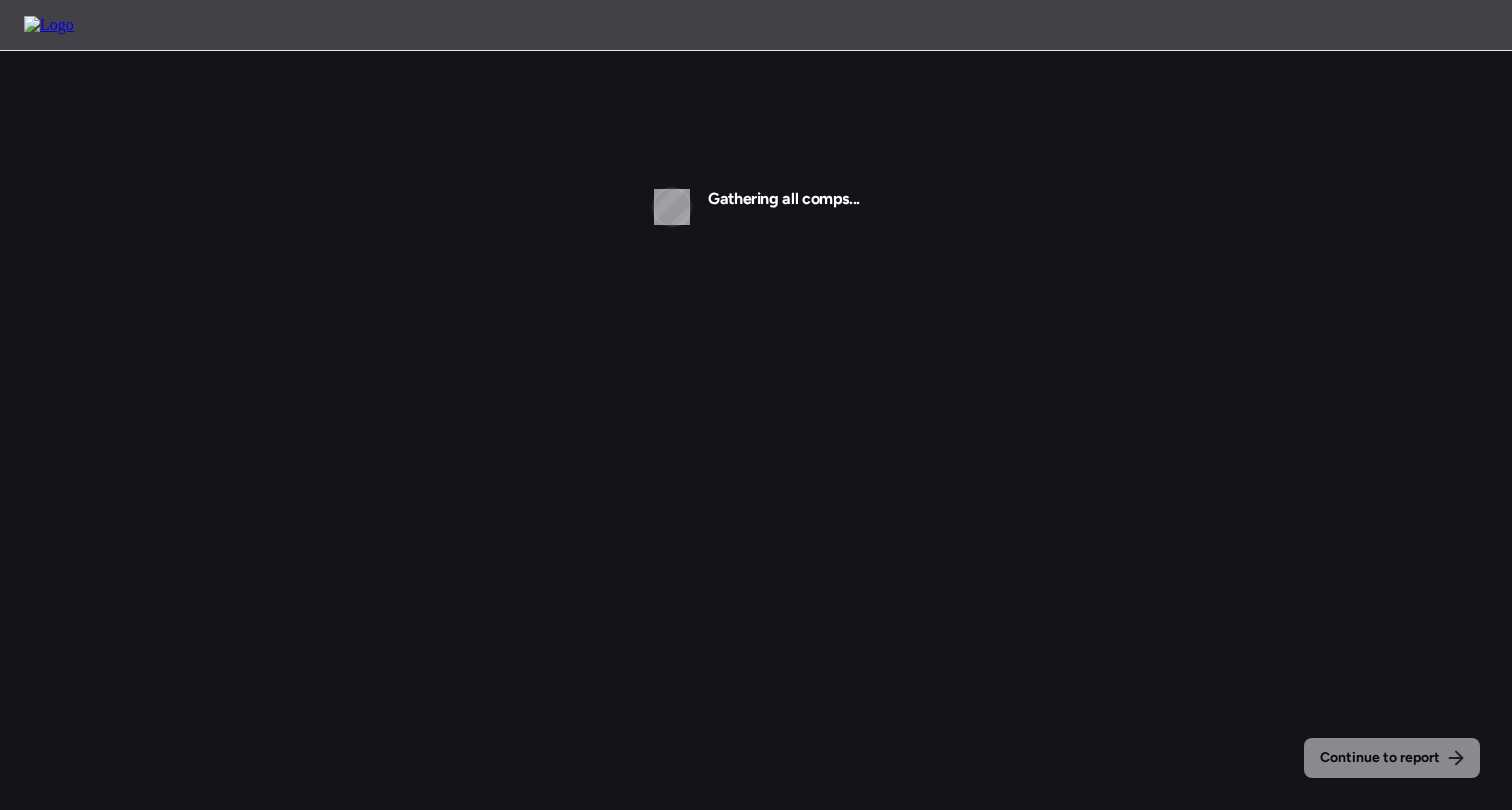 scroll, scrollTop: 0, scrollLeft: 0, axis: both 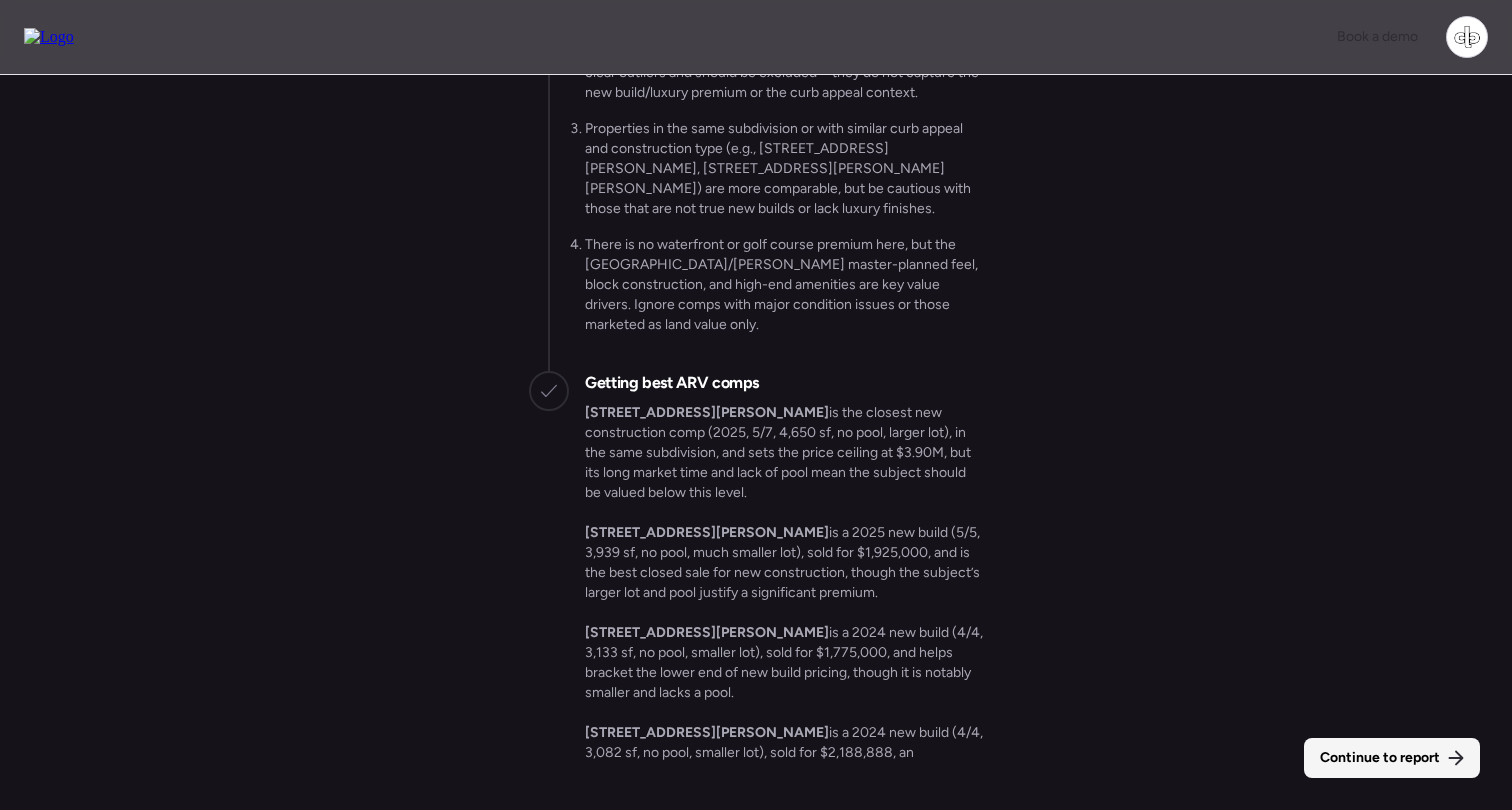 click on "Continue to report" at bounding box center [1392, 758] 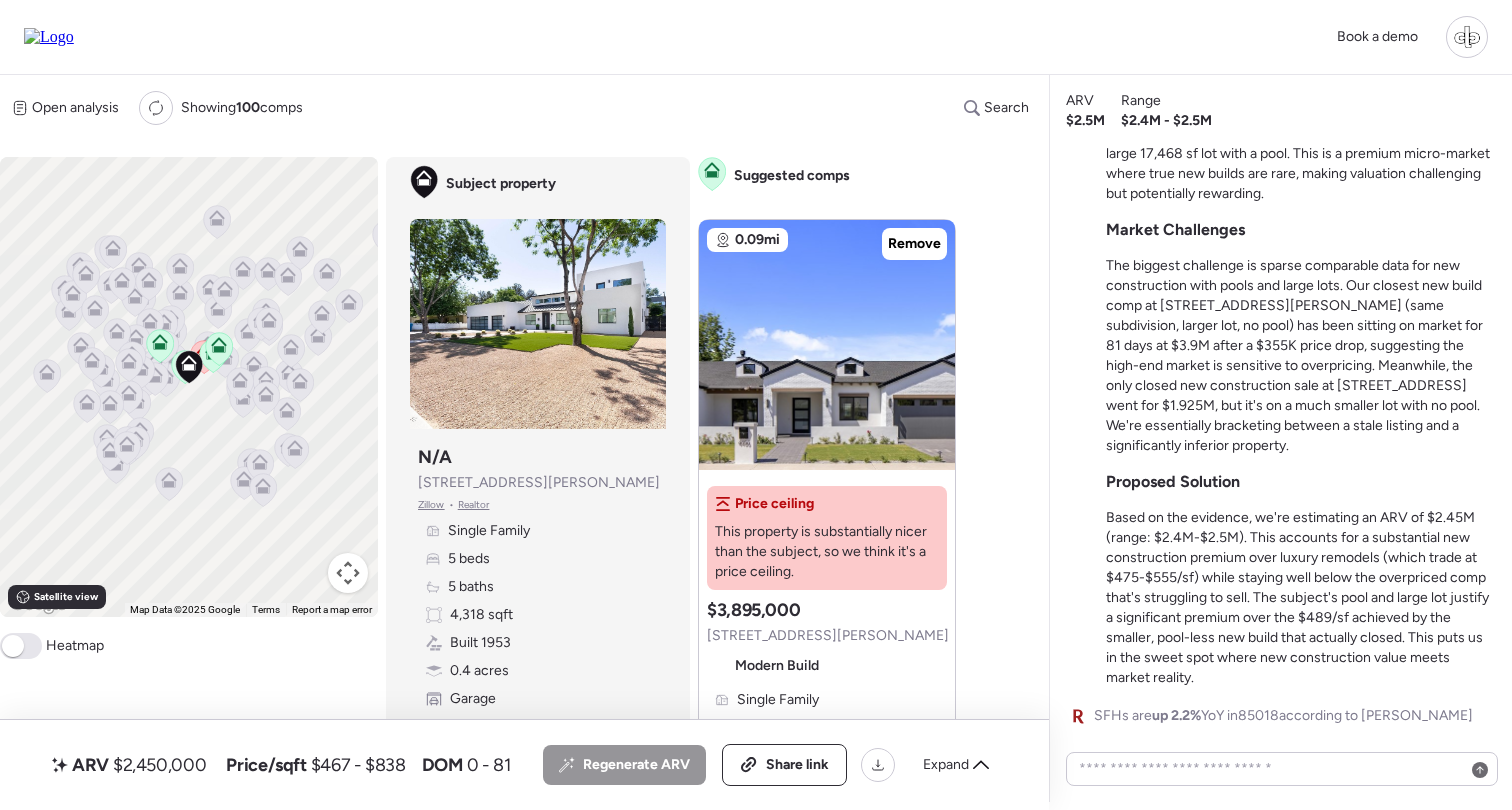click on "Book a demo" at bounding box center (756, 37) 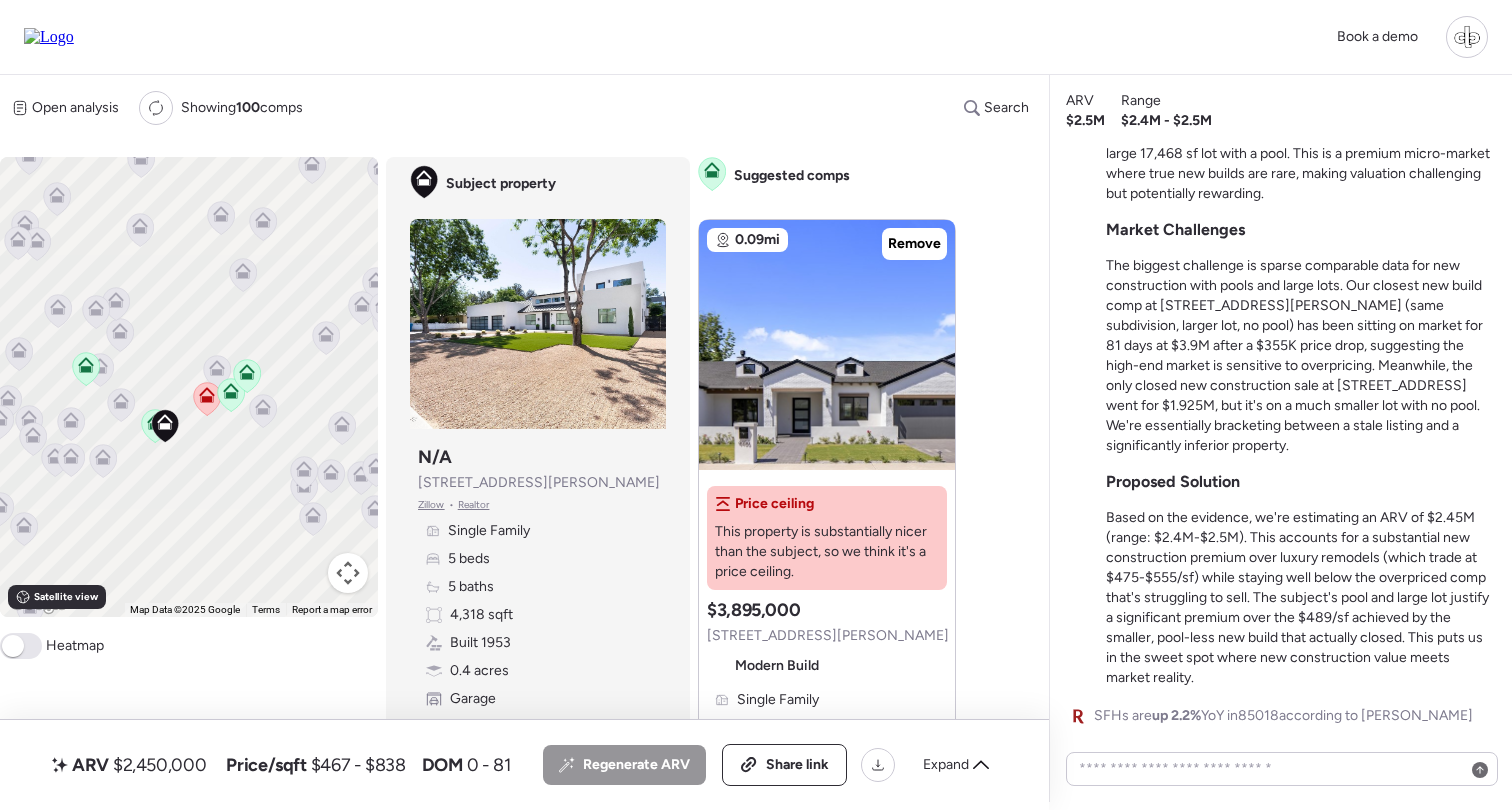 click 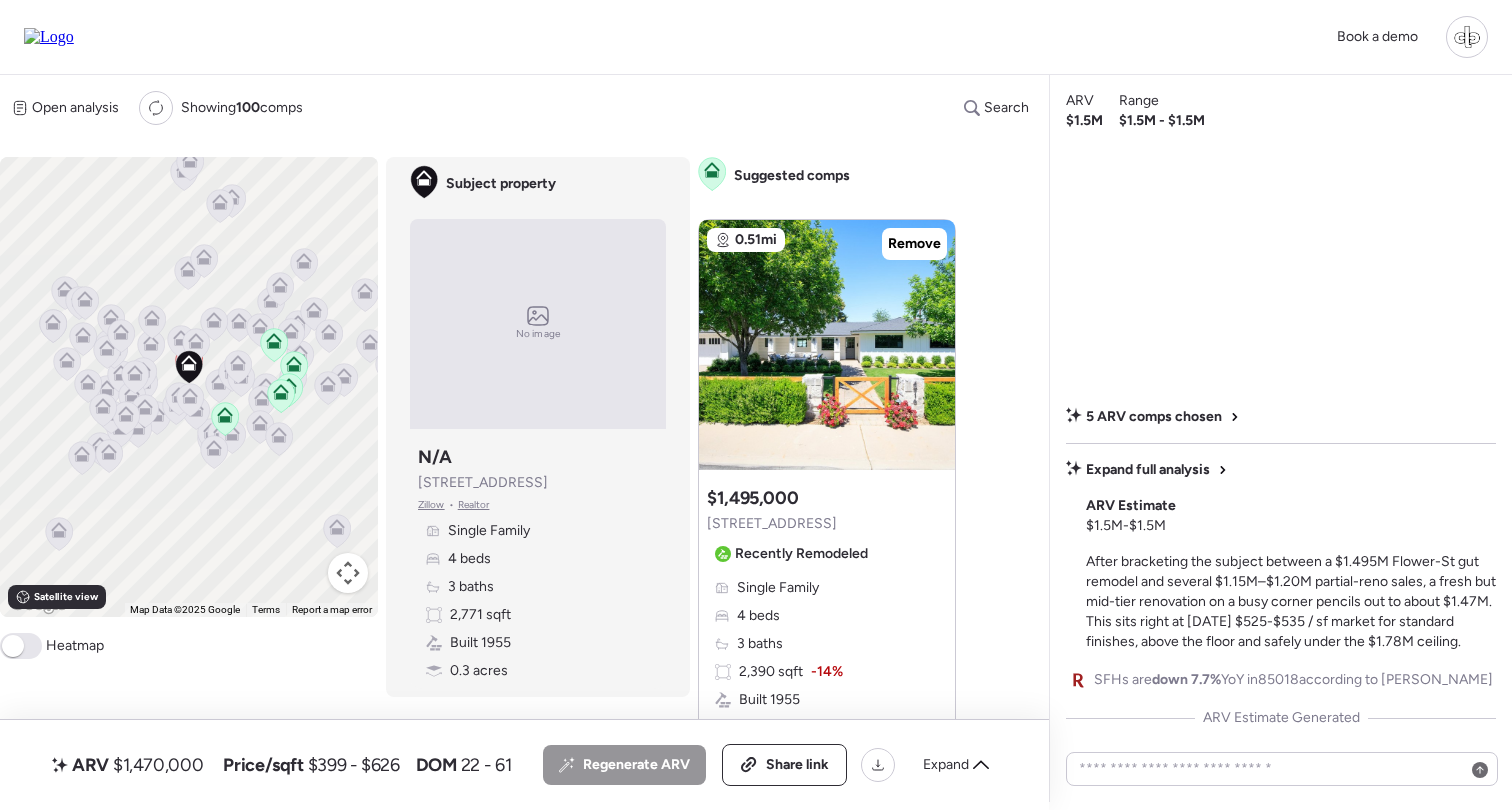 scroll, scrollTop: 0, scrollLeft: 0, axis: both 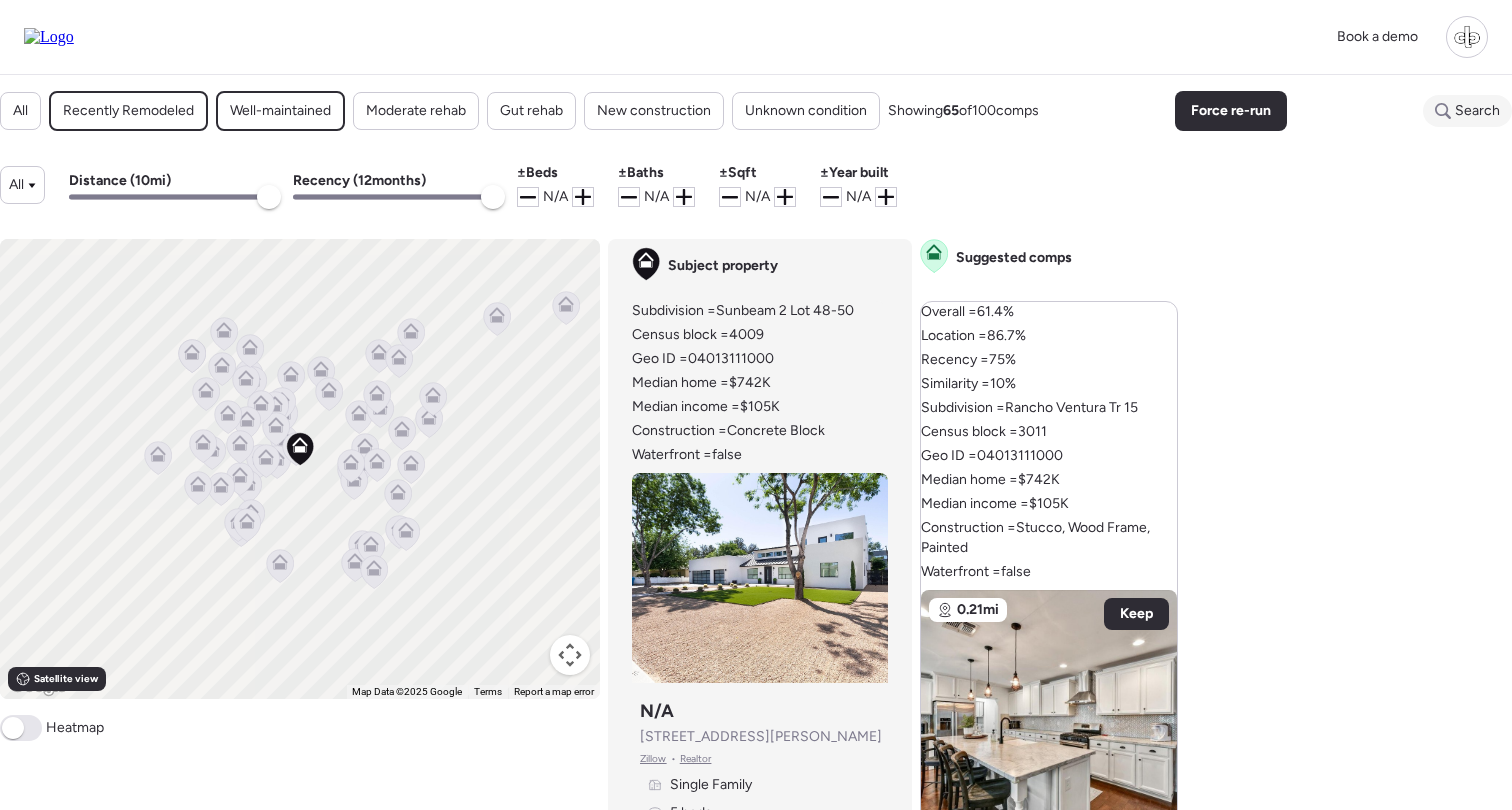 click on "Search" at bounding box center (1477, 111) 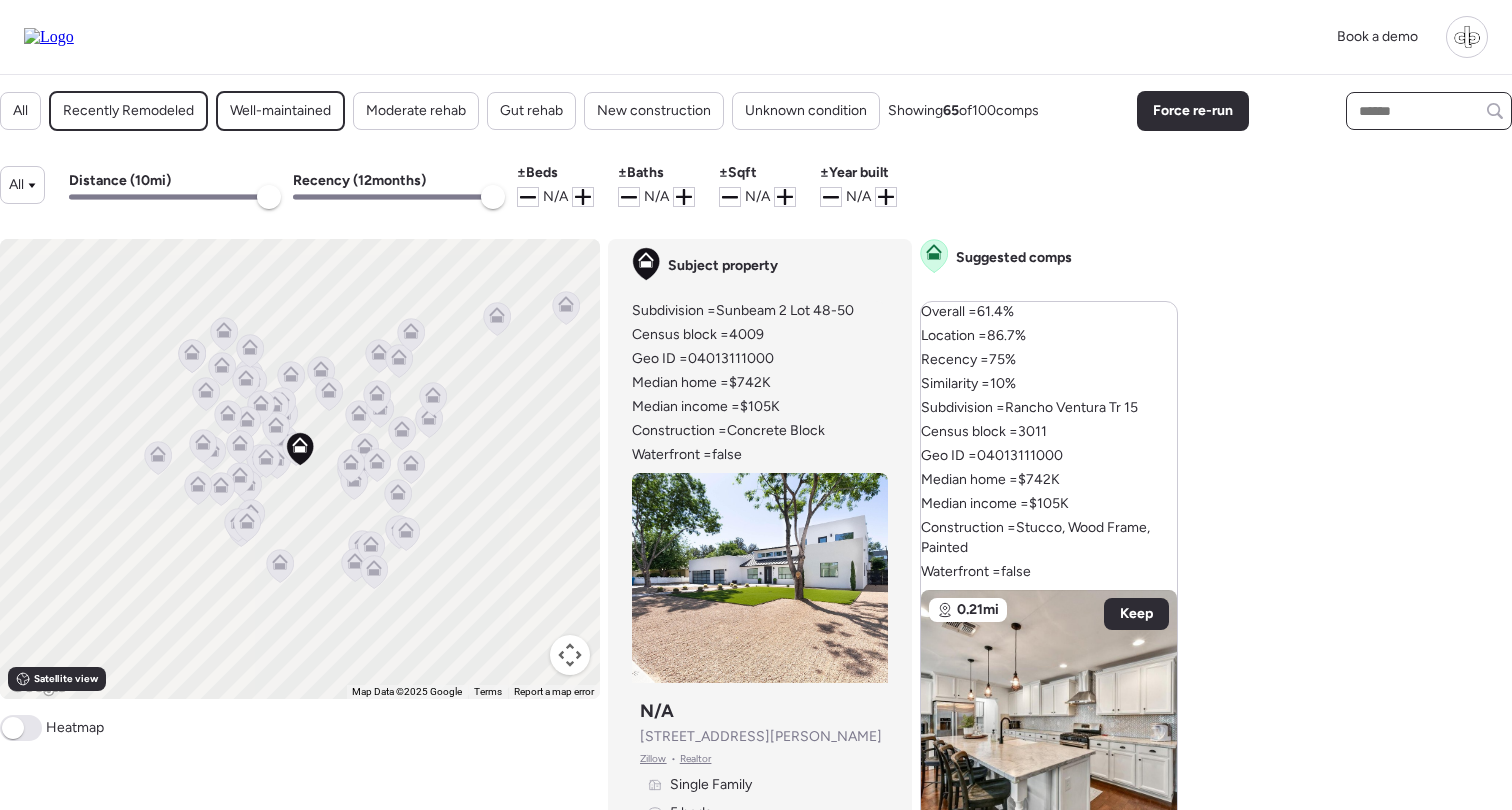 click at bounding box center [1429, 111] 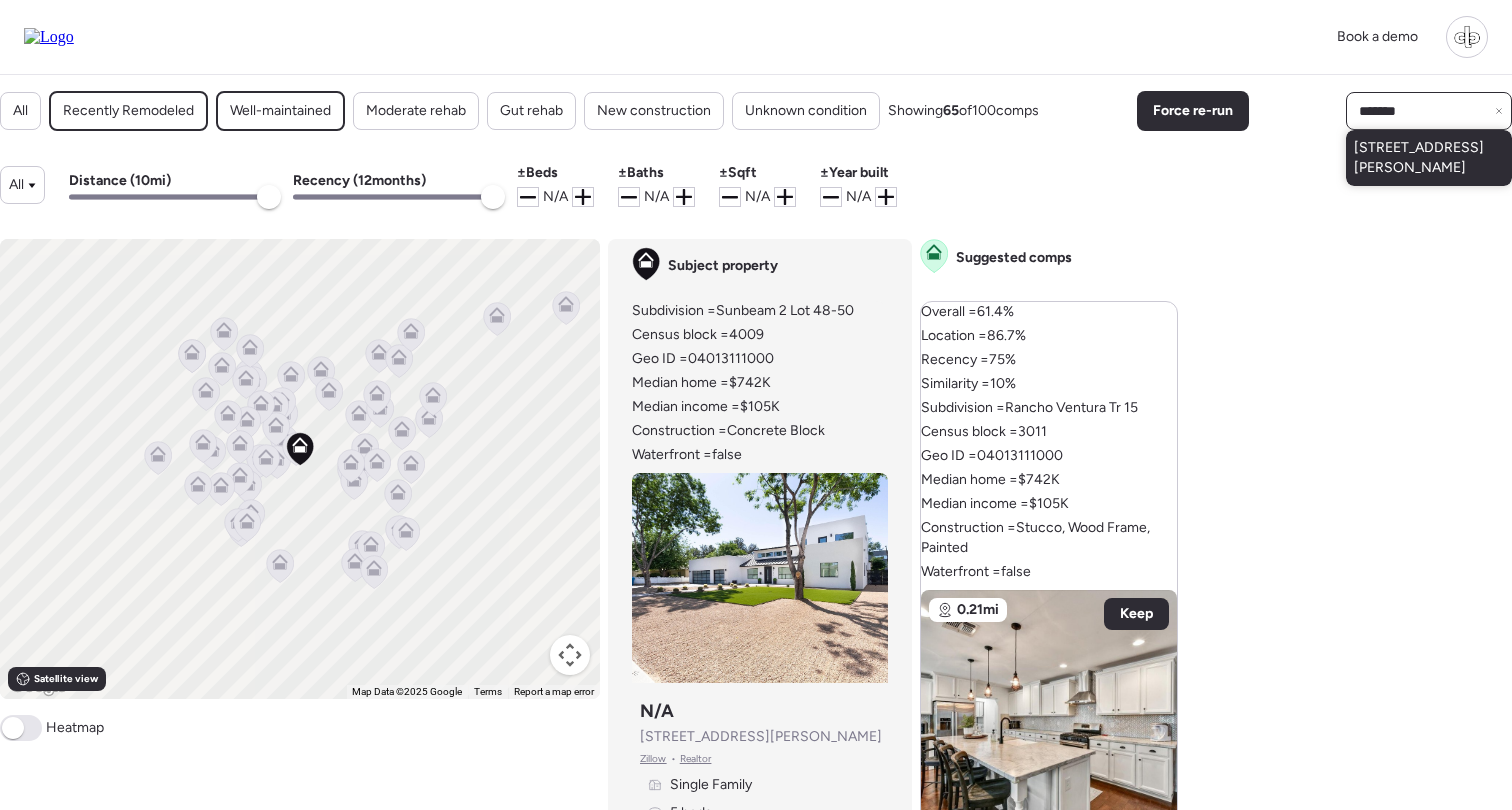 type on "*******" 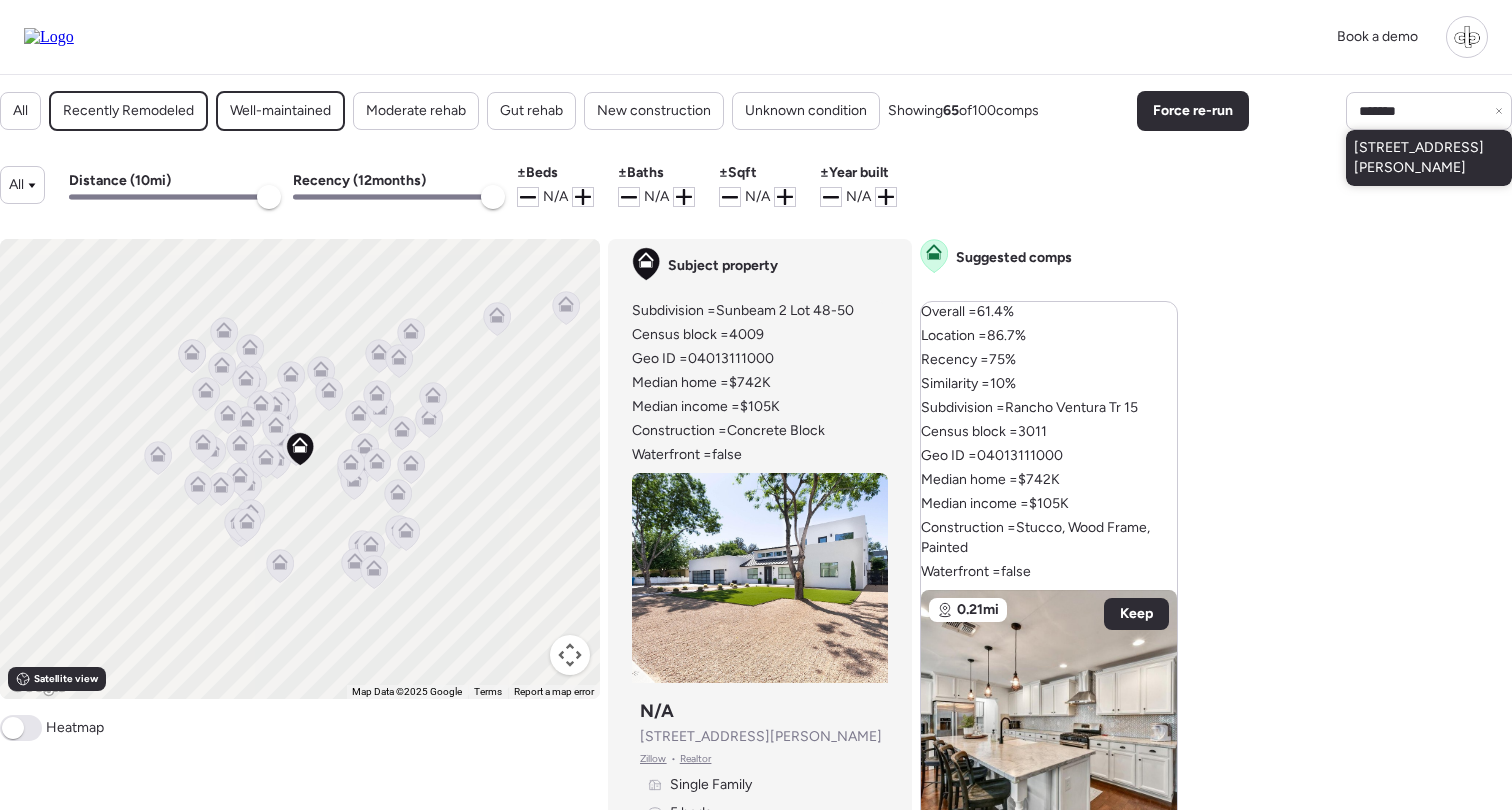 click on "4507 E Weldon Ave, Phoenix, AZ 85018" at bounding box center [1429, 158] 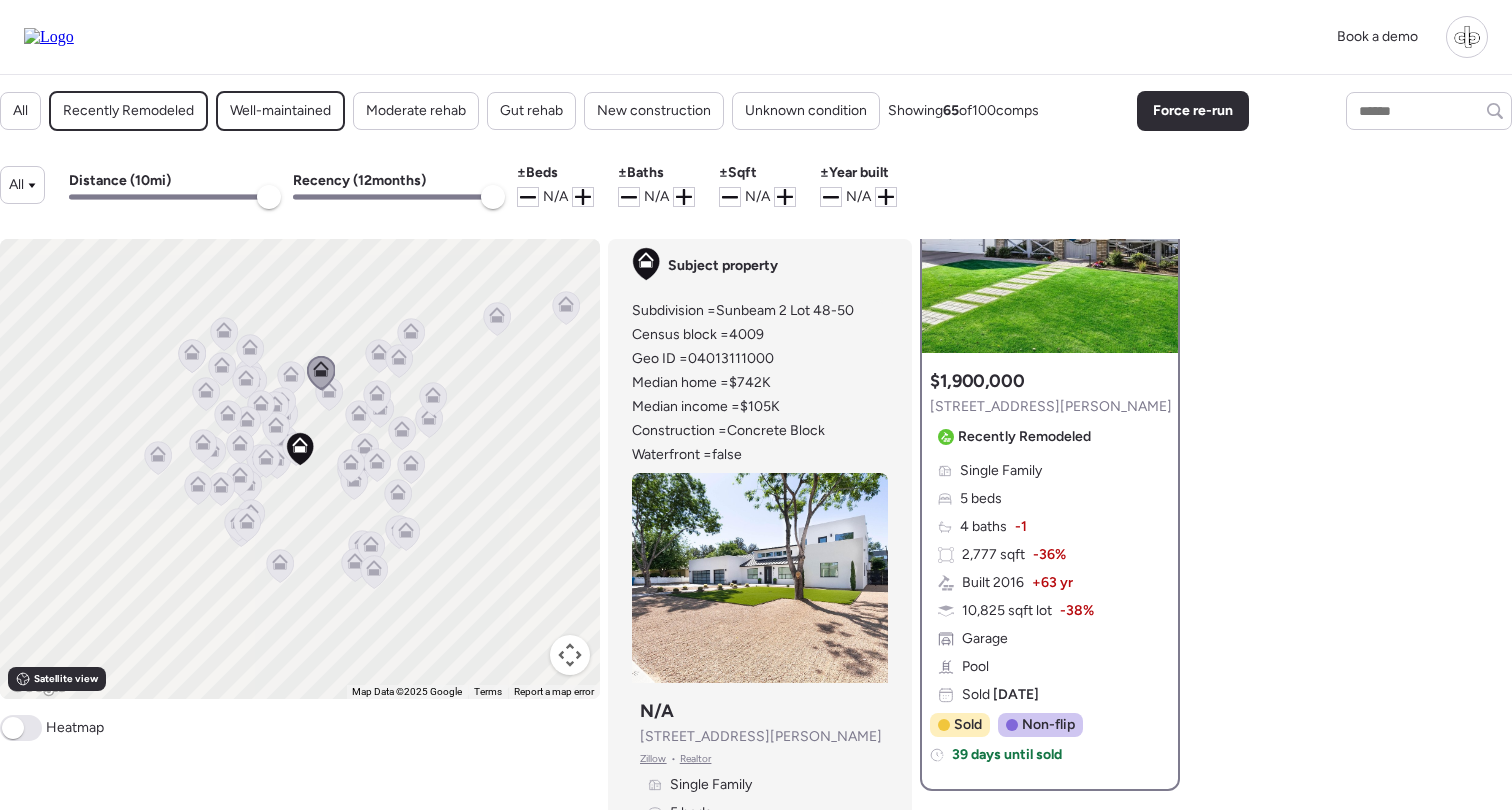 scroll, scrollTop: 410, scrollLeft: 0, axis: vertical 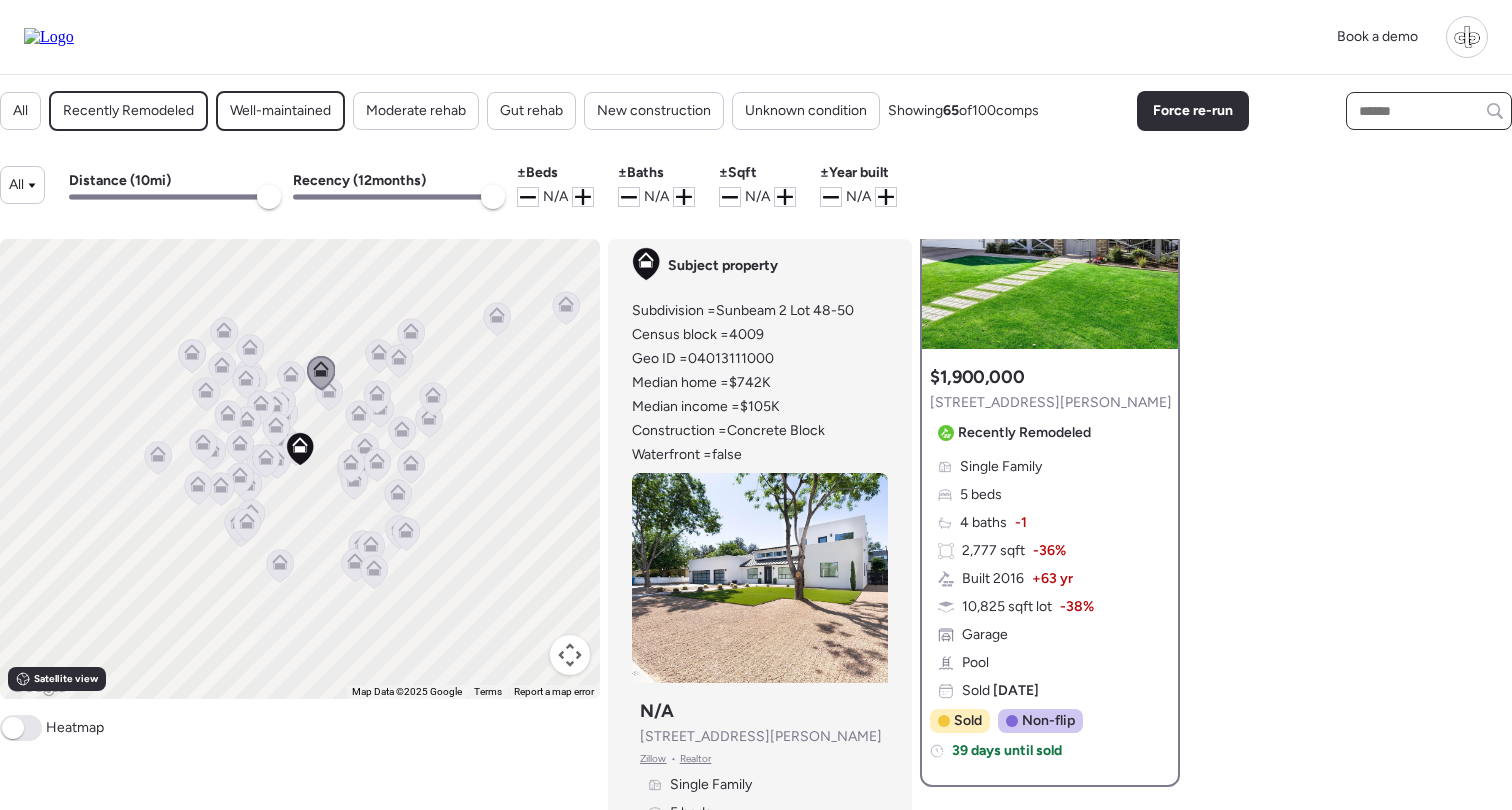 click at bounding box center [1429, 111] 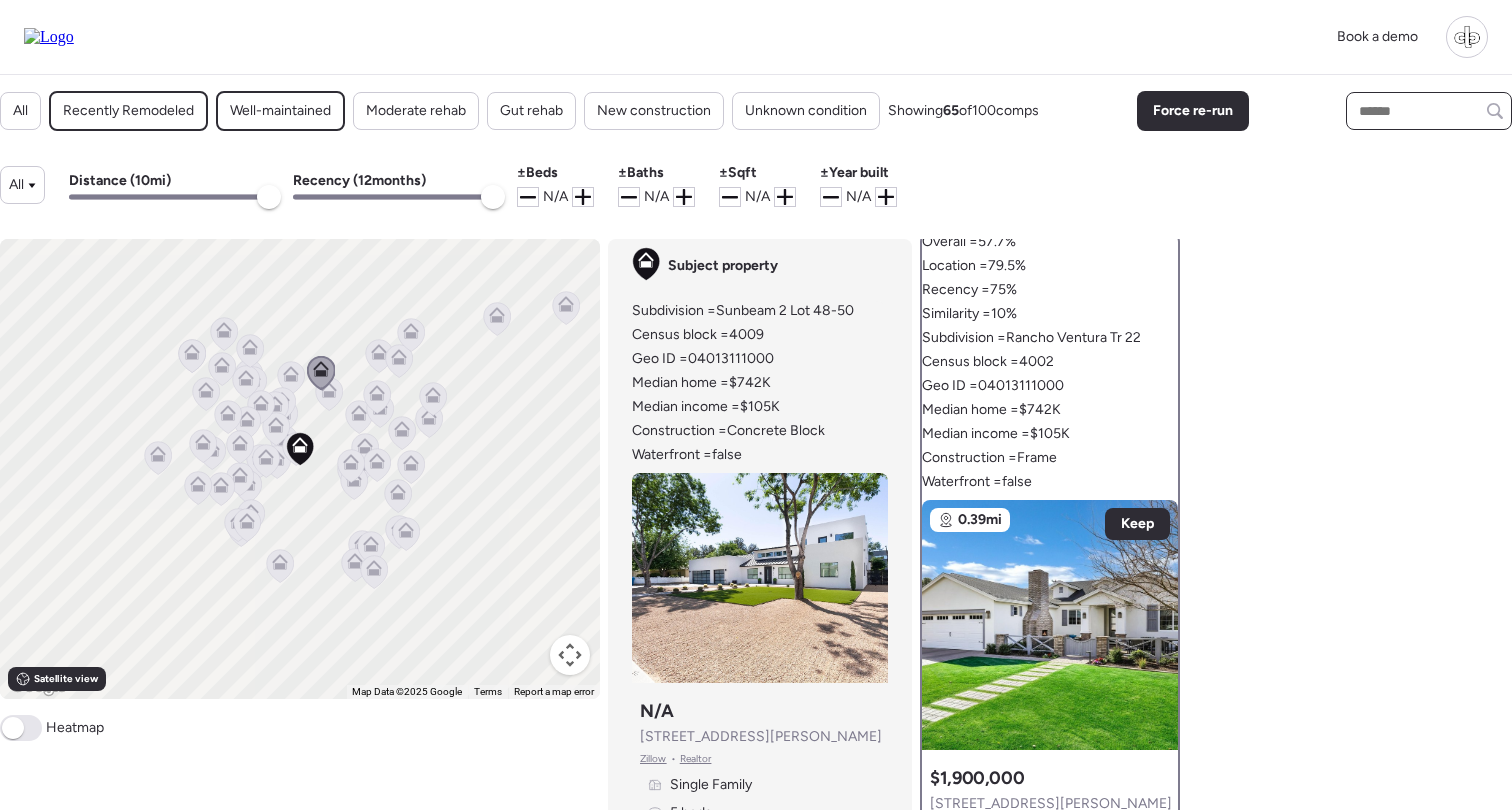 paste on "*******" 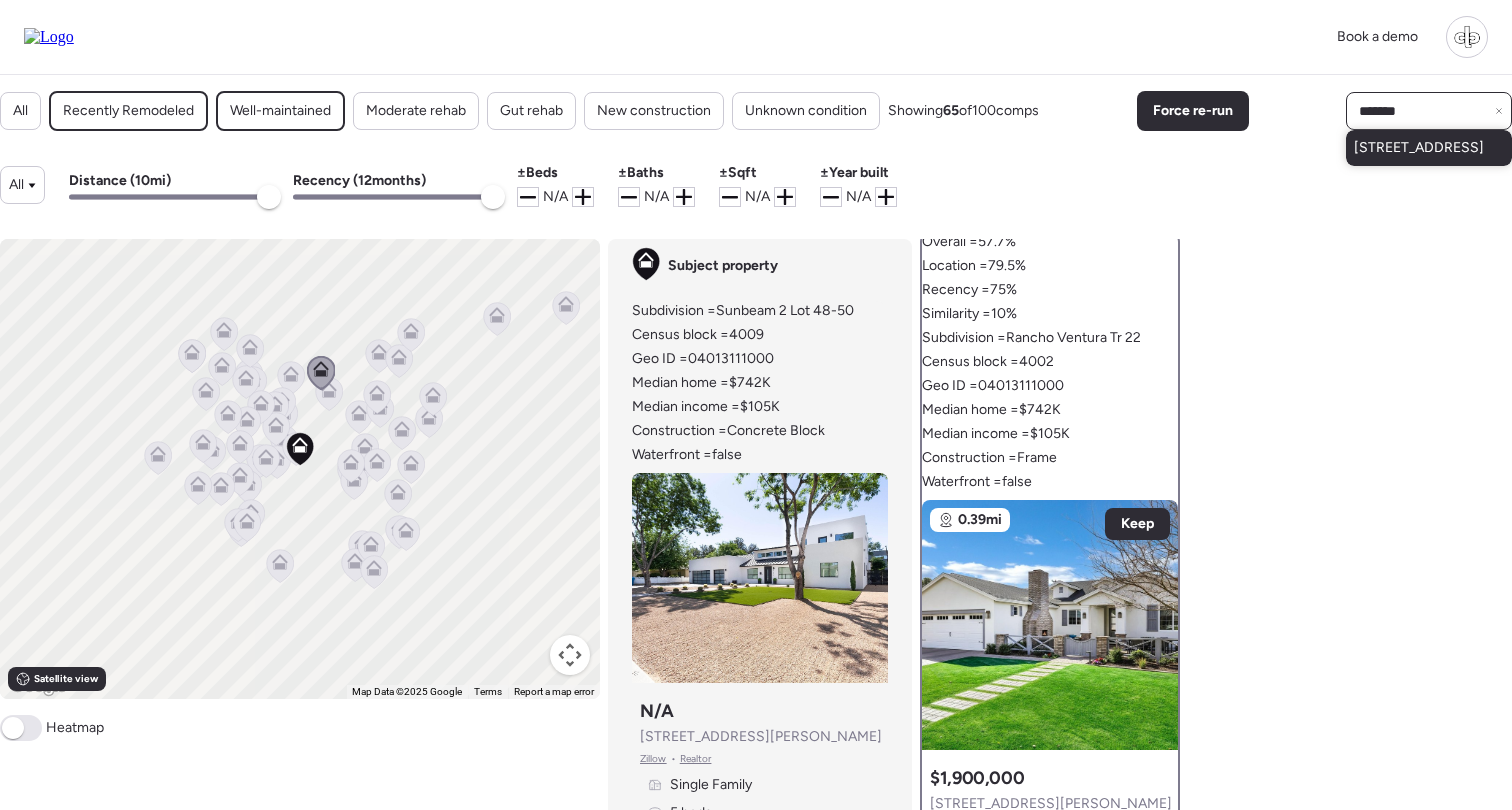 type on "*******" 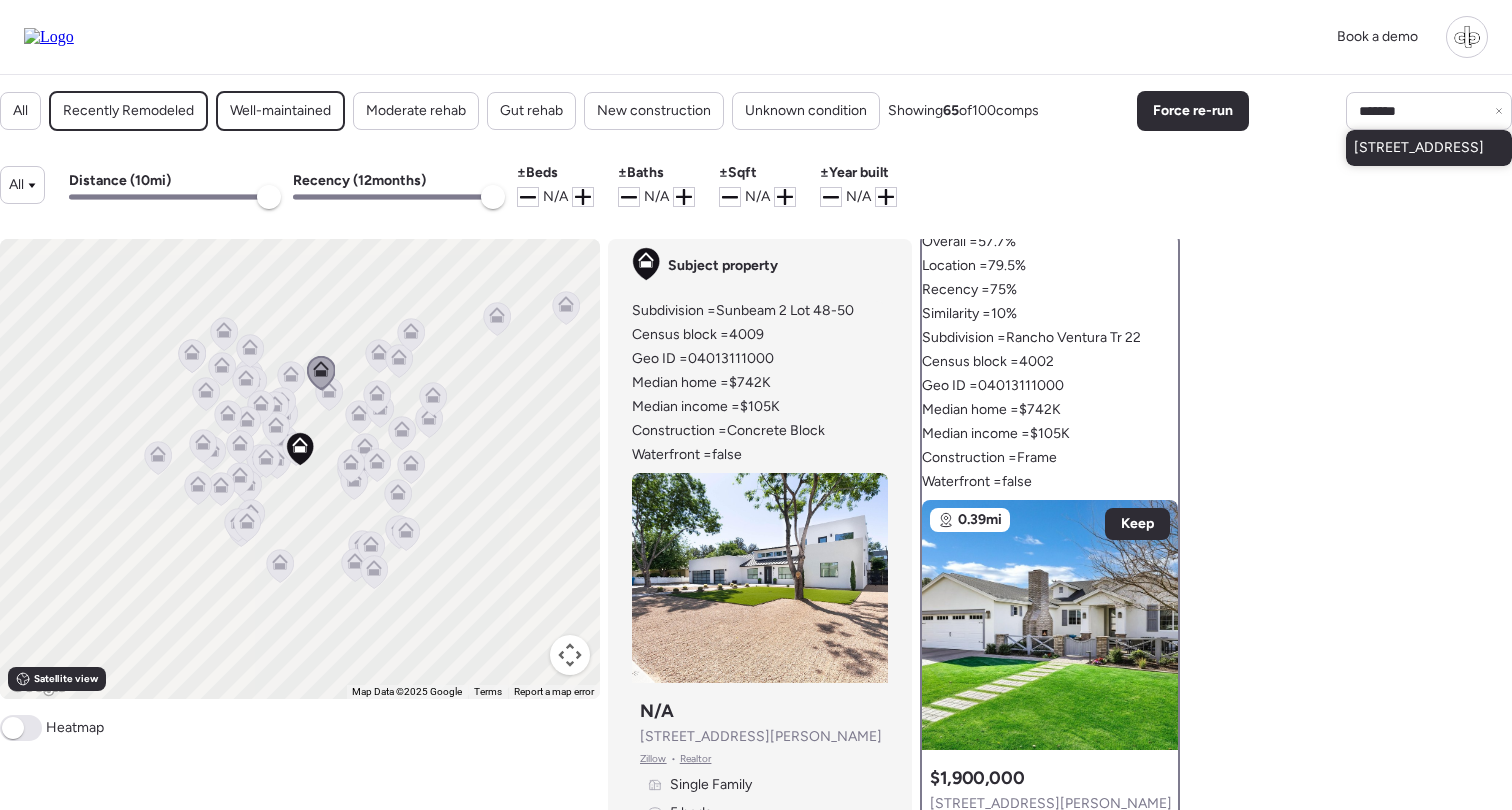 click on "4742 E Clarendon Ave, Phoenix, AZ 85018" at bounding box center [1419, 148] 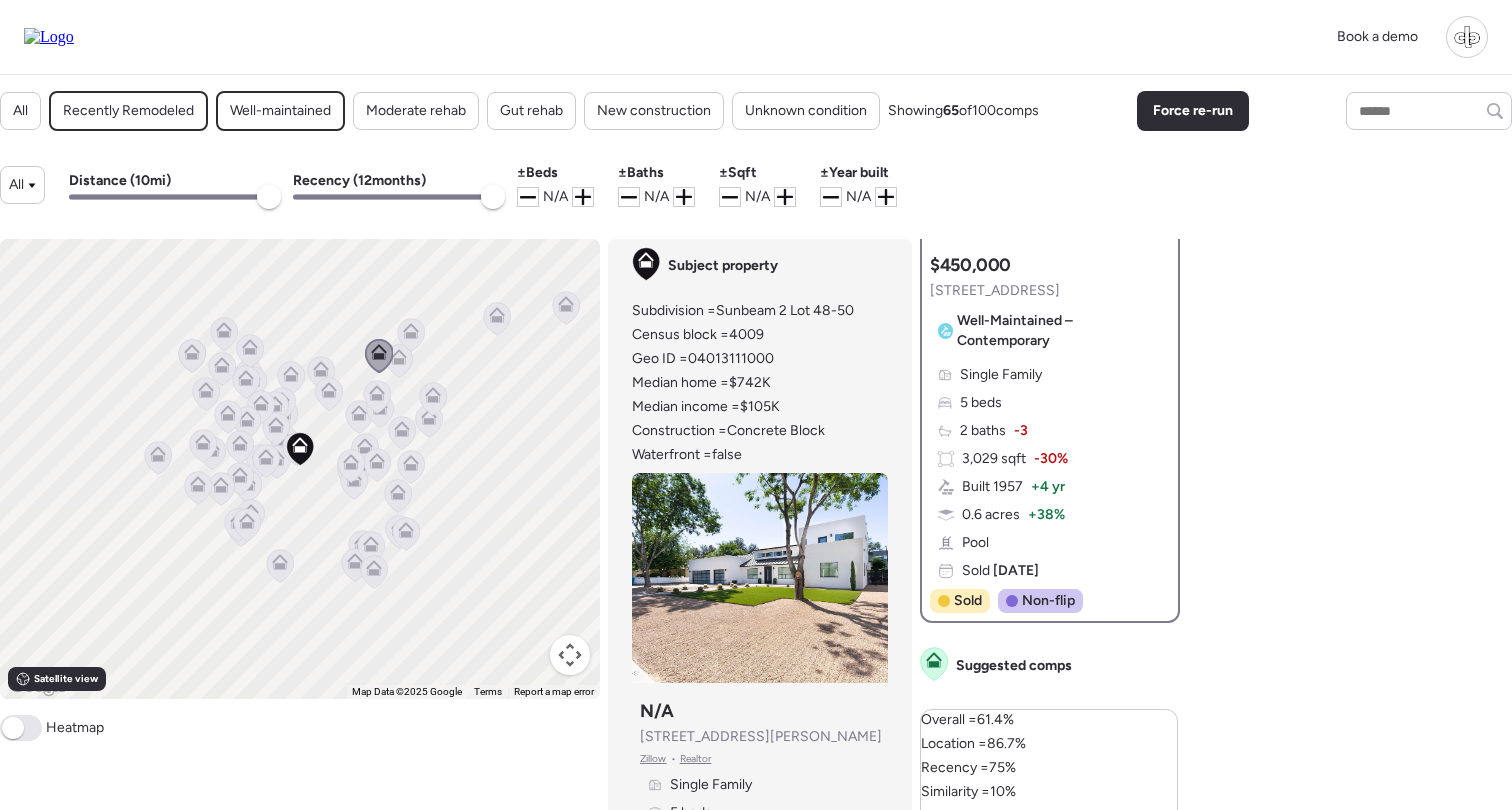 scroll, scrollTop: 142, scrollLeft: 0, axis: vertical 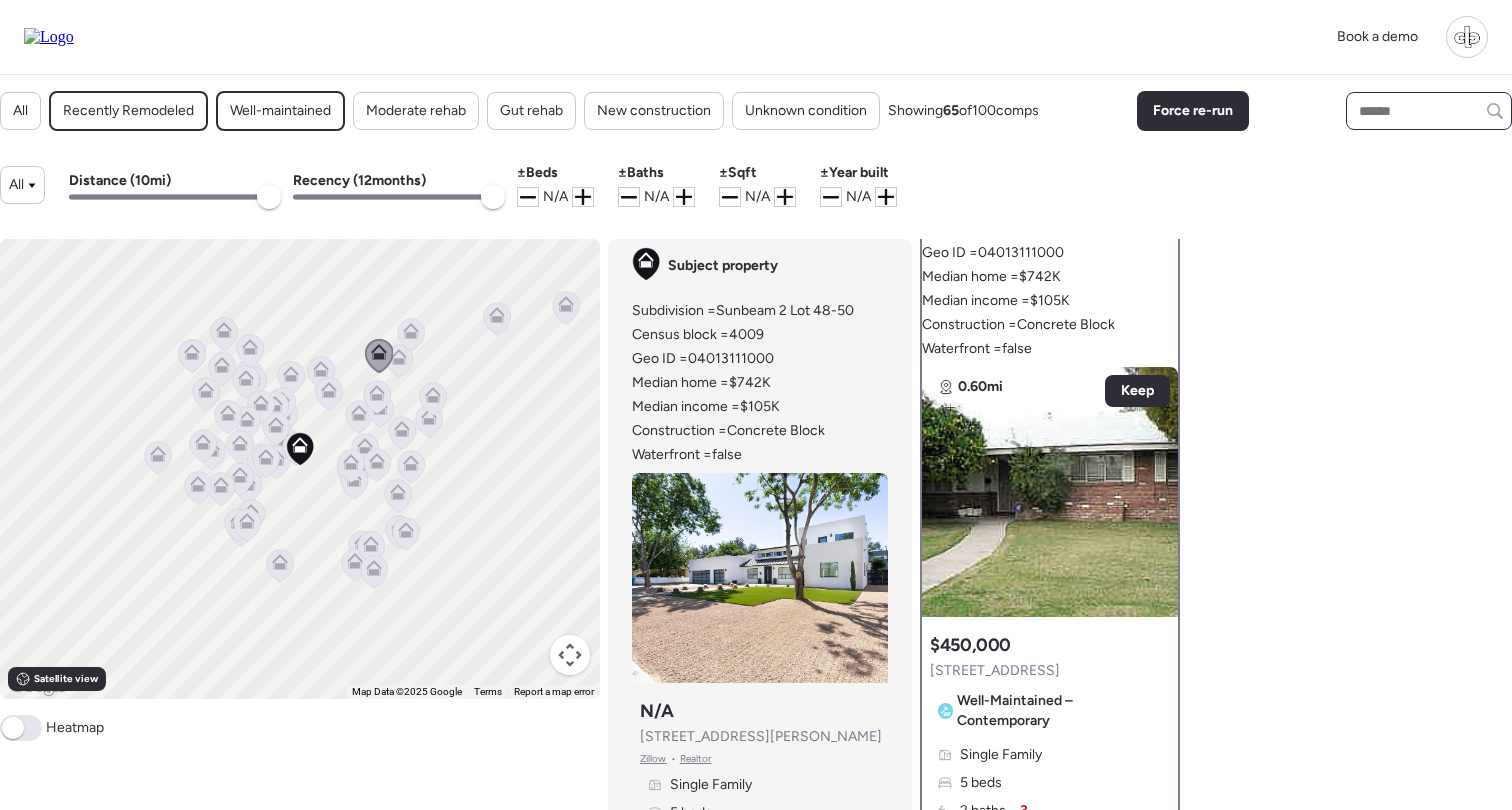 click at bounding box center [1429, 111] 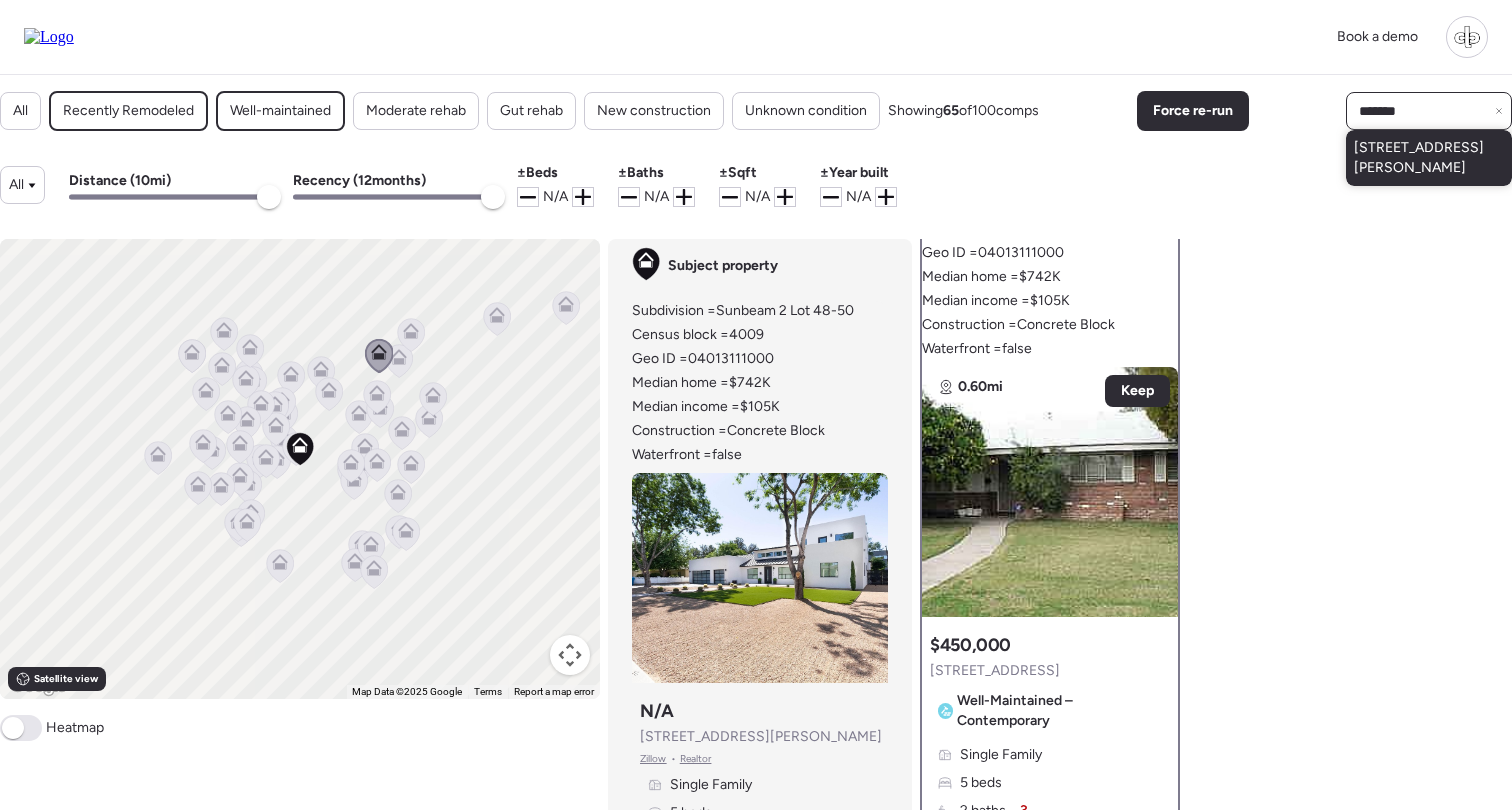 type on "*******" 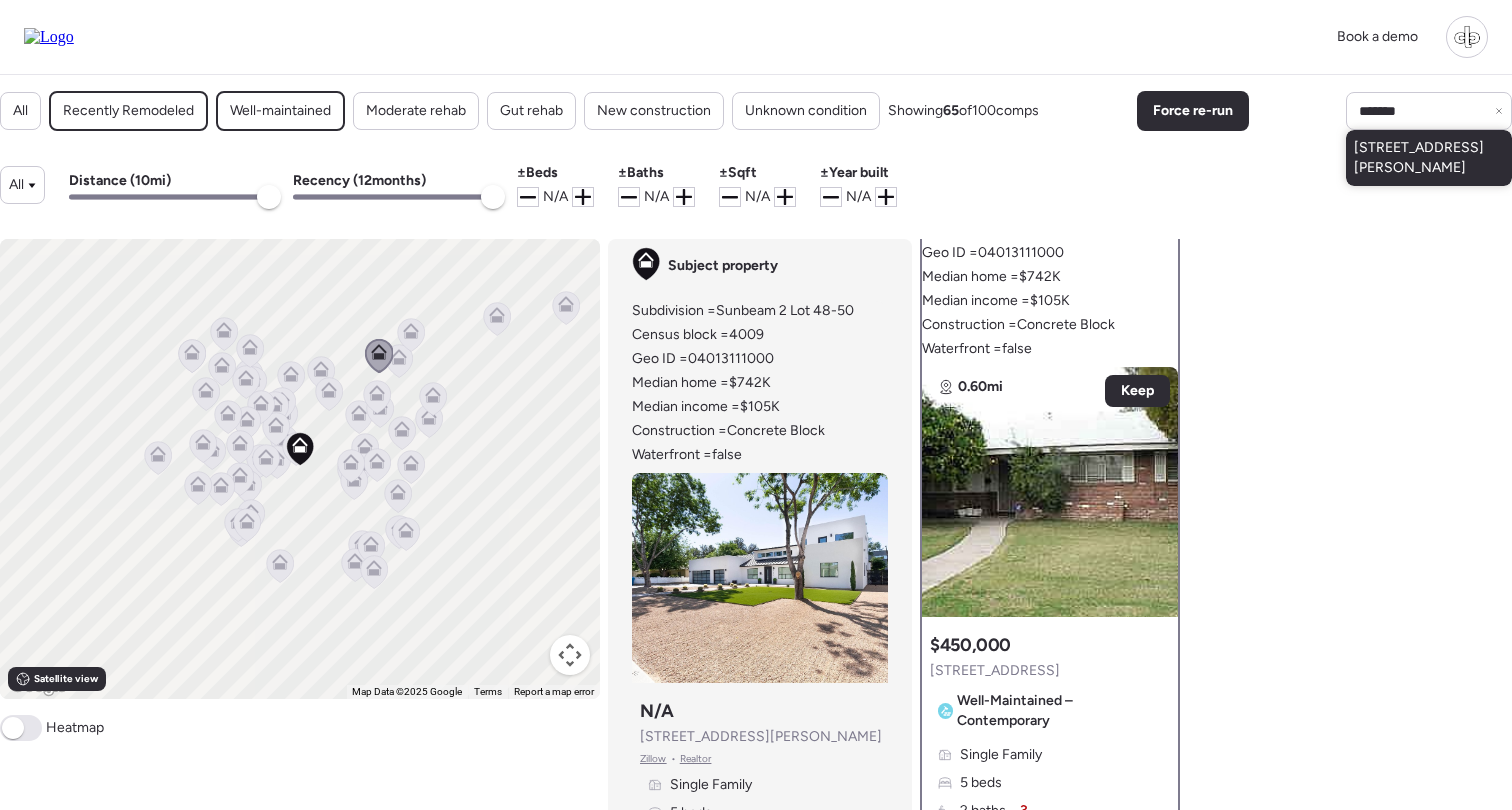 click on "4738 E Osborn Rd, Phoenix, AZ 85018" at bounding box center [1429, 158] 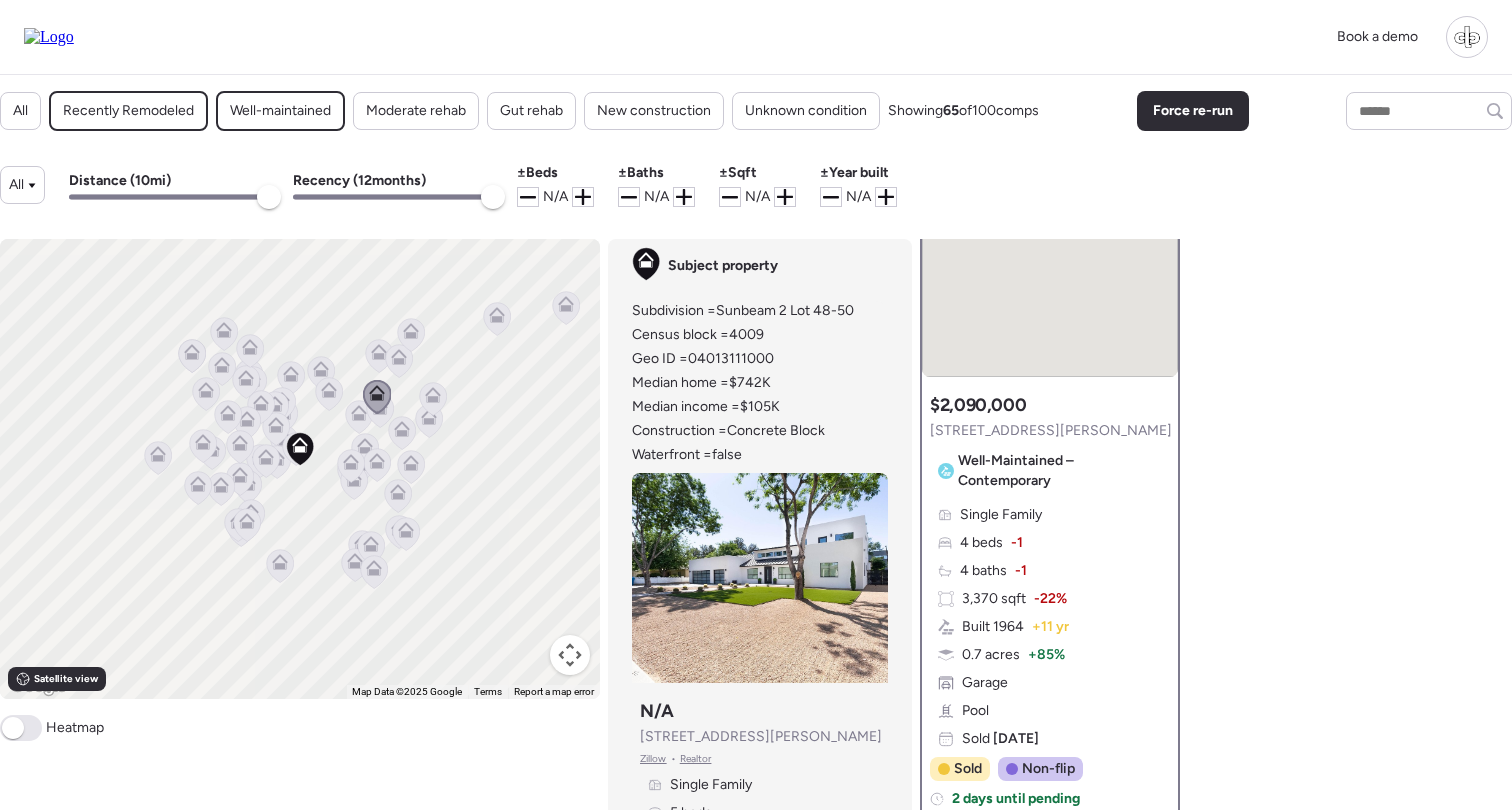 scroll, scrollTop: 403, scrollLeft: 0, axis: vertical 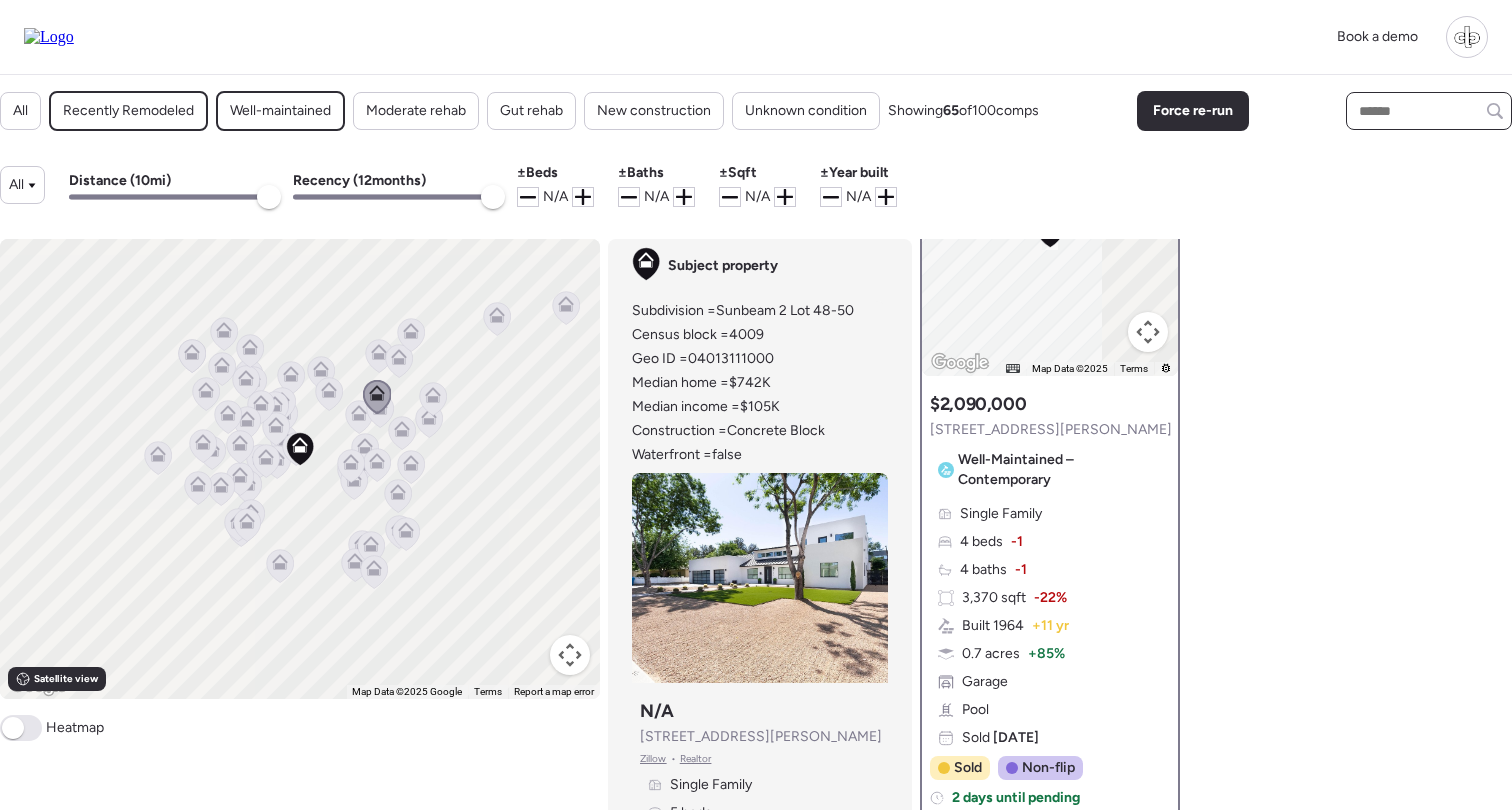 click at bounding box center [1429, 111] 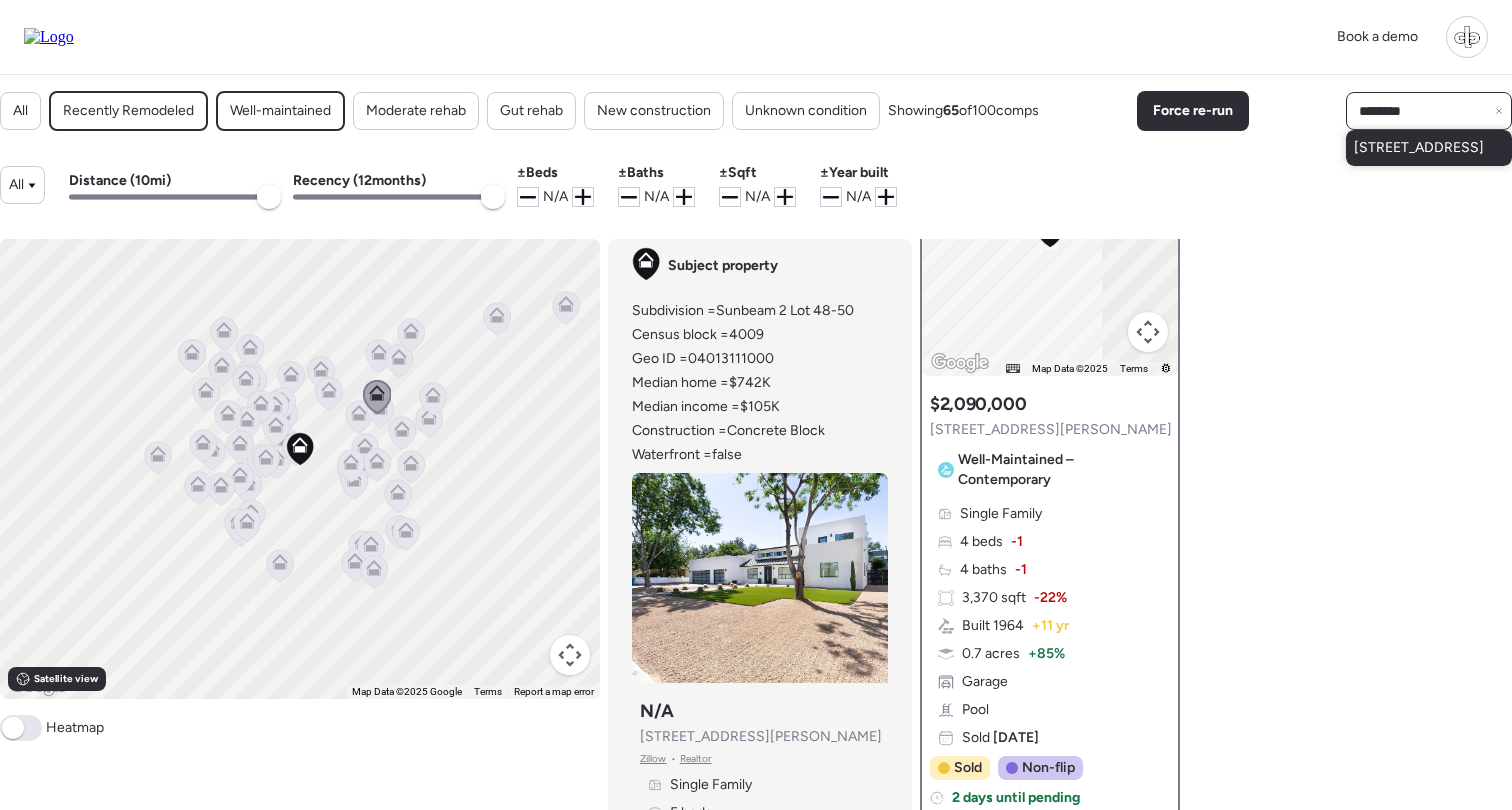 type on "********" 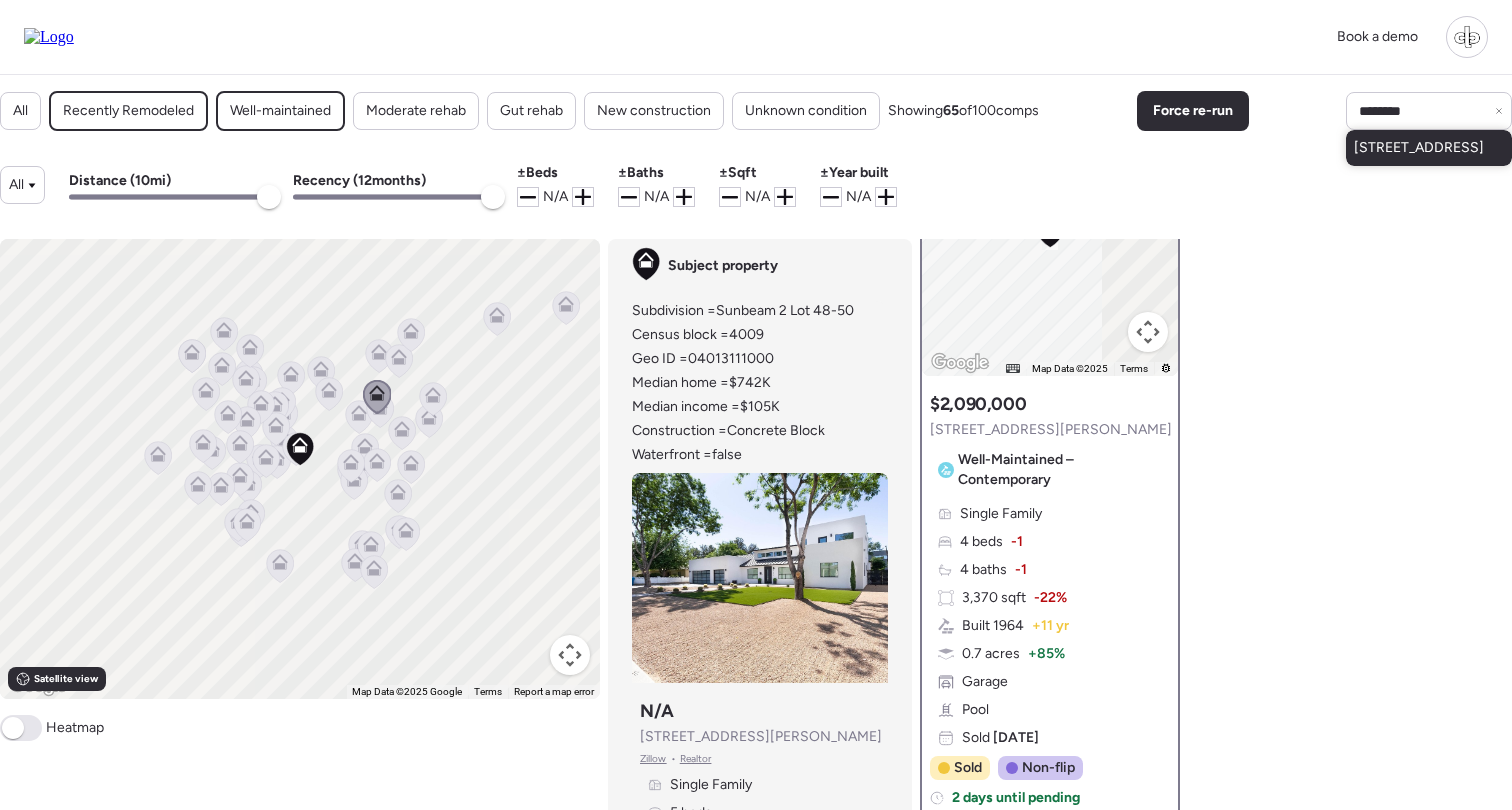 click on "3425 N 50th Pl, Phoenix, AZ 85018" at bounding box center [1419, 148] 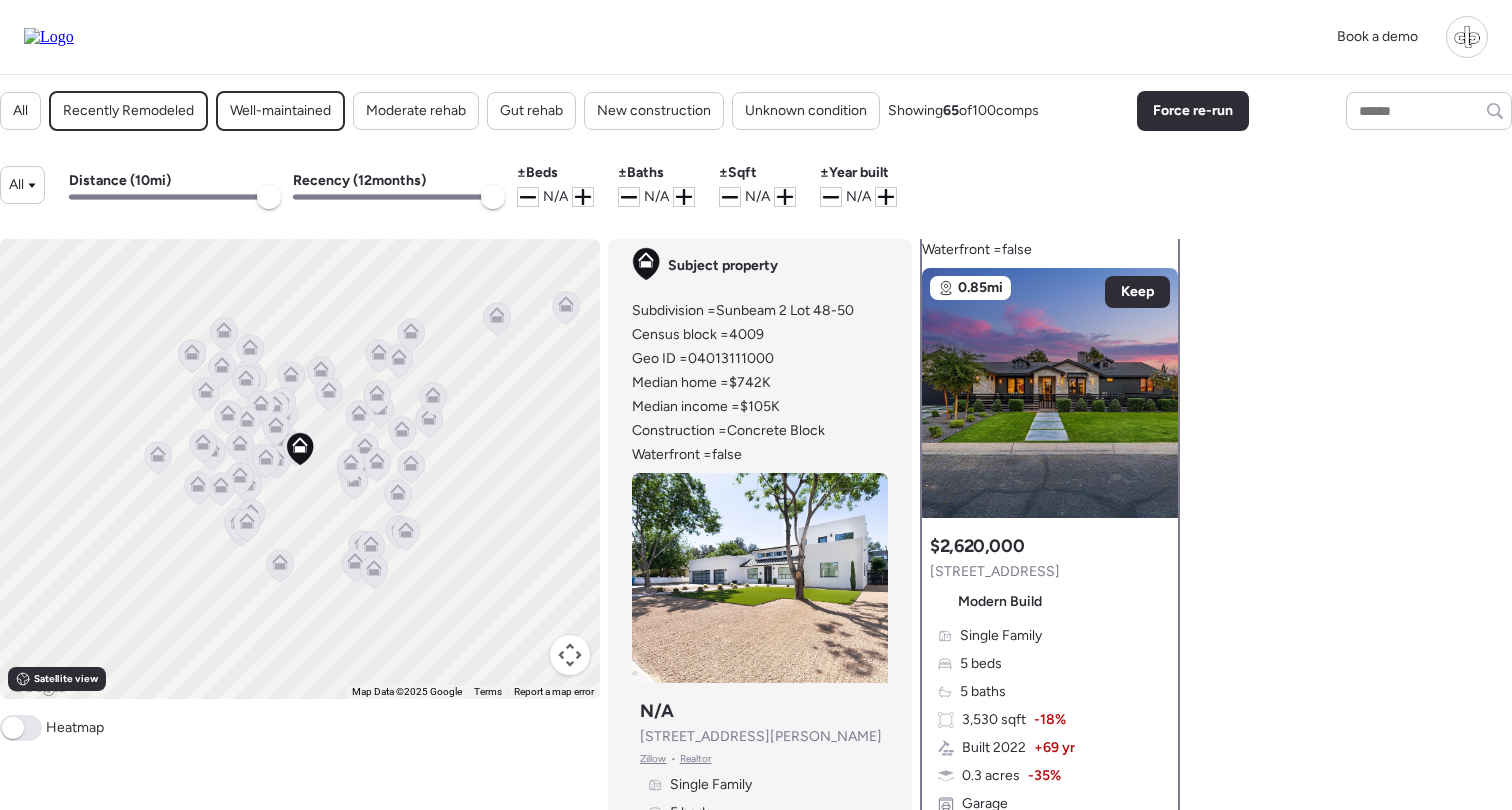 scroll, scrollTop: 263, scrollLeft: 0, axis: vertical 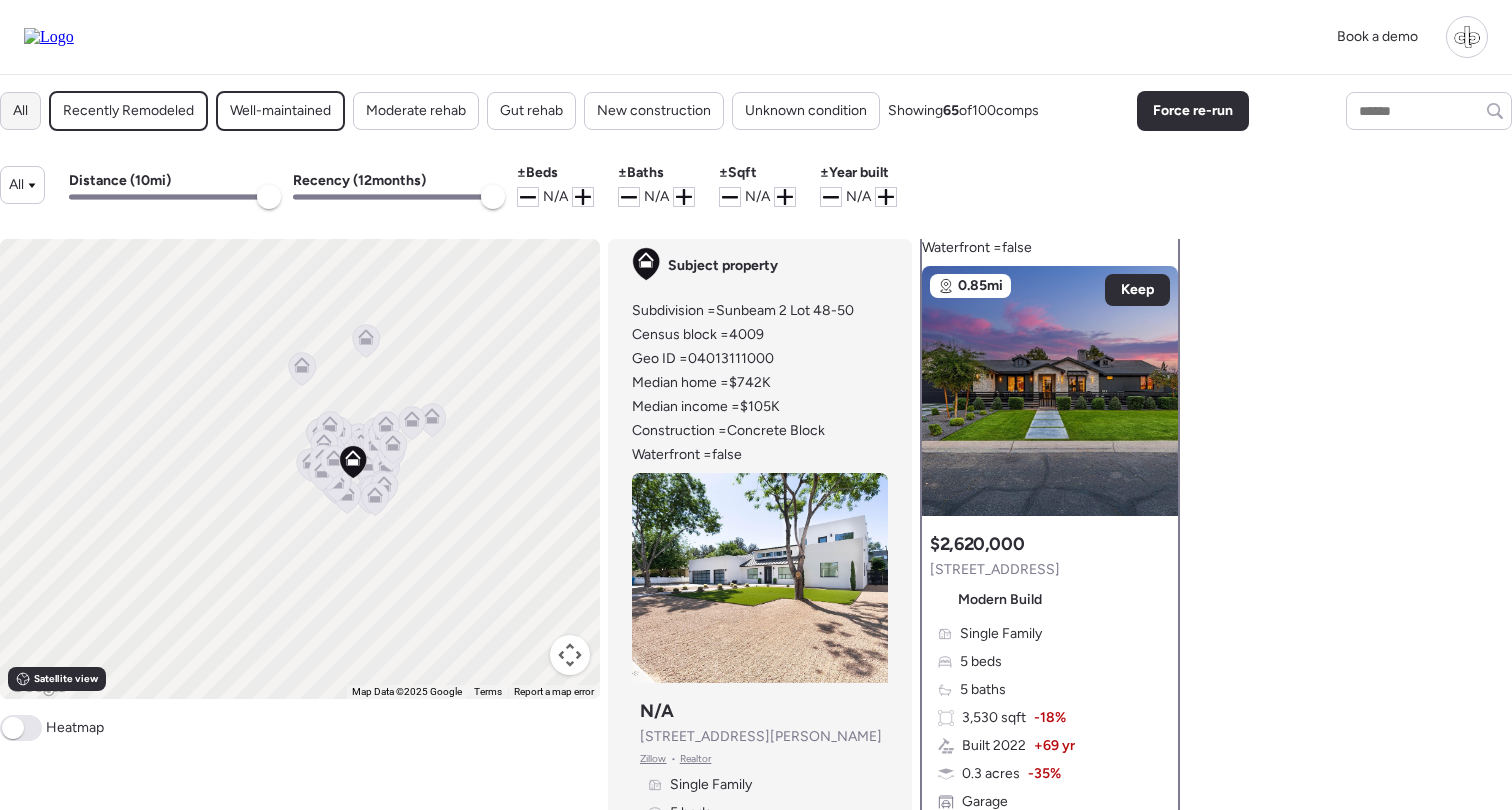 click on "All" at bounding box center (20, 111) 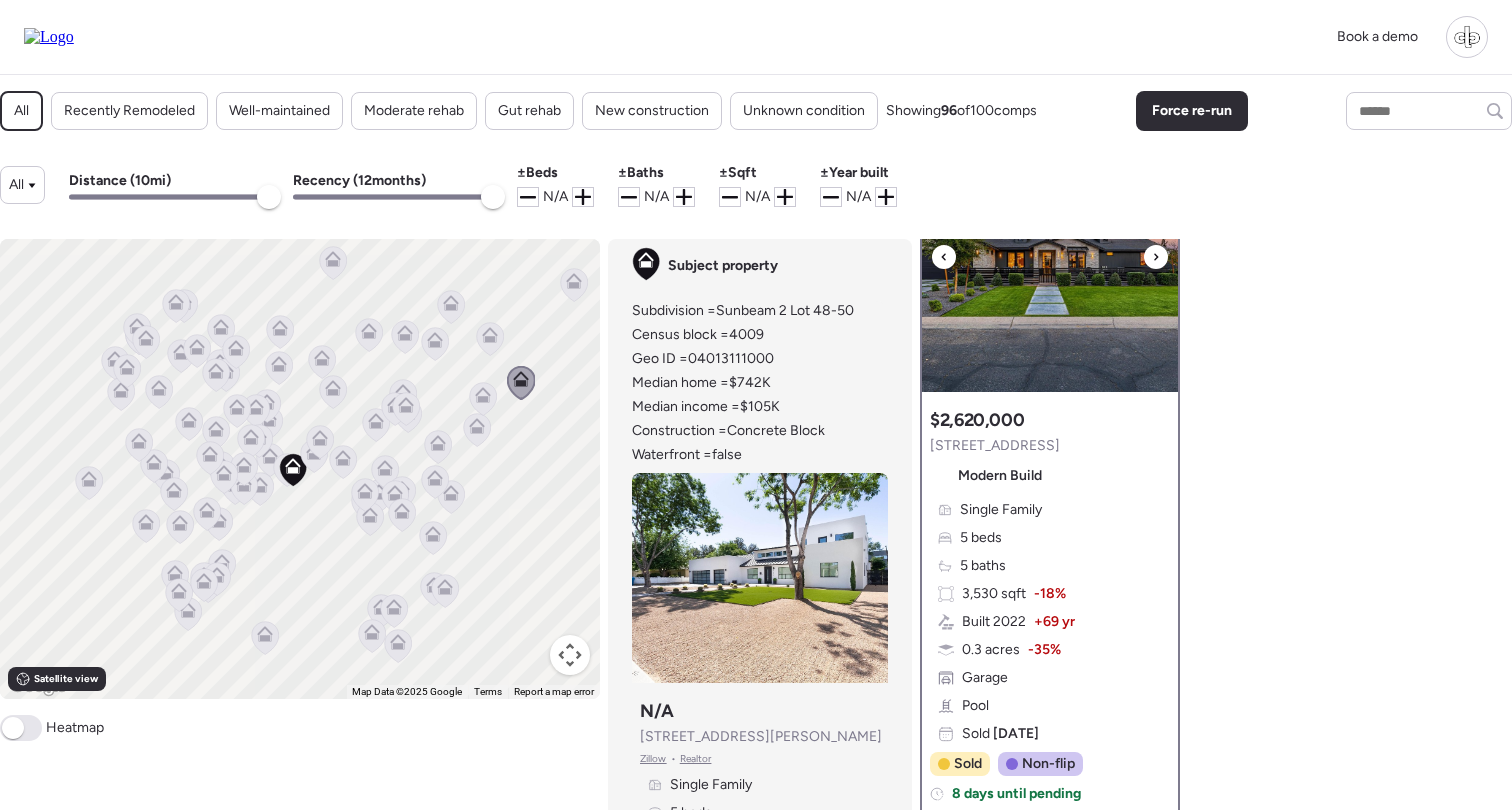 scroll, scrollTop: 466, scrollLeft: 0, axis: vertical 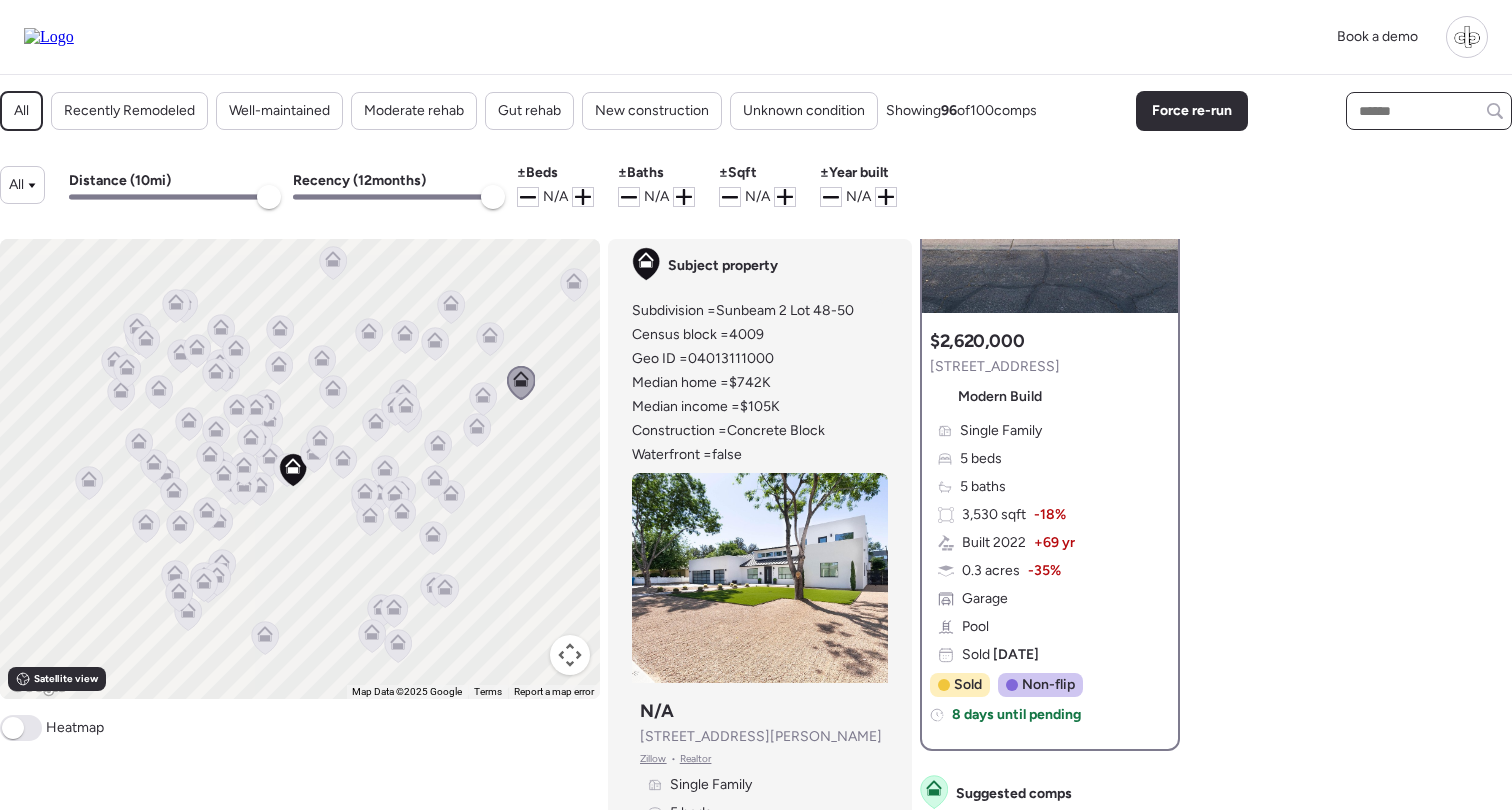 click at bounding box center [1429, 111] 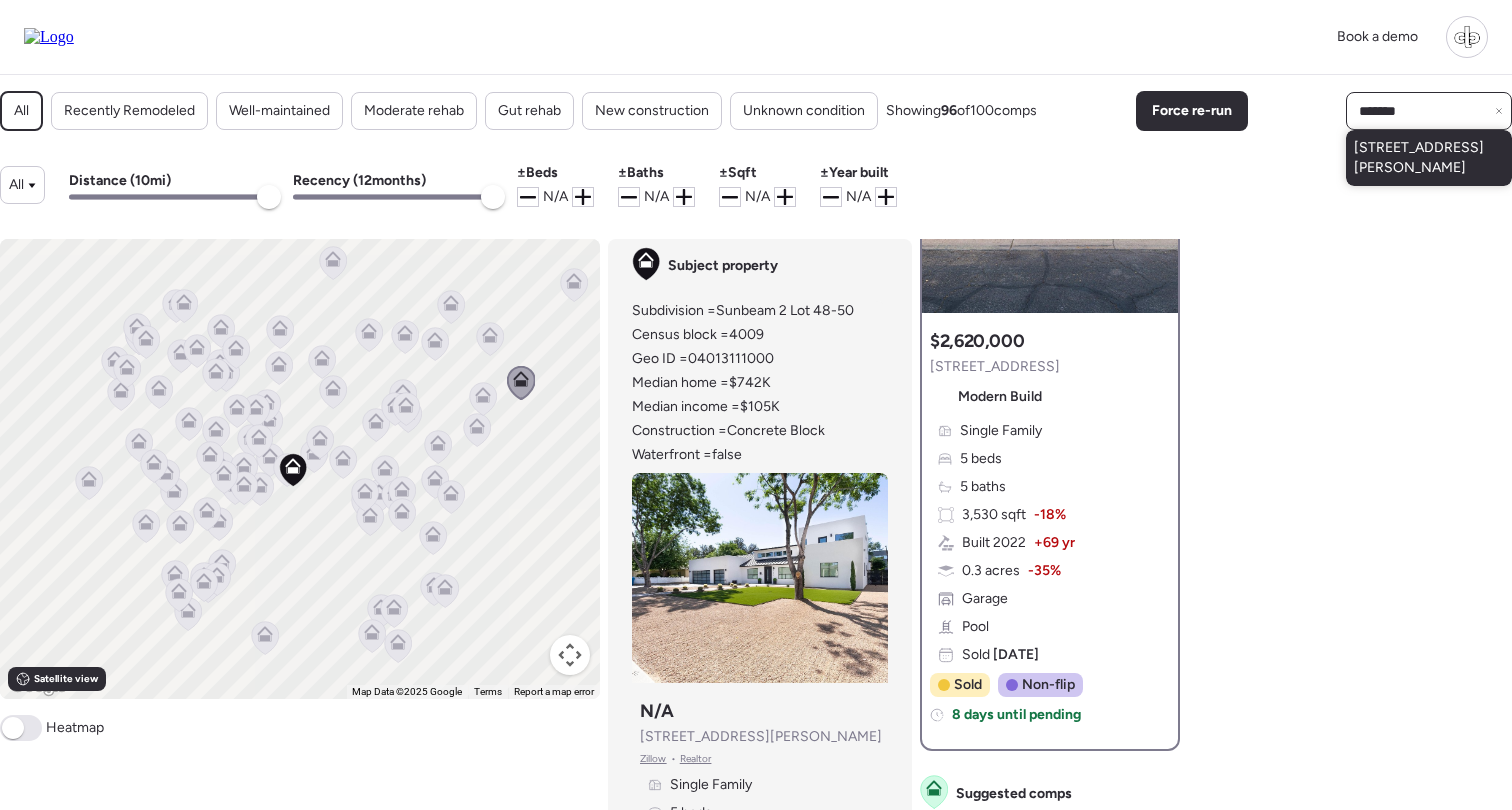type on "*******" 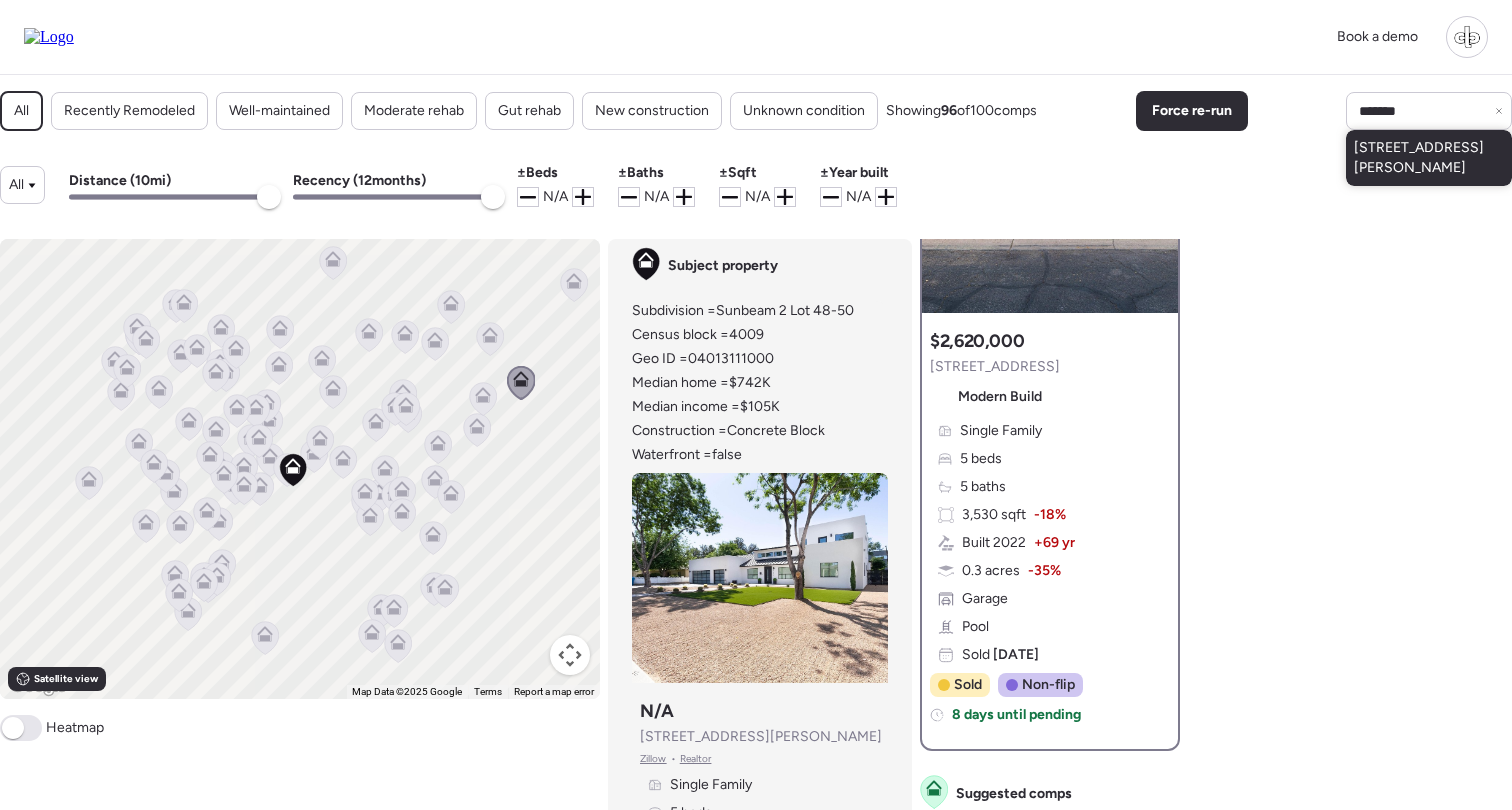 click on "4507 E Weldon Ave, Phoenix, AZ 85018" at bounding box center [1429, 158] 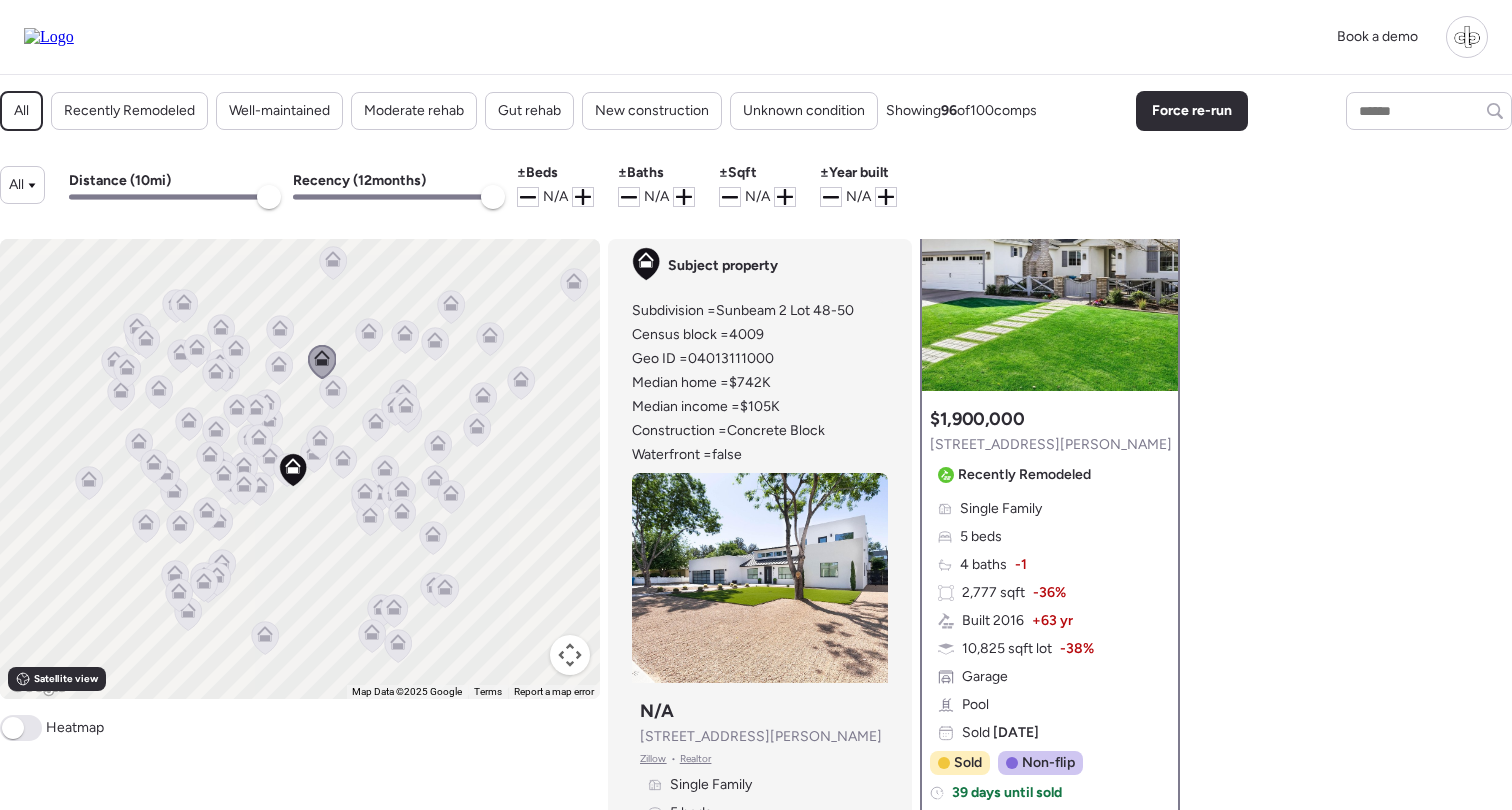 scroll, scrollTop: 255, scrollLeft: 0, axis: vertical 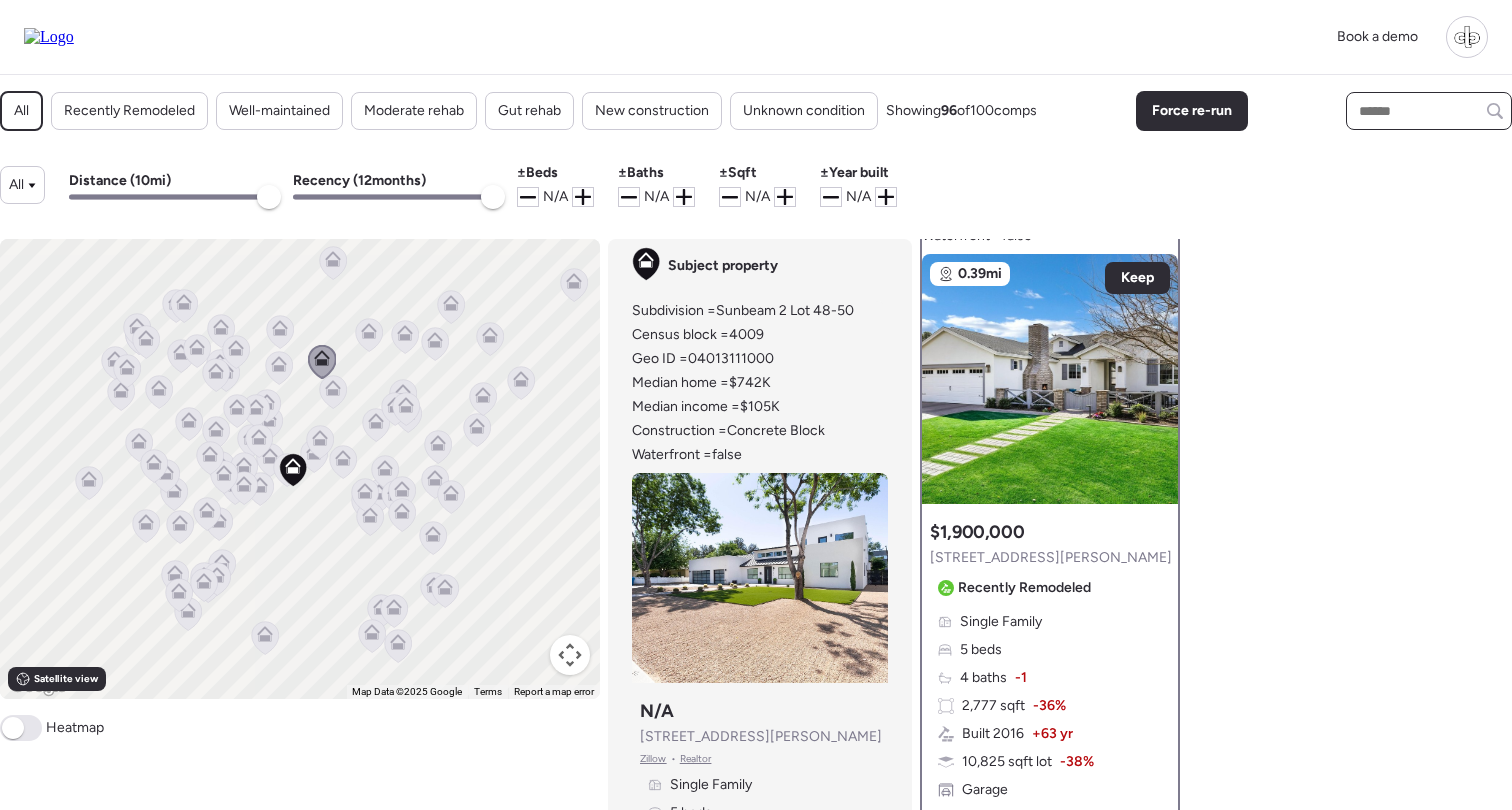 click at bounding box center [1429, 111] 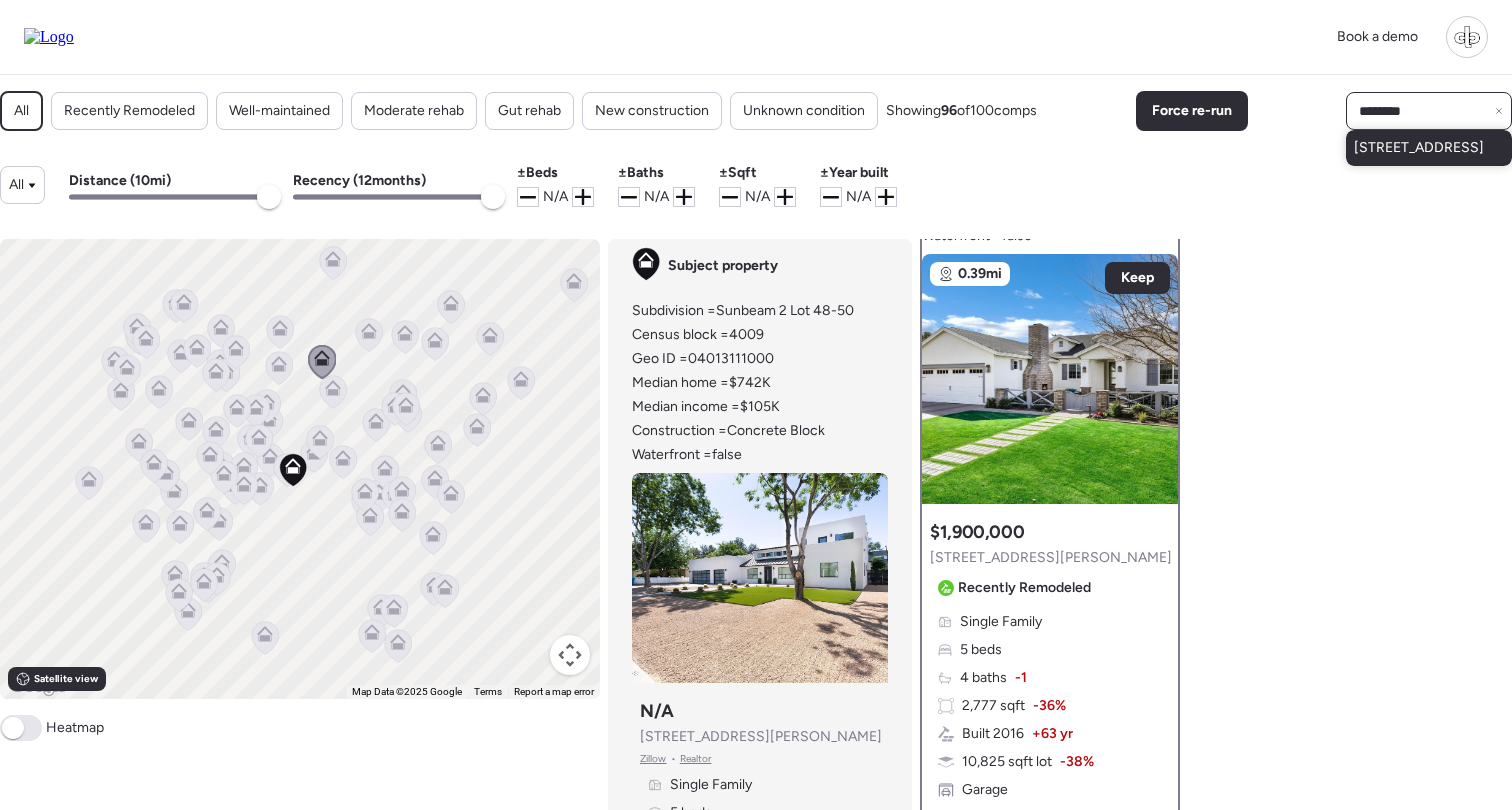 type on "********" 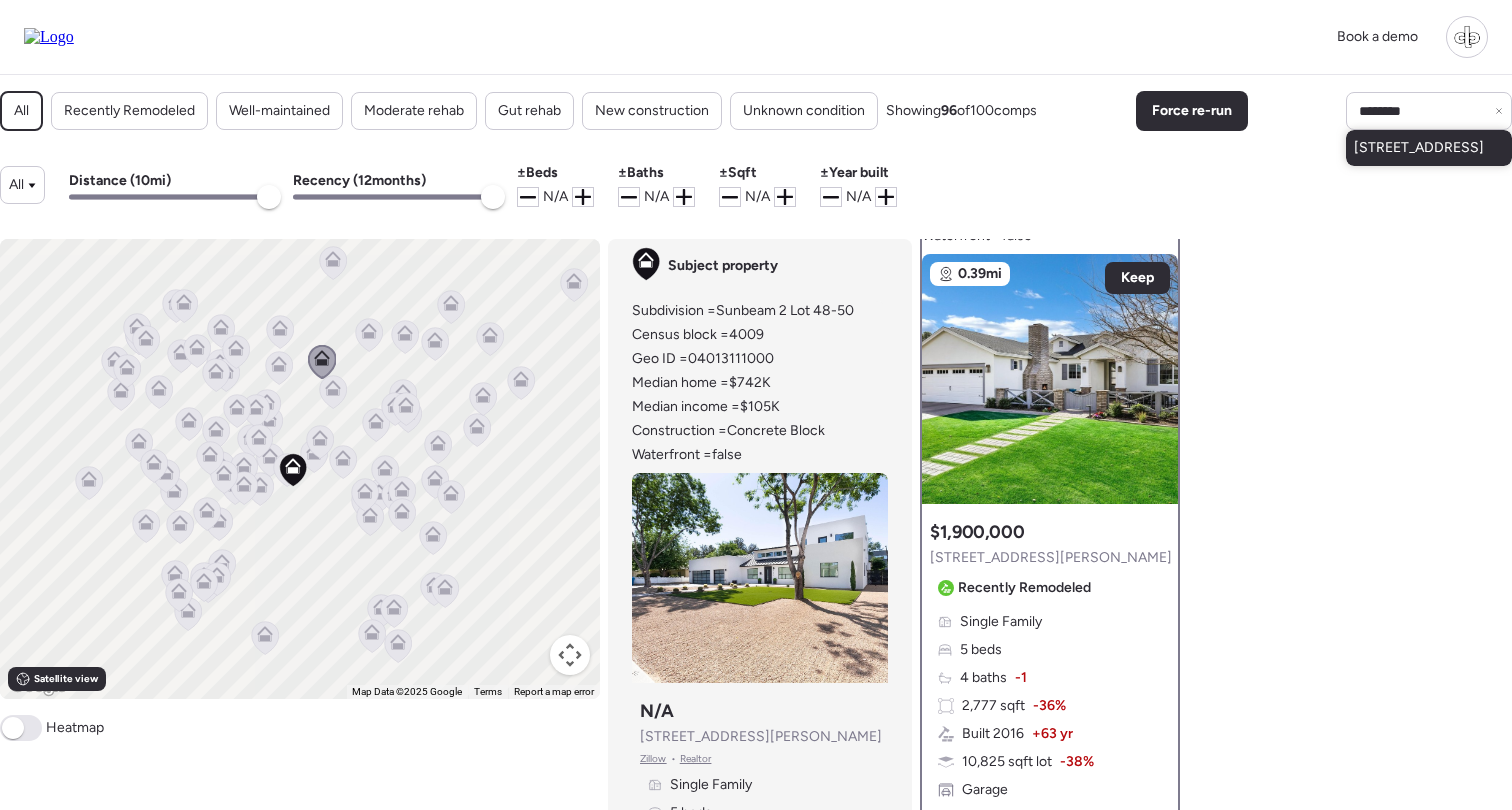 click on "3425 N 50th Pl, Phoenix, AZ 85018" at bounding box center (1419, 148) 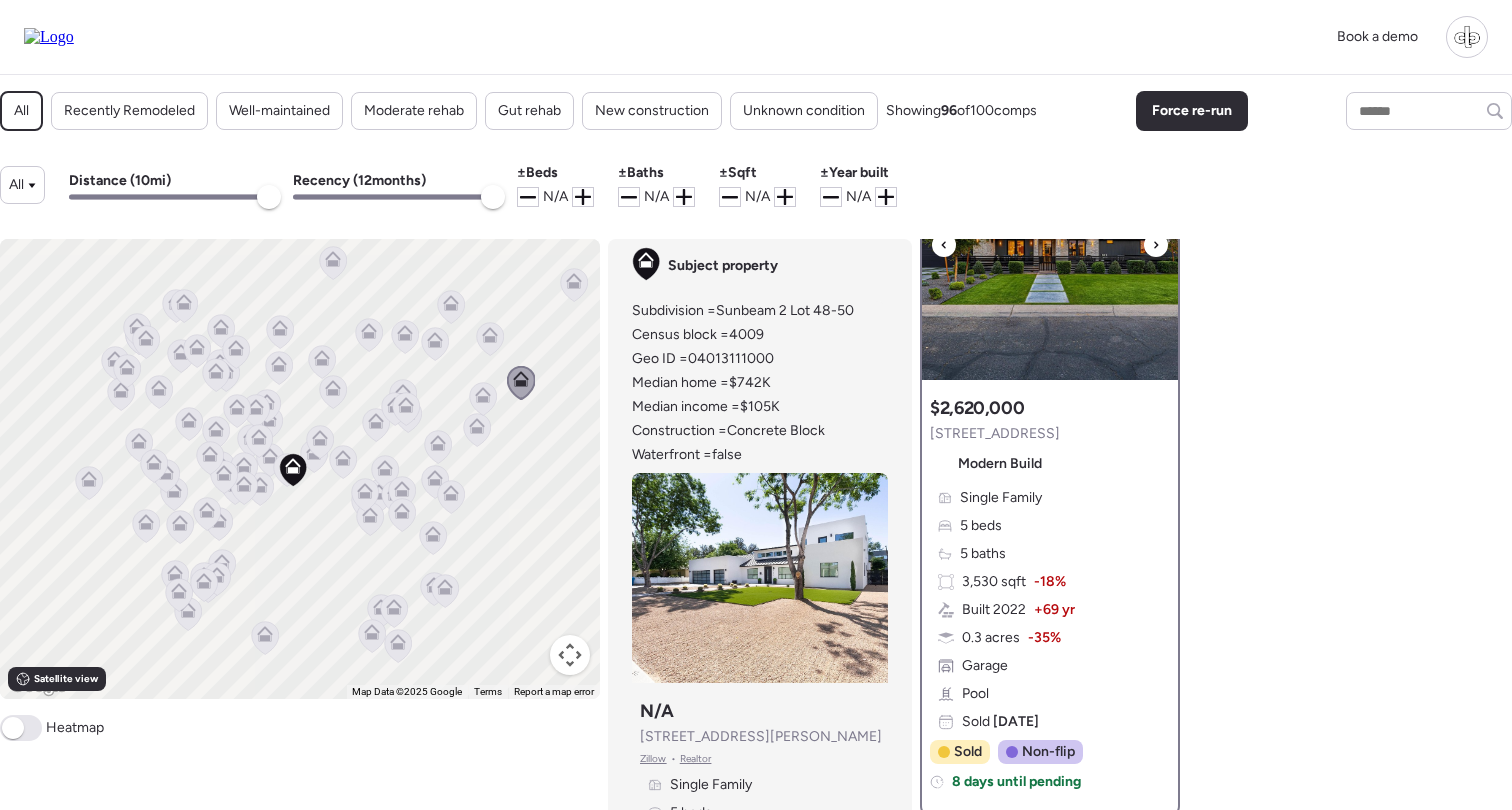 scroll, scrollTop: 400, scrollLeft: 0, axis: vertical 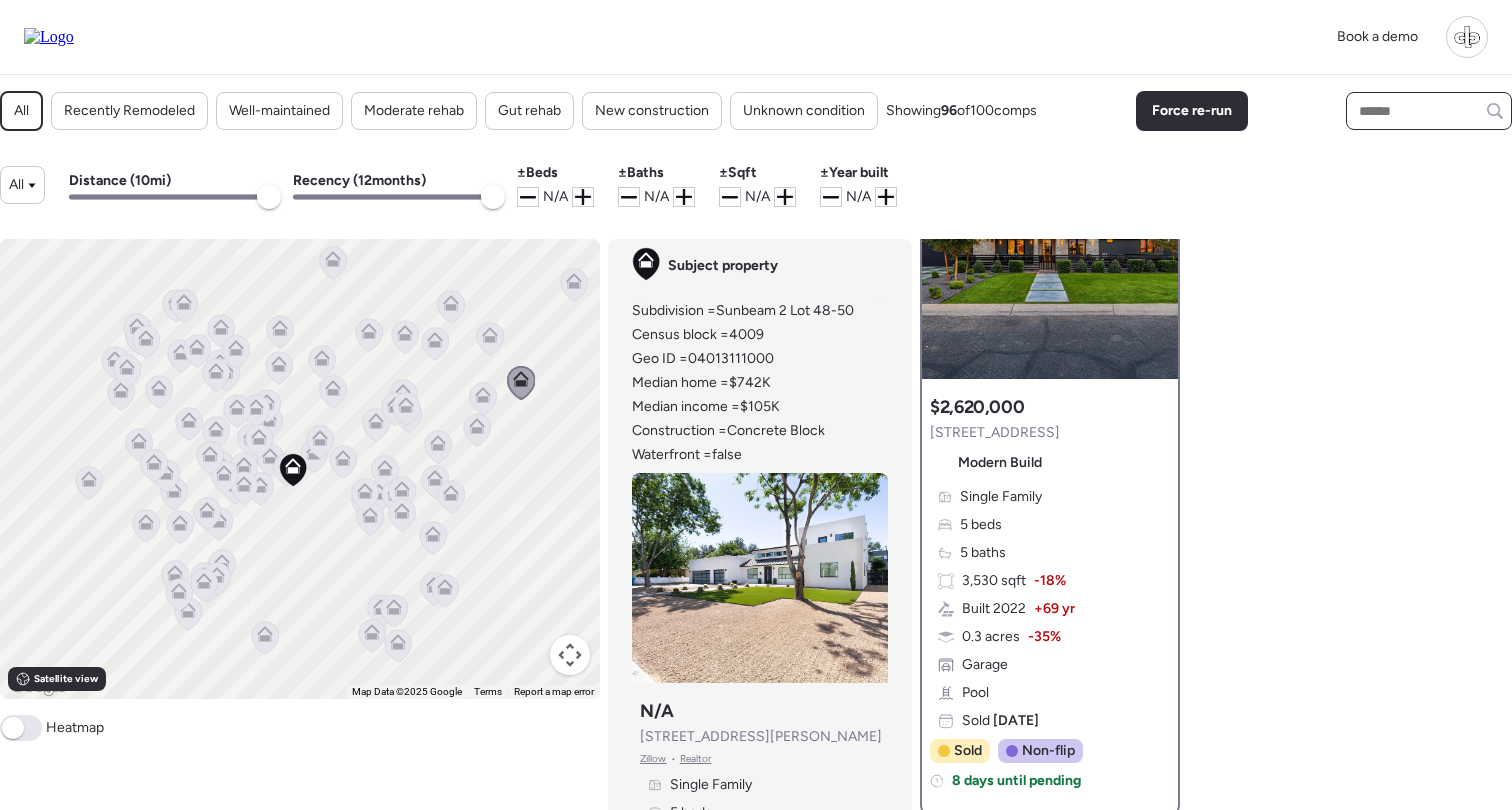 click at bounding box center (1429, 111) 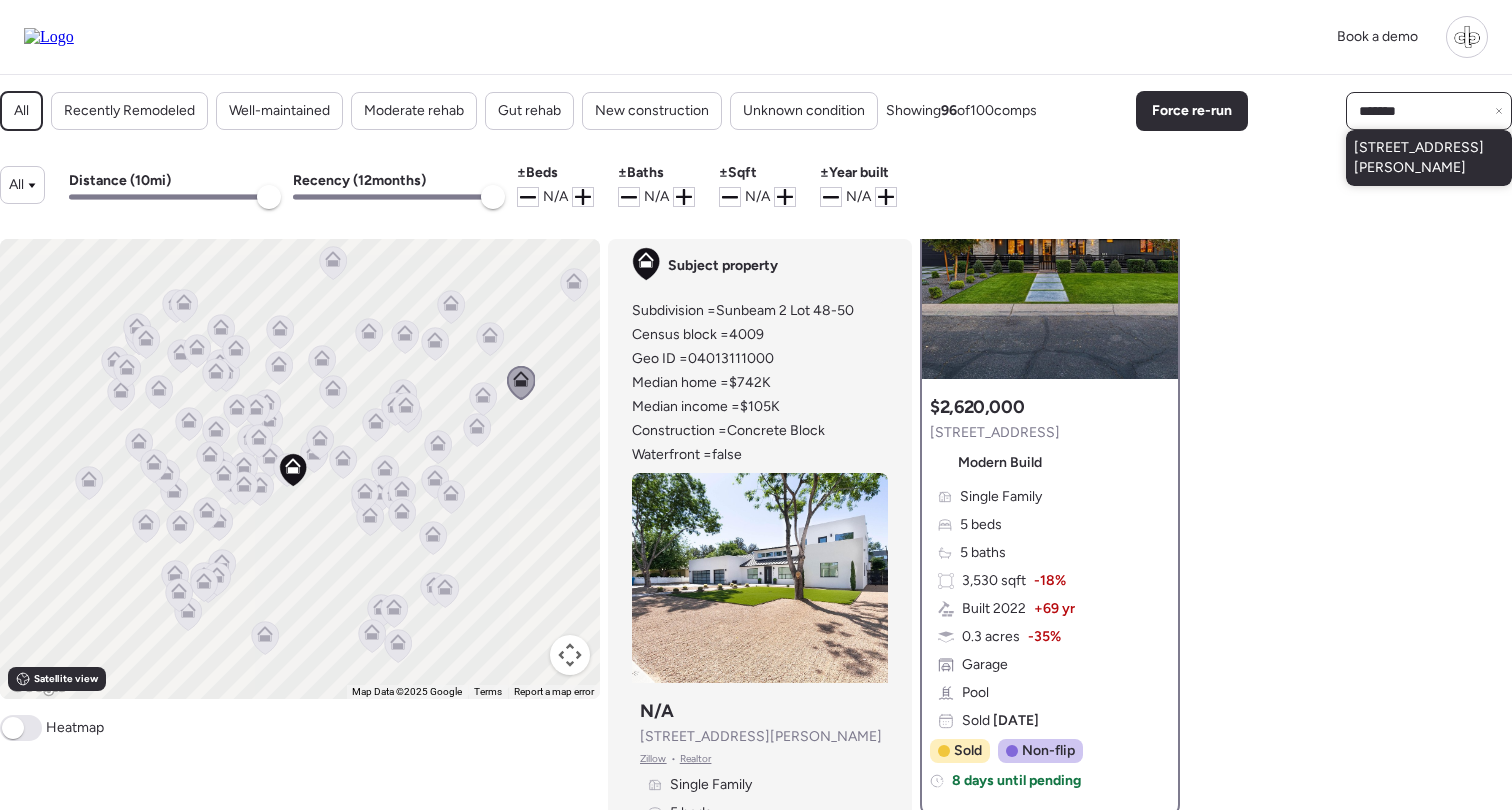 type on "*******" 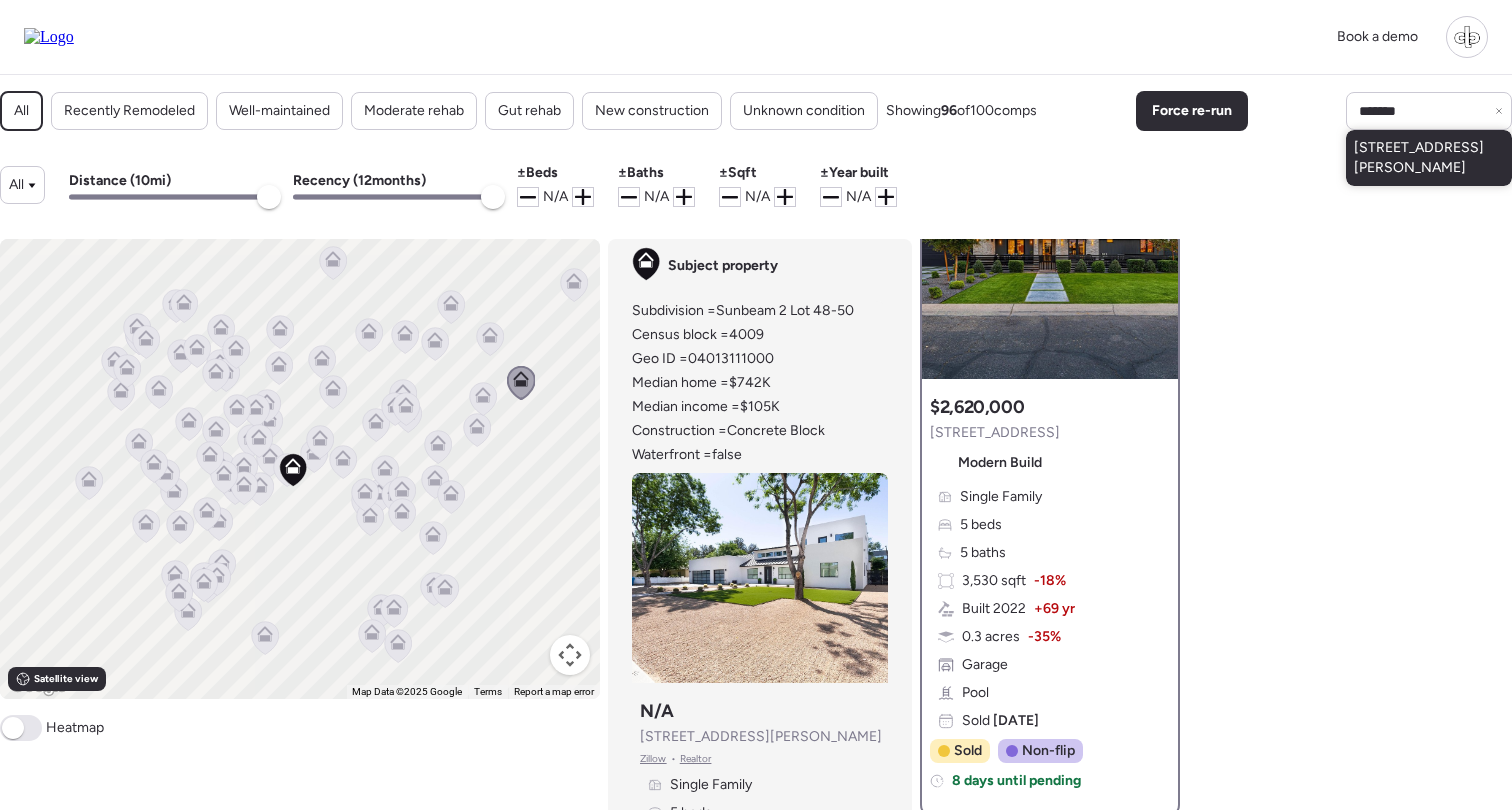 click on "4813 E Earll Dr, Phoenix, AZ 85018" at bounding box center [1429, 158] 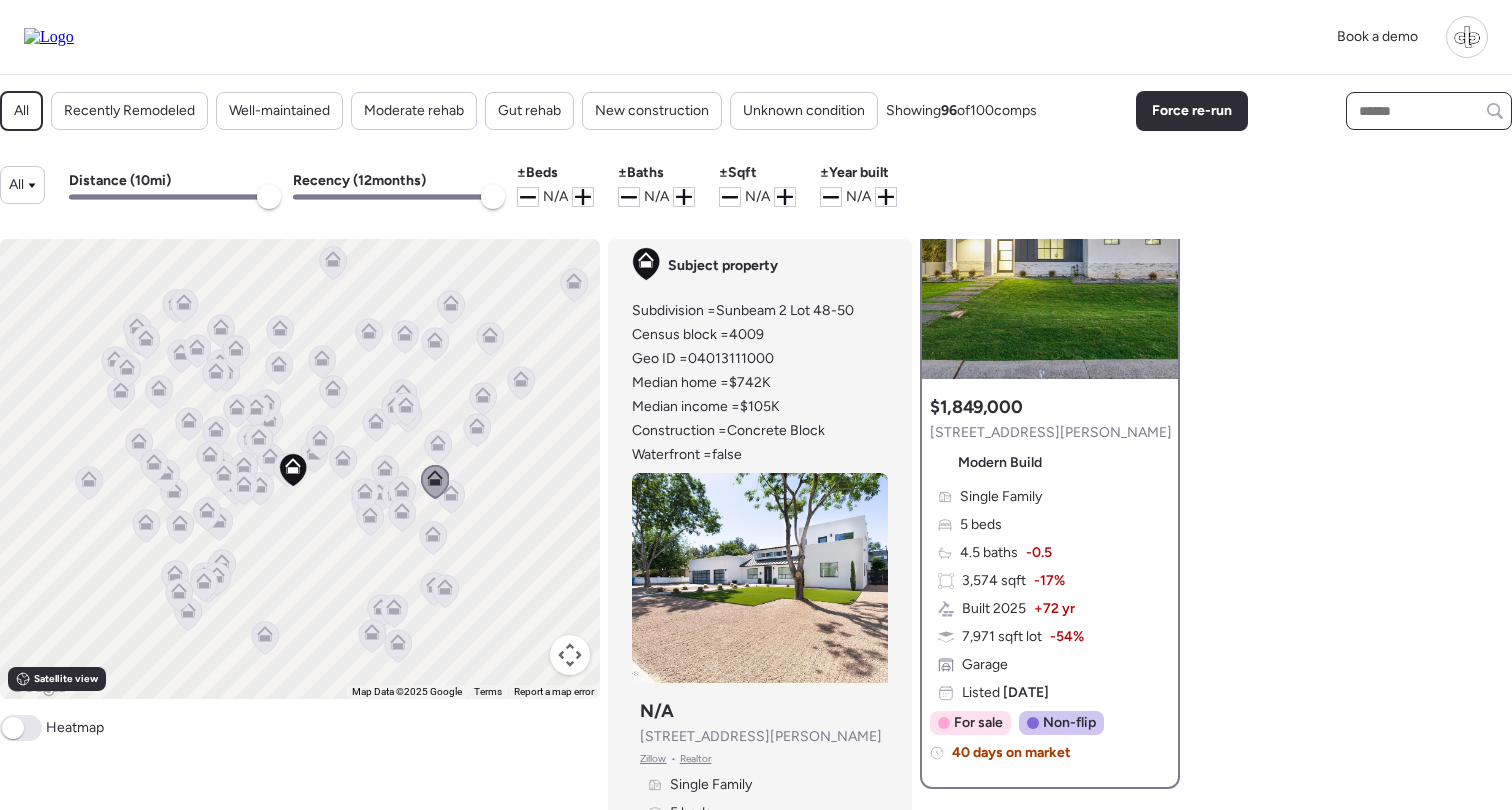 click at bounding box center [1429, 111] 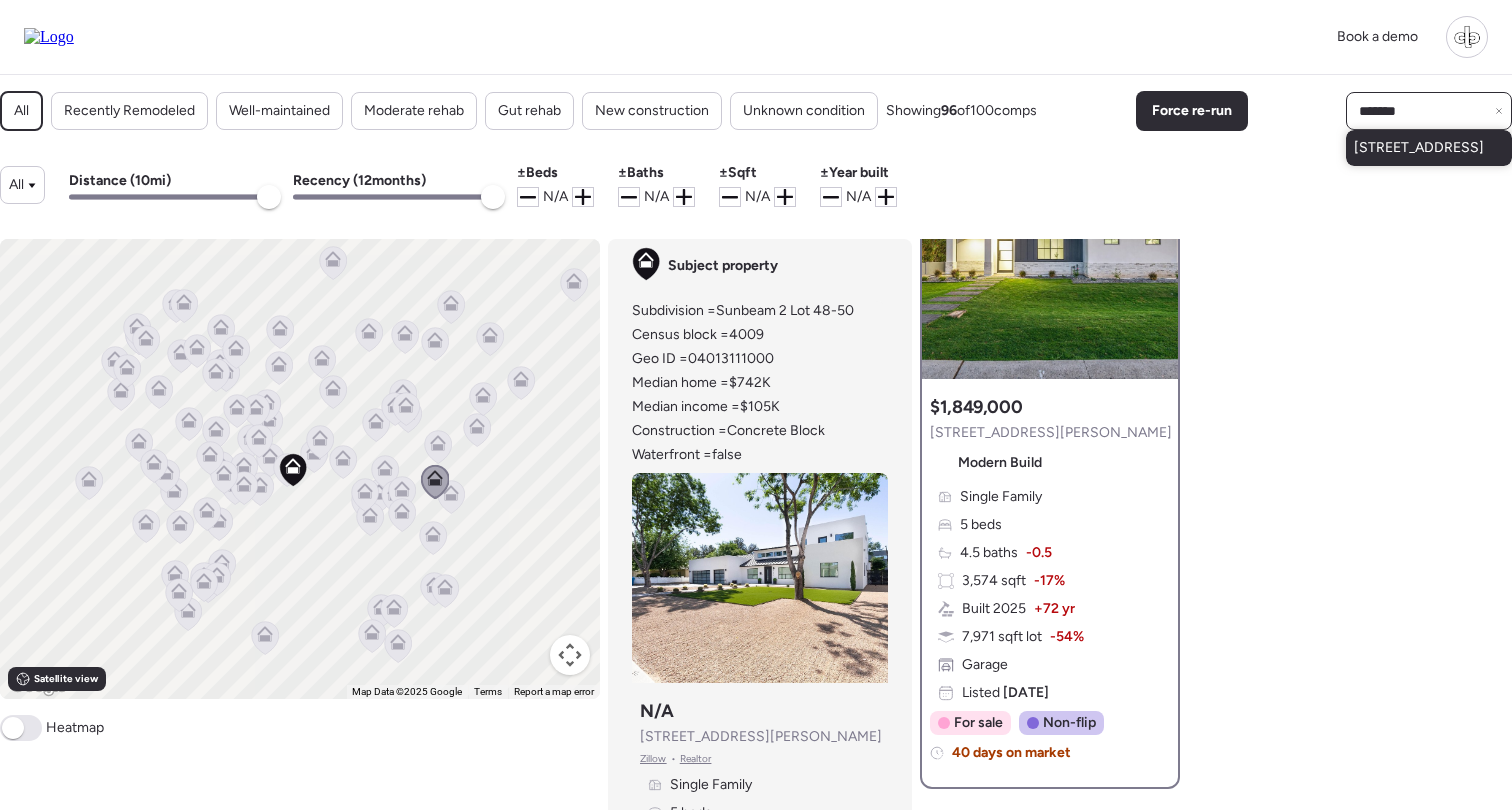 type on "*******" 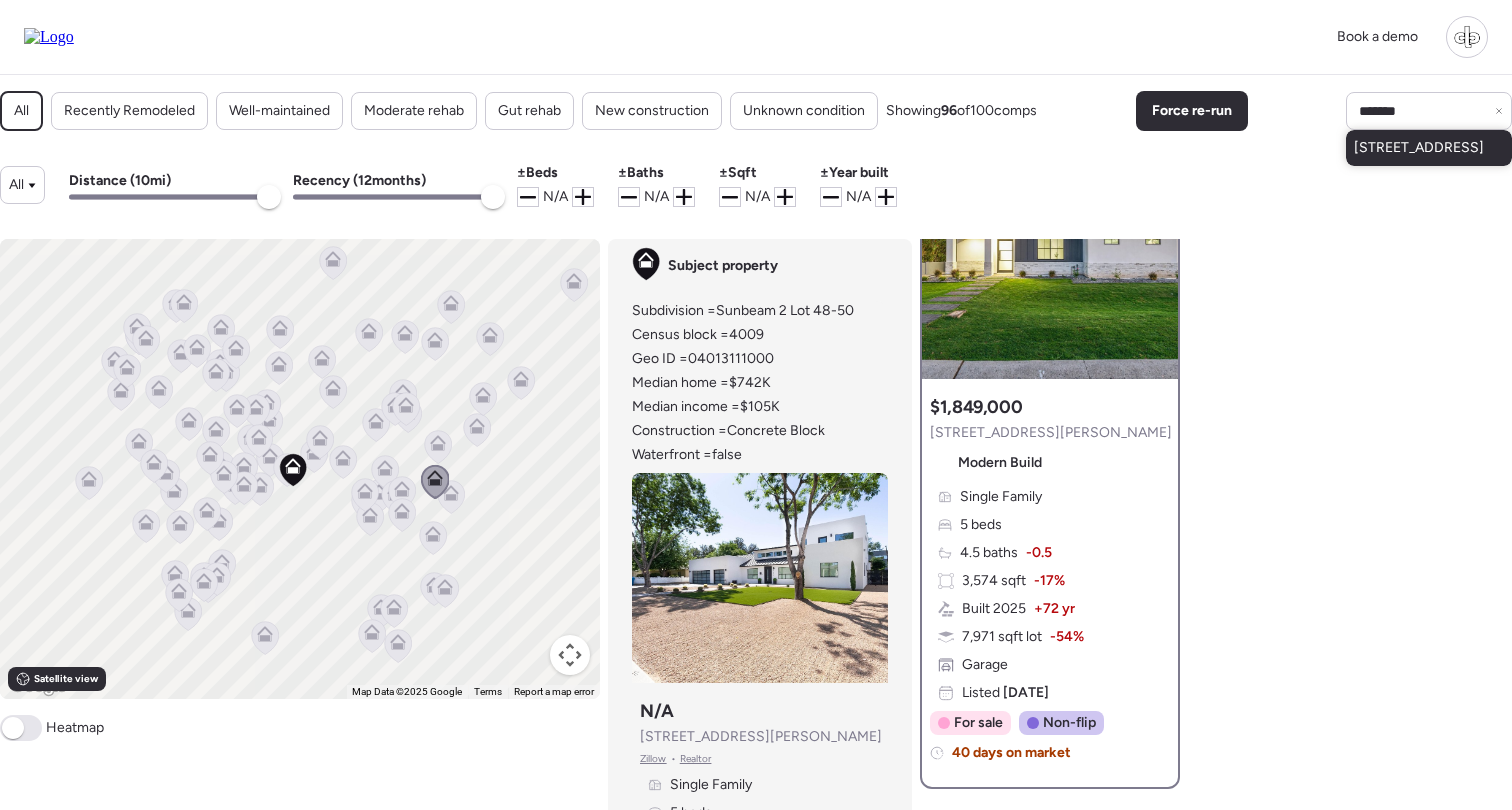 click on "3634 N 47th St, Phoenix, AZ 85018" at bounding box center (1419, 148) 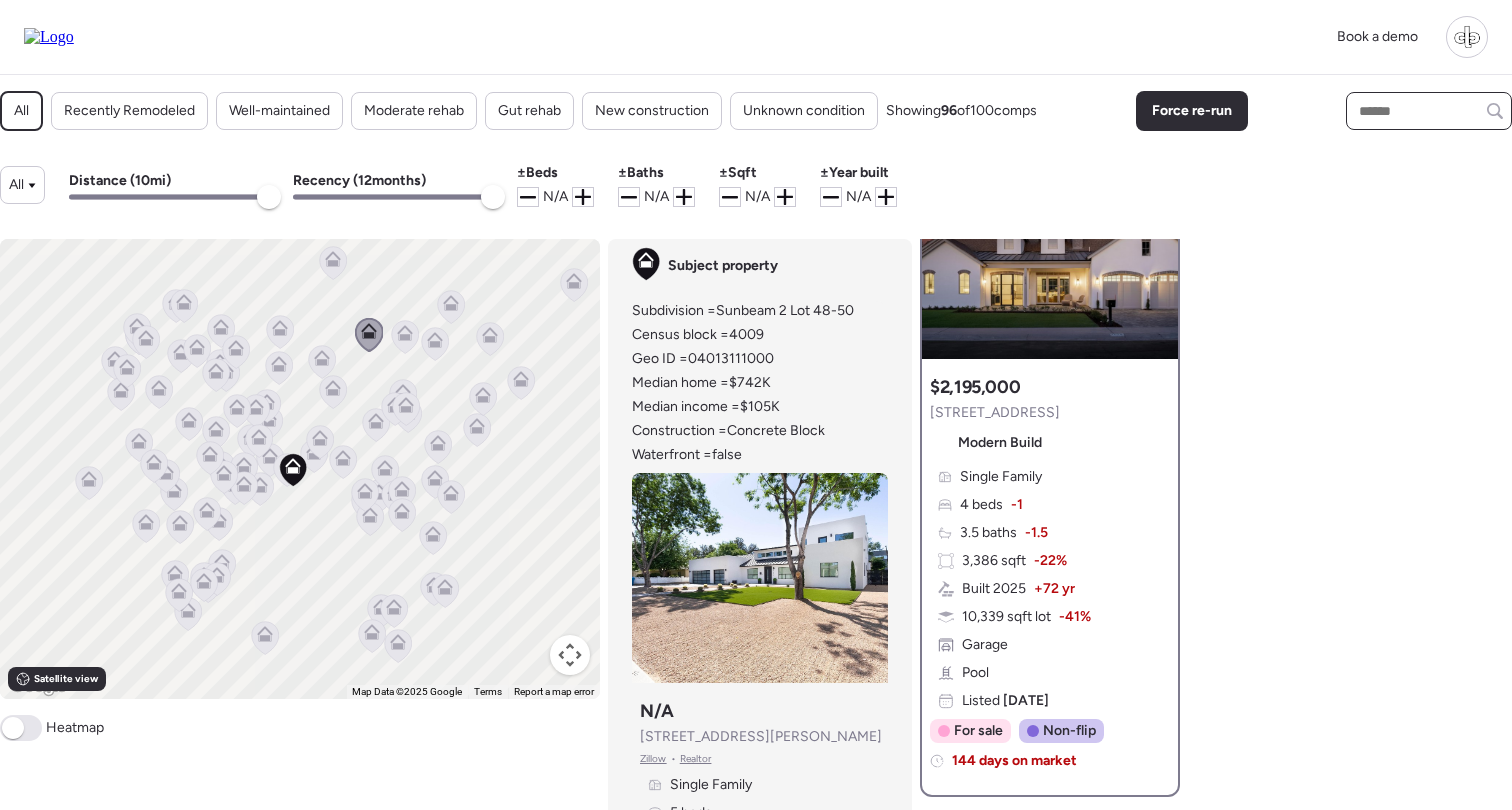 click at bounding box center [1429, 111] 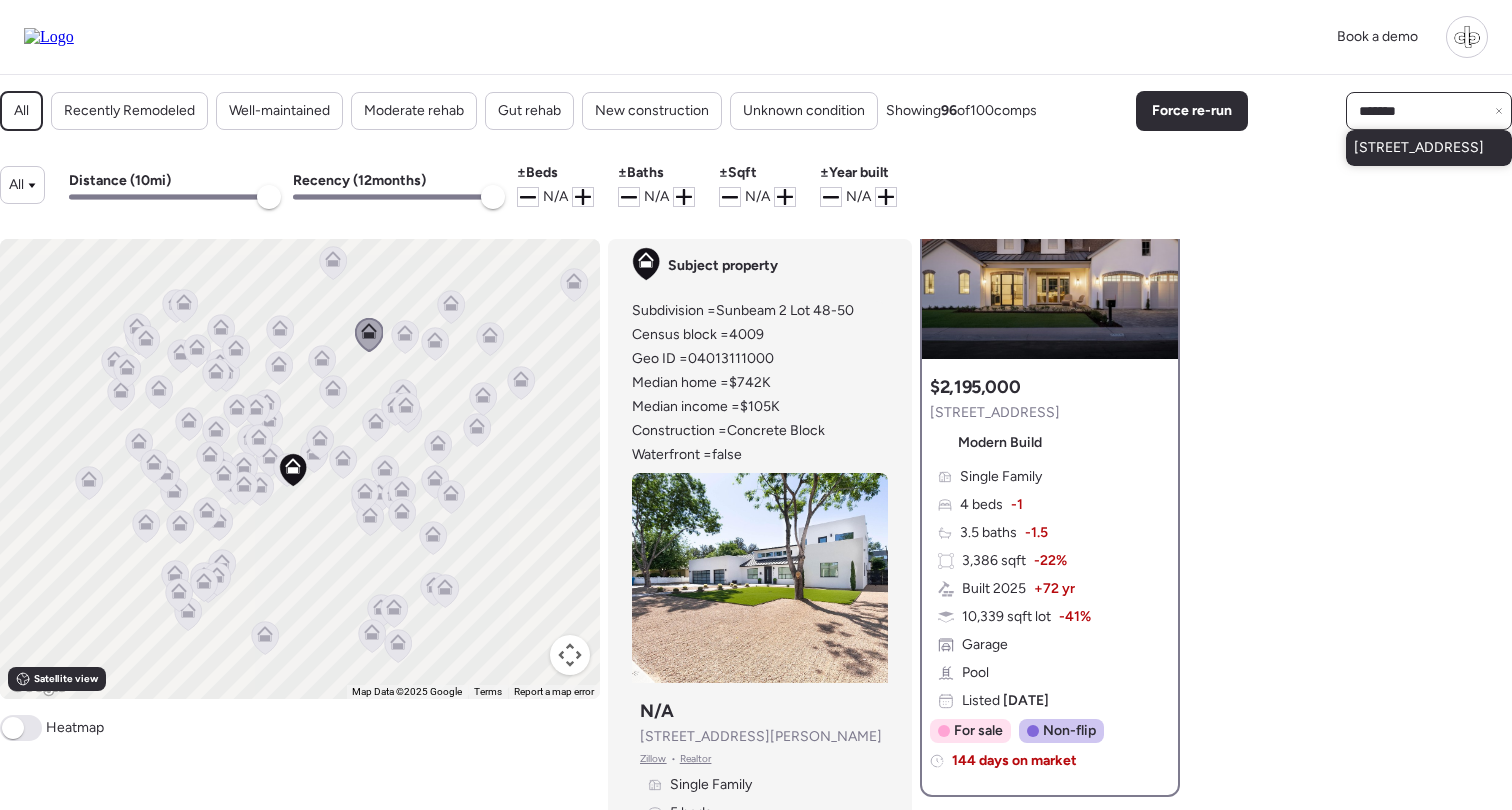 type on "*******" 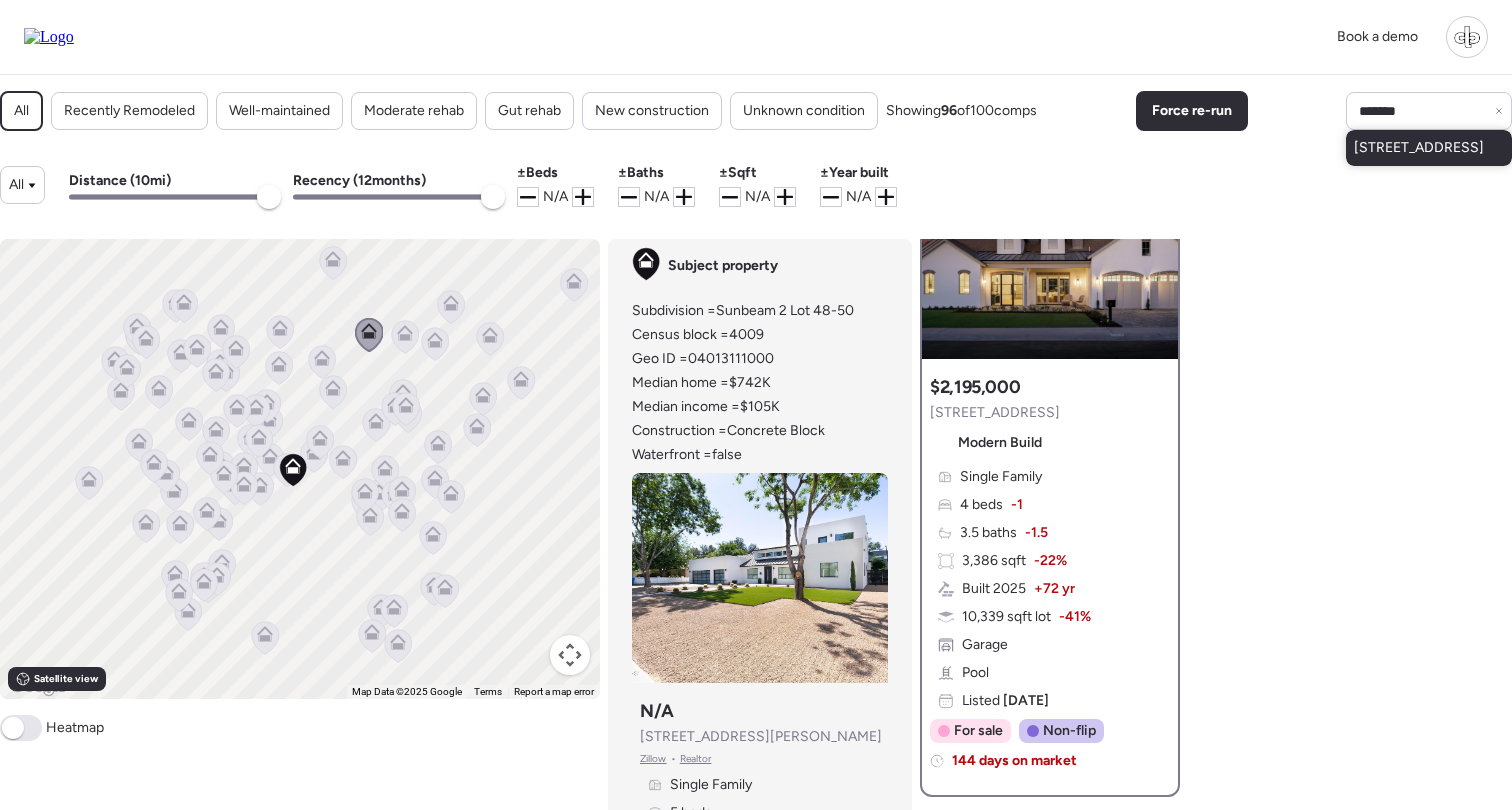 click on "3610 N 40th Pl, Phoenix, AZ 85018" at bounding box center [1419, 148] 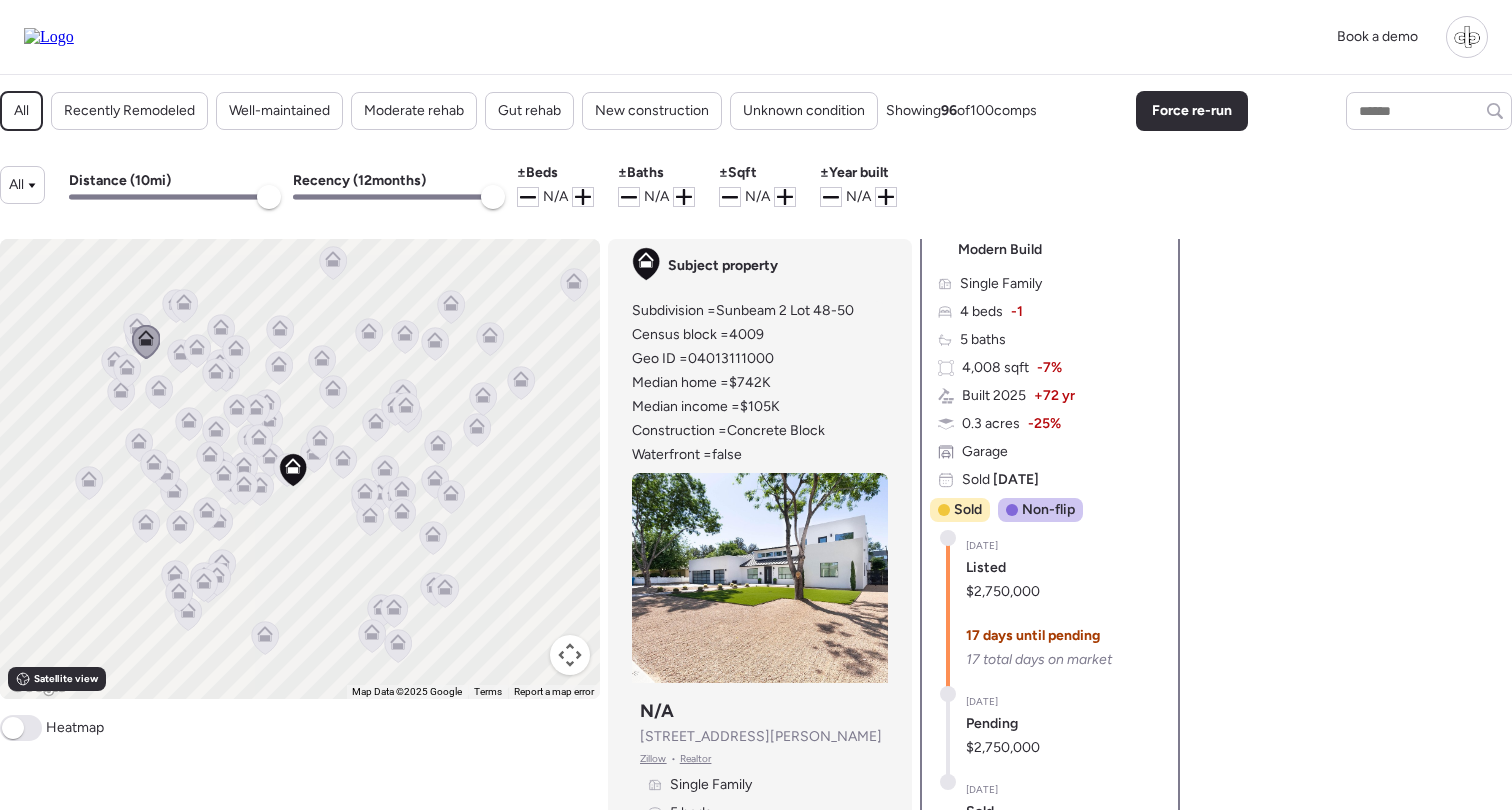 scroll, scrollTop: 630, scrollLeft: 0, axis: vertical 